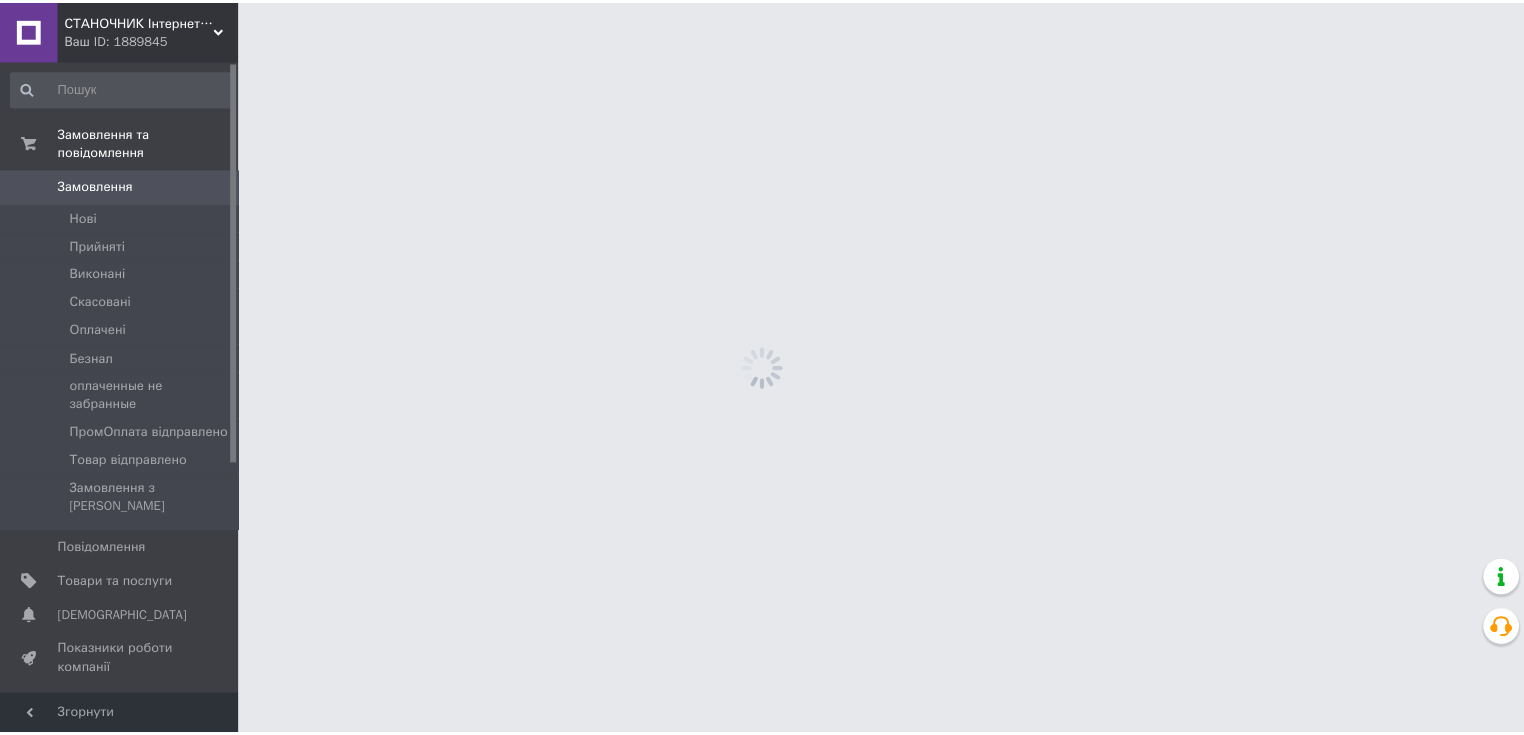 scroll, scrollTop: 0, scrollLeft: 0, axis: both 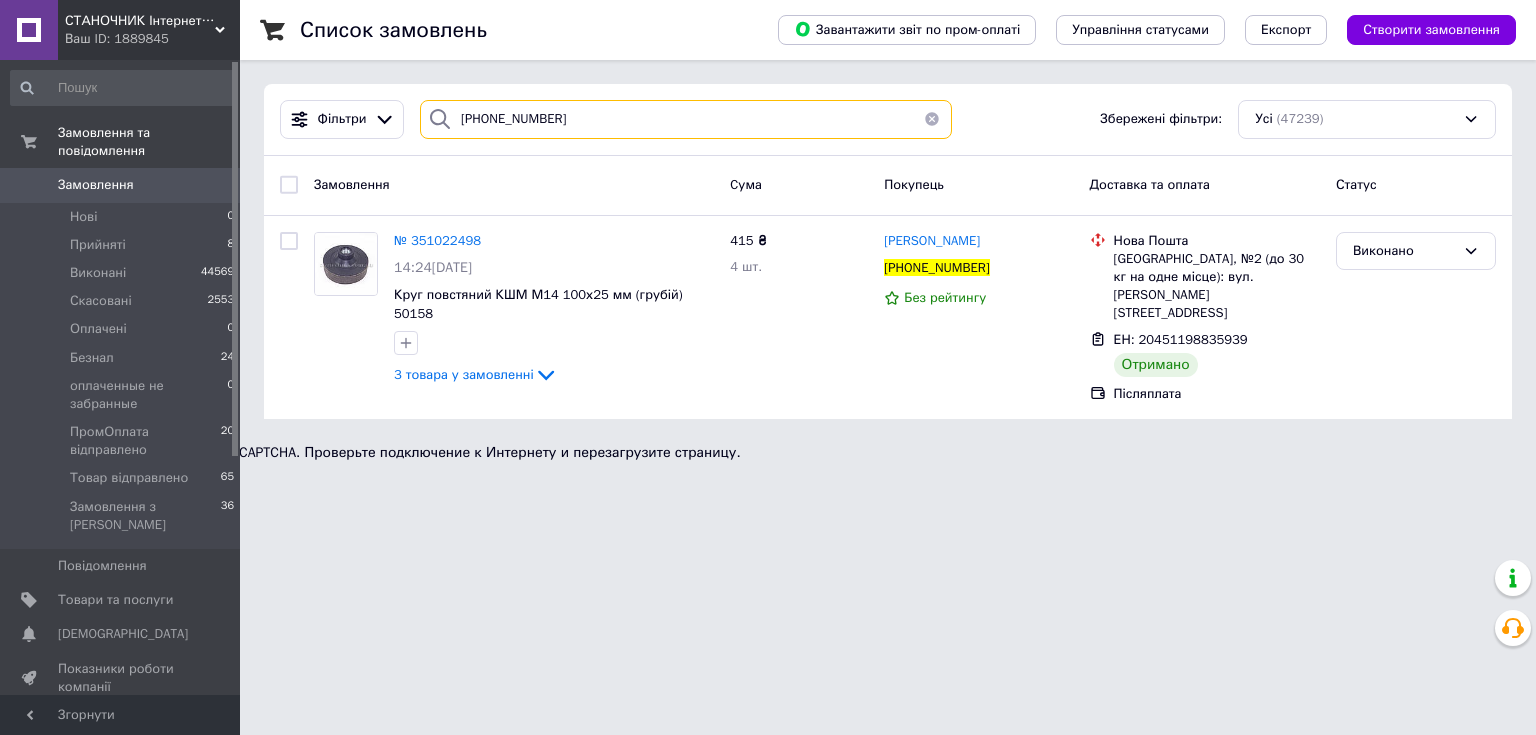 click on "[PHONE_NUMBER]" at bounding box center [686, 119] 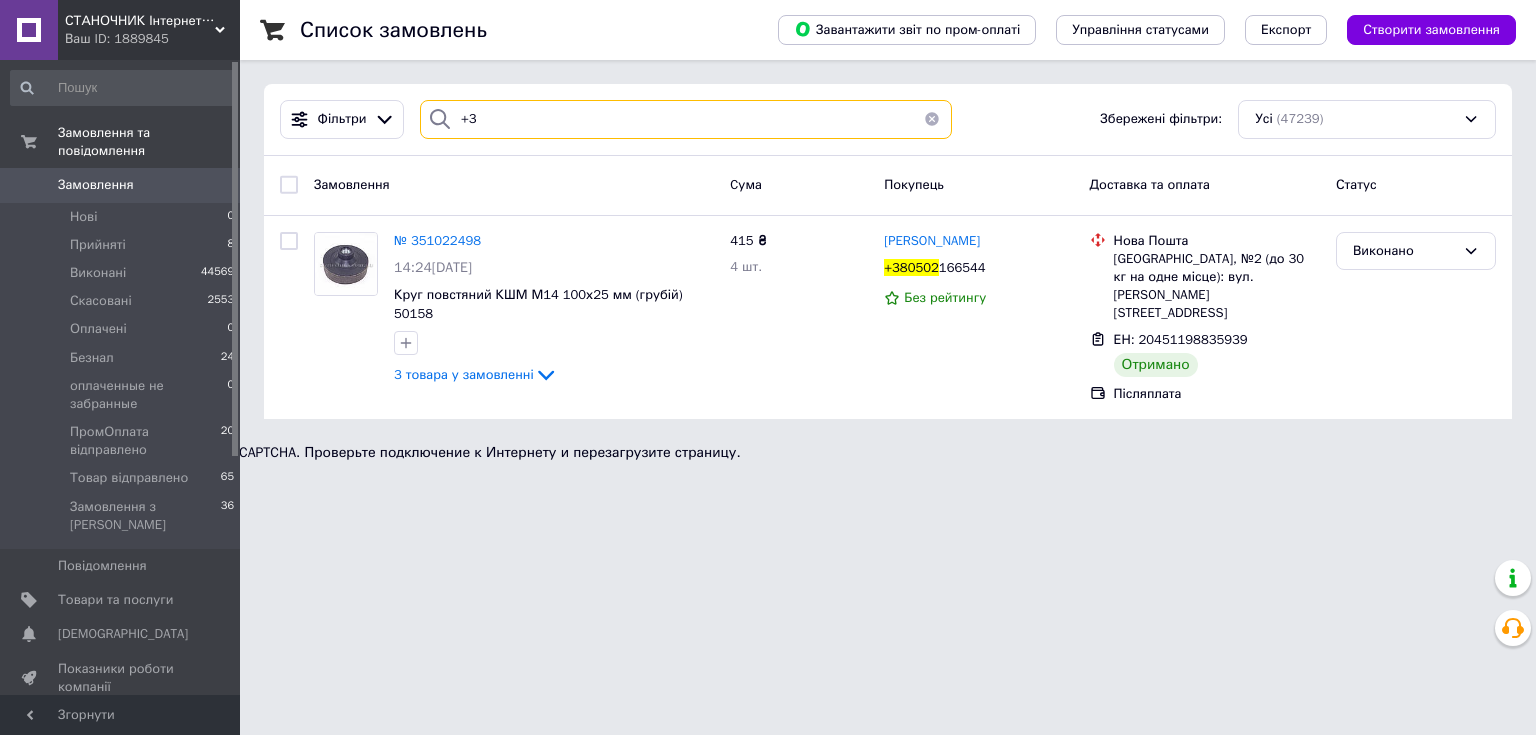 type on "+" 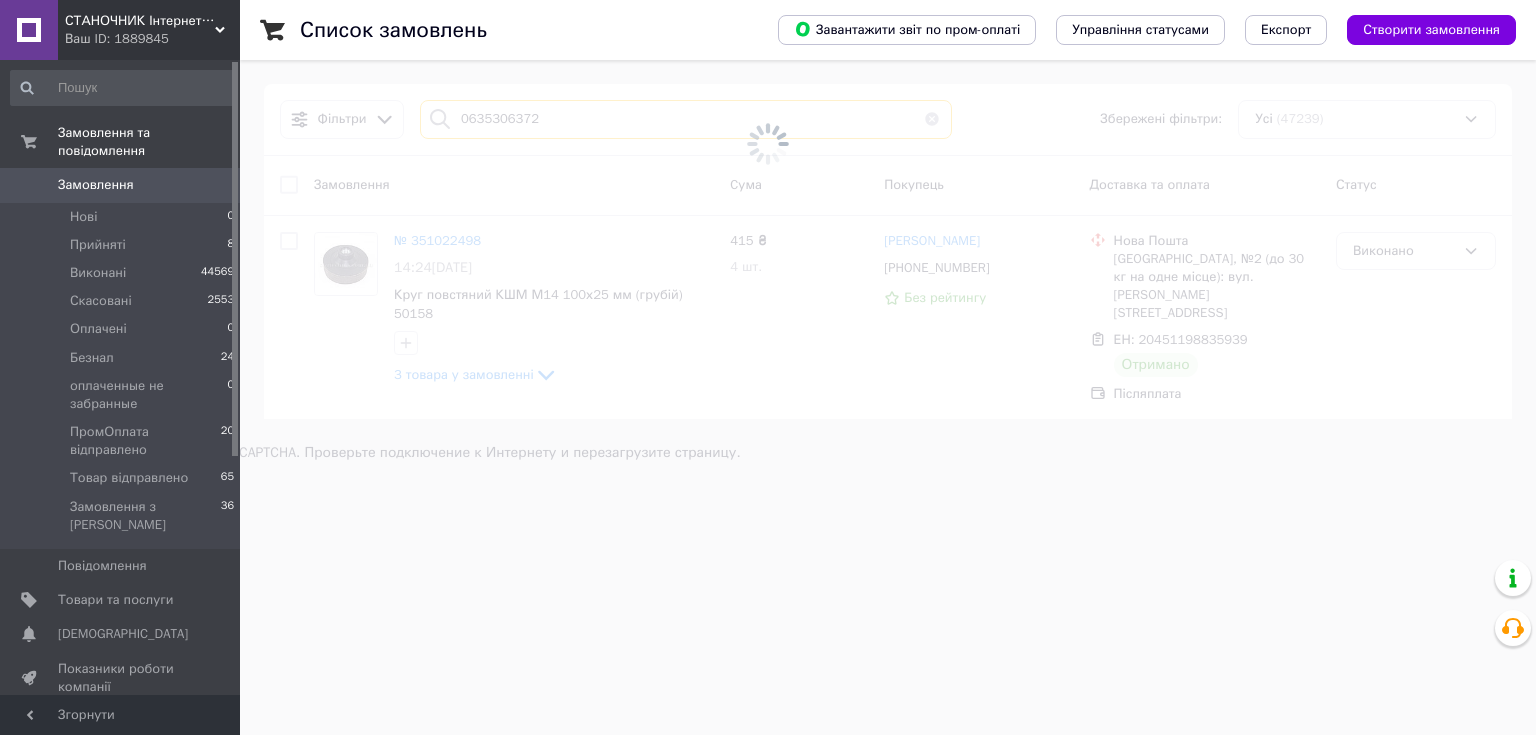type on "0635306372" 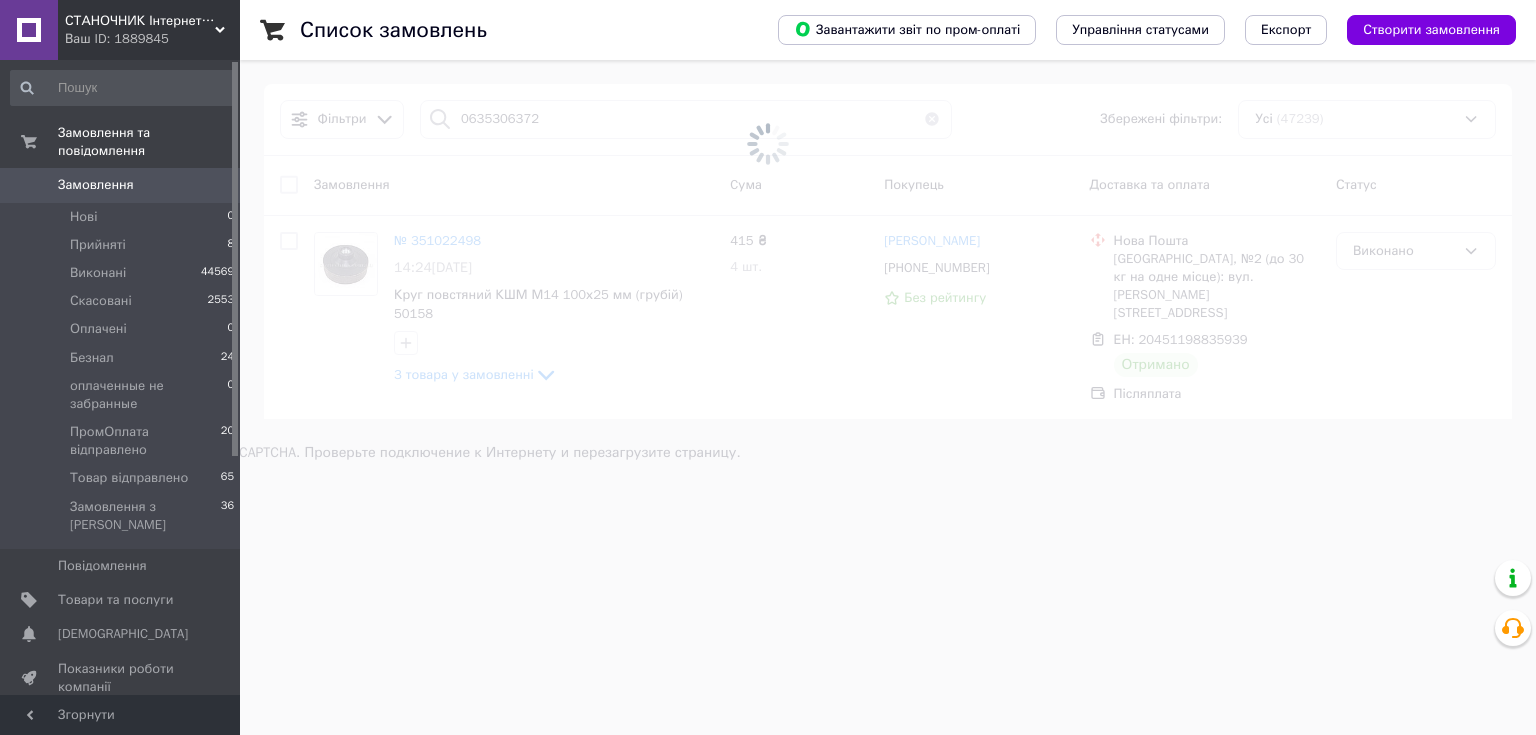 click at bounding box center (768, 144) 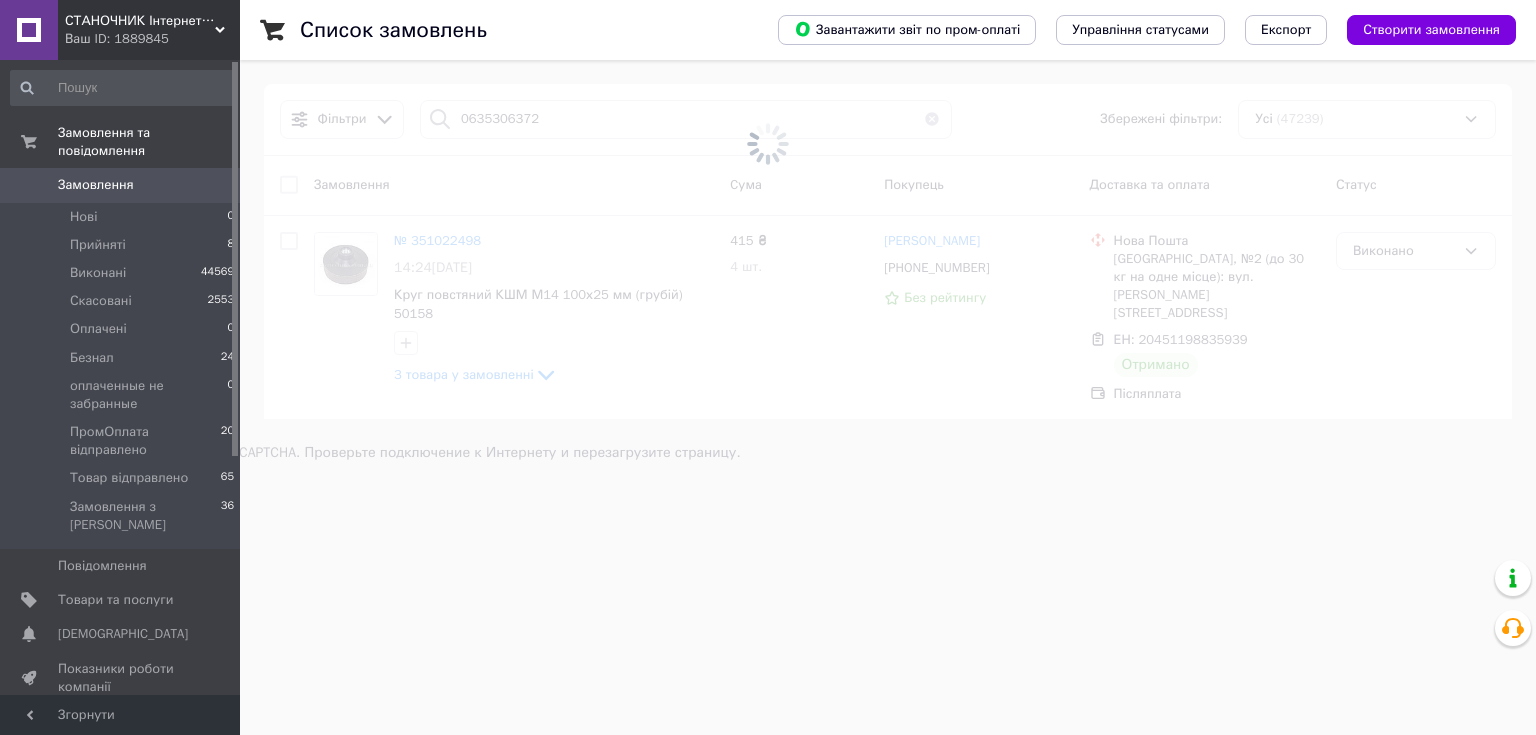 drag, startPoint x: 526, startPoint y: 117, endPoint x: 488, endPoint y: 120, distance: 38.118237 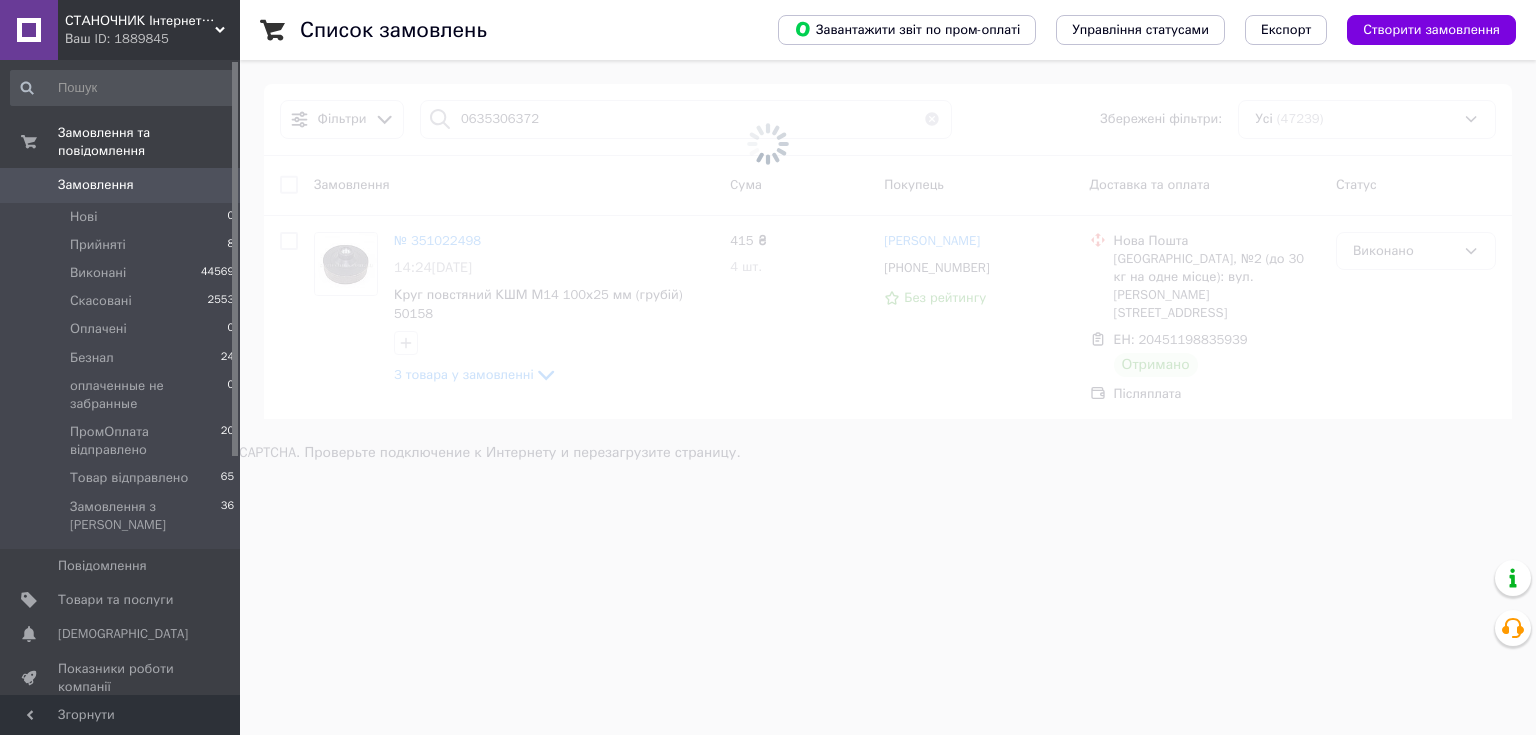 click at bounding box center [768, 144] 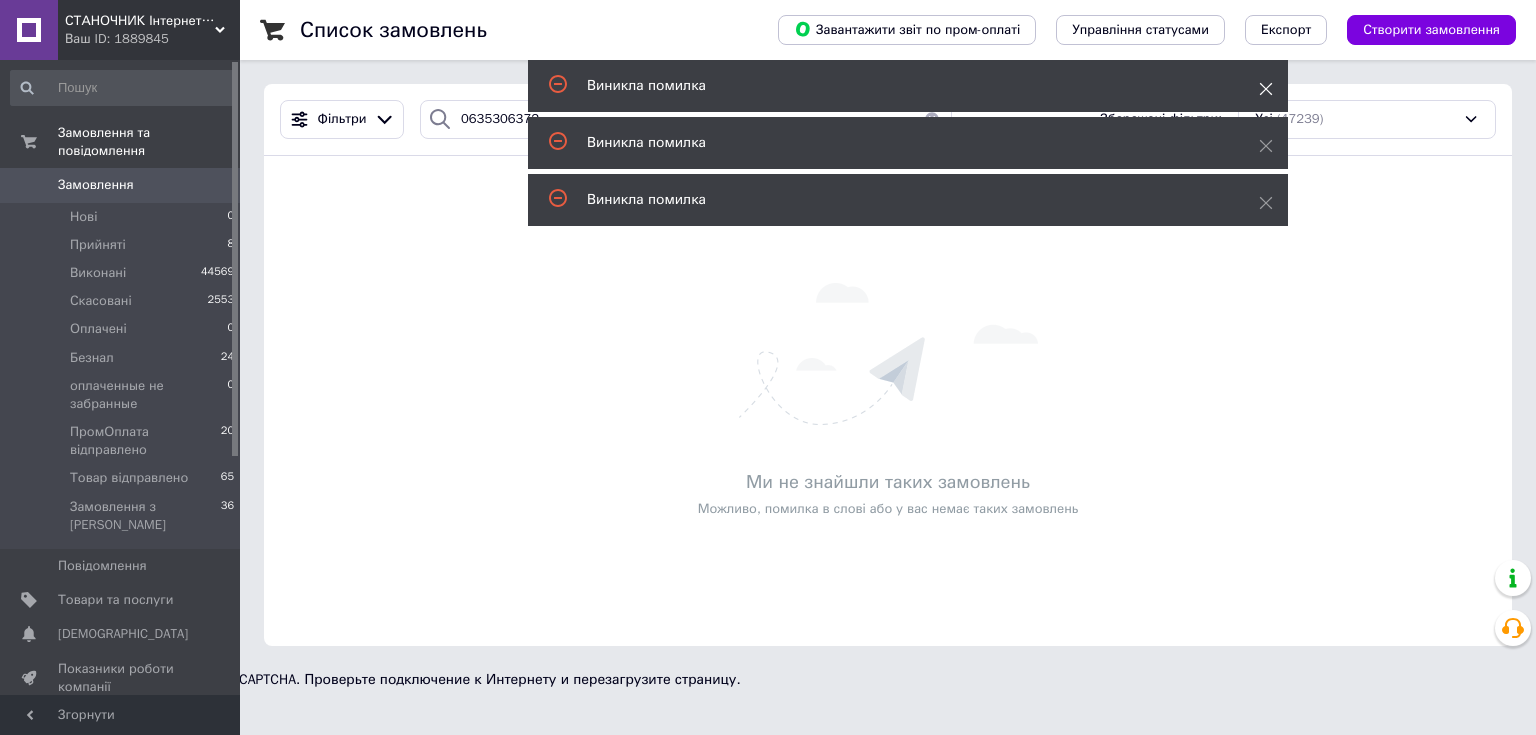 click 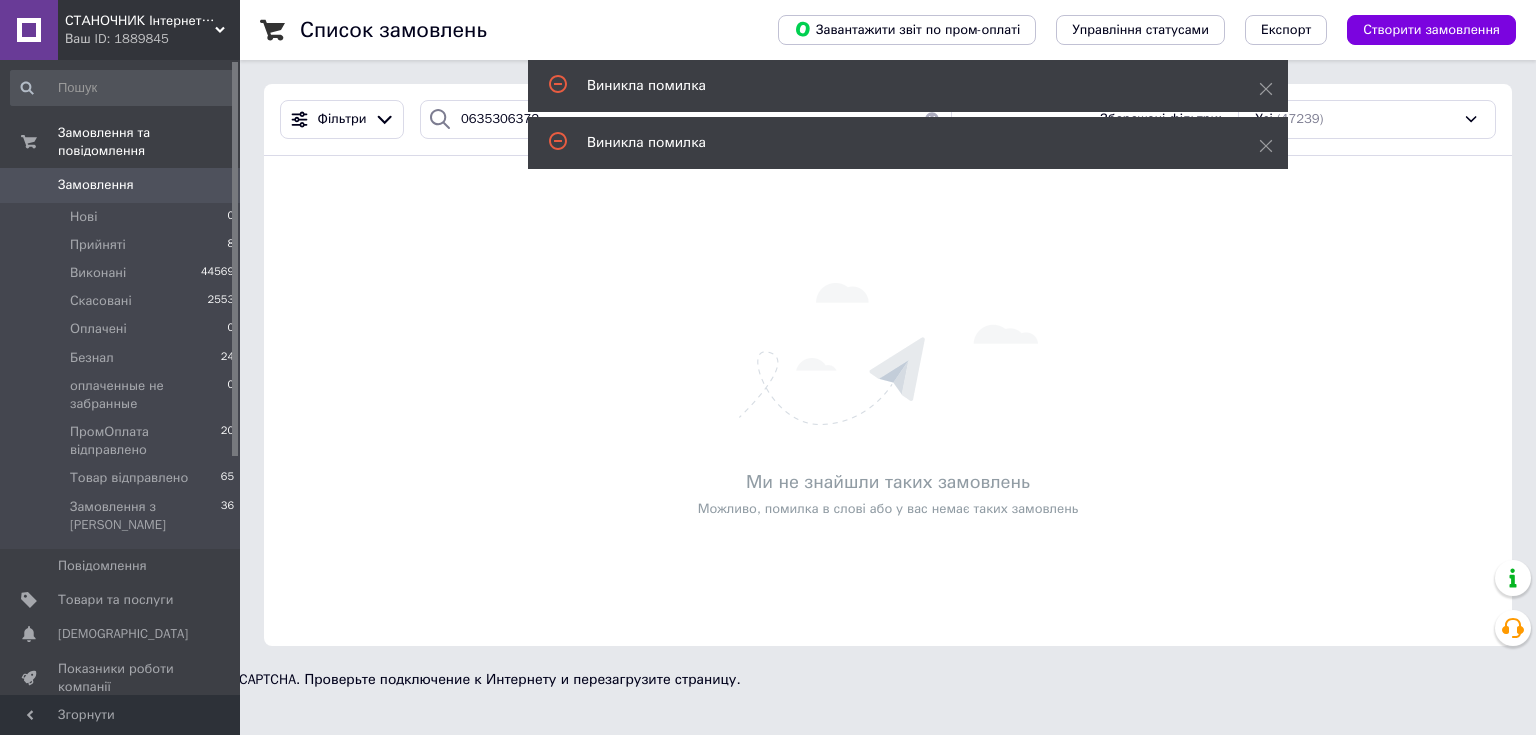 click on "Ми не знайшли таких замовлень Можливо, помилка в слові або у вас немає таких замовлень" at bounding box center [888, 401] 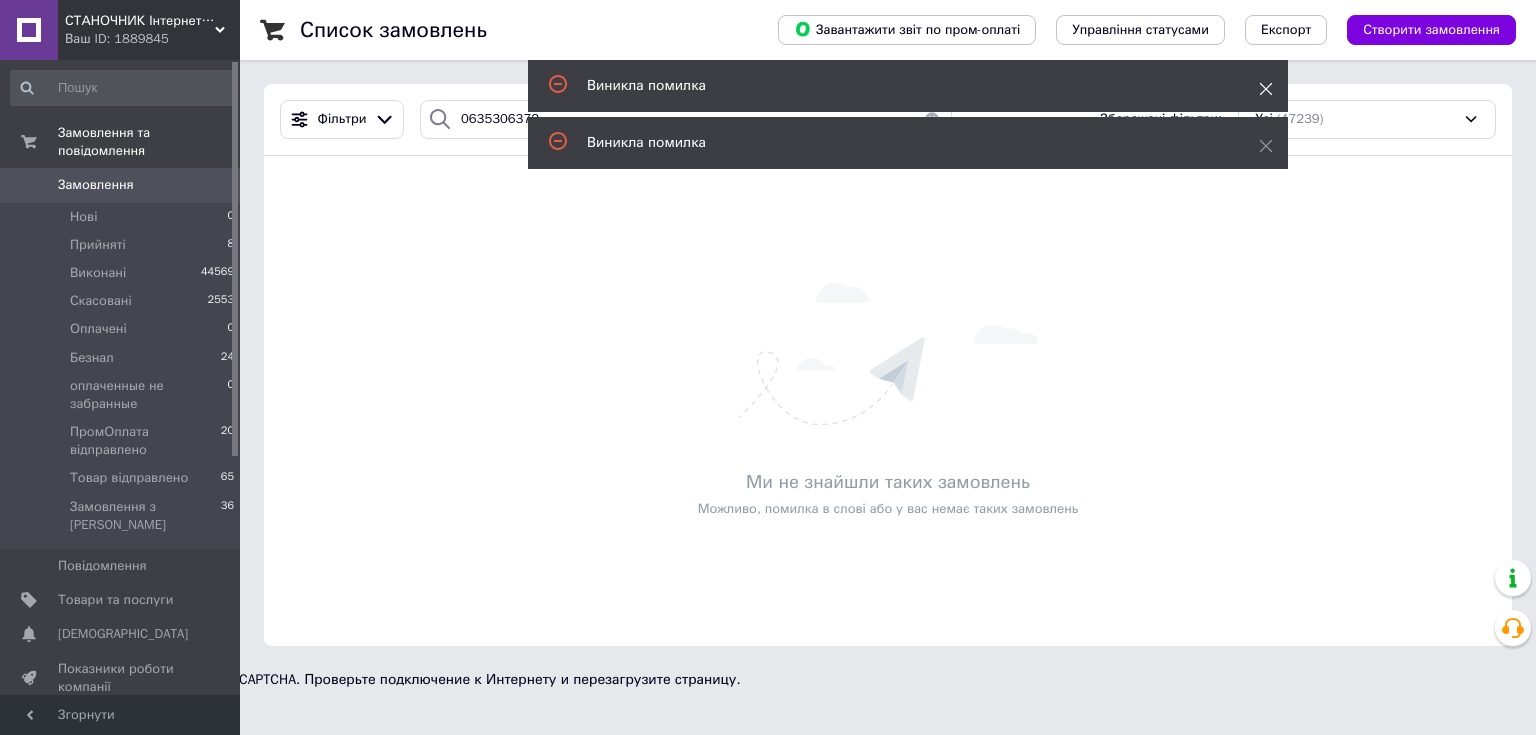 click 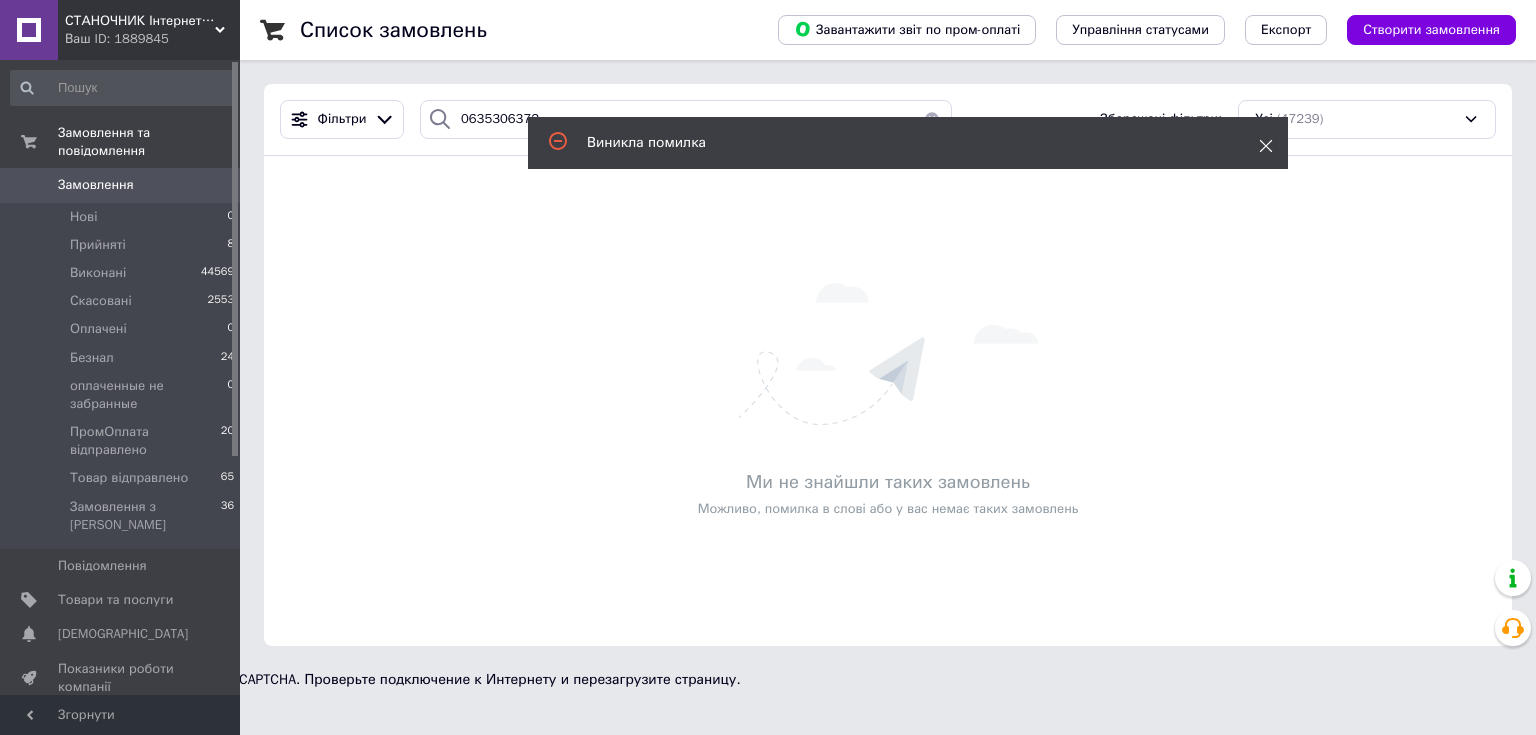 click on "Фільтри 0635306372 Збережені фільтри: Усі (47239)" at bounding box center (888, 120) 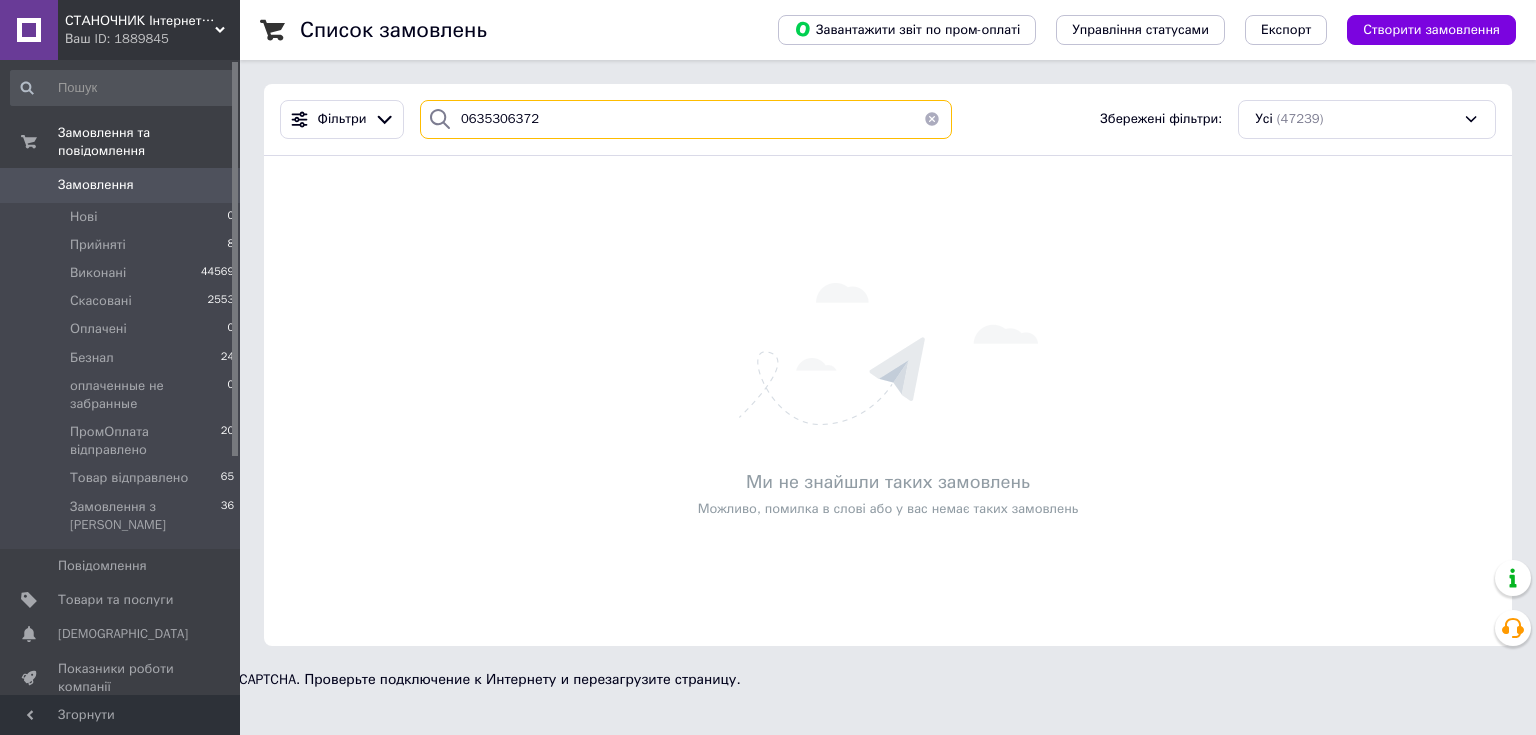 click on "0635306372" at bounding box center [686, 119] 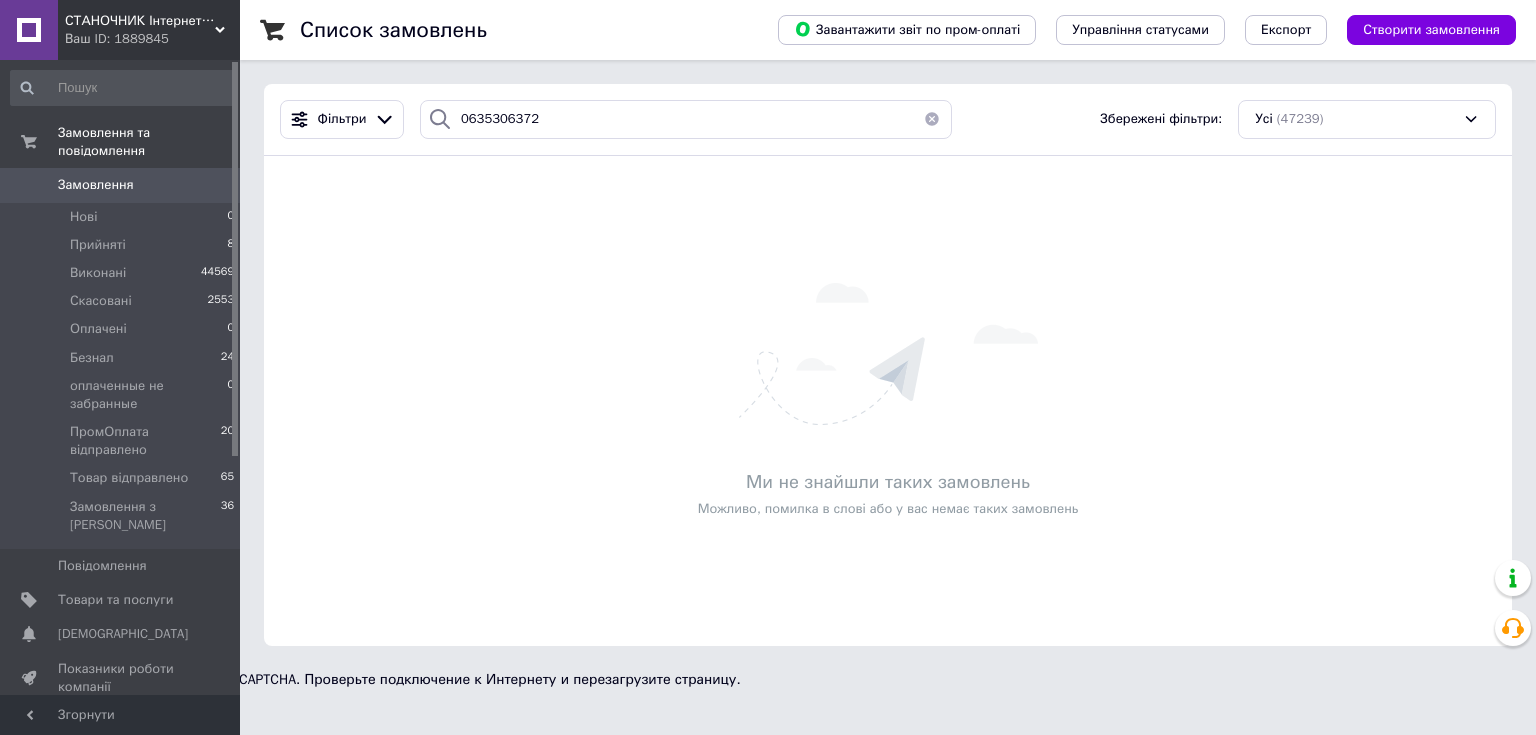 click at bounding box center (932, 119) 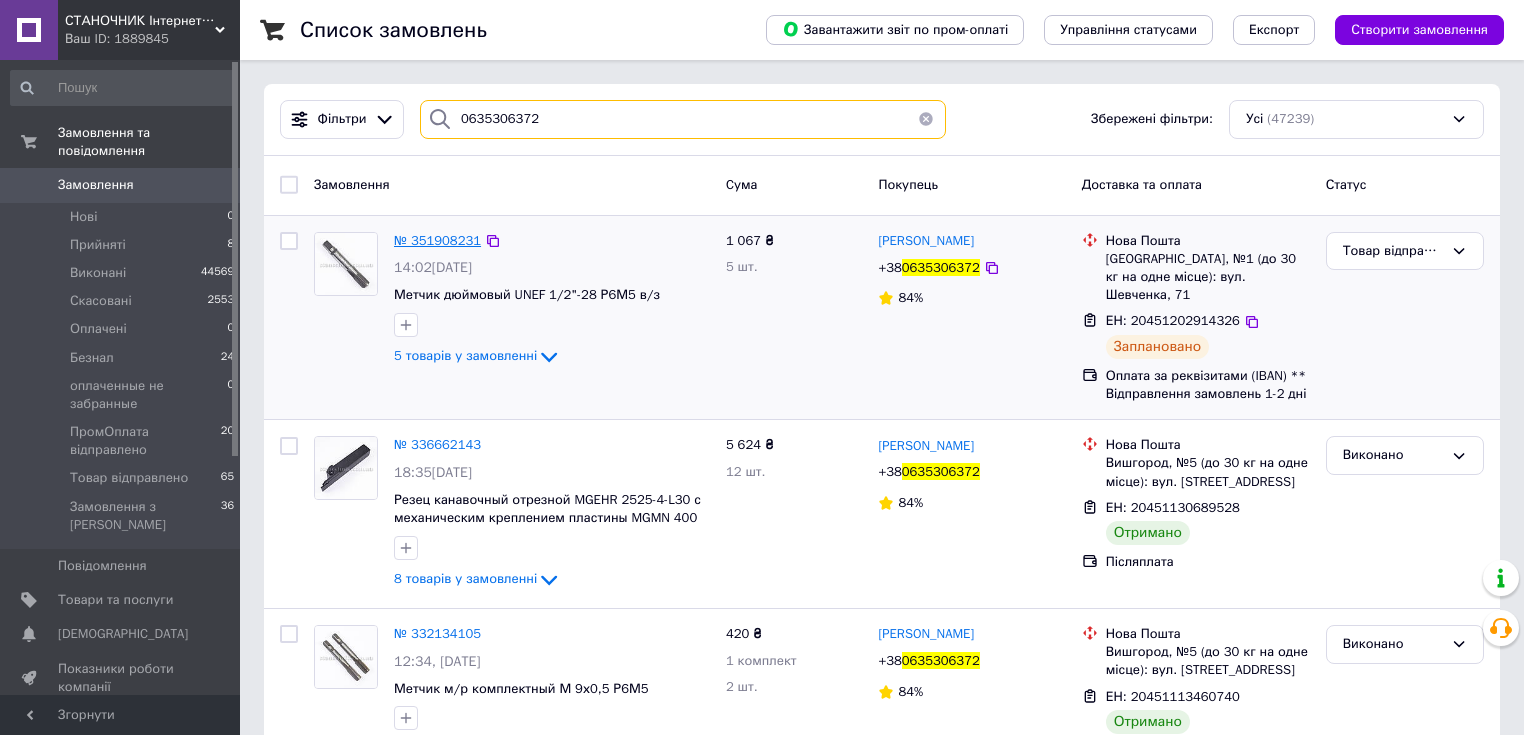 type on "0635306372" 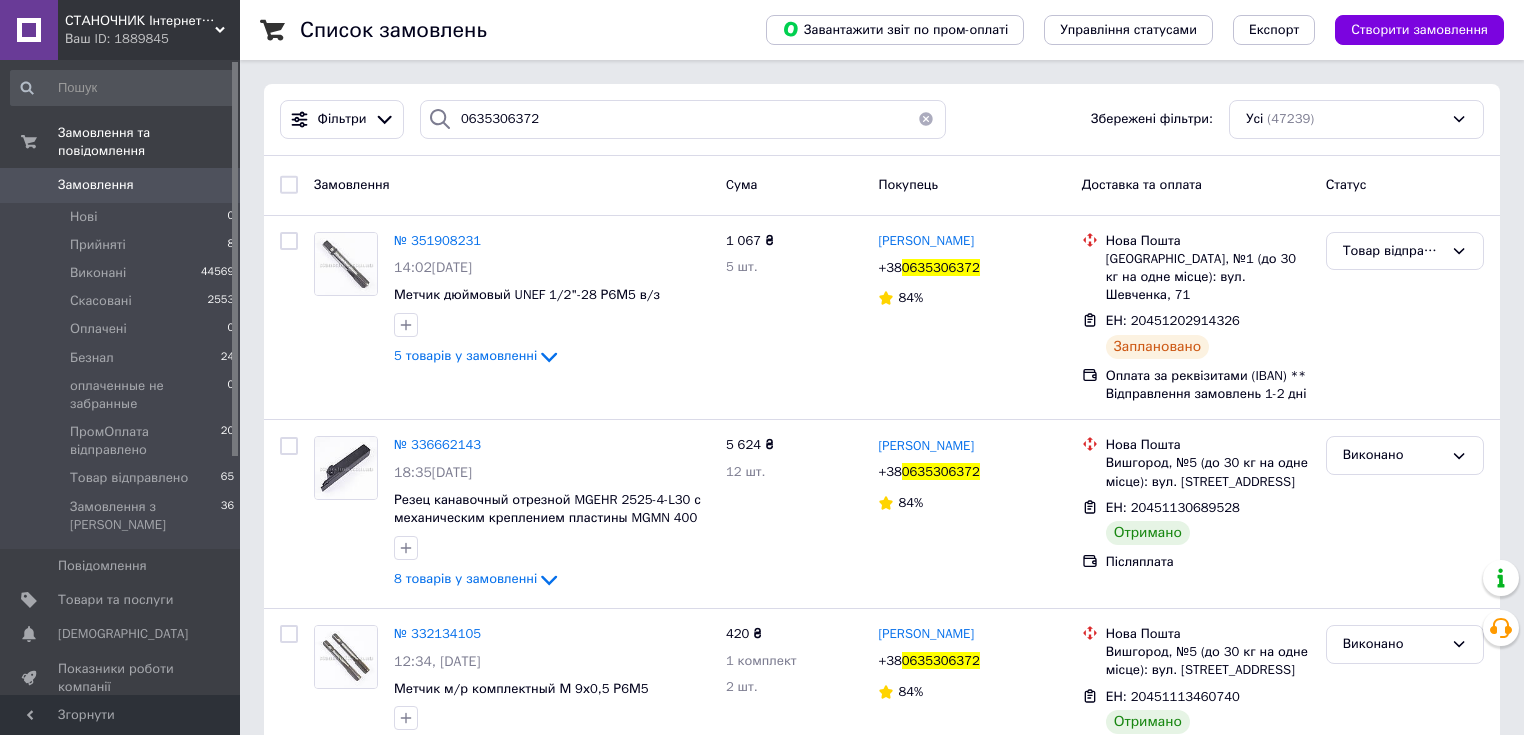 click on "№ 351908231" at bounding box center (437, 240) 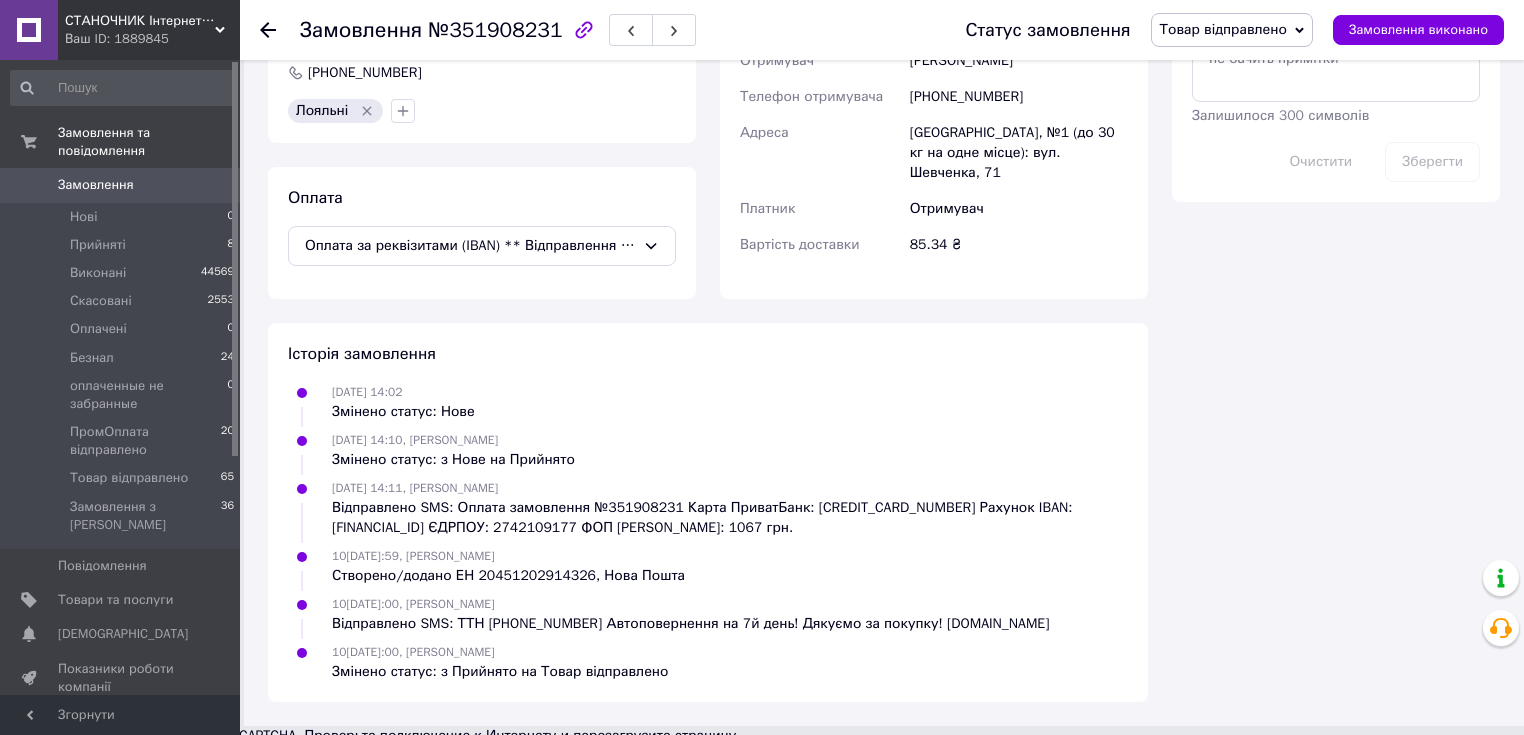 scroll, scrollTop: 871, scrollLeft: 0, axis: vertical 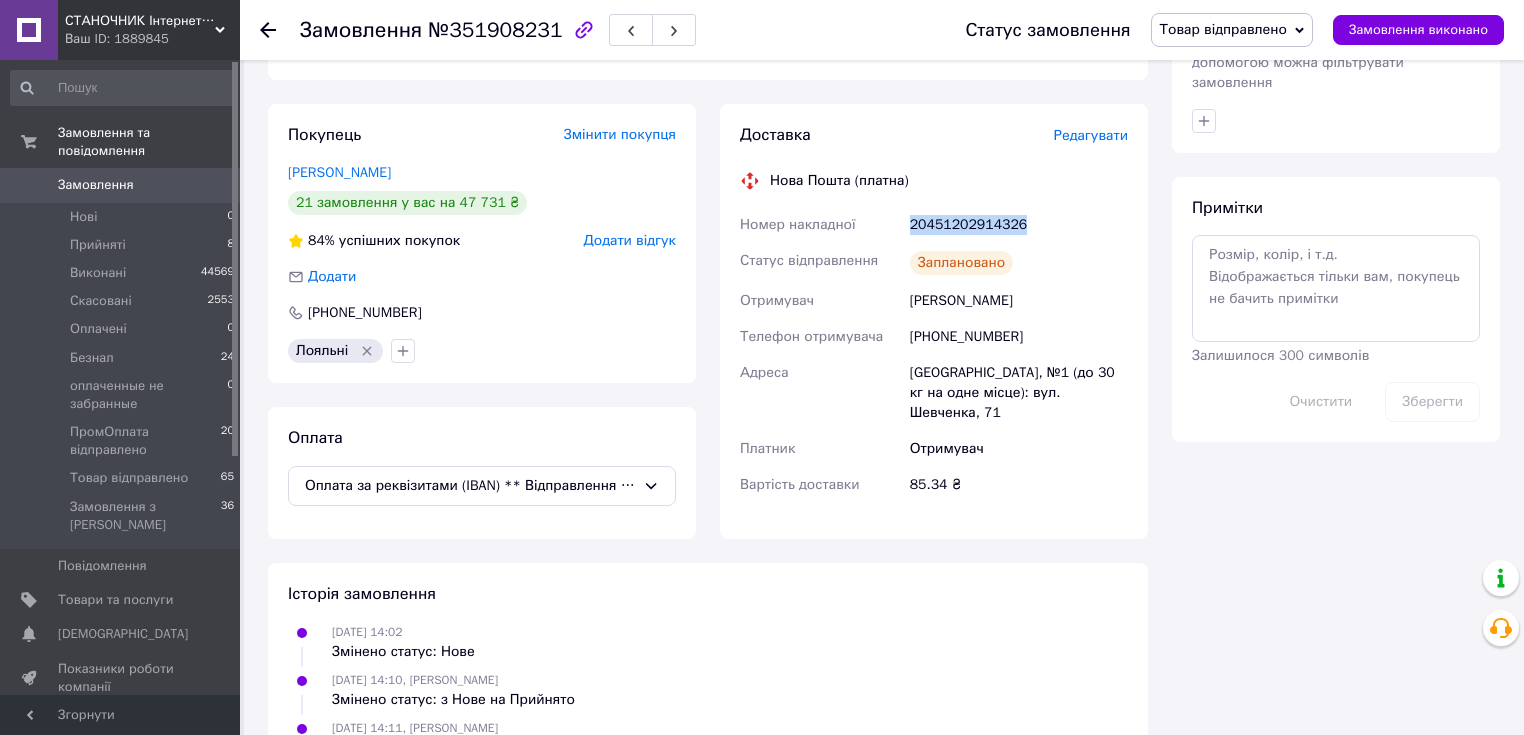 drag, startPoint x: 992, startPoint y: 226, endPoint x: 1029, endPoint y: 226, distance: 37 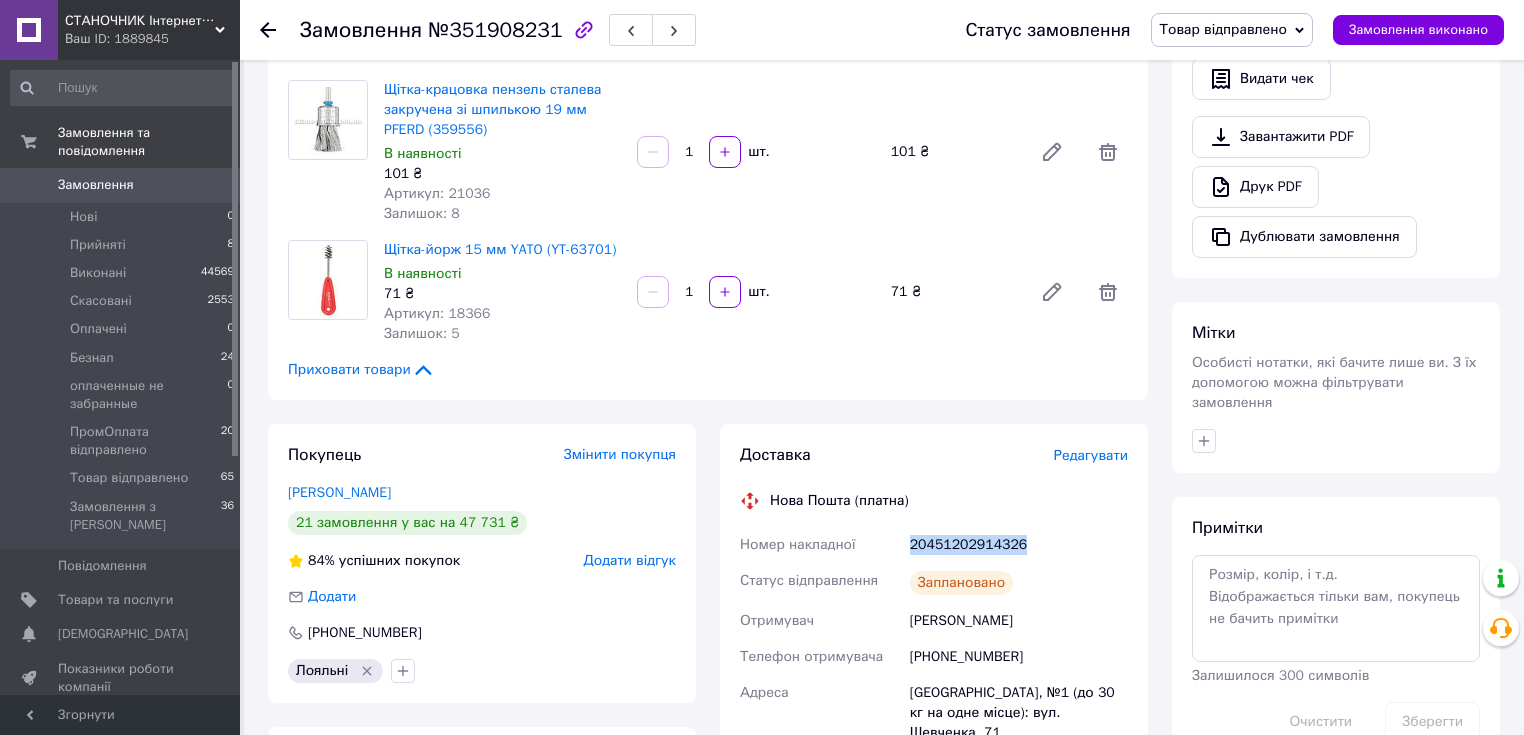 scroll, scrollTop: 231, scrollLeft: 0, axis: vertical 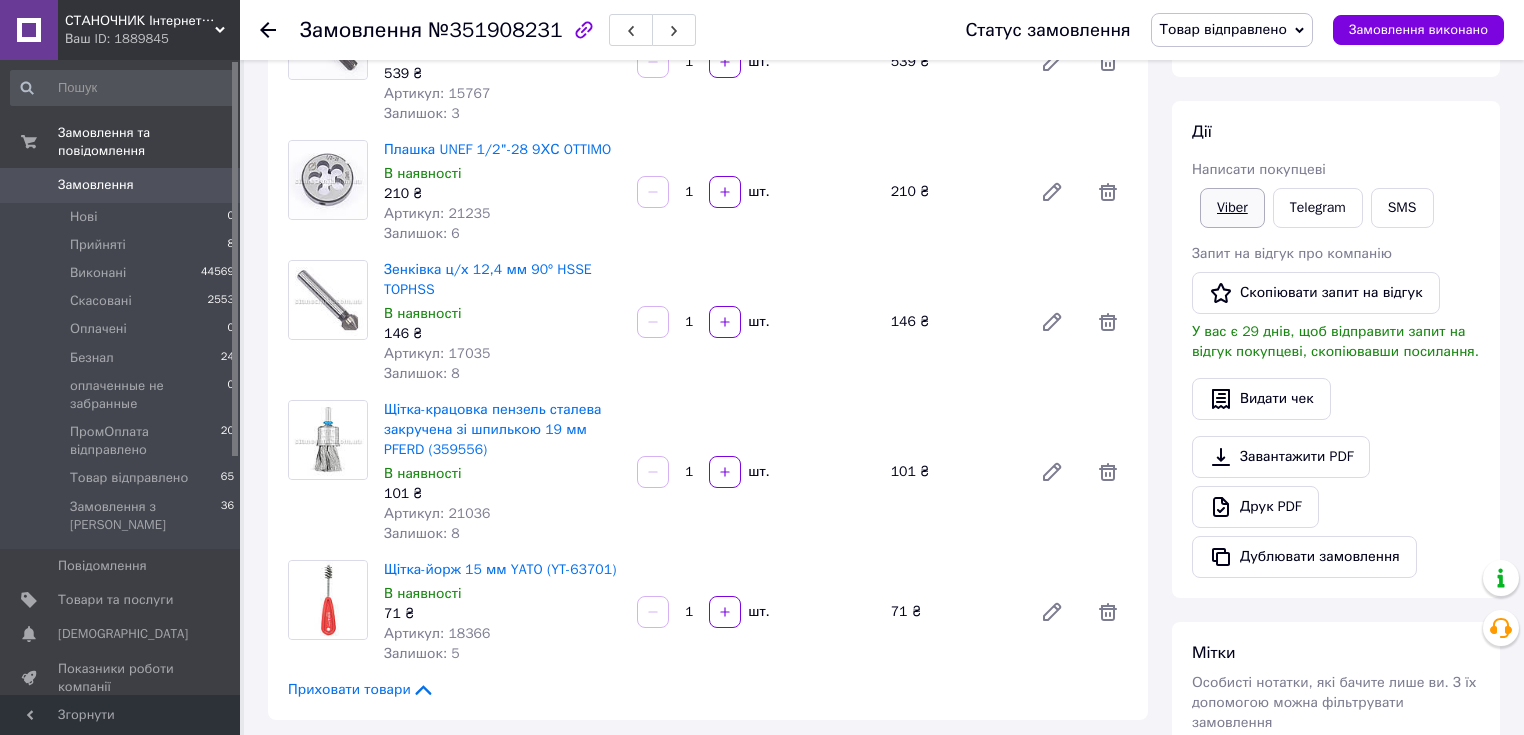 click on "Viber" at bounding box center (1232, 208) 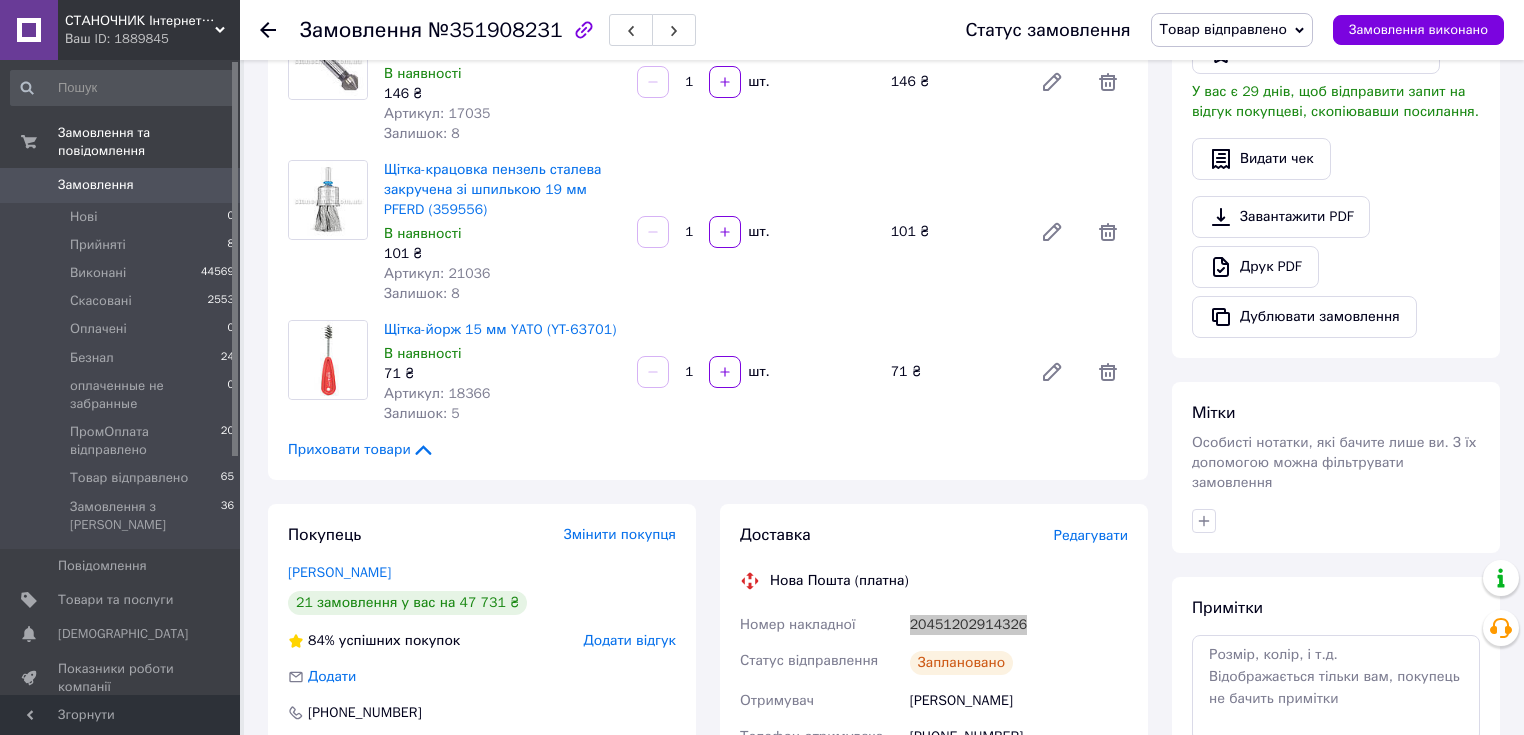 scroll, scrollTop: 231, scrollLeft: 0, axis: vertical 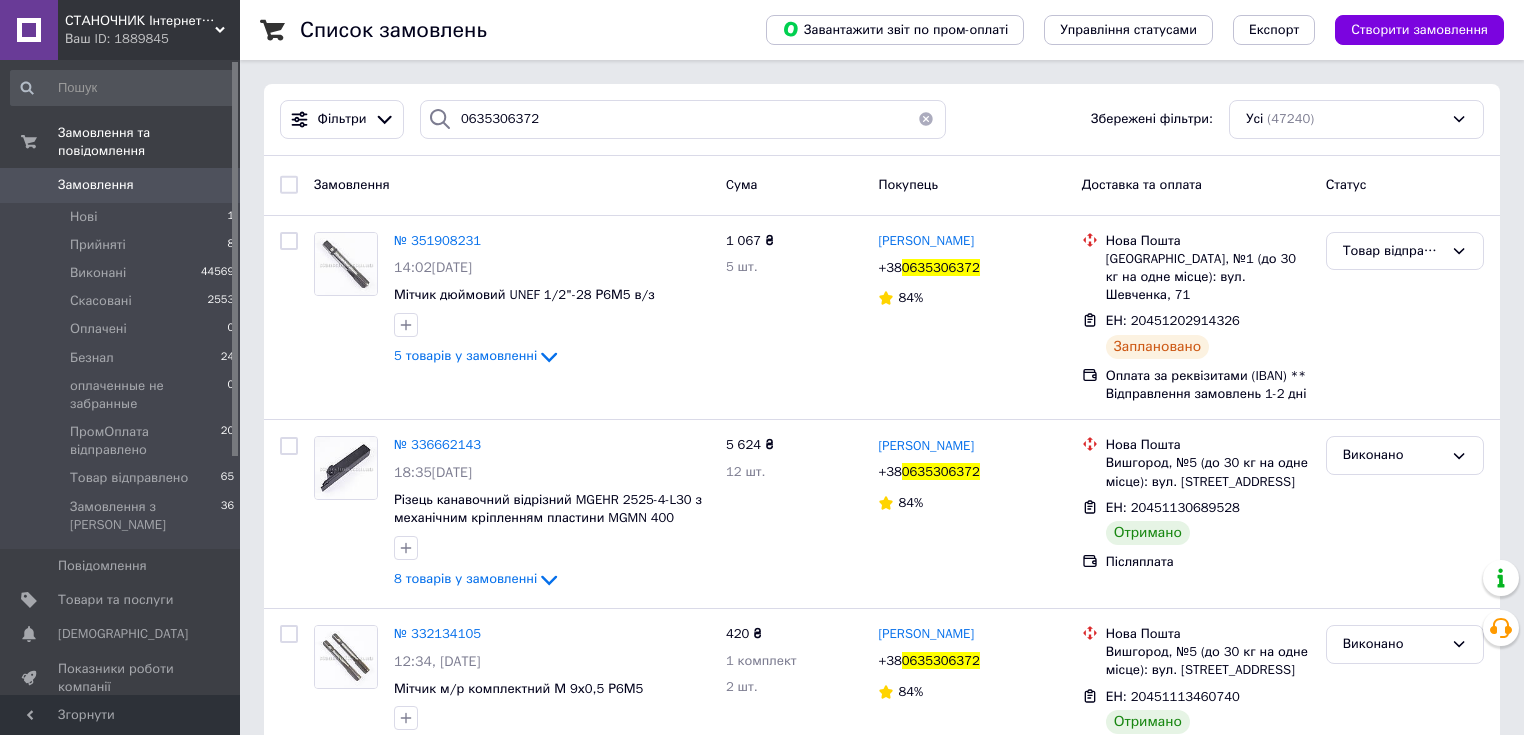 click at bounding box center (926, 119) 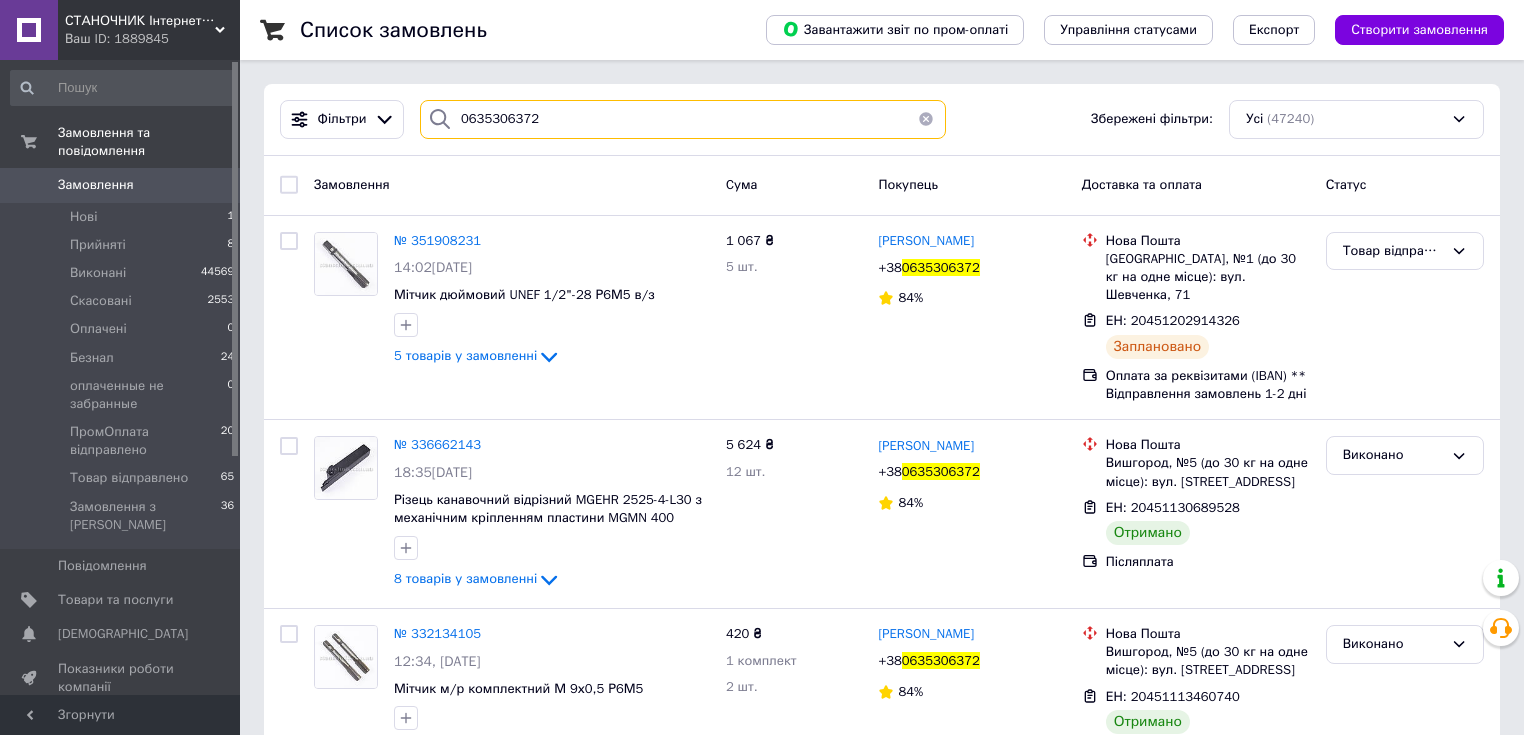 type 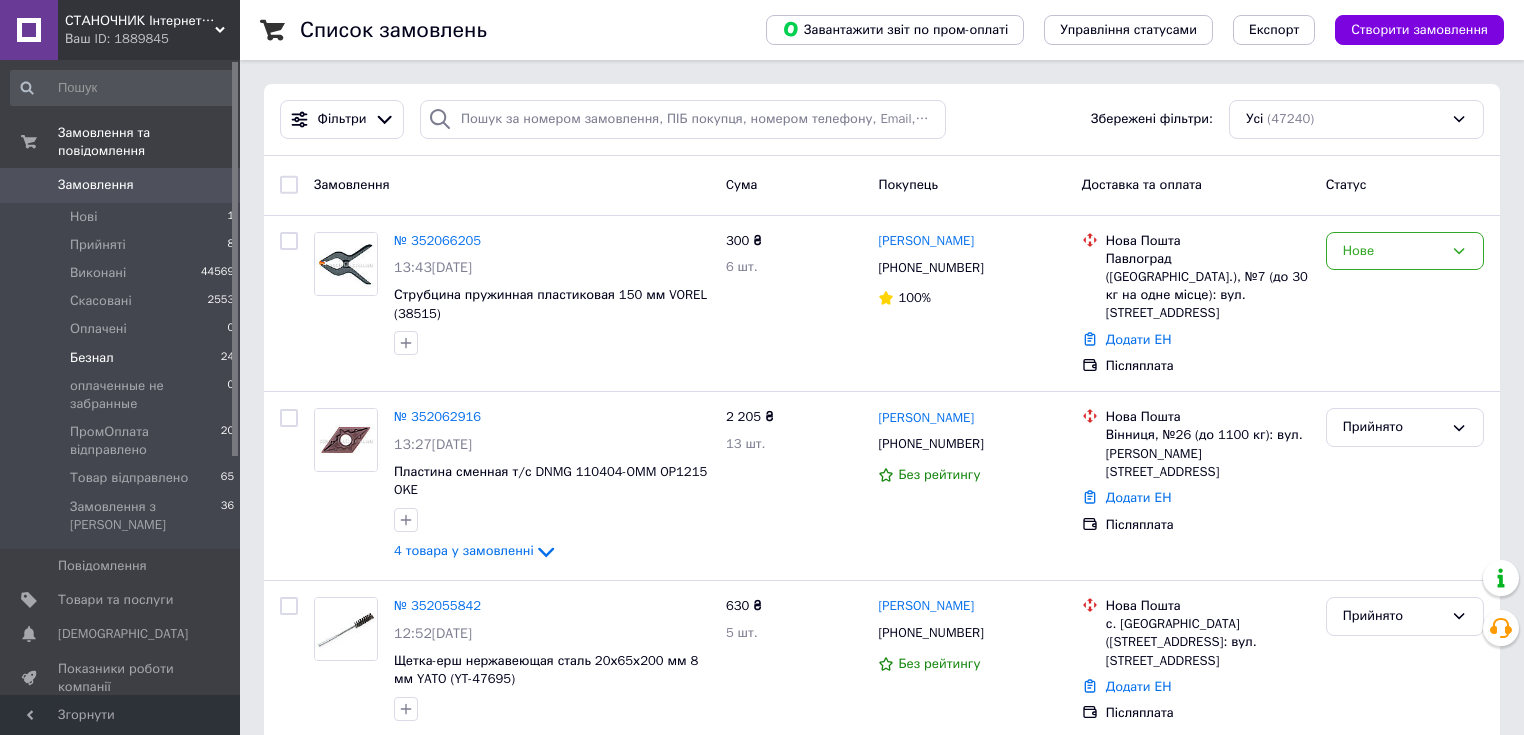click on "Безнал" at bounding box center [92, 358] 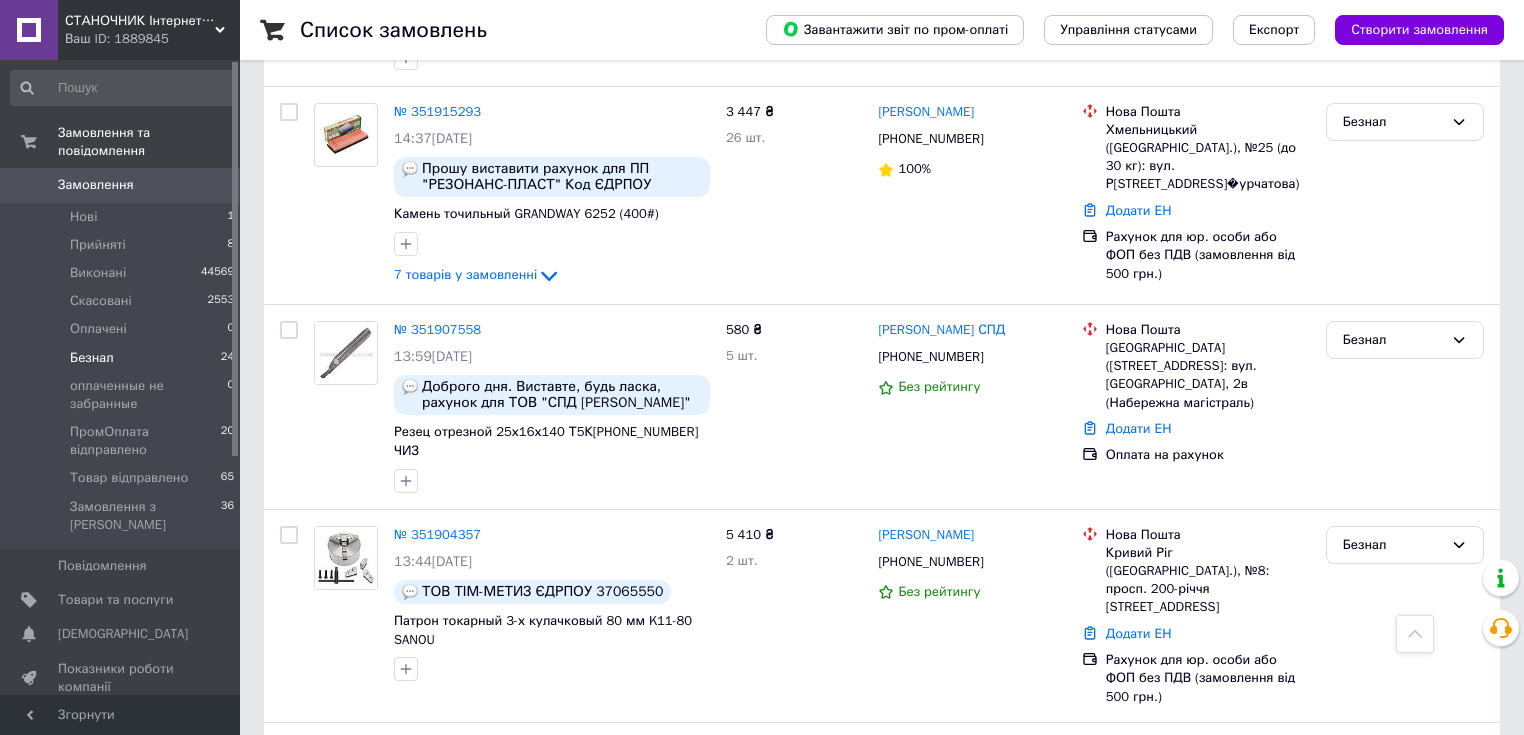 scroll, scrollTop: 1520, scrollLeft: 0, axis: vertical 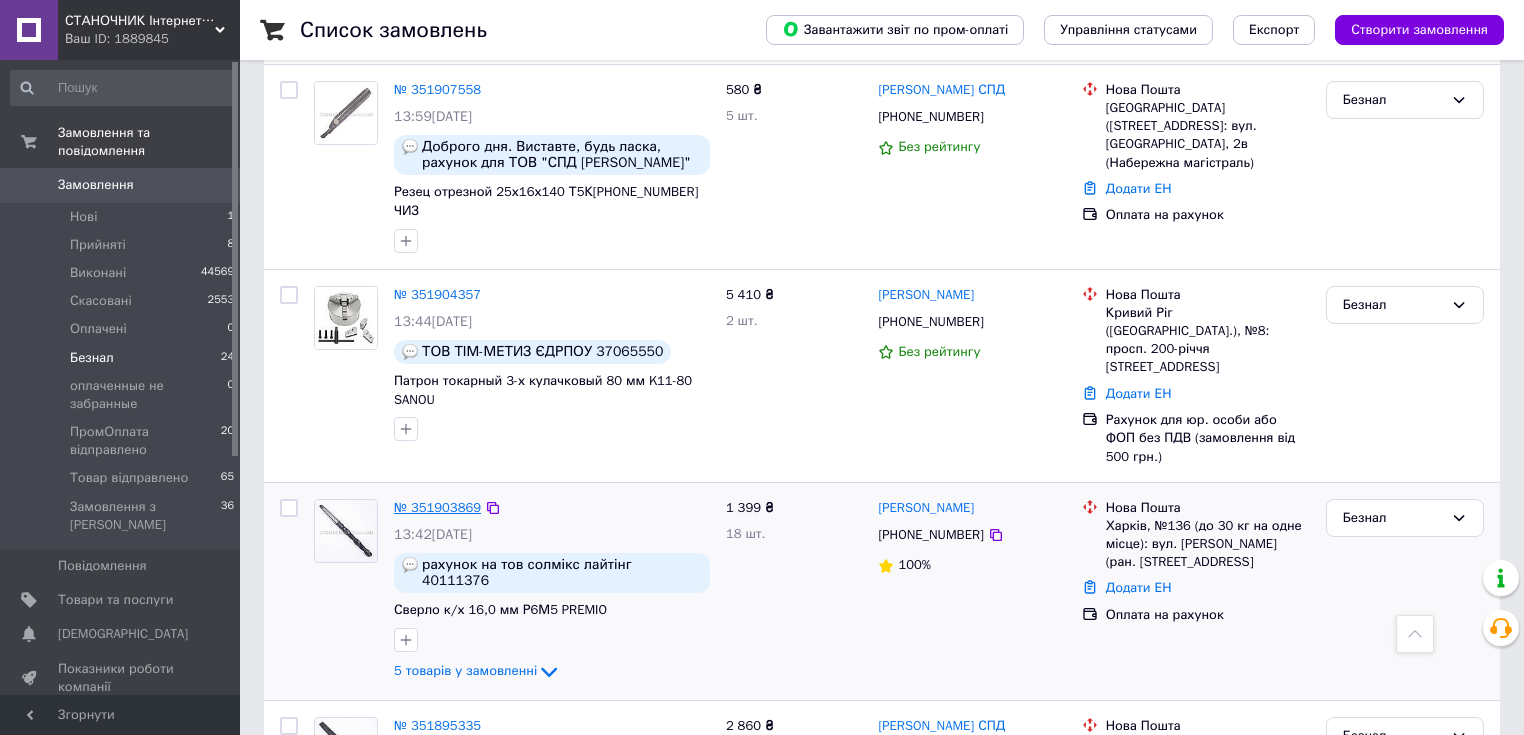 click on "№ 351903869" at bounding box center [437, 507] 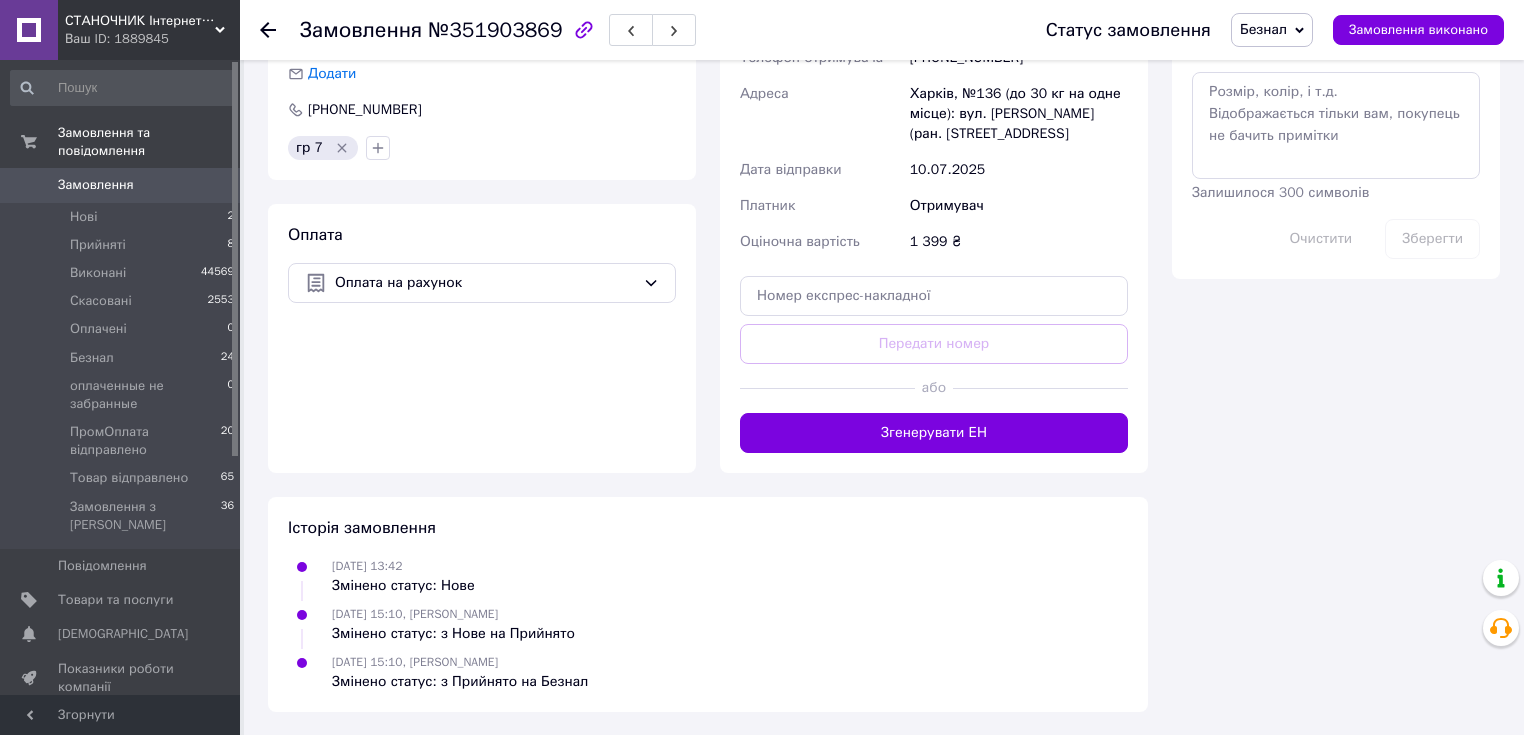 scroll, scrollTop: 794, scrollLeft: 0, axis: vertical 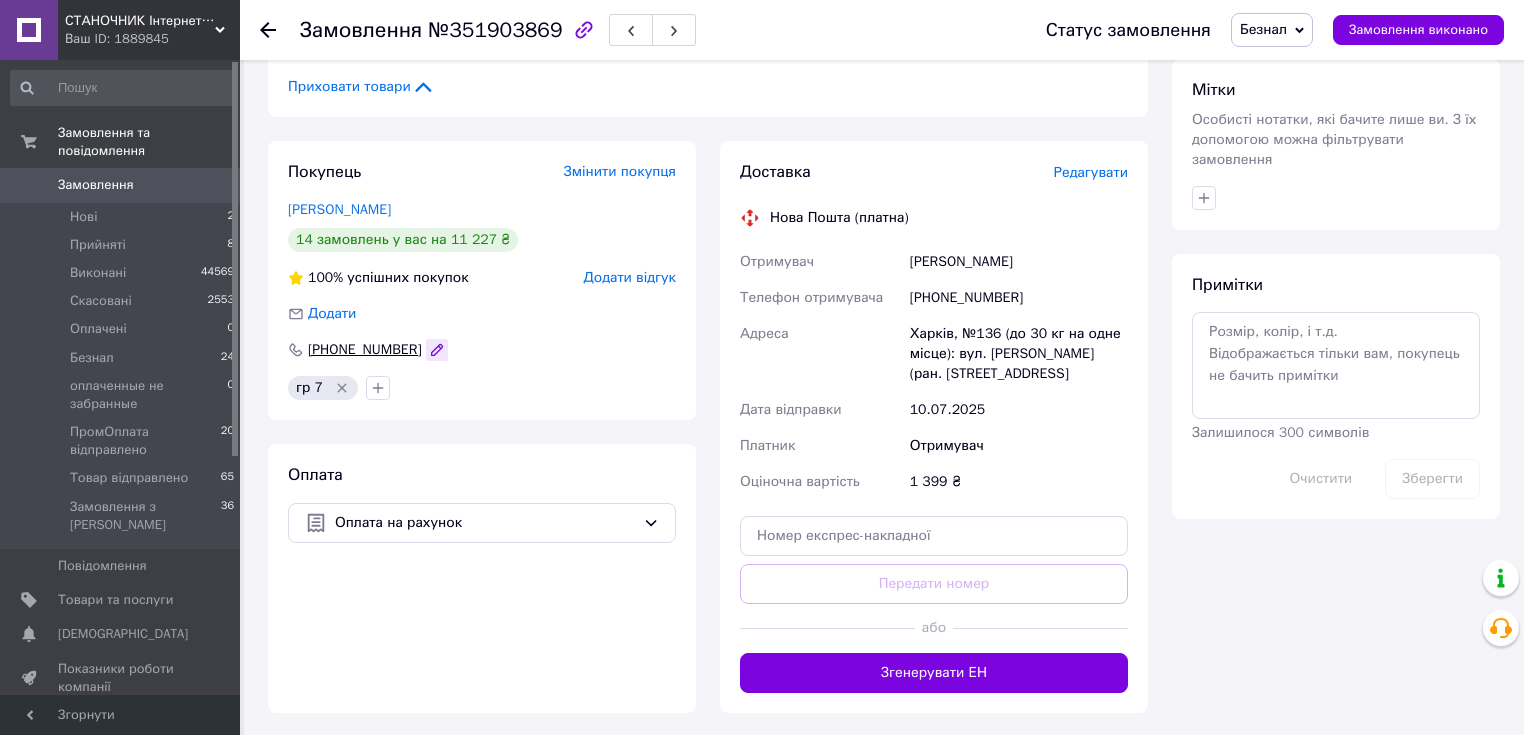 click 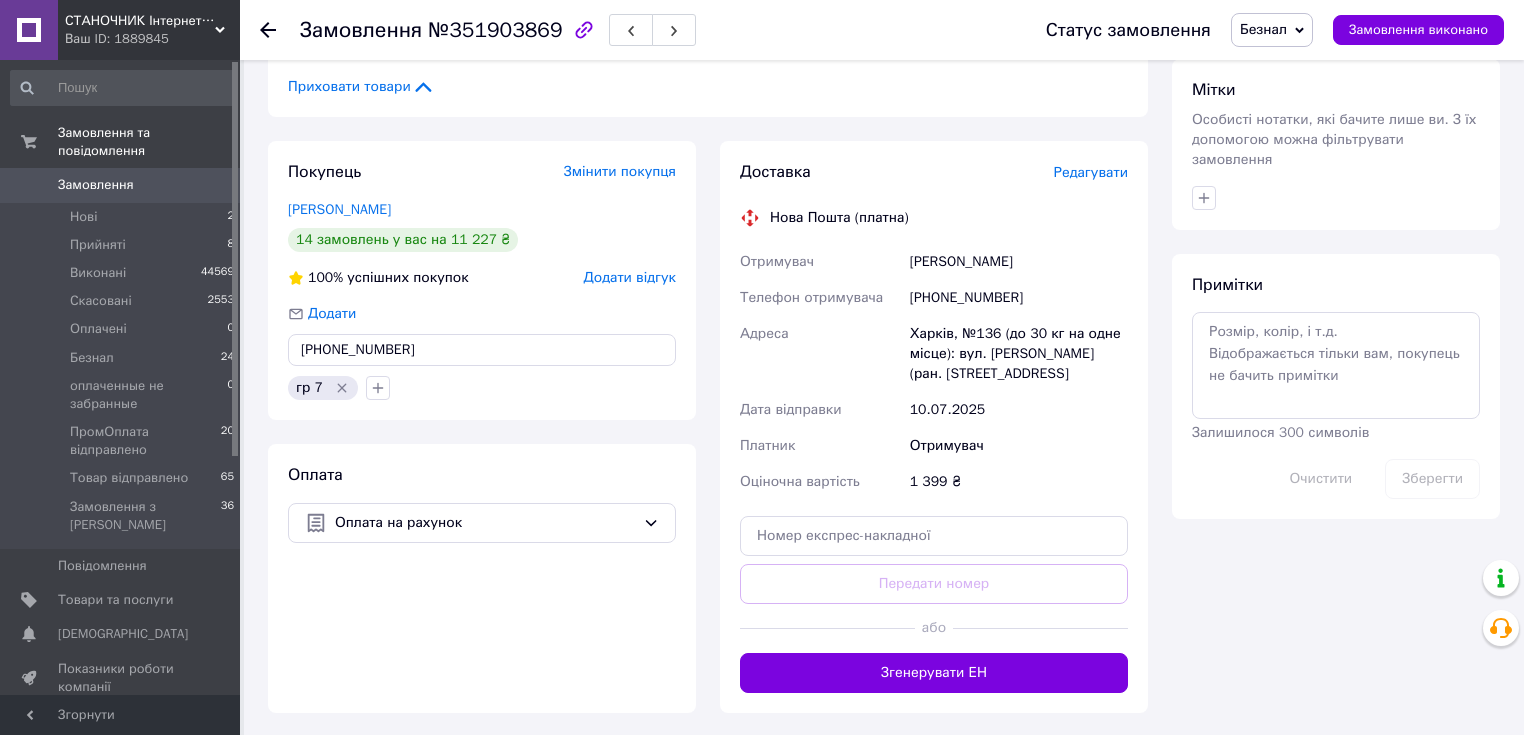 drag, startPoint x: 416, startPoint y: 330, endPoint x: 328, endPoint y: 331, distance: 88.005684 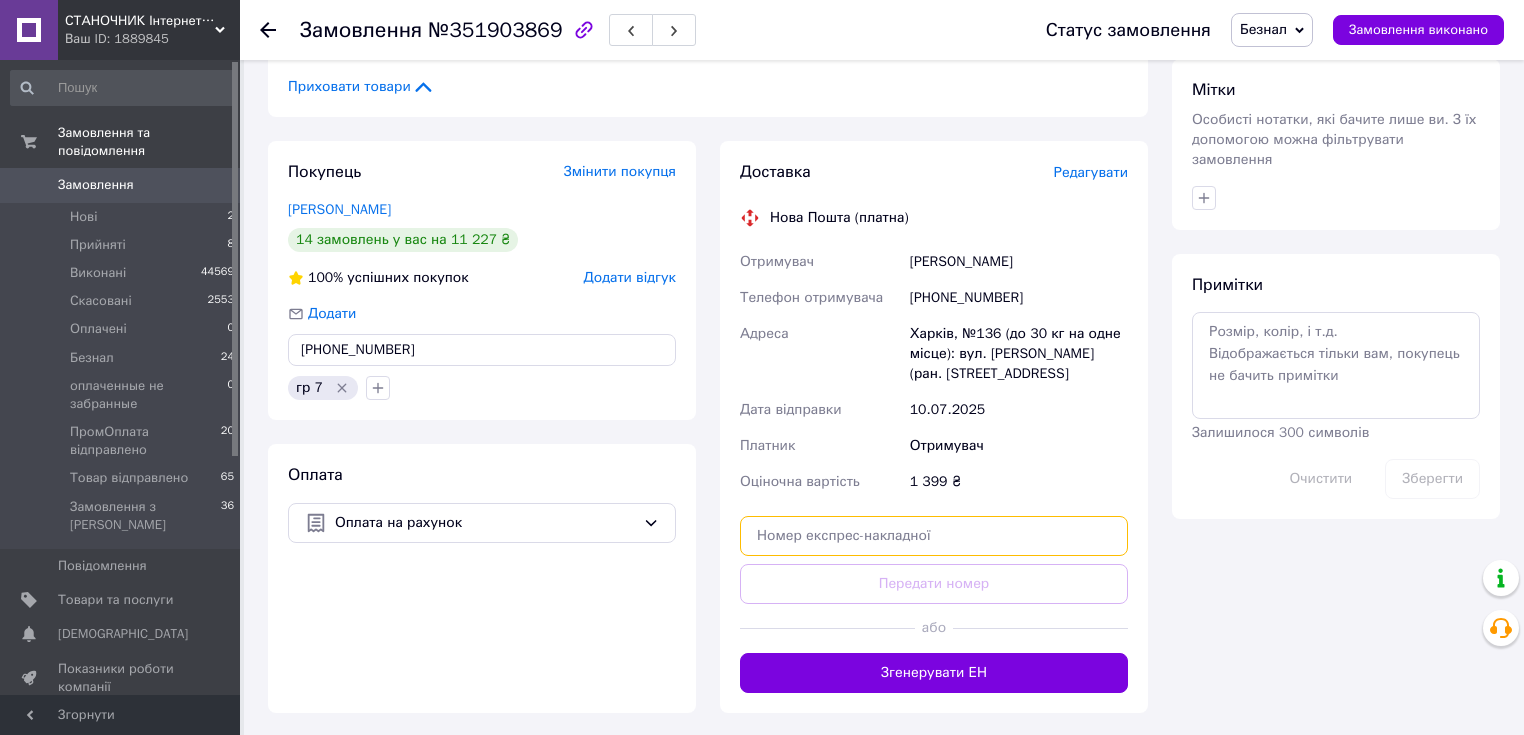 click at bounding box center [934, 536] 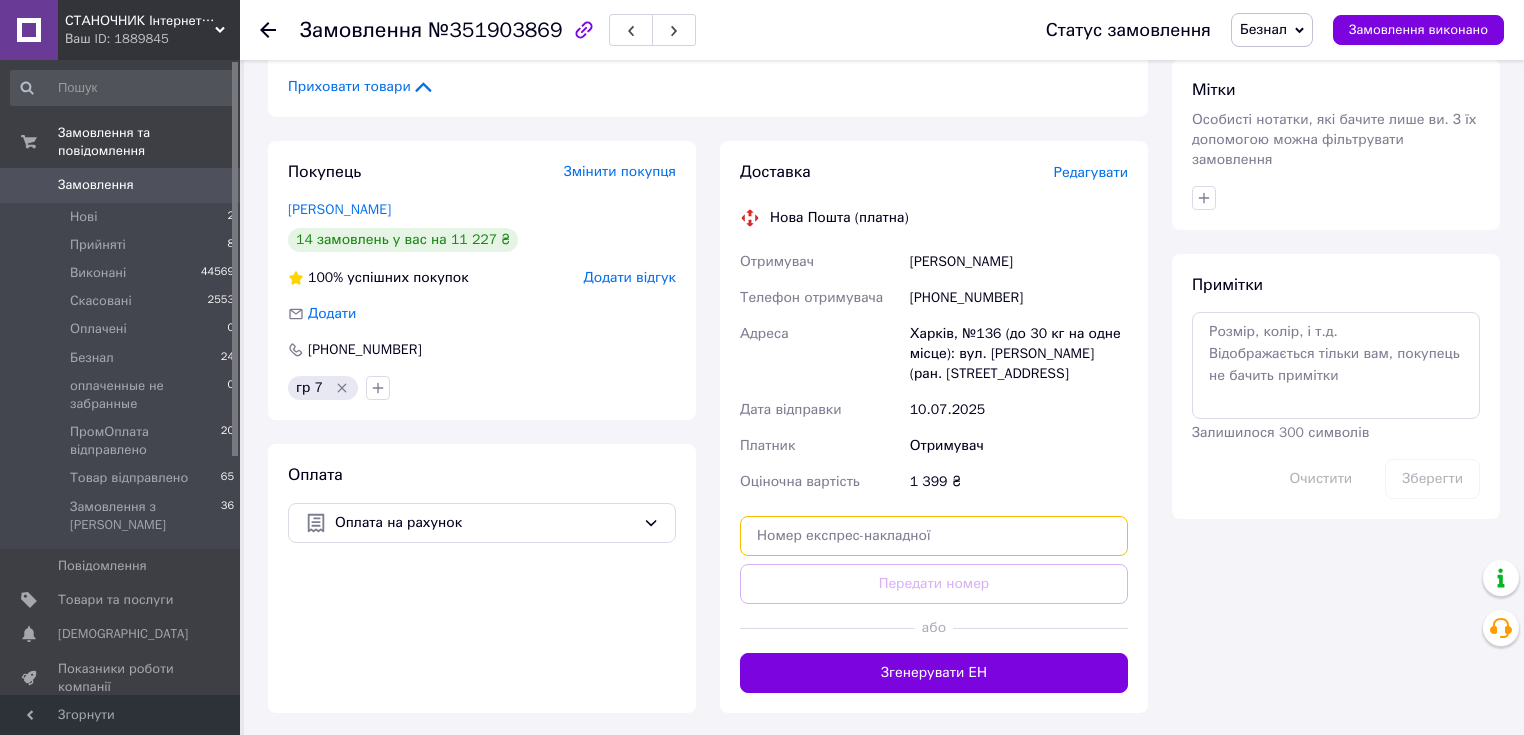 paste on "20451203060835" 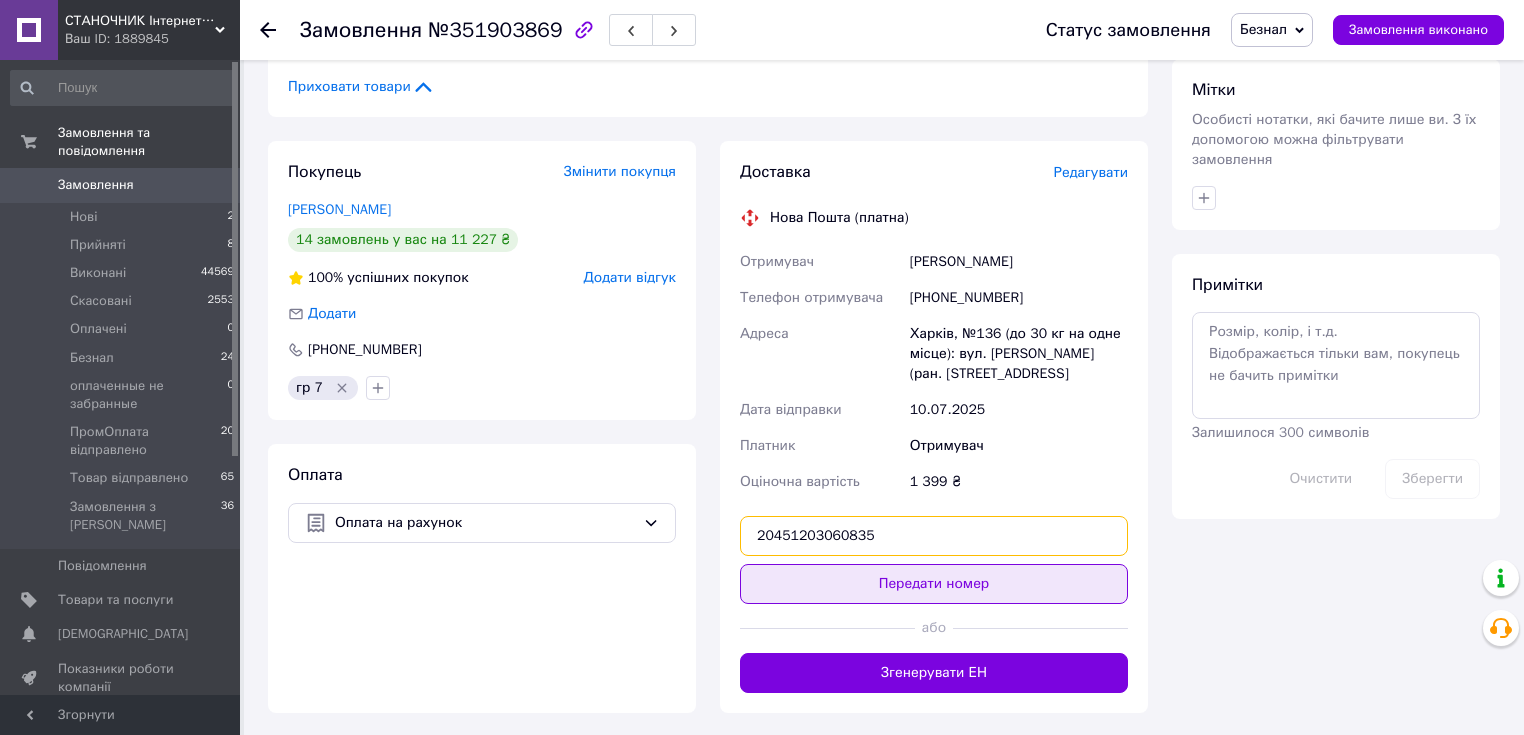 type on "20451203060835" 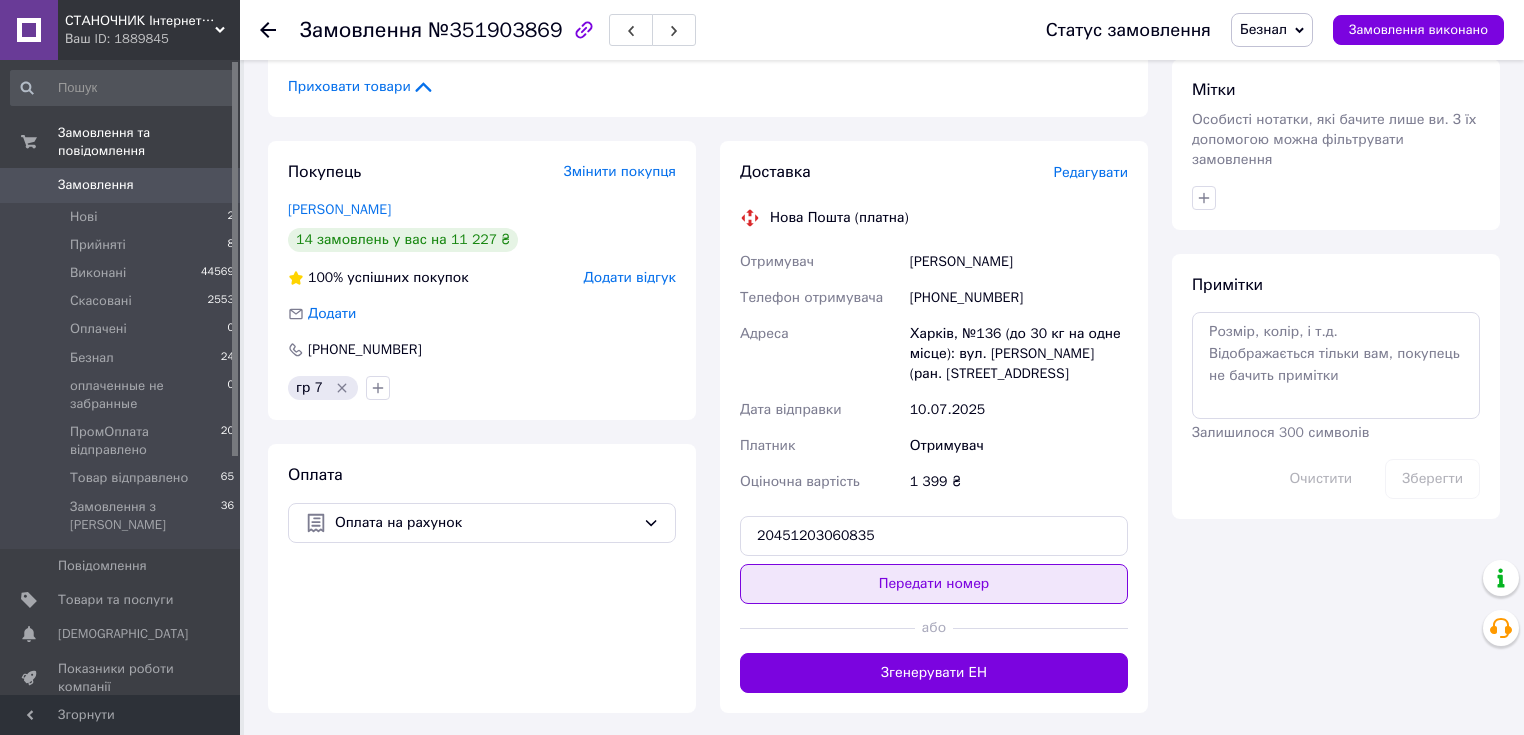 click on "Передати номер" at bounding box center (934, 584) 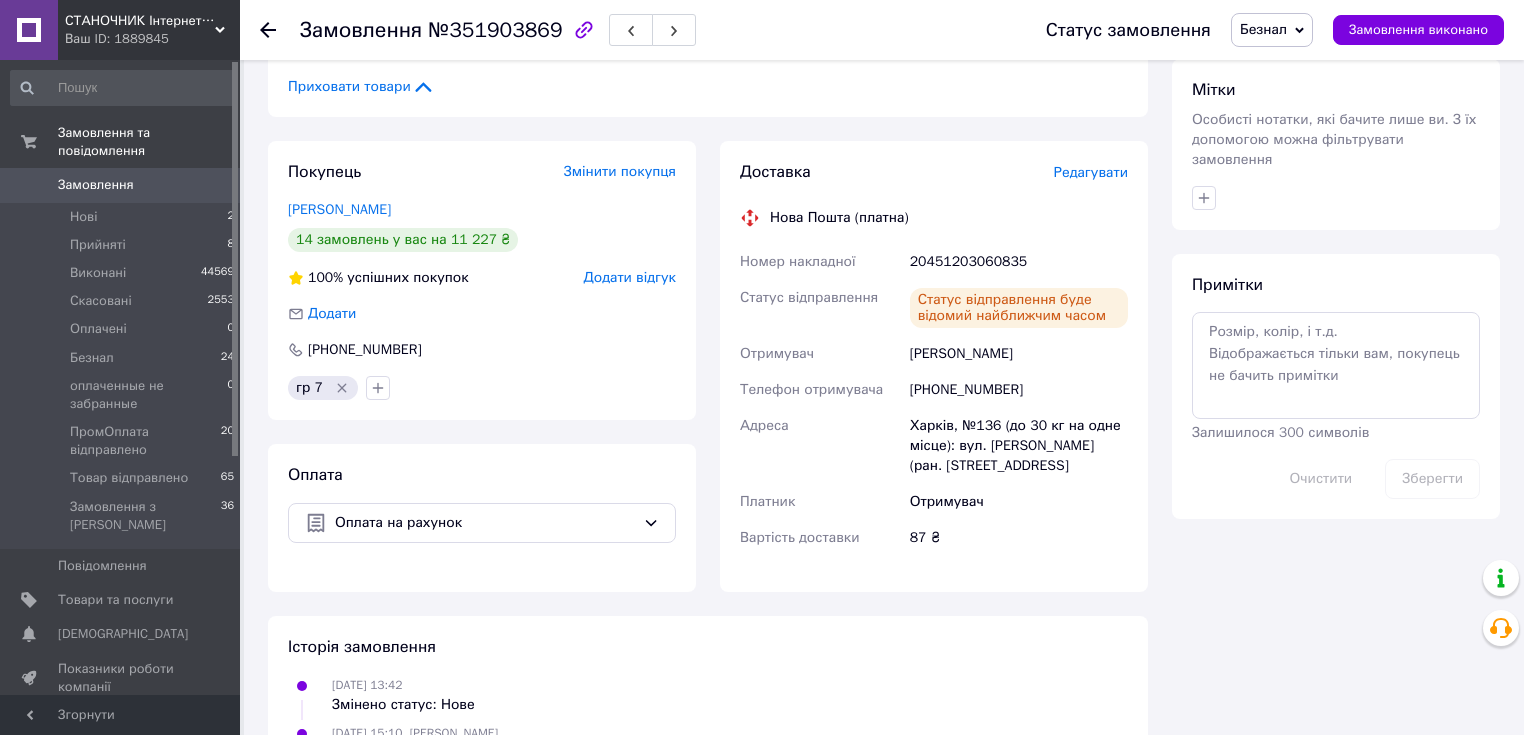 click on "Безнал" at bounding box center [1263, 29] 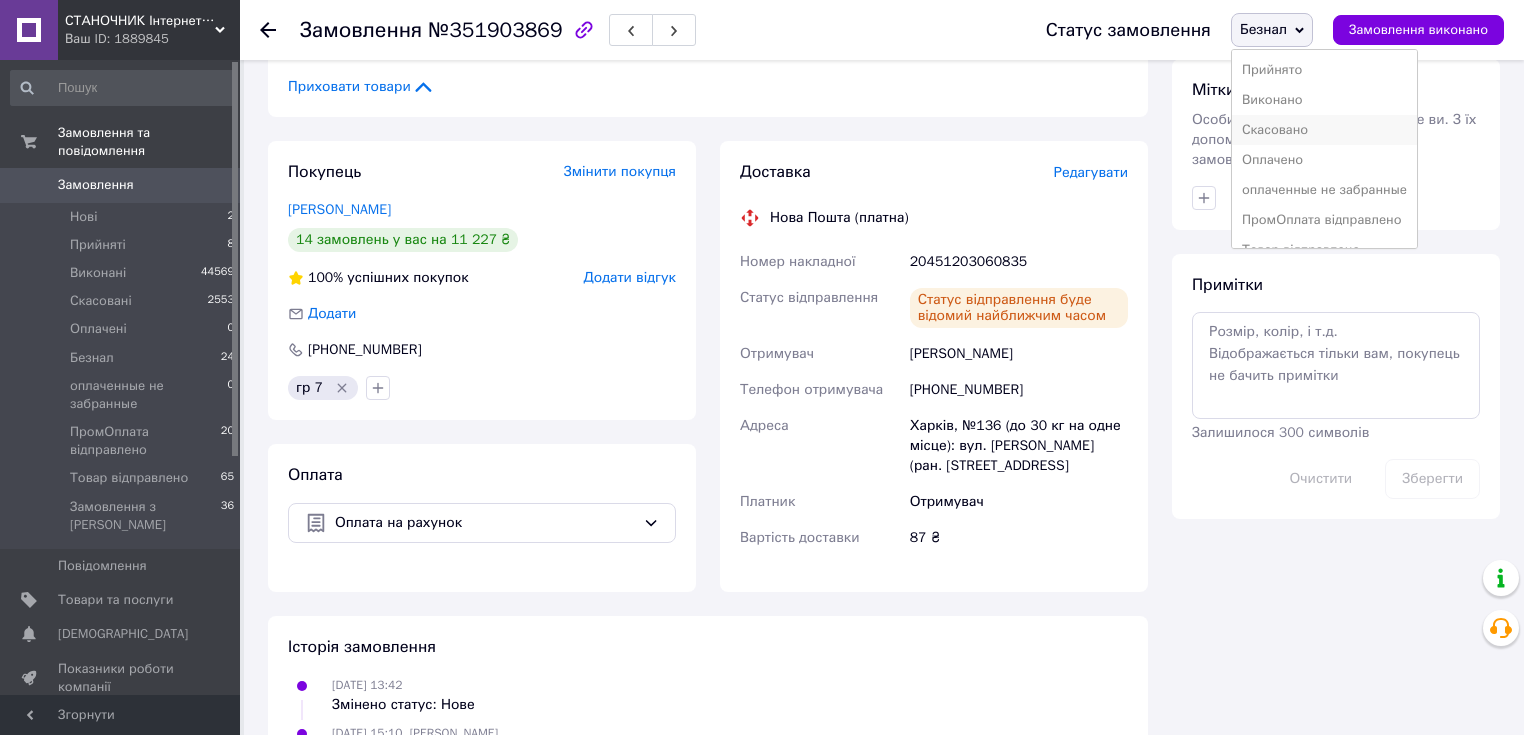 scroll, scrollTop: 21, scrollLeft: 0, axis: vertical 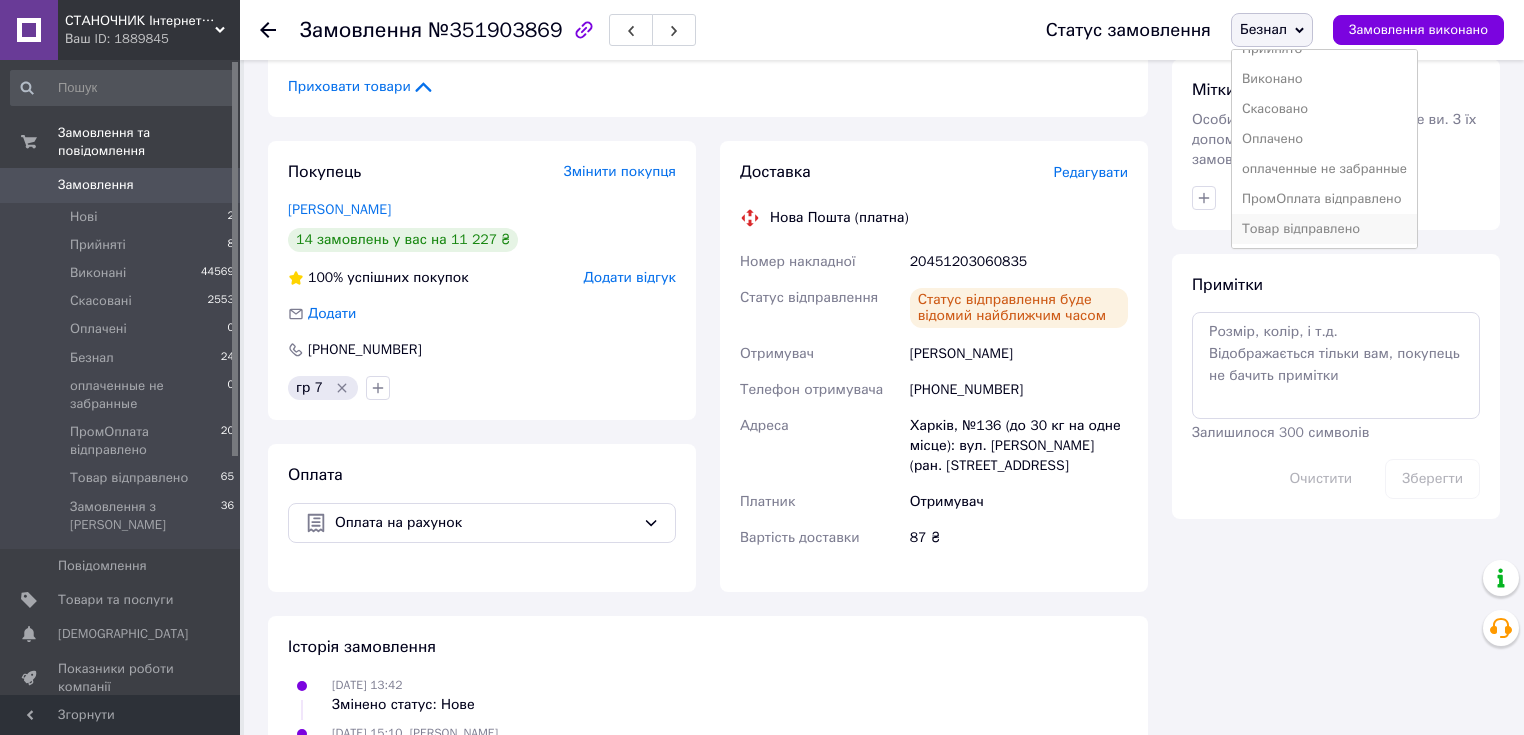 click on "Товар відправлено" at bounding box center [1324, 229] 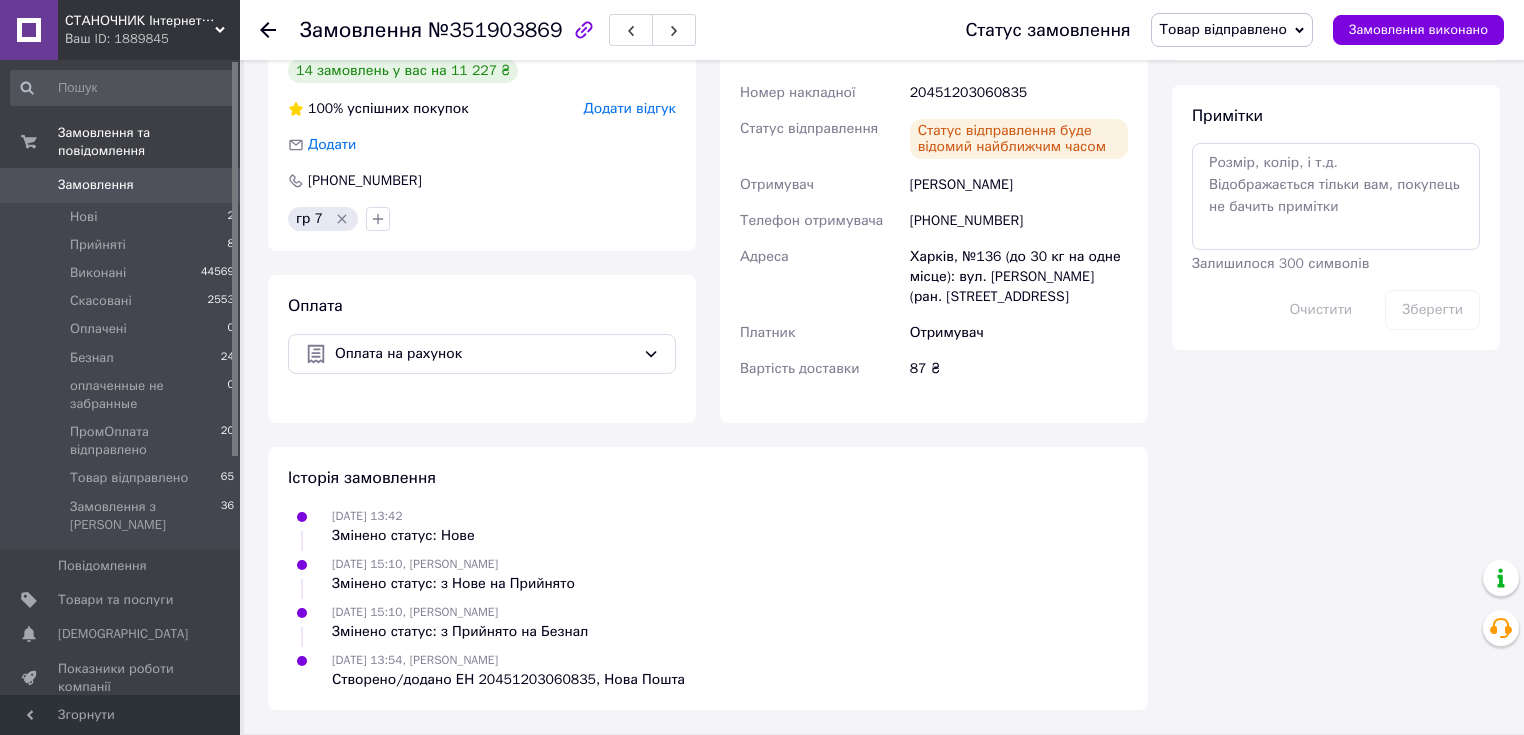 scroll, scrollTop: 803, scrollLeft: 0, axis: vertical 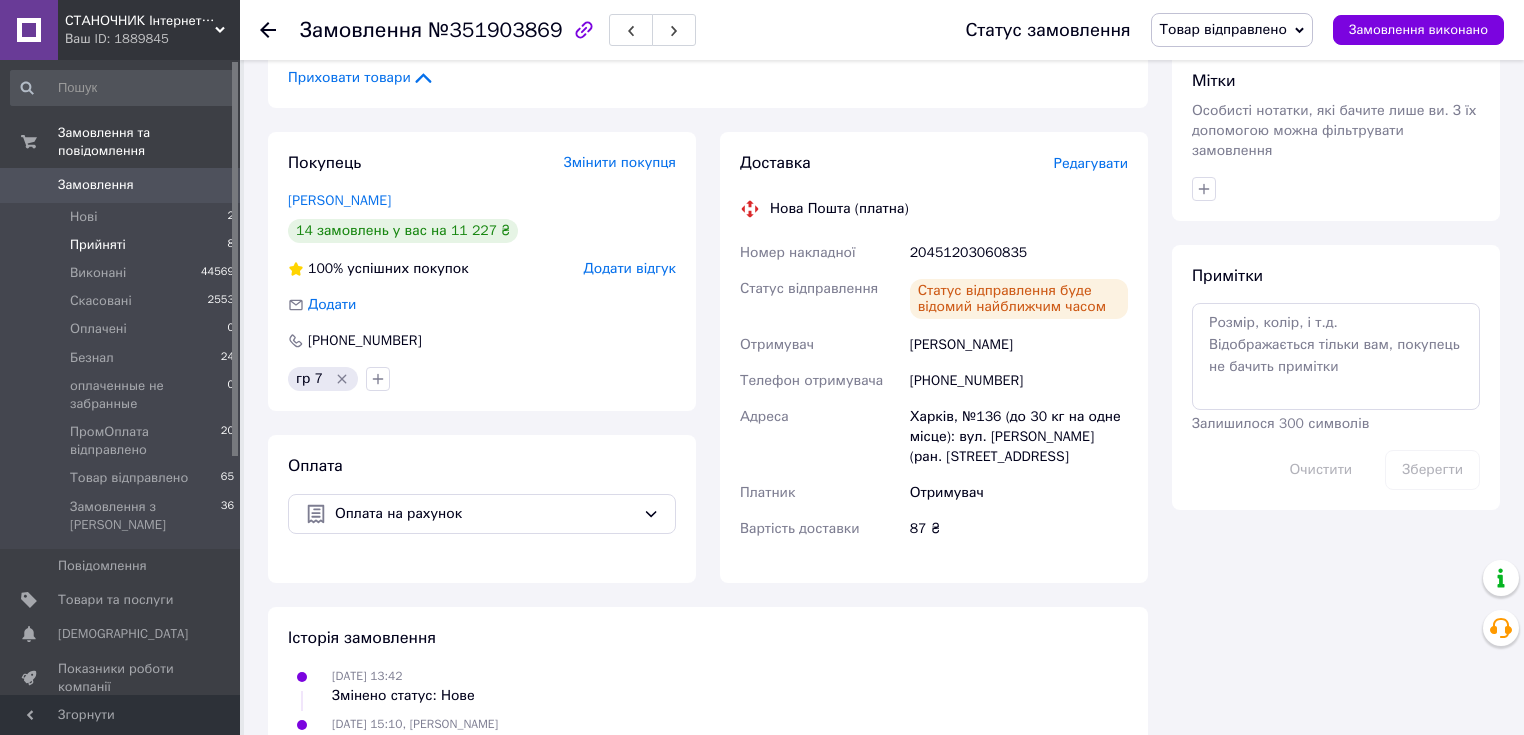 click on "Прийняті" at bounding box center (98, 245) 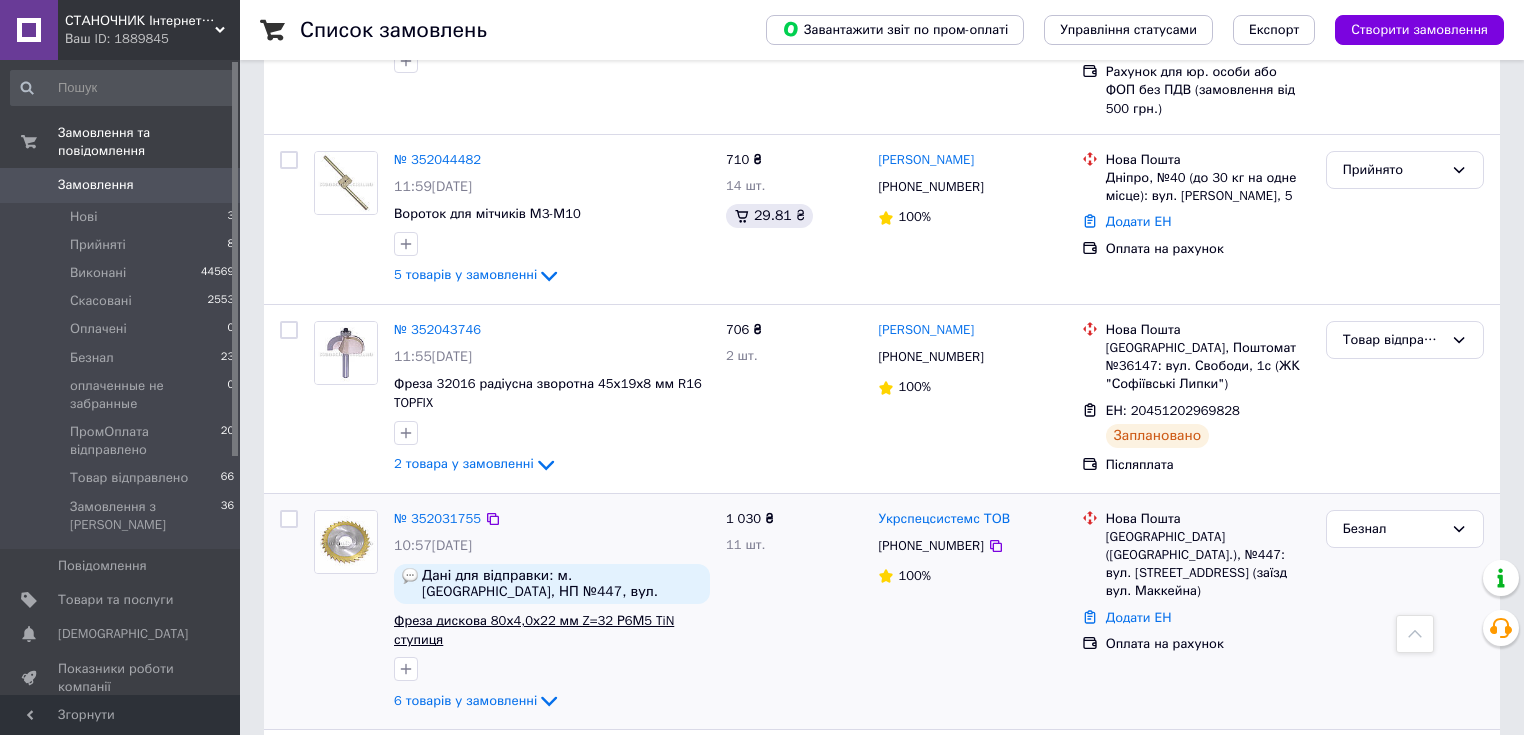 scroll, scrollTop: 1040, scrollLeft: 0, axis: vertical 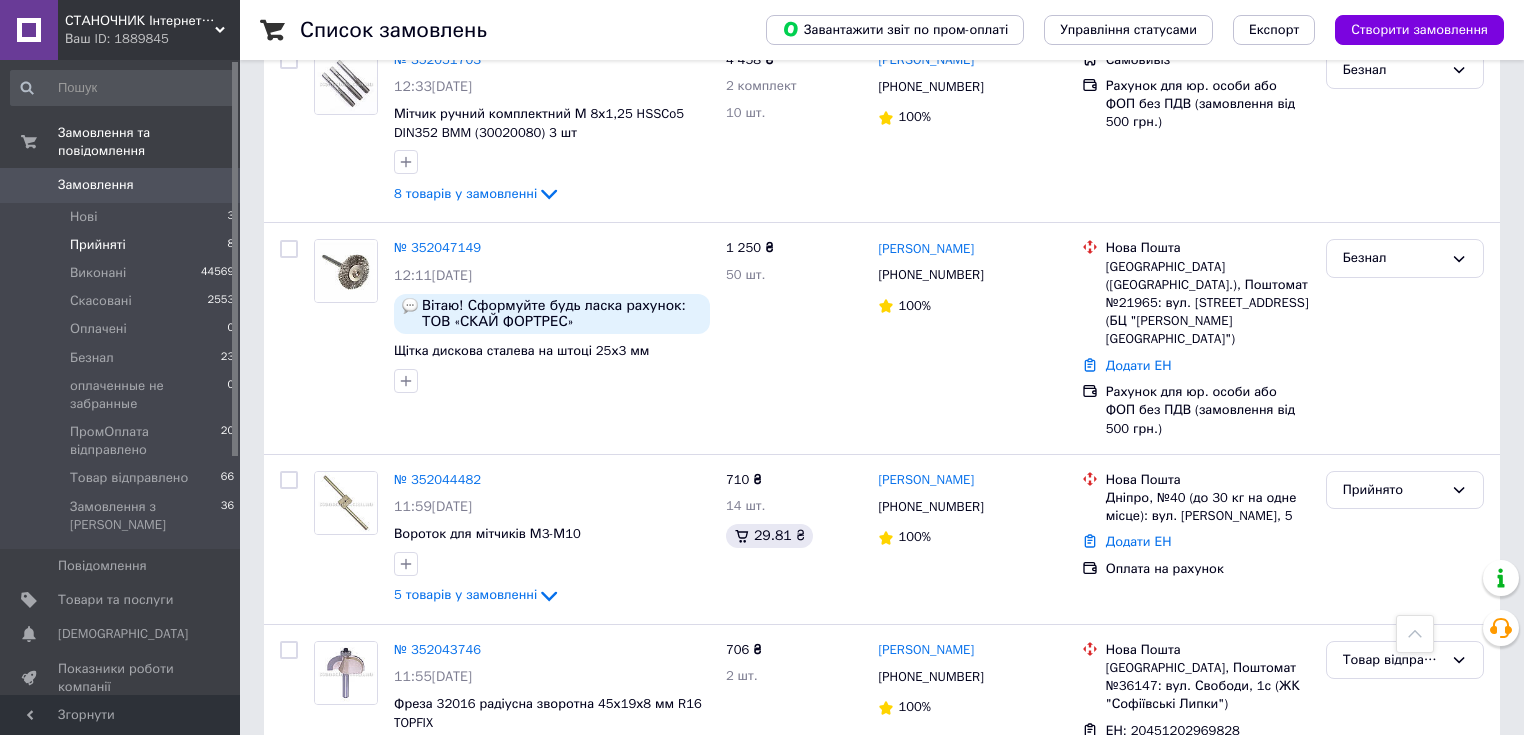 click on "Прийняті" at bounding box center [98, 245] 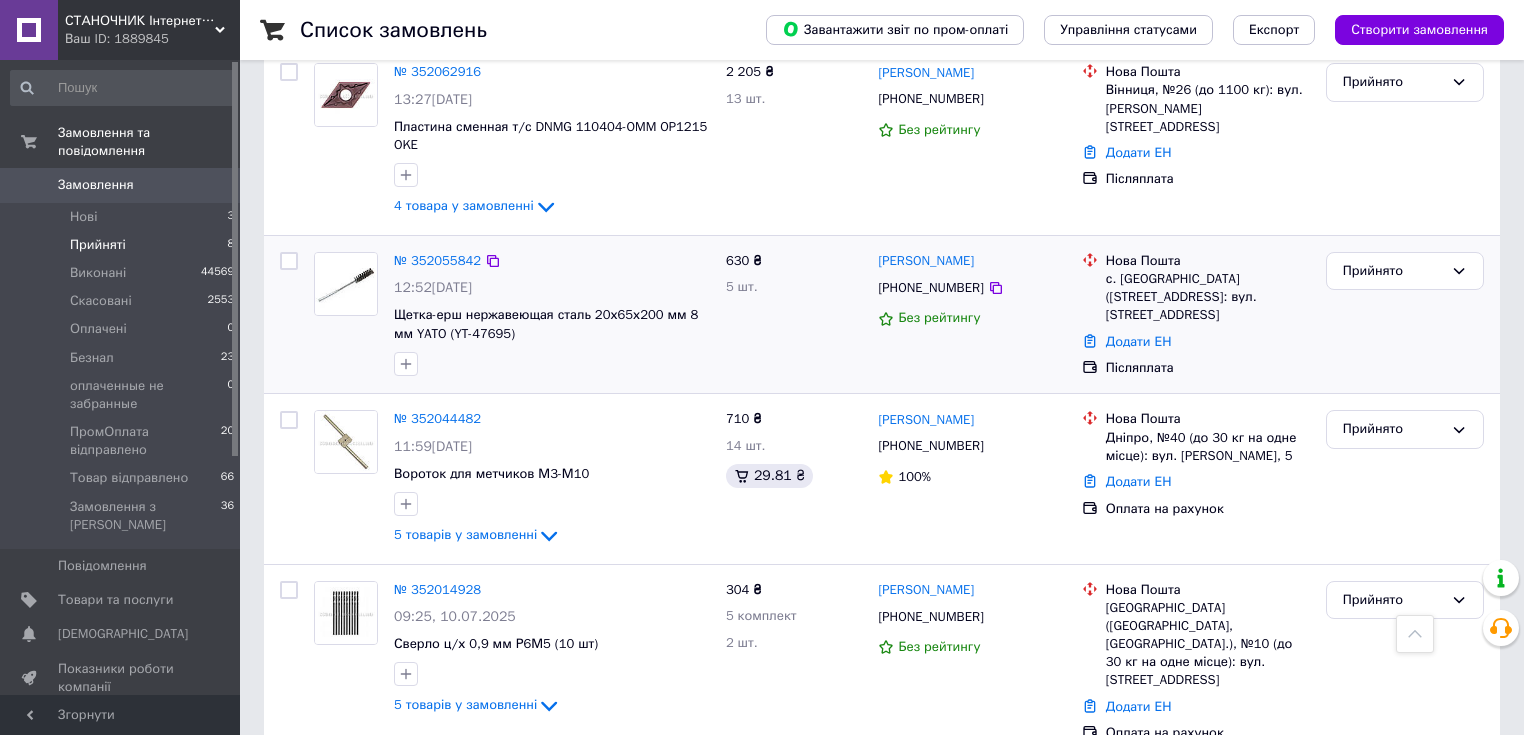 scroll, scrollTop: 400, scrollLeft: 0, axis: vertical 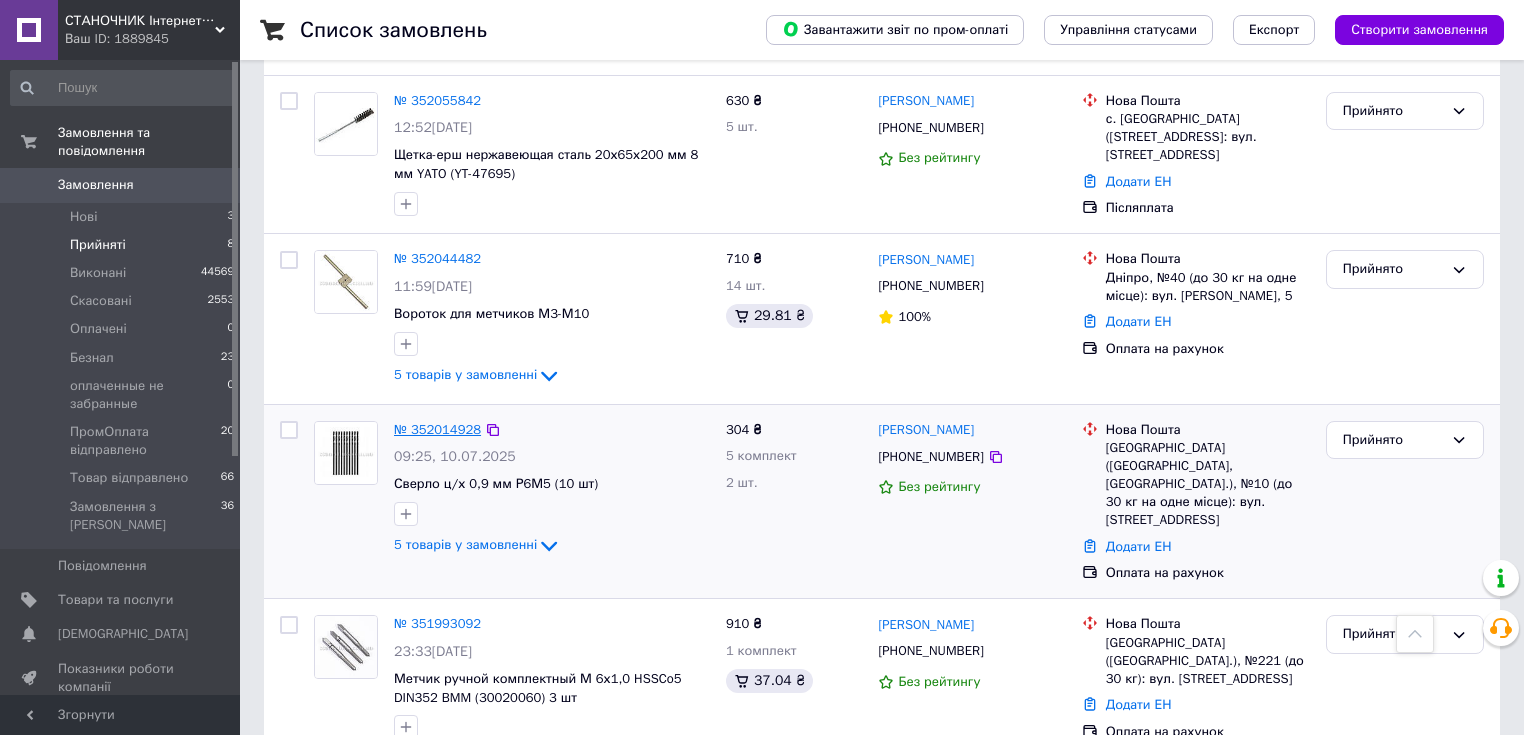 click on "№ 352014928" at bounding box center [437, 429] 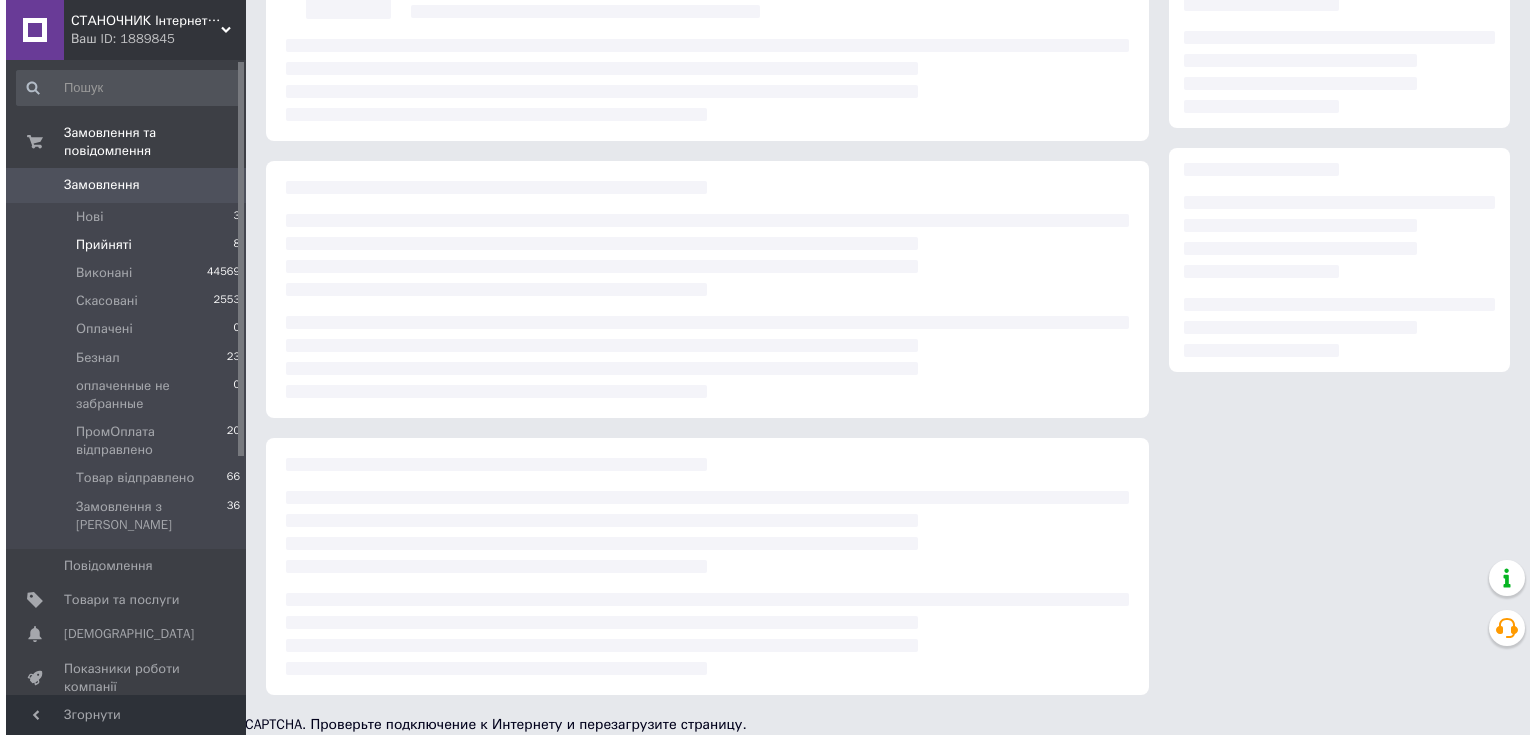 scroll, scrollTop: 400, scrollLeft: 0, axis: vertical 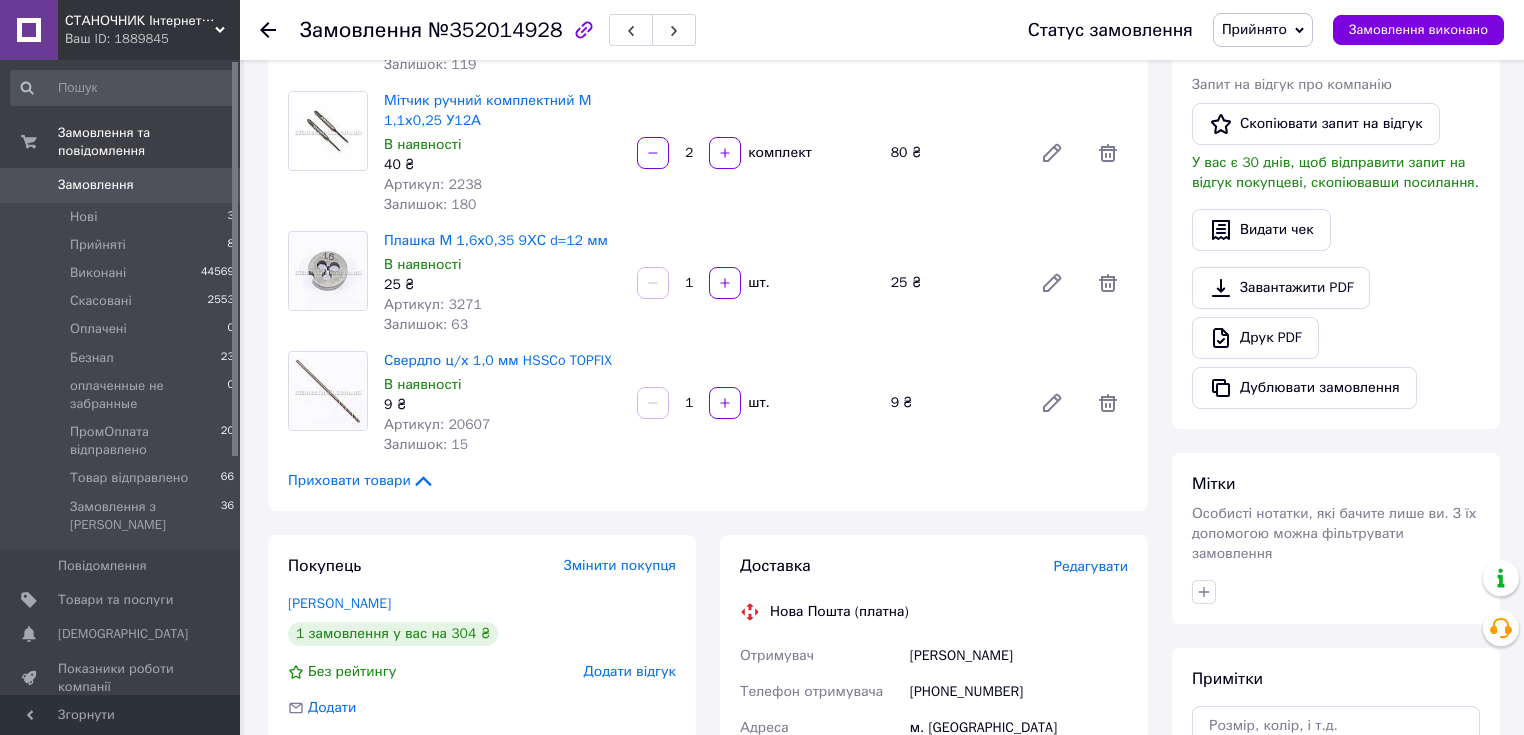 click on "Редагувати" at bounding box center (1091, 566) 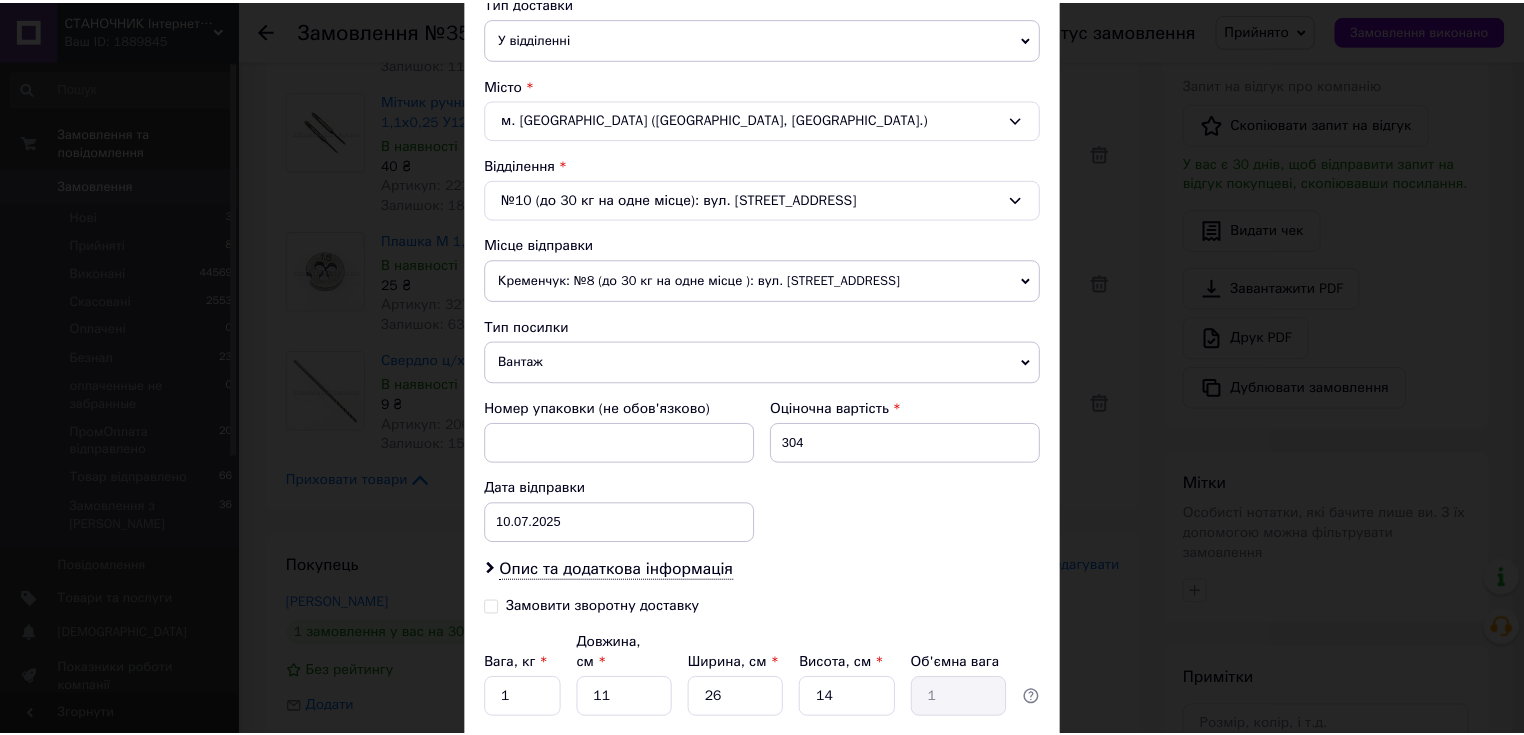 scroll, scrollTop: 623, scrollLeft: 0, axis: vertical 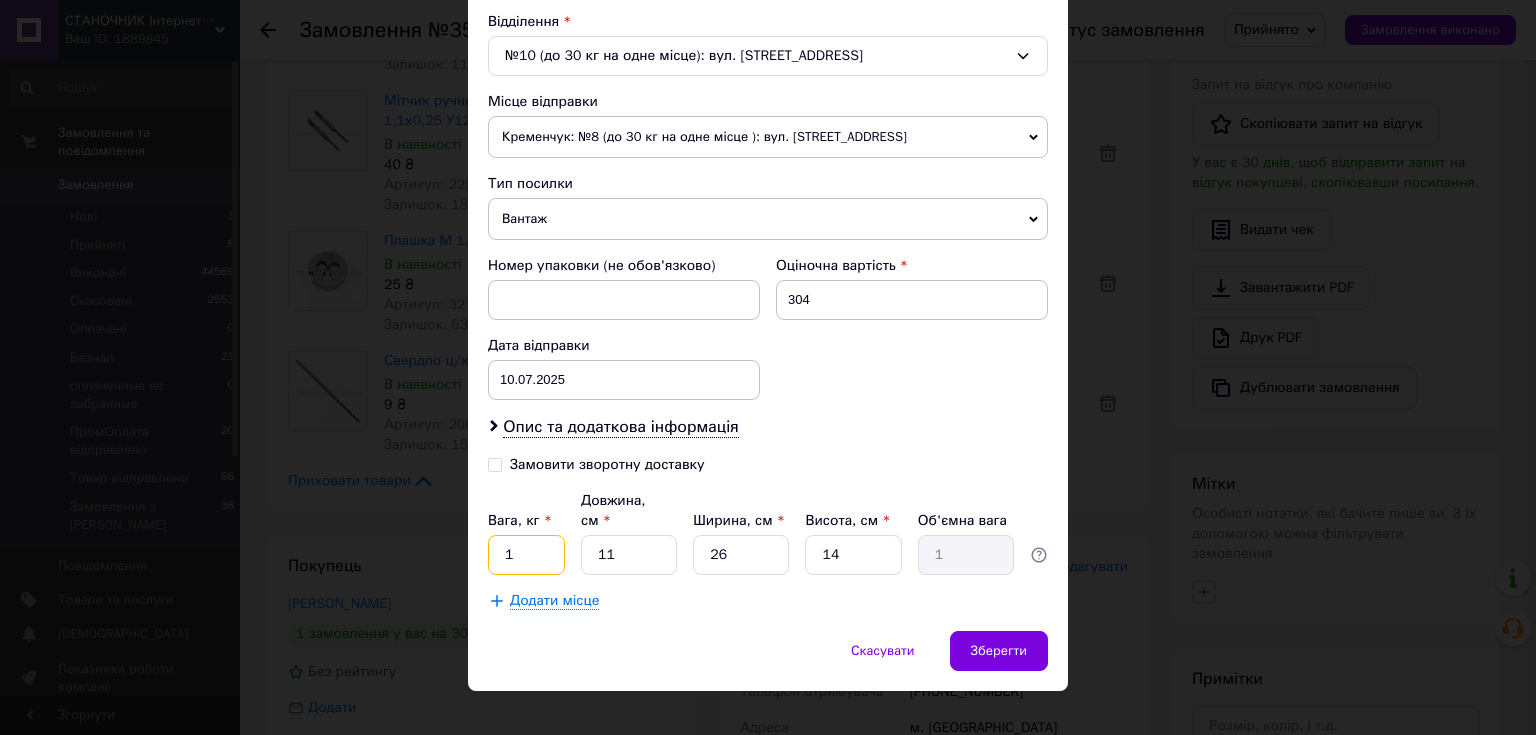 click on "1" at bounding box center (526, 555) 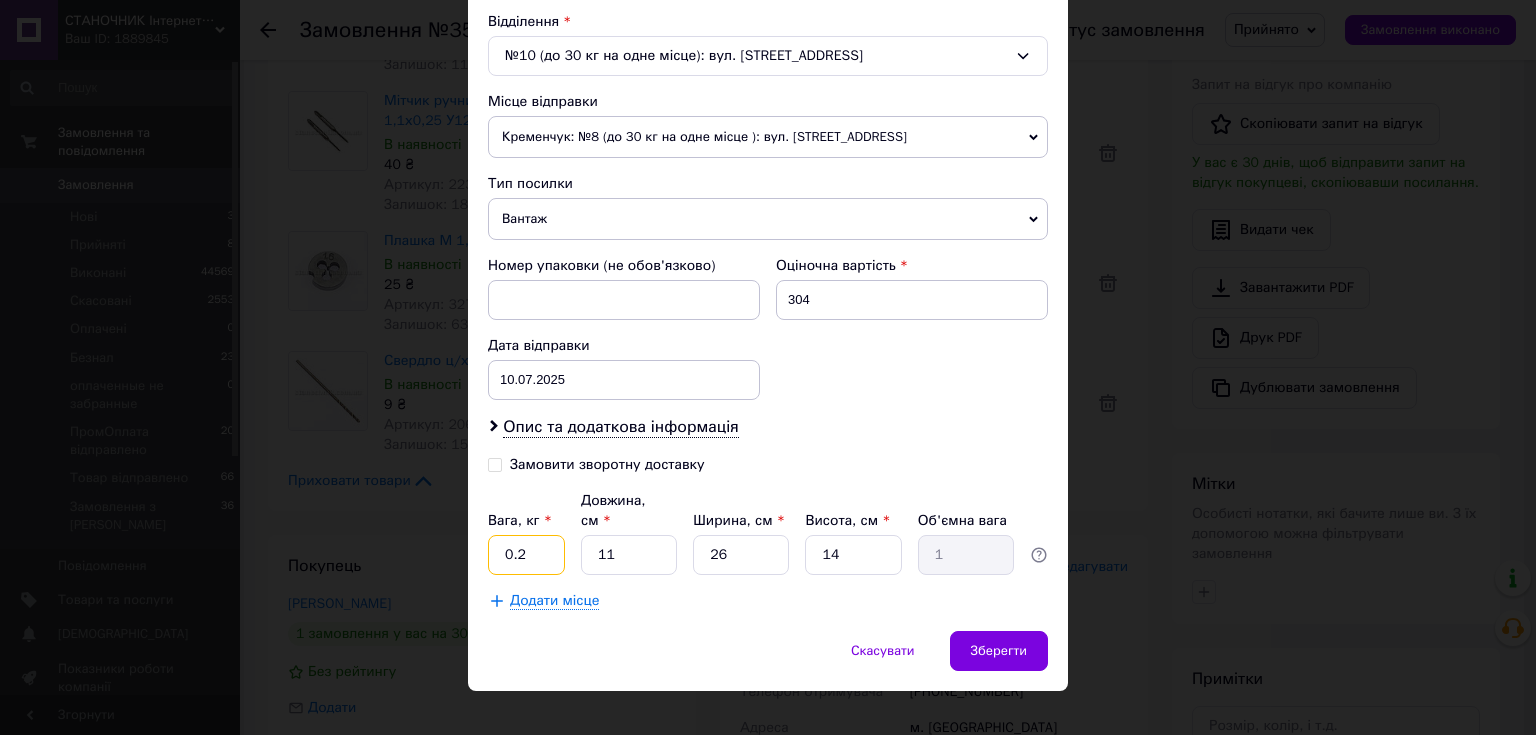 type on "0.2" 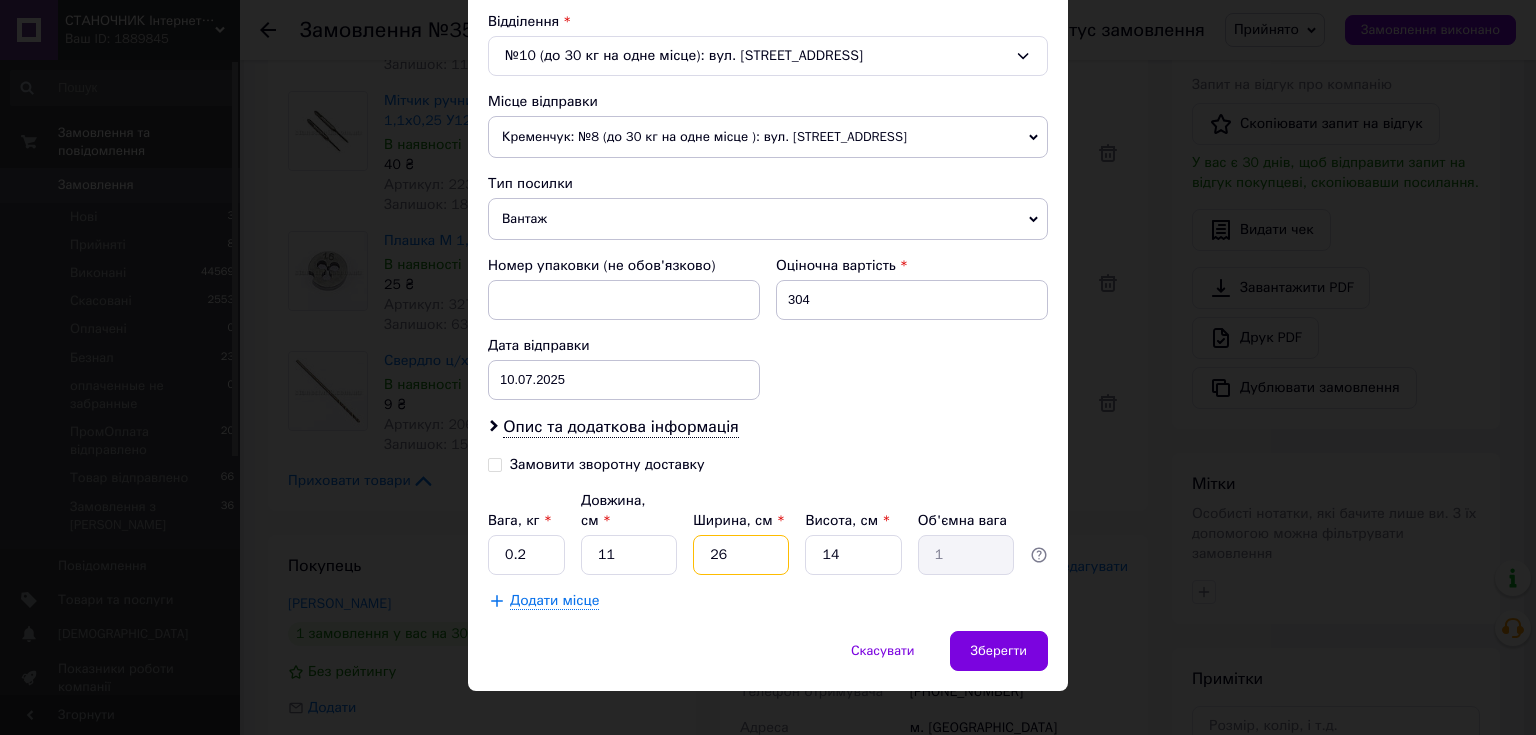 click on "26" at bounding box center (741, 555) 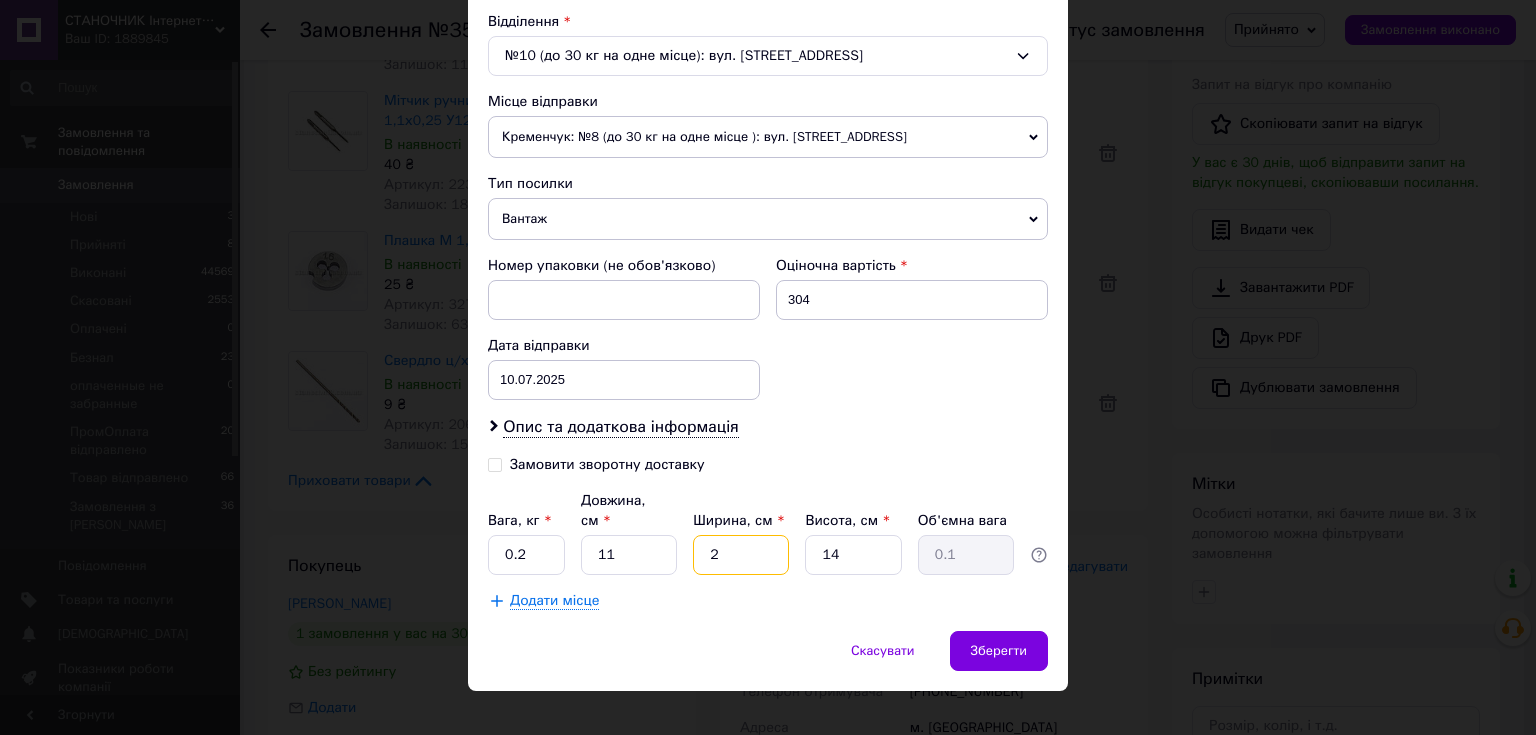 type 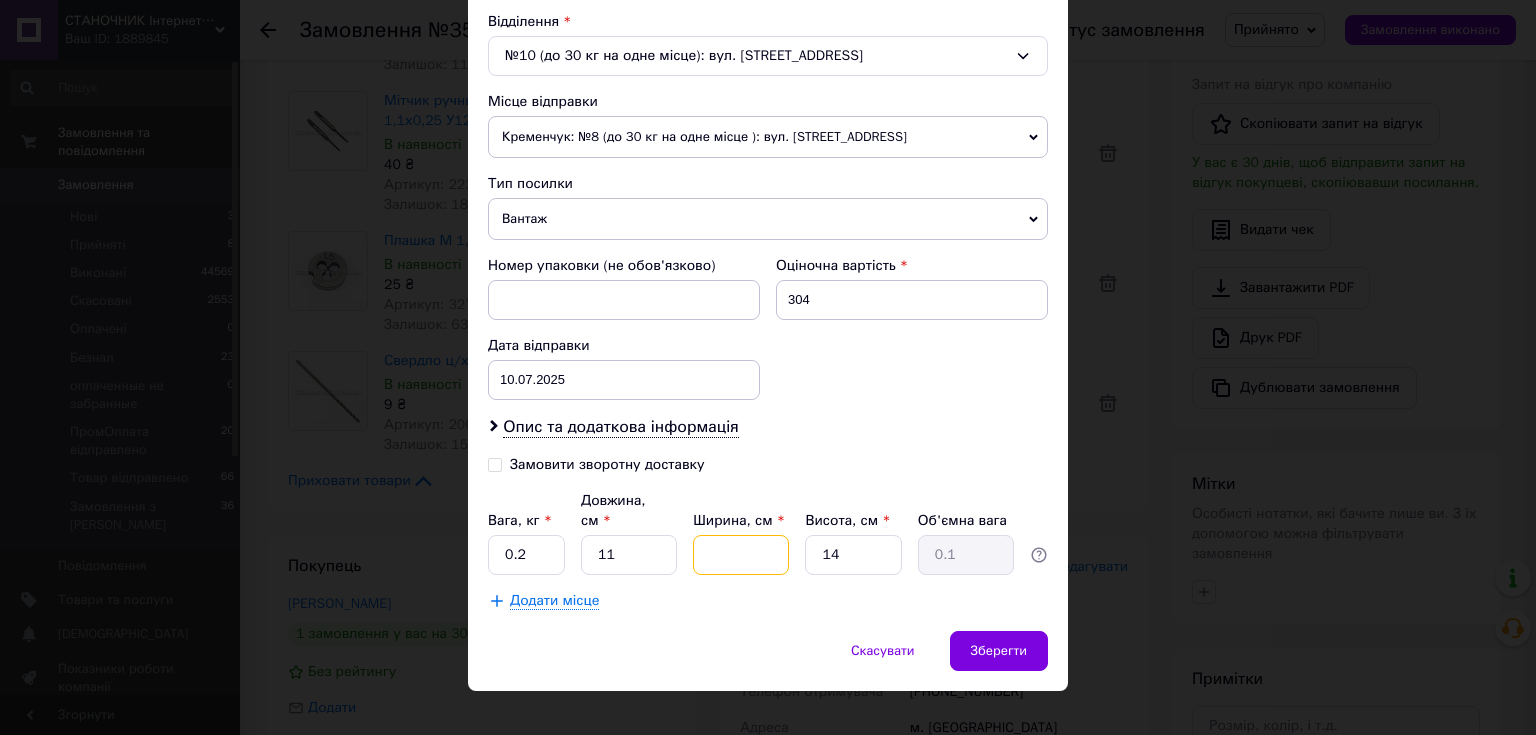 type 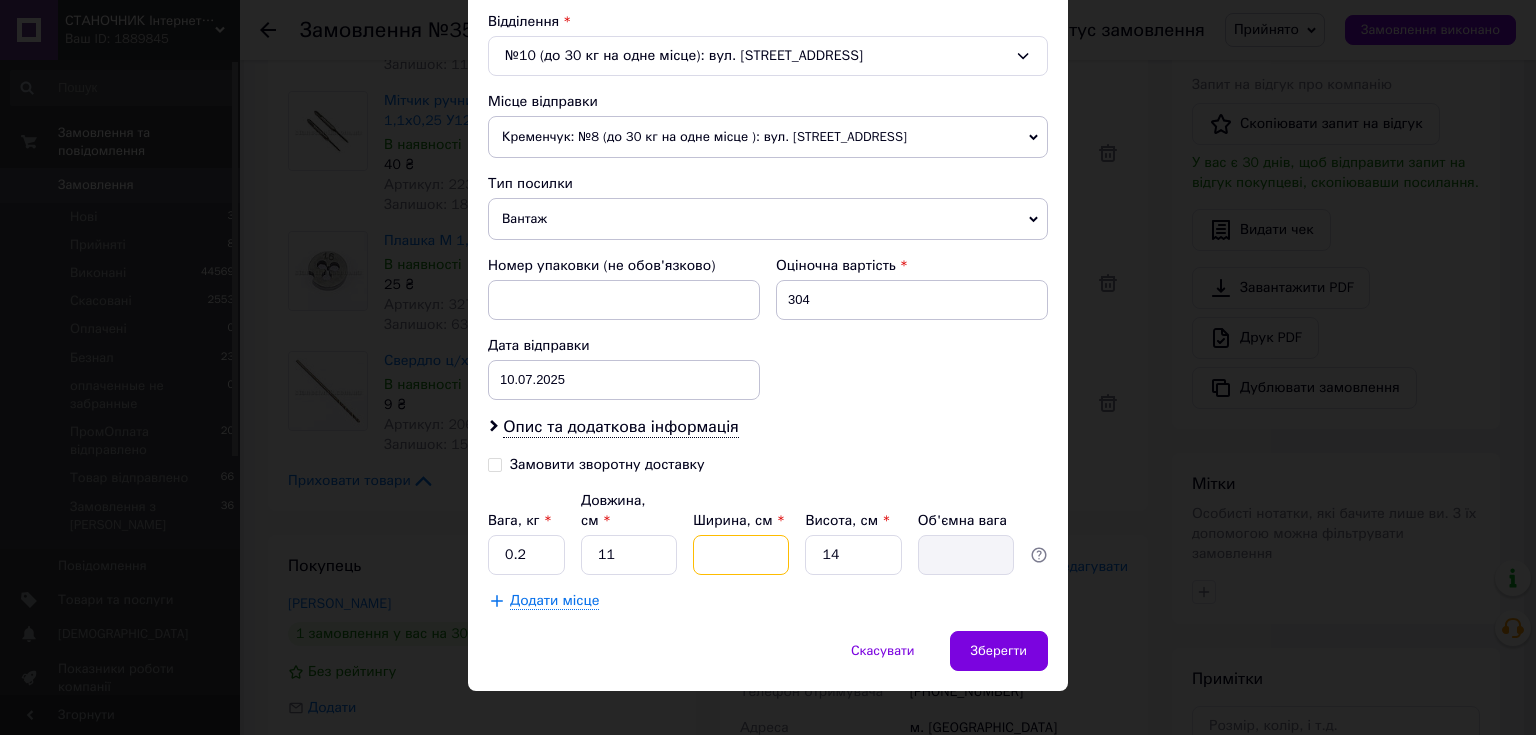 type on "5" 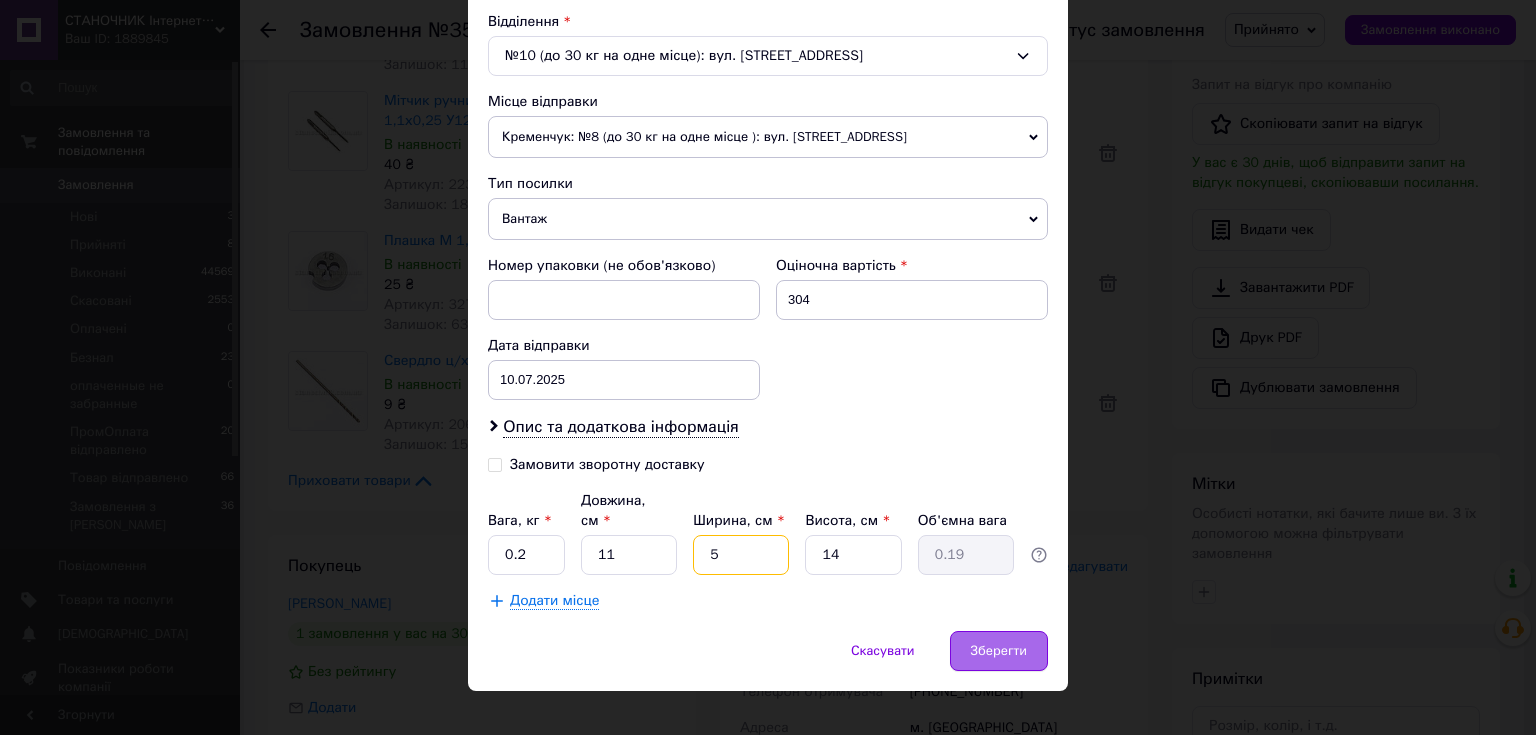type on "5" 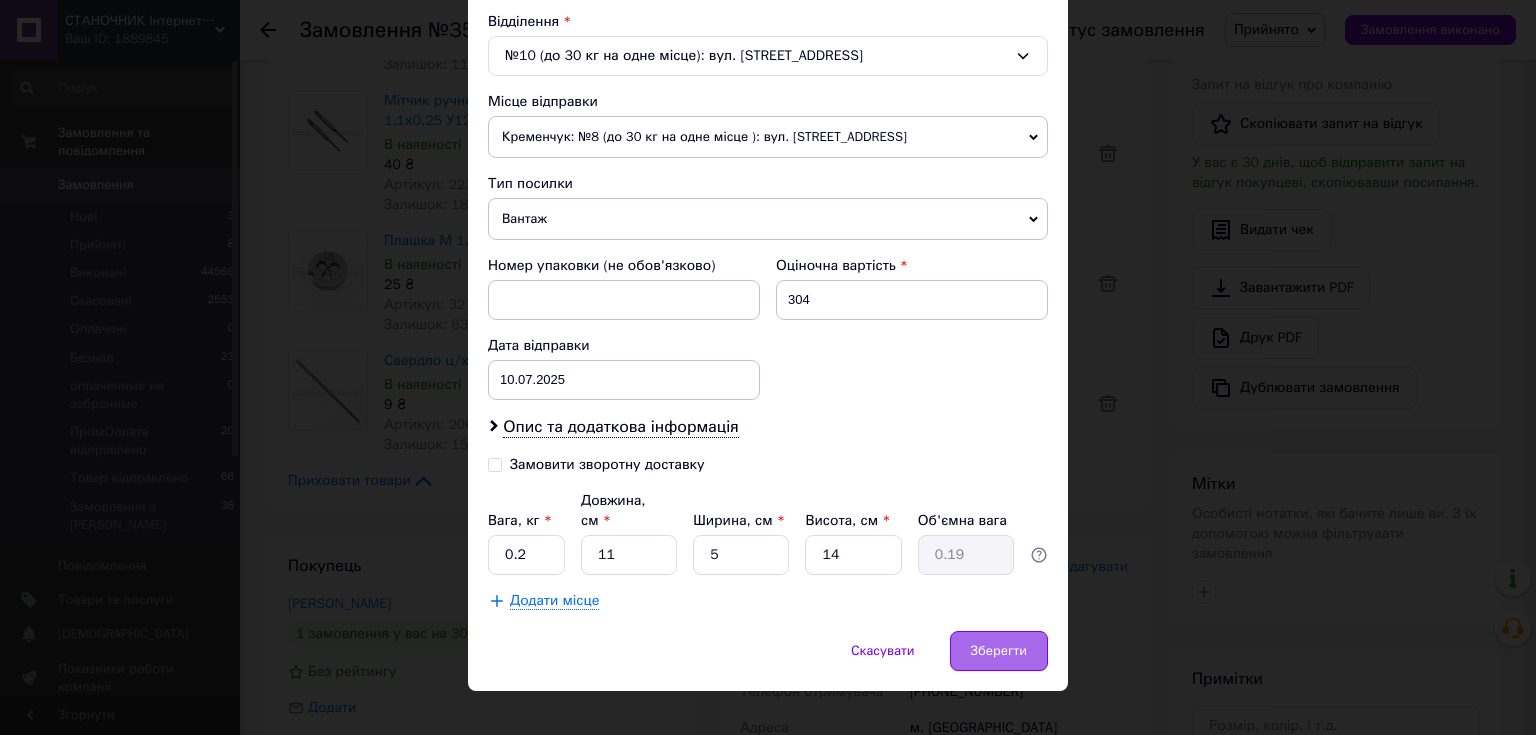 click on "Зберегти" at bounding box center (999, 651) 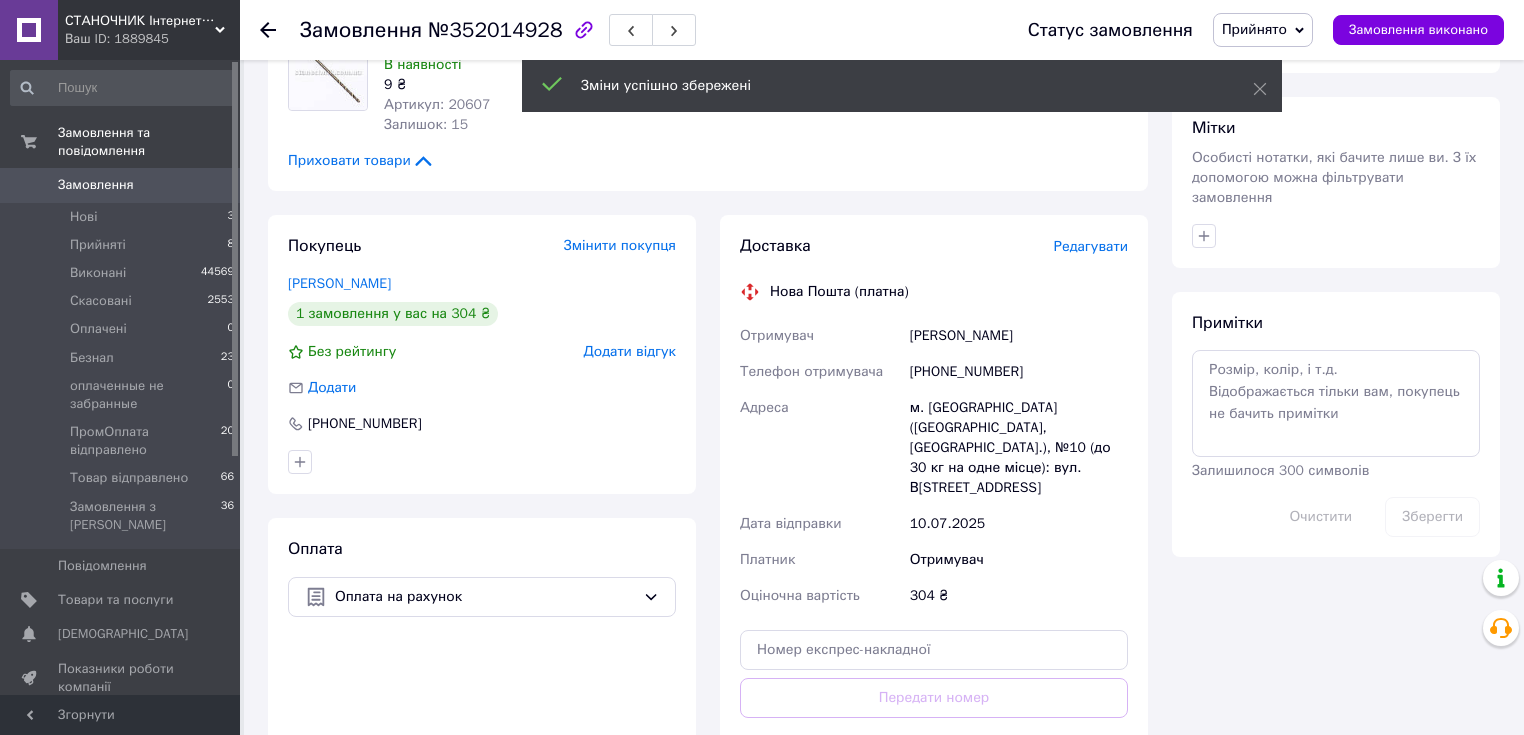 scroll, scrollTop: 960, scrollLeft: 0, axis: vertical 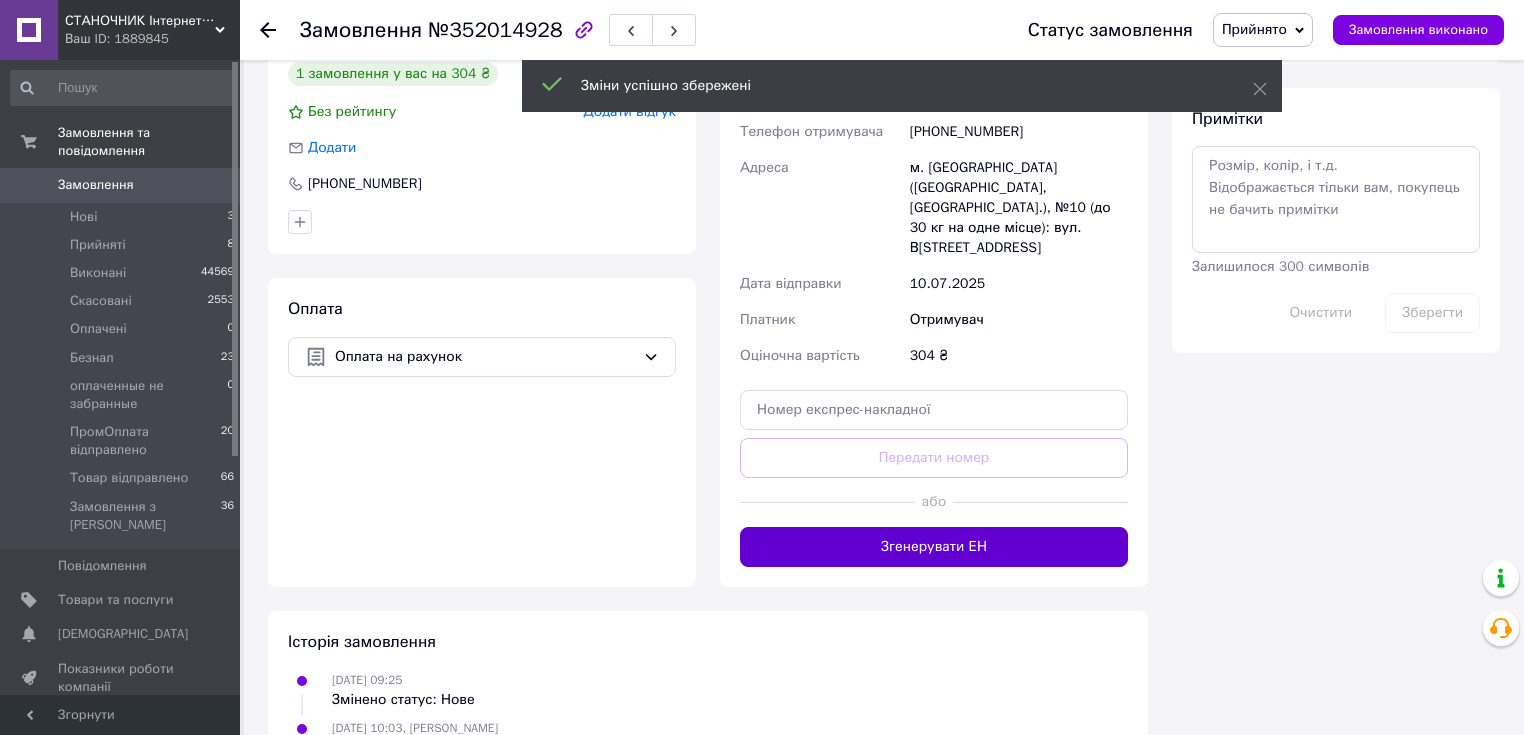 click on "Згенерувати ЕН" at bounding box center (934, 547) 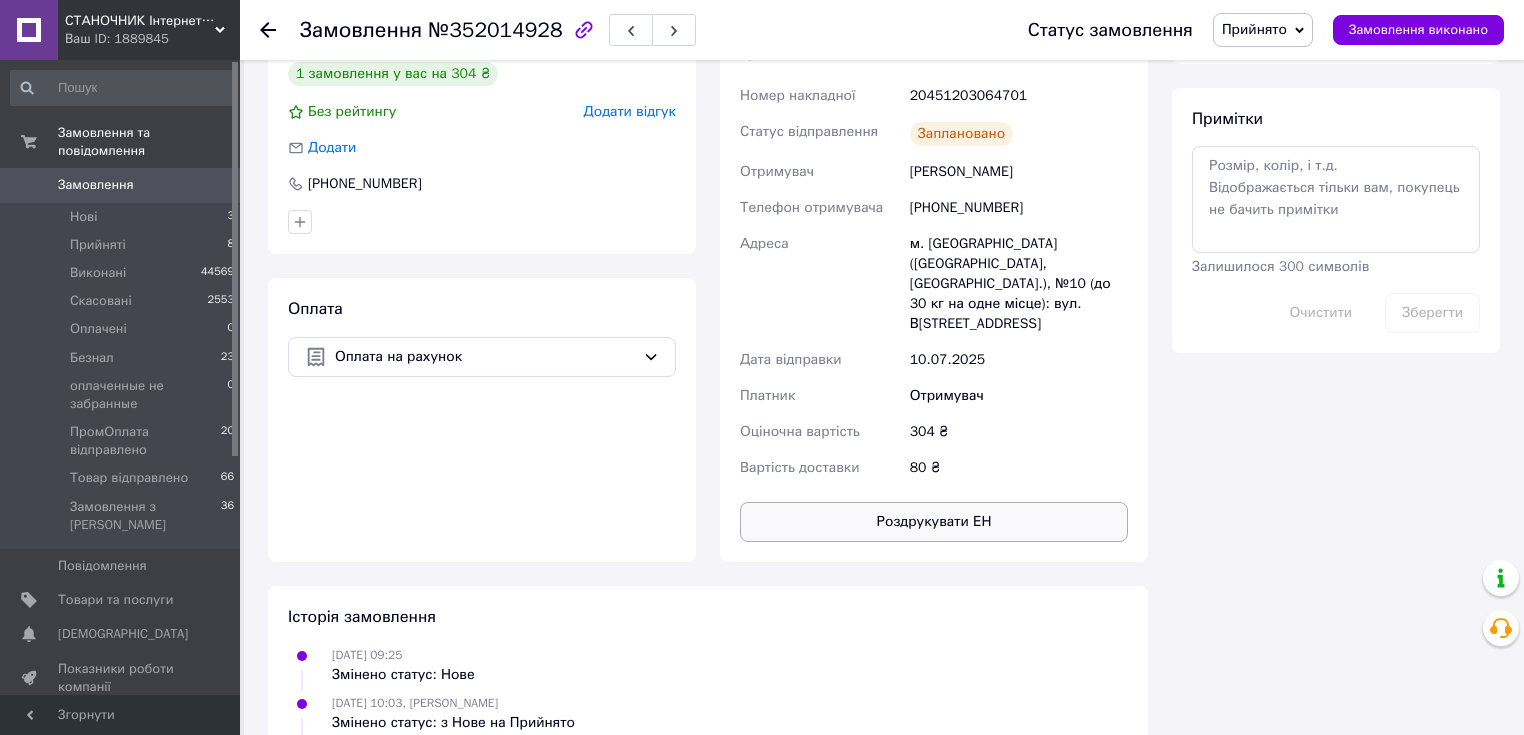click on "Роздрукувати ЕН" at bounding box center (934, 522) 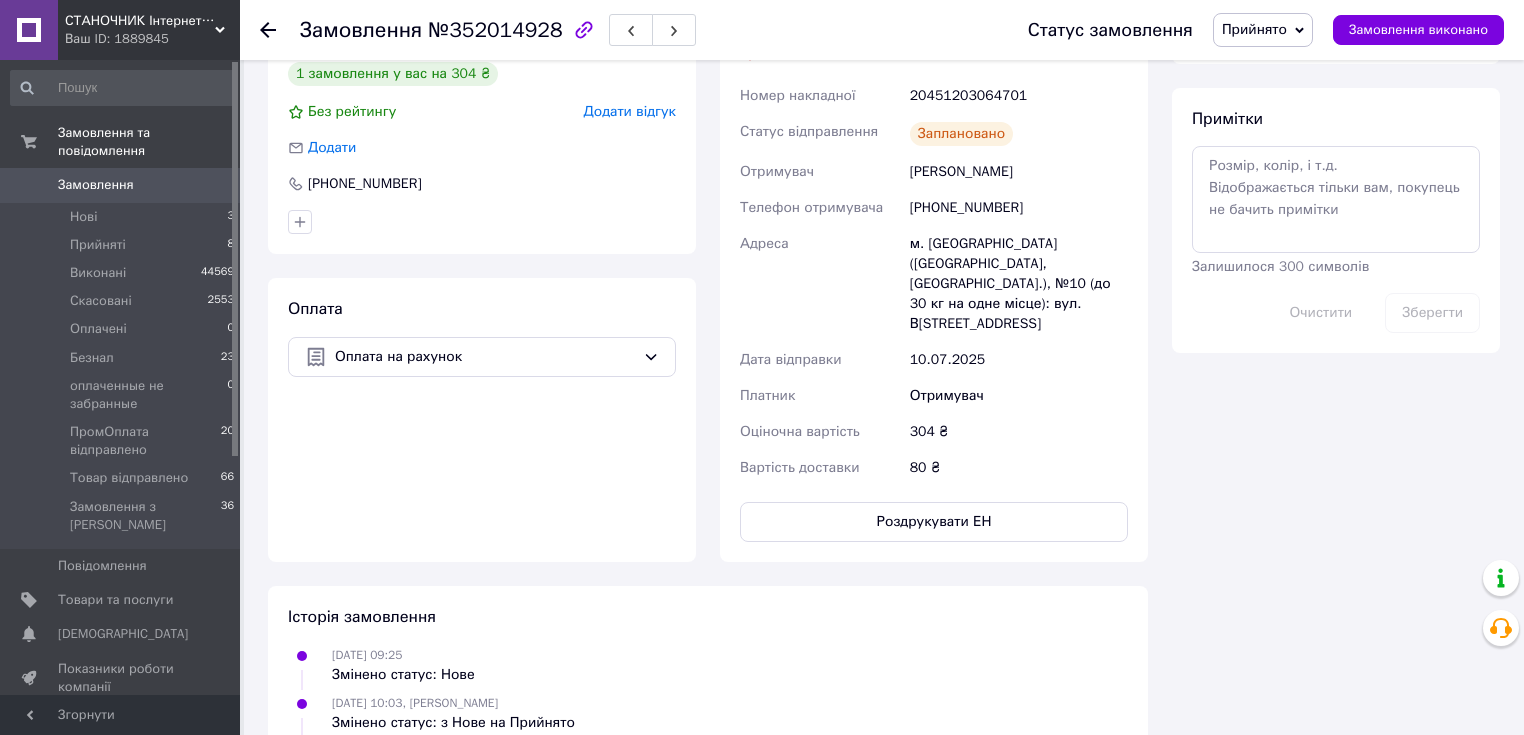 scroll, scrollTop: 720, scrollLeft: 0, axis: vertical 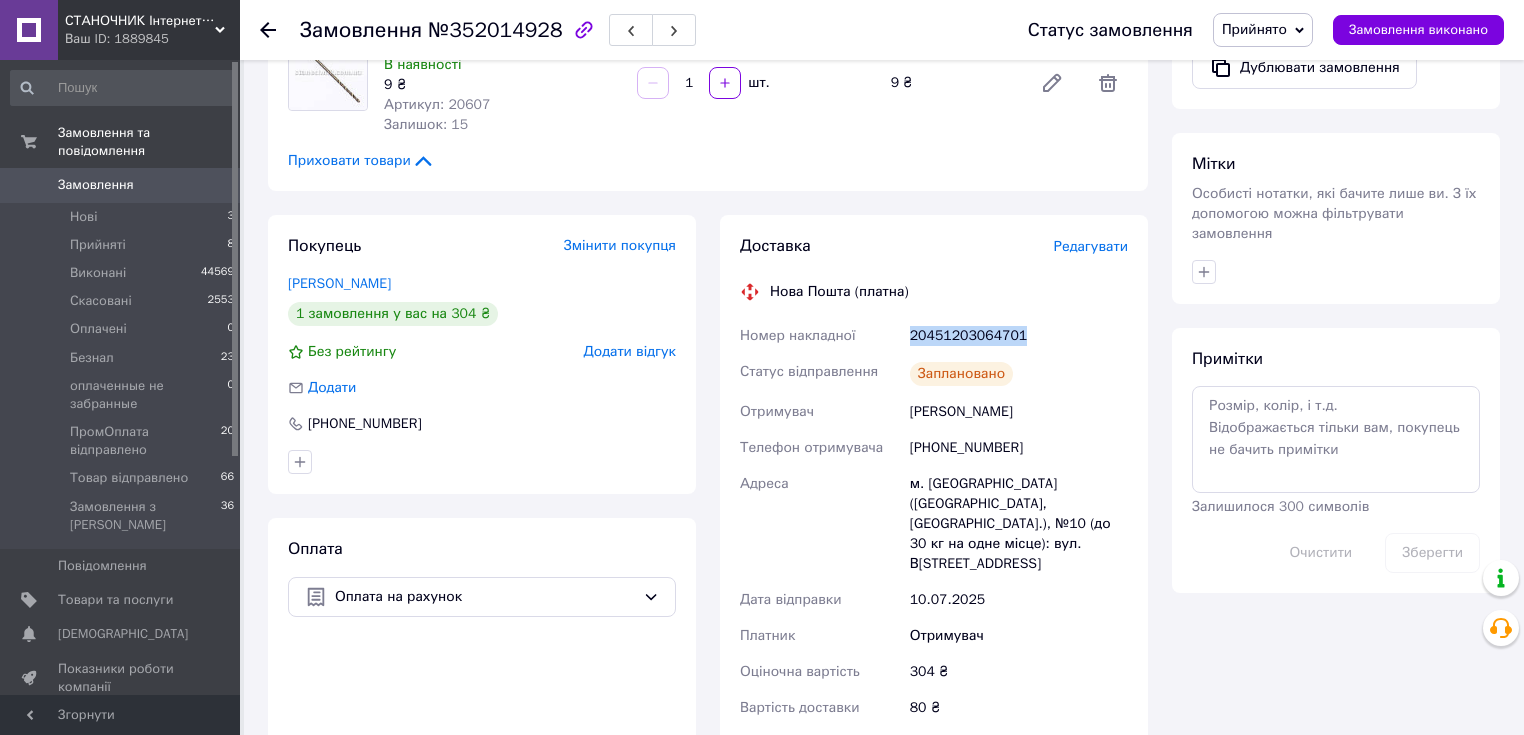 drag, startPoint x: 905, startPoint y: 334, endPoint x: 1032, endPoint y: 334, distance: 127 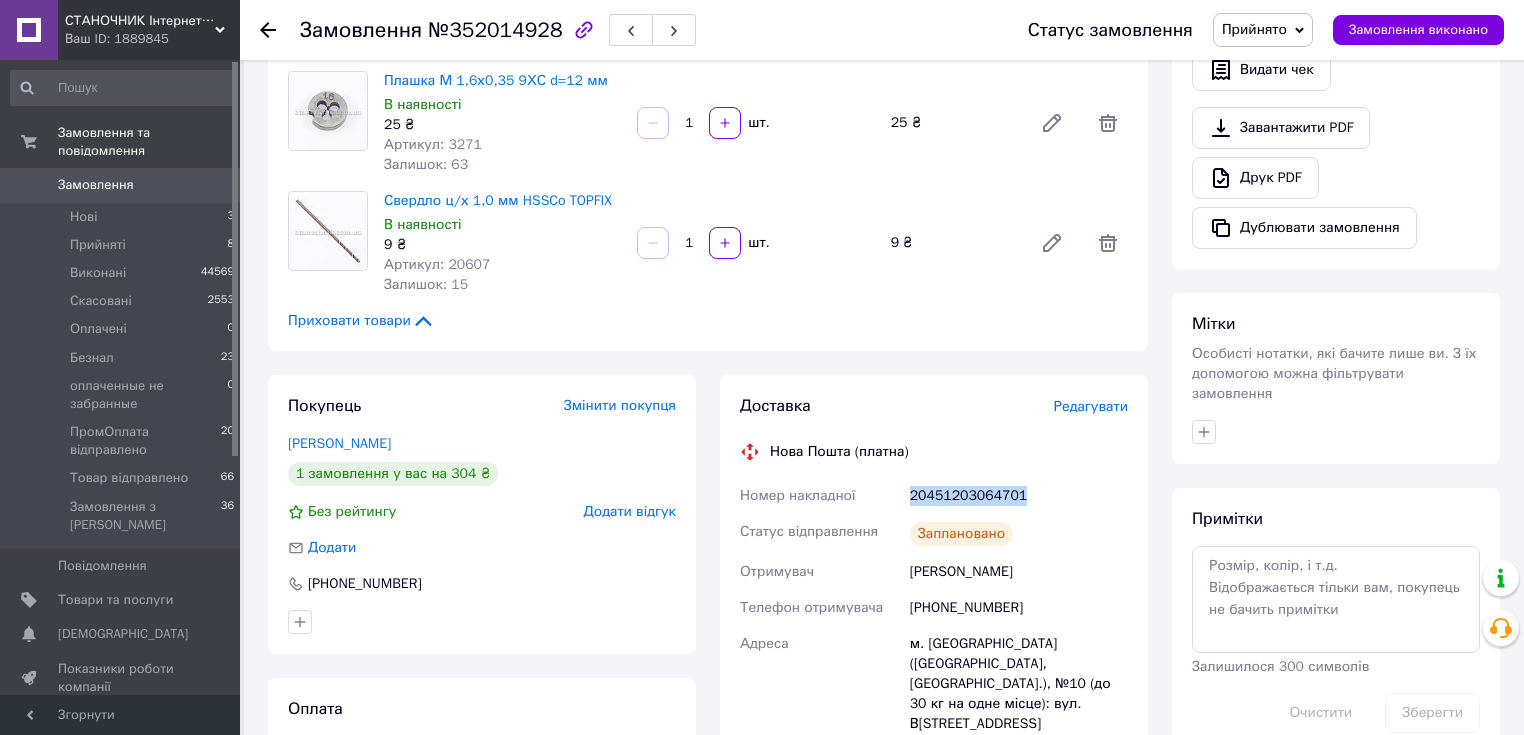 scroll, scrollTop: 320, scrollLeft: 0, axis: vertical 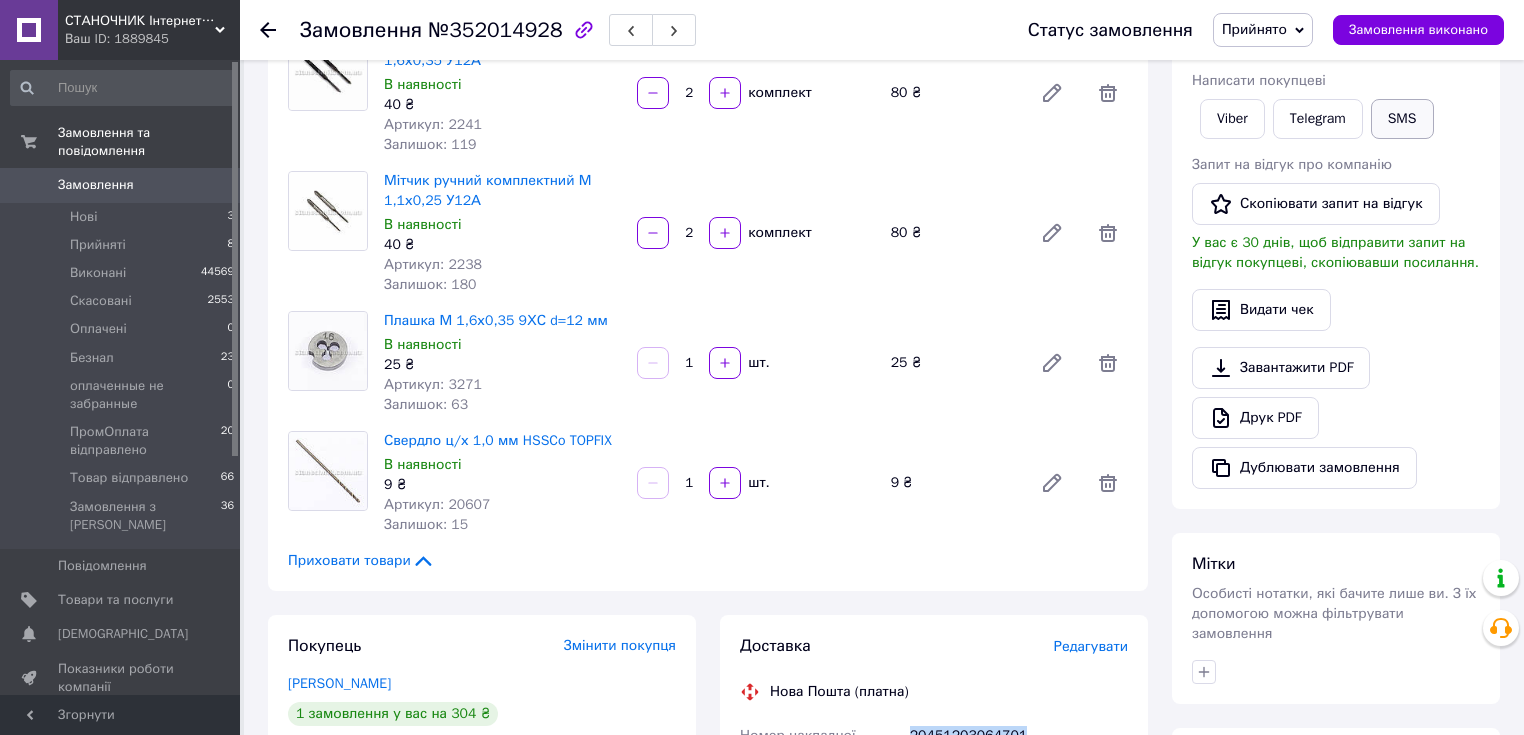 click on "SMS" at bounding box center (1402, 119) 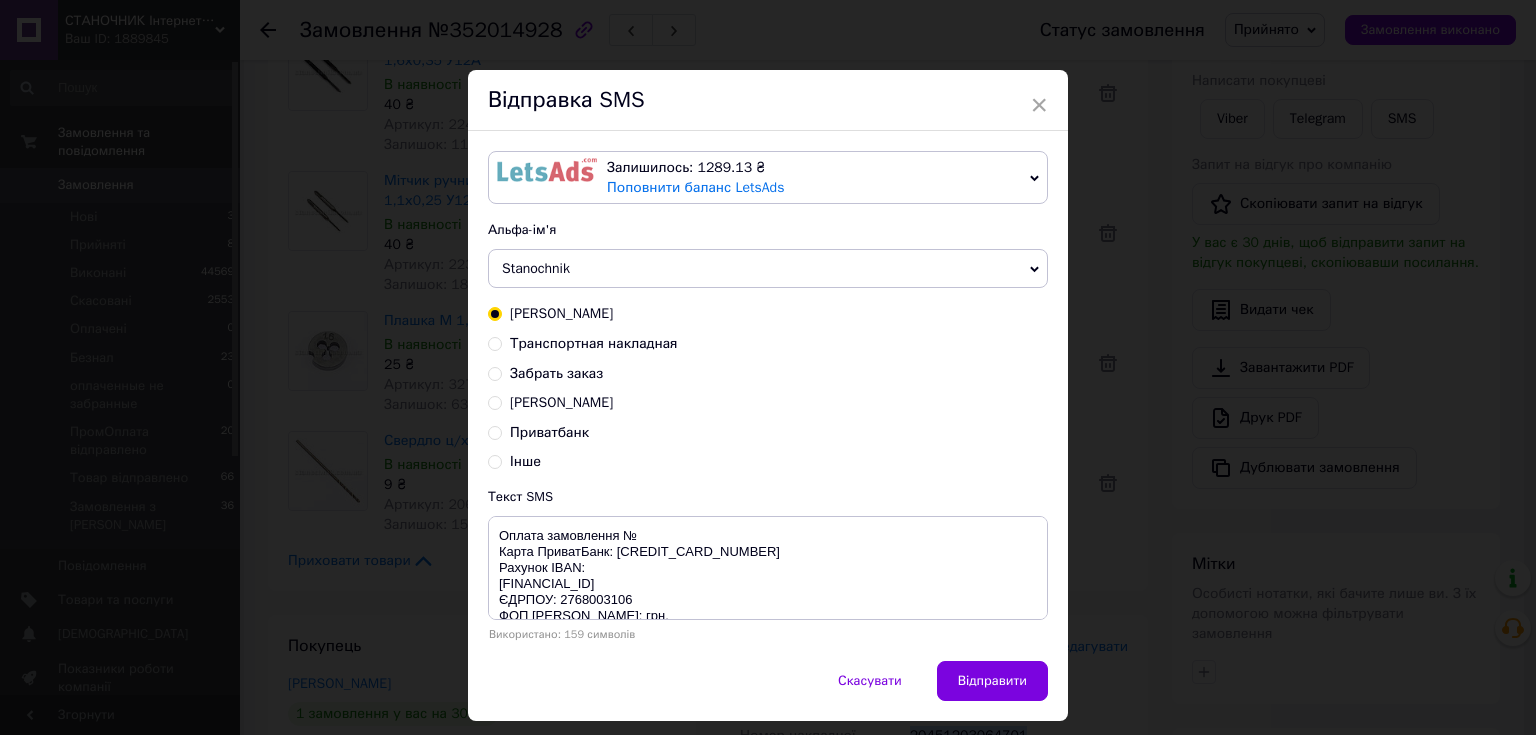 click on "Транспортная накладная" at bounding box center (594, 343) 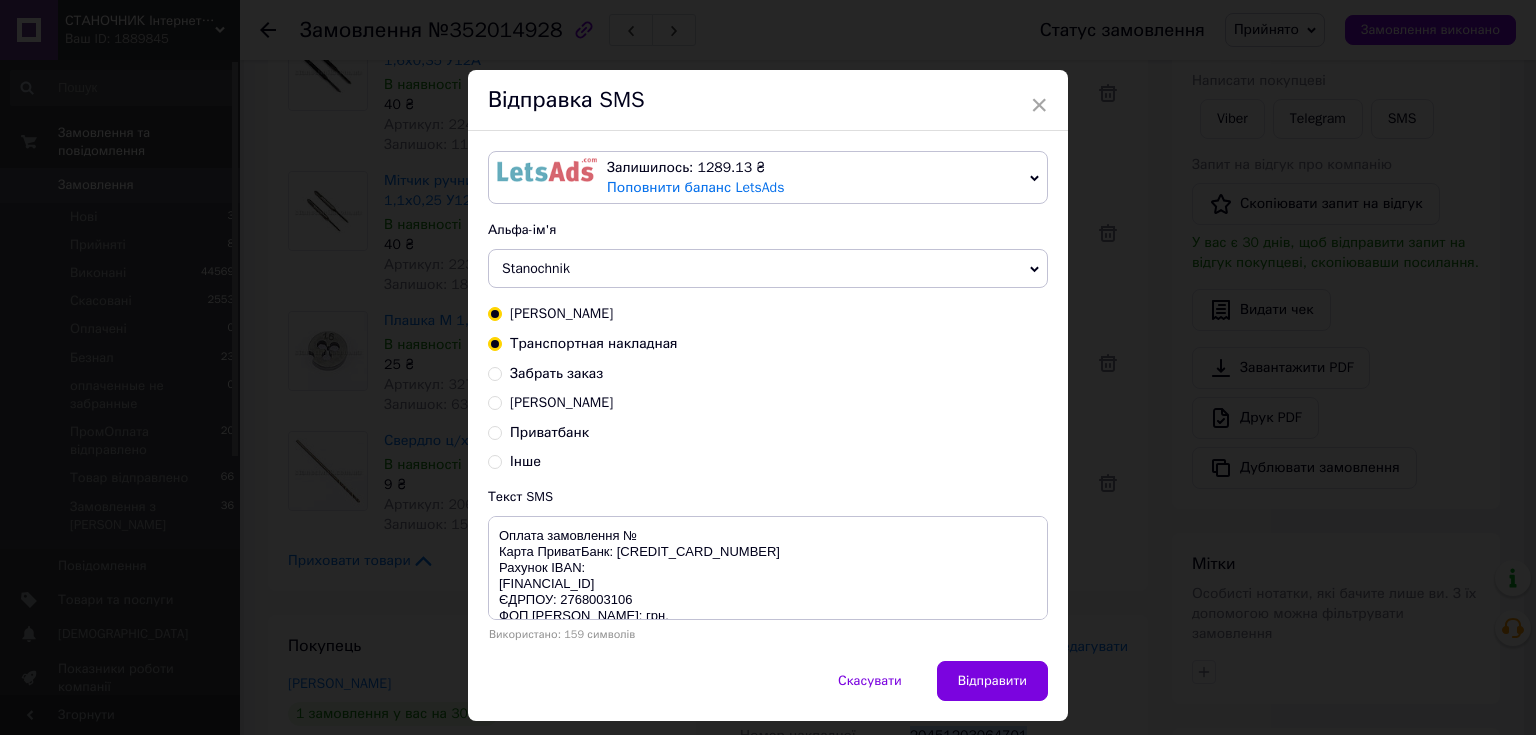 radio on "true" 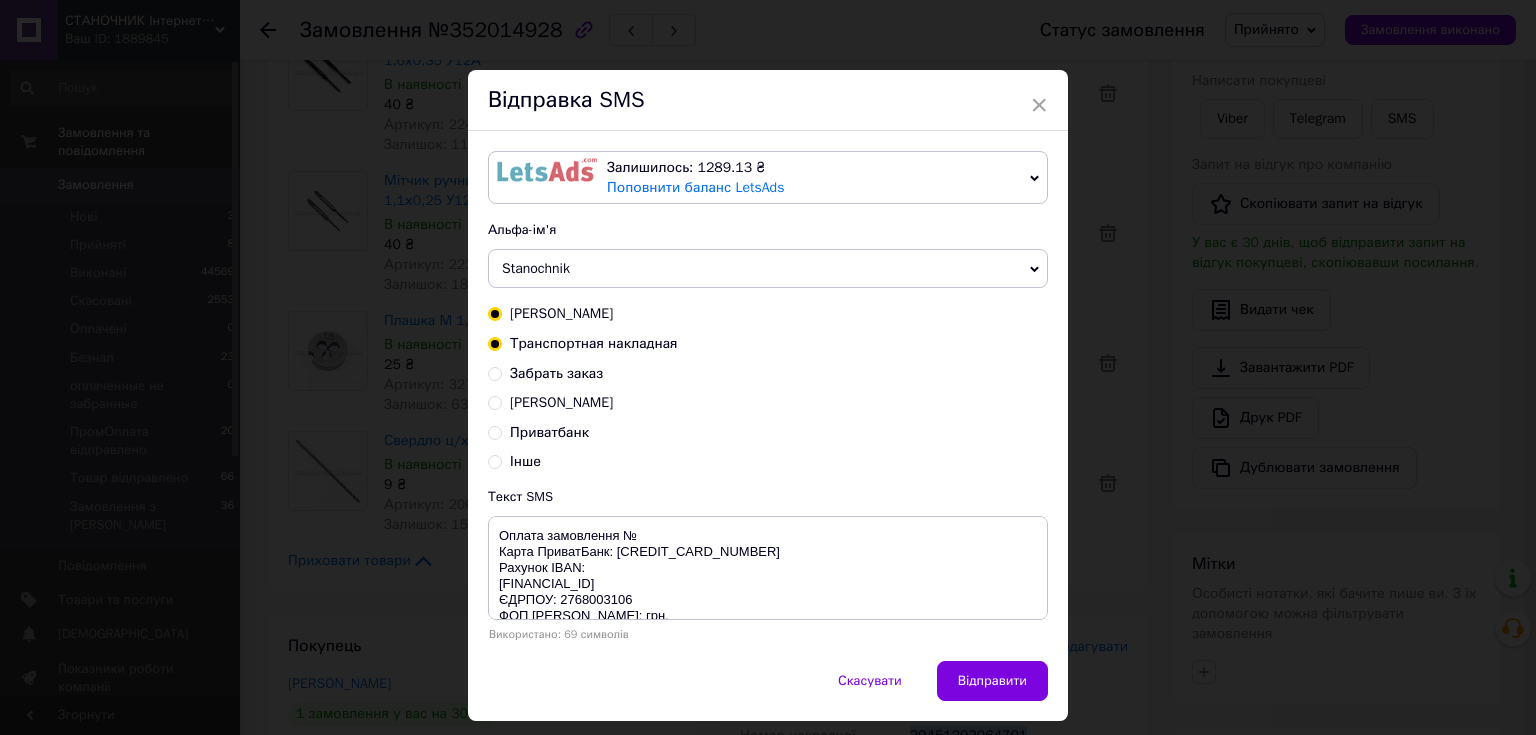 radio on "false" 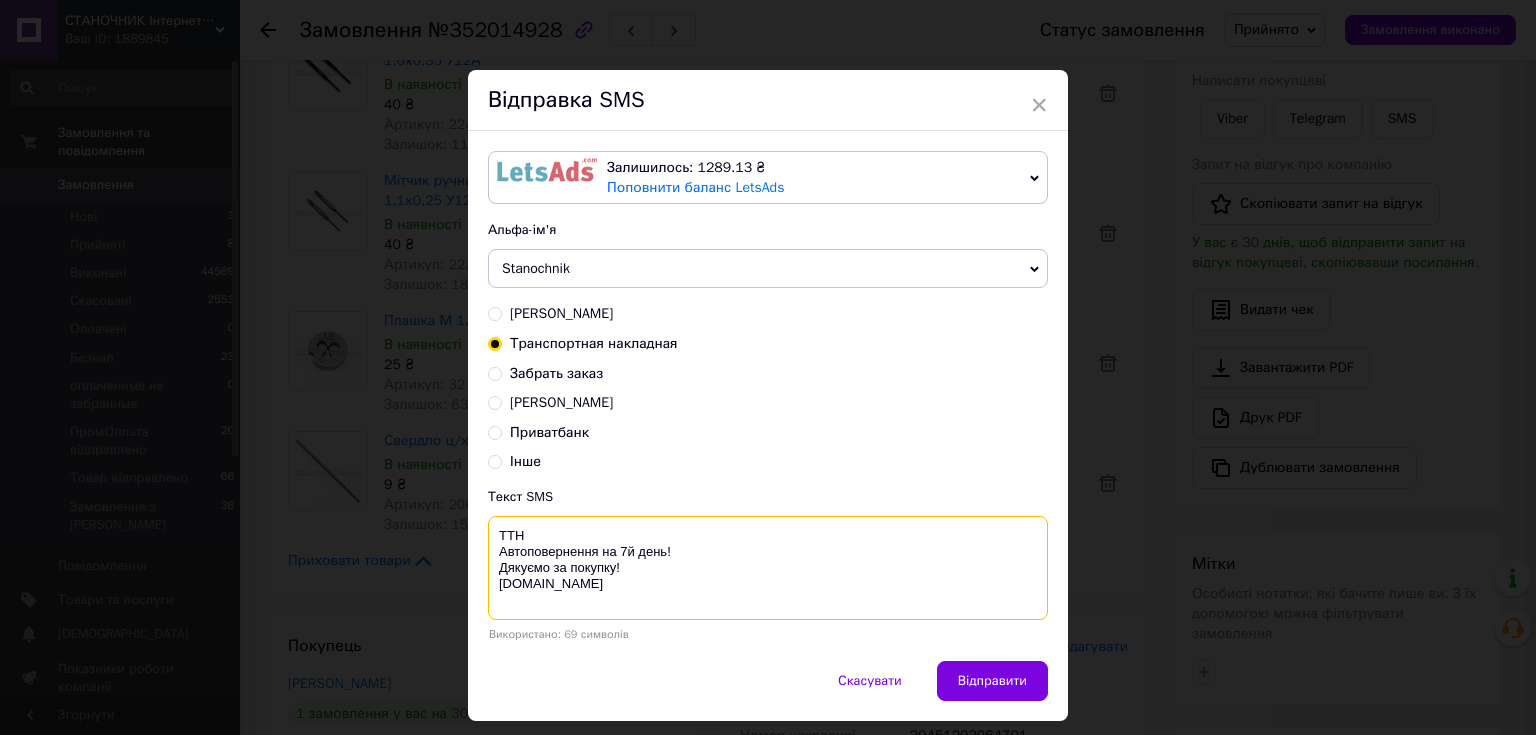 click on "ТТН
Автоповернення на 7й день!
Дякуємо за покупку!
[DOMAIN_NAME]" at bounding box center (768, 568) 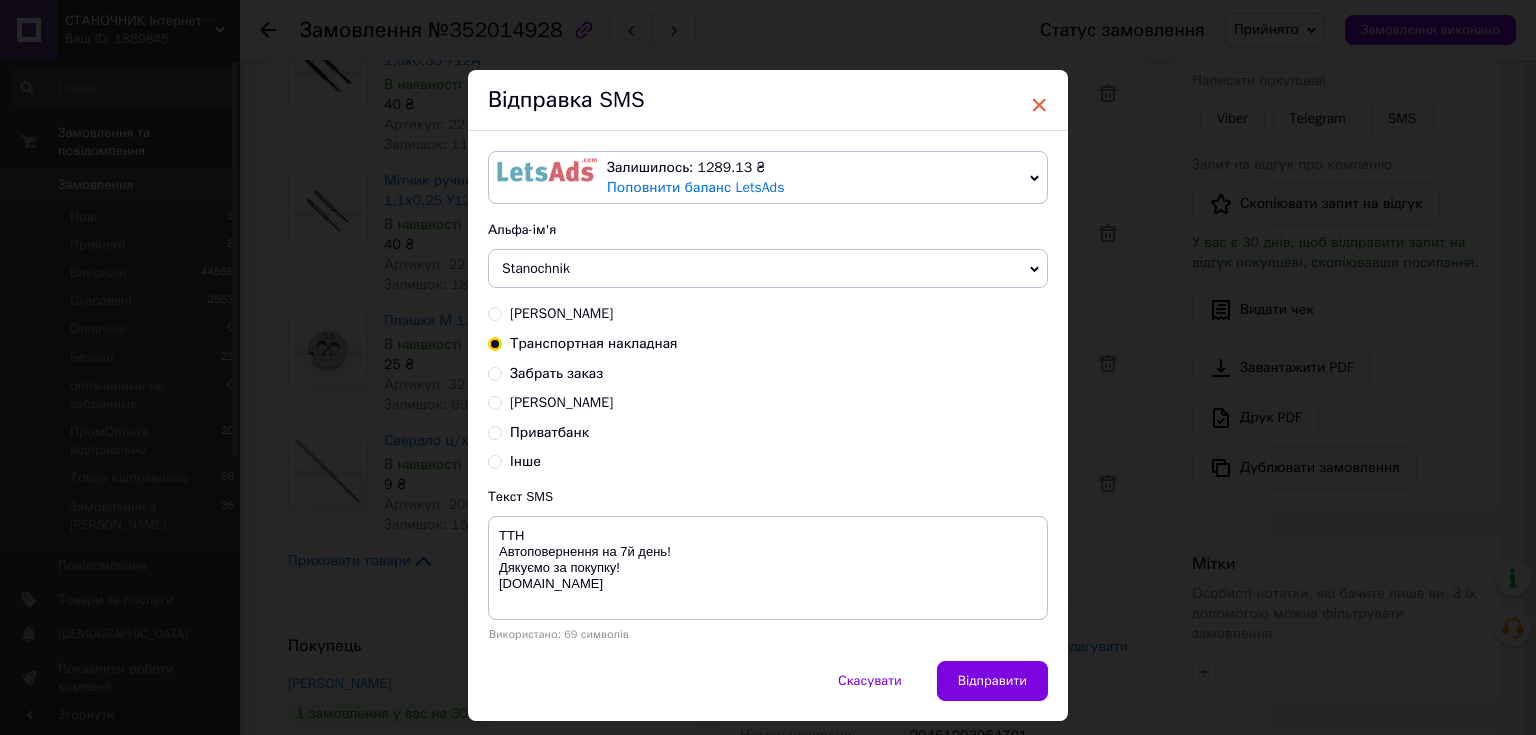 click on "×" at bounding box center [1039, 105] 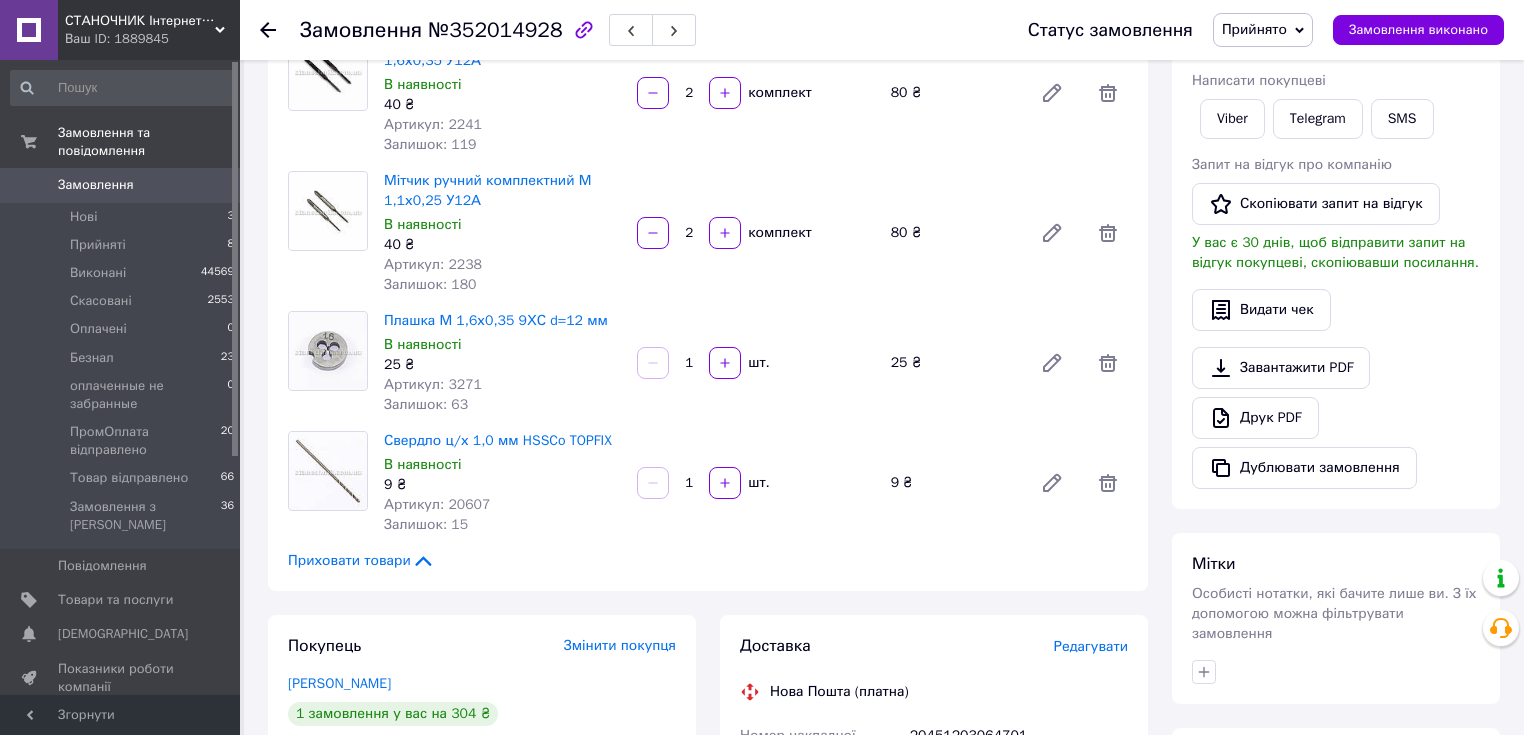 click on "Прийнято" at bounding box center (1254, 29) 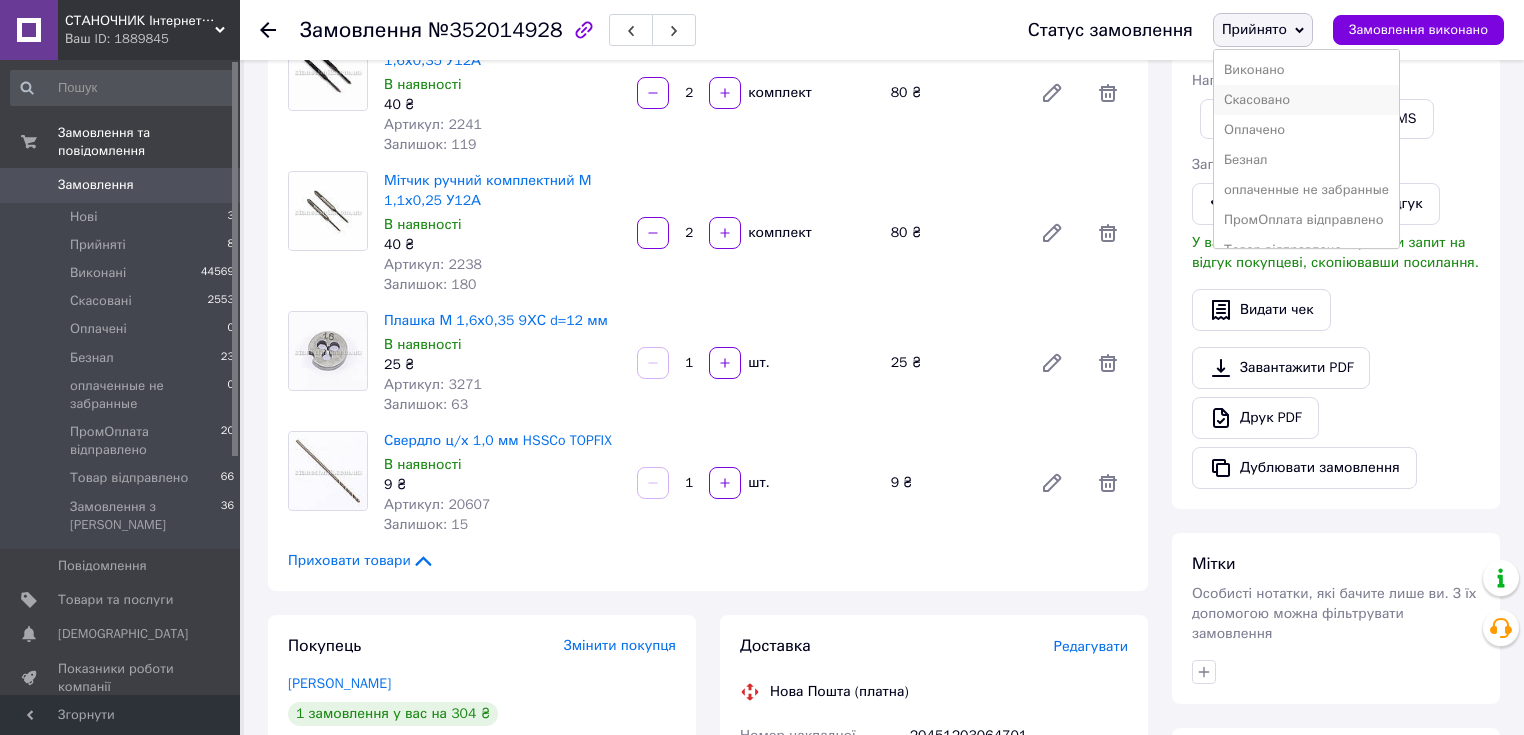 scroll, scrollTop: 21, scrollLeft: 0, axis: vertical 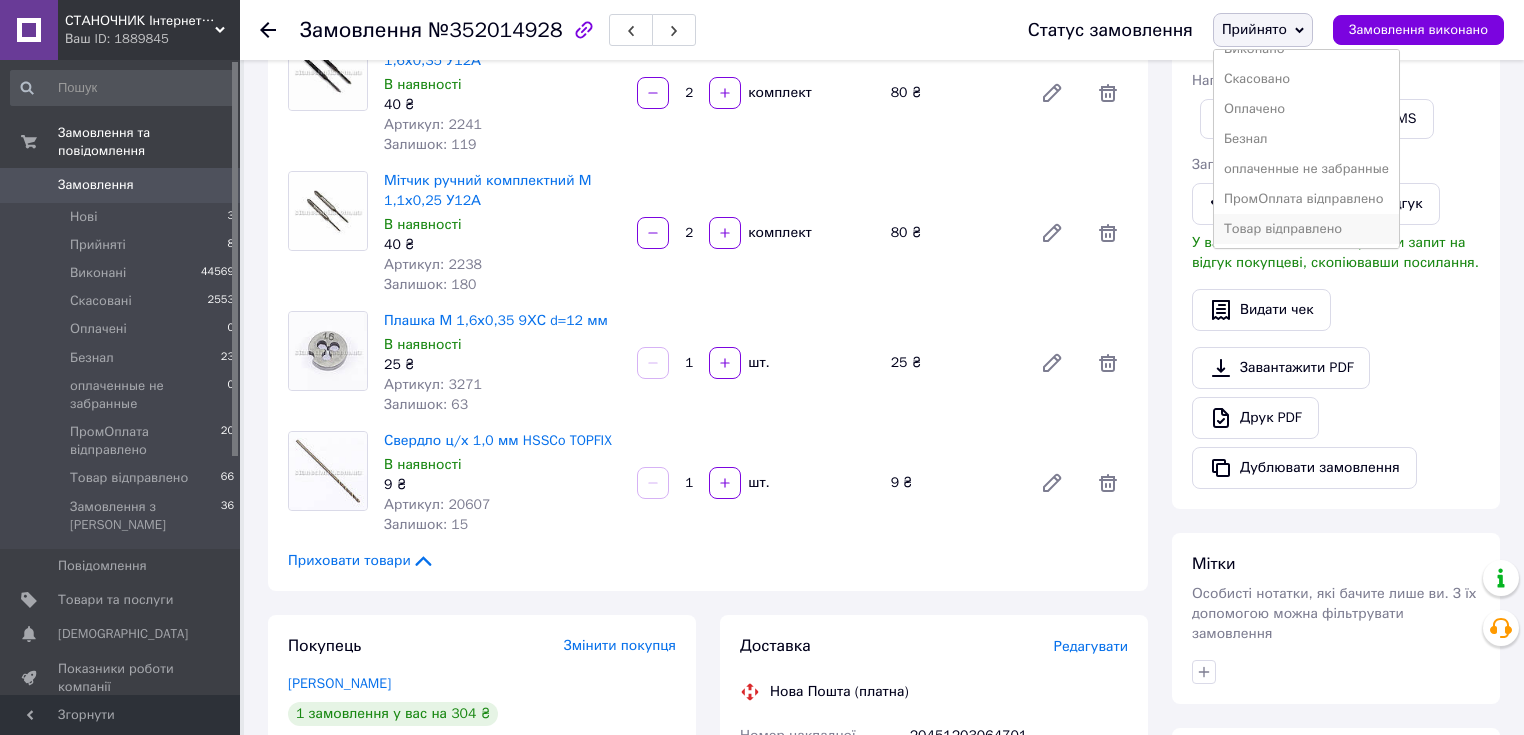 click on "Товар відправлено" at bounding box center [1306, 229] 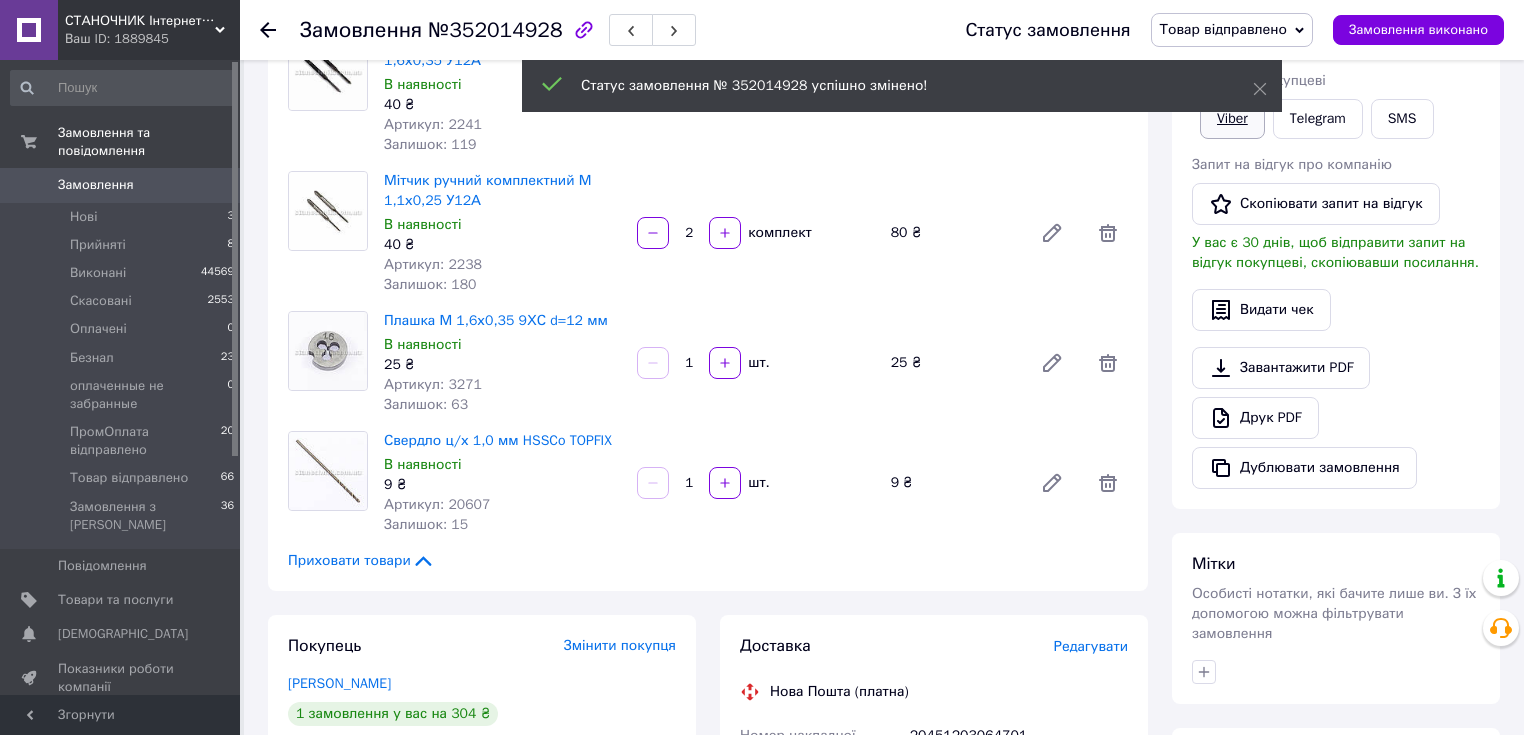 click on "Viber" at bounding box center [1232, 119] 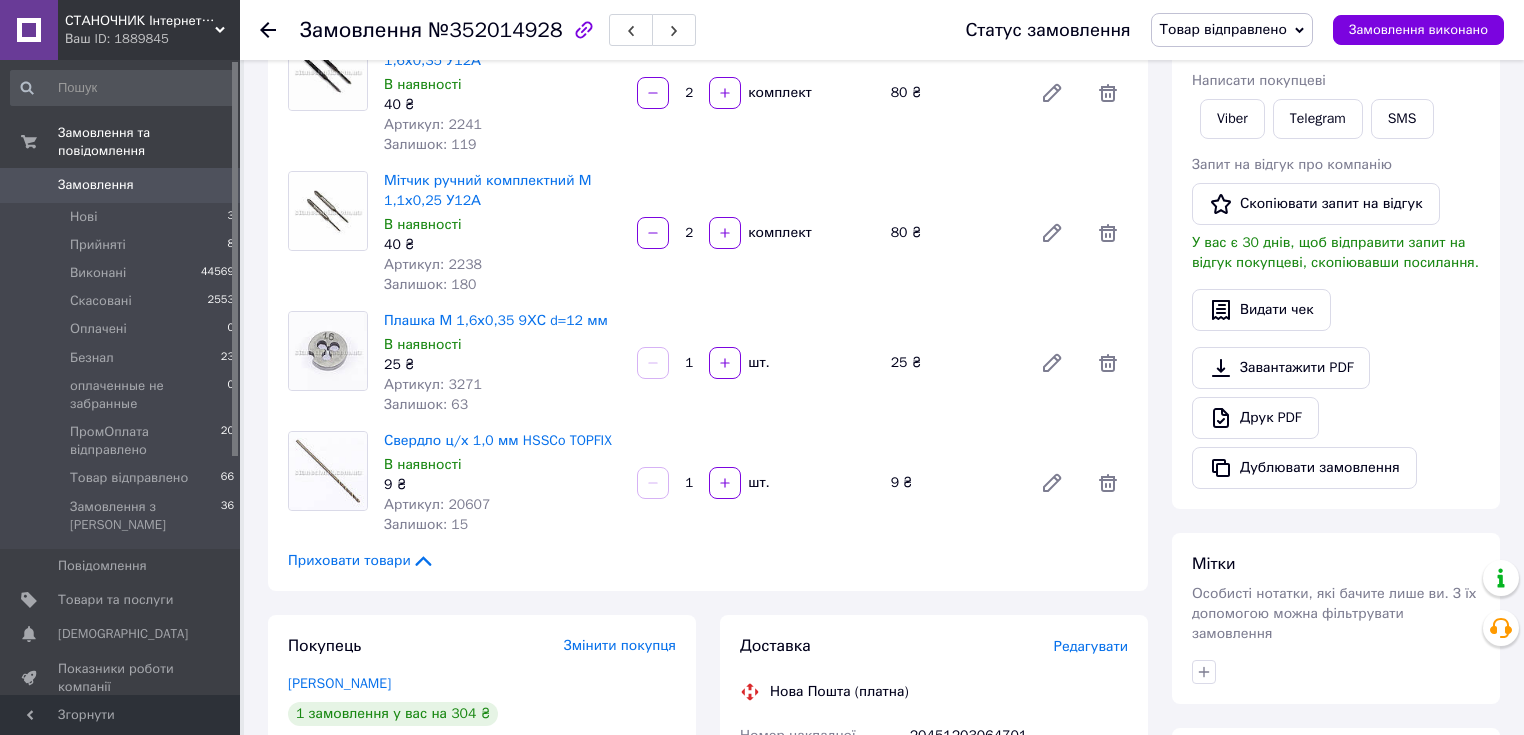 scroll, scrollTop: 0, scrollLeft: 0, axis: both 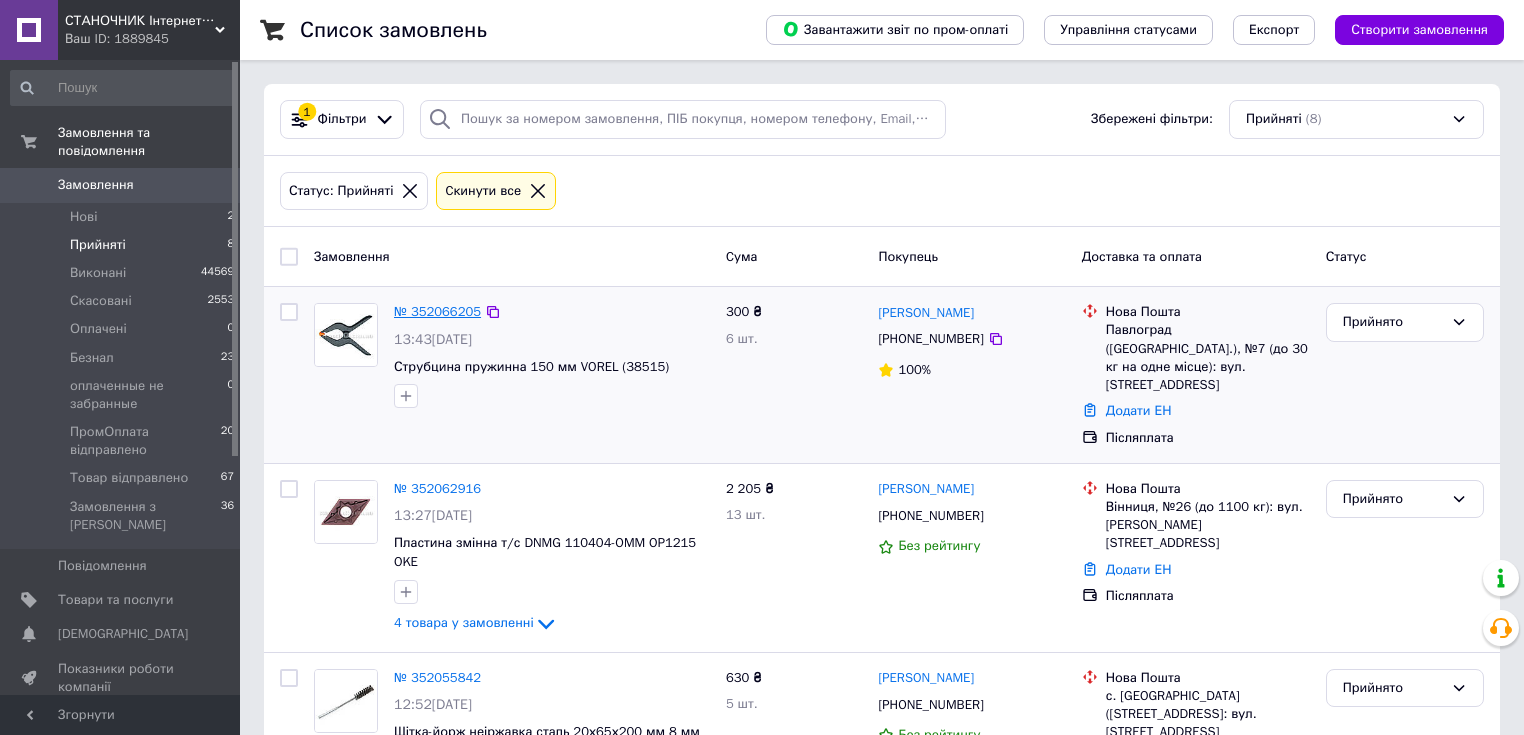 click on "№ 352066205" at bounding box center (437, 311) 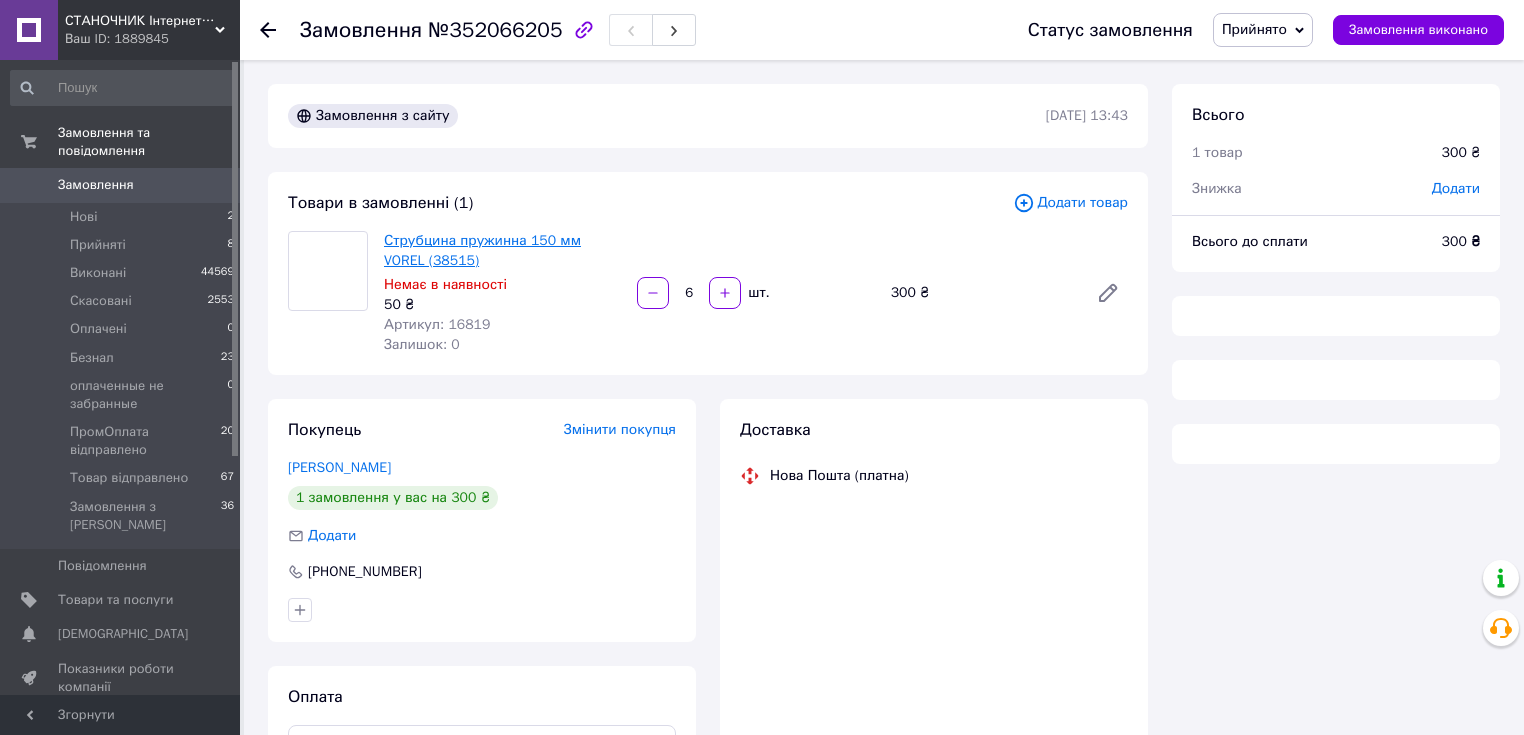 click on "Струбцина пружинна 150 мм VOREL (38515)" at bounding box center [482, 250] 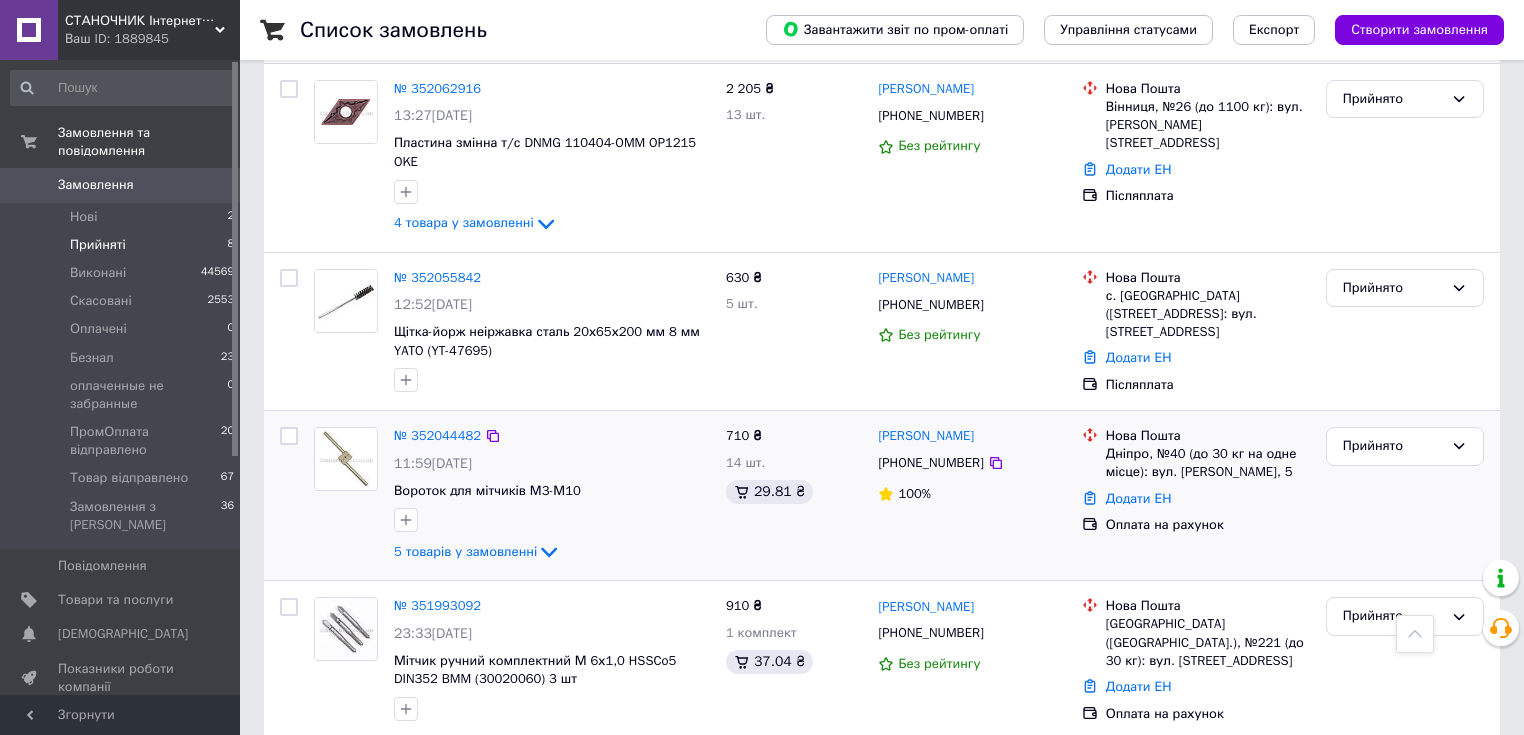 scroll, scrollTop: 640, scrollLeft: 0, axis: vertical 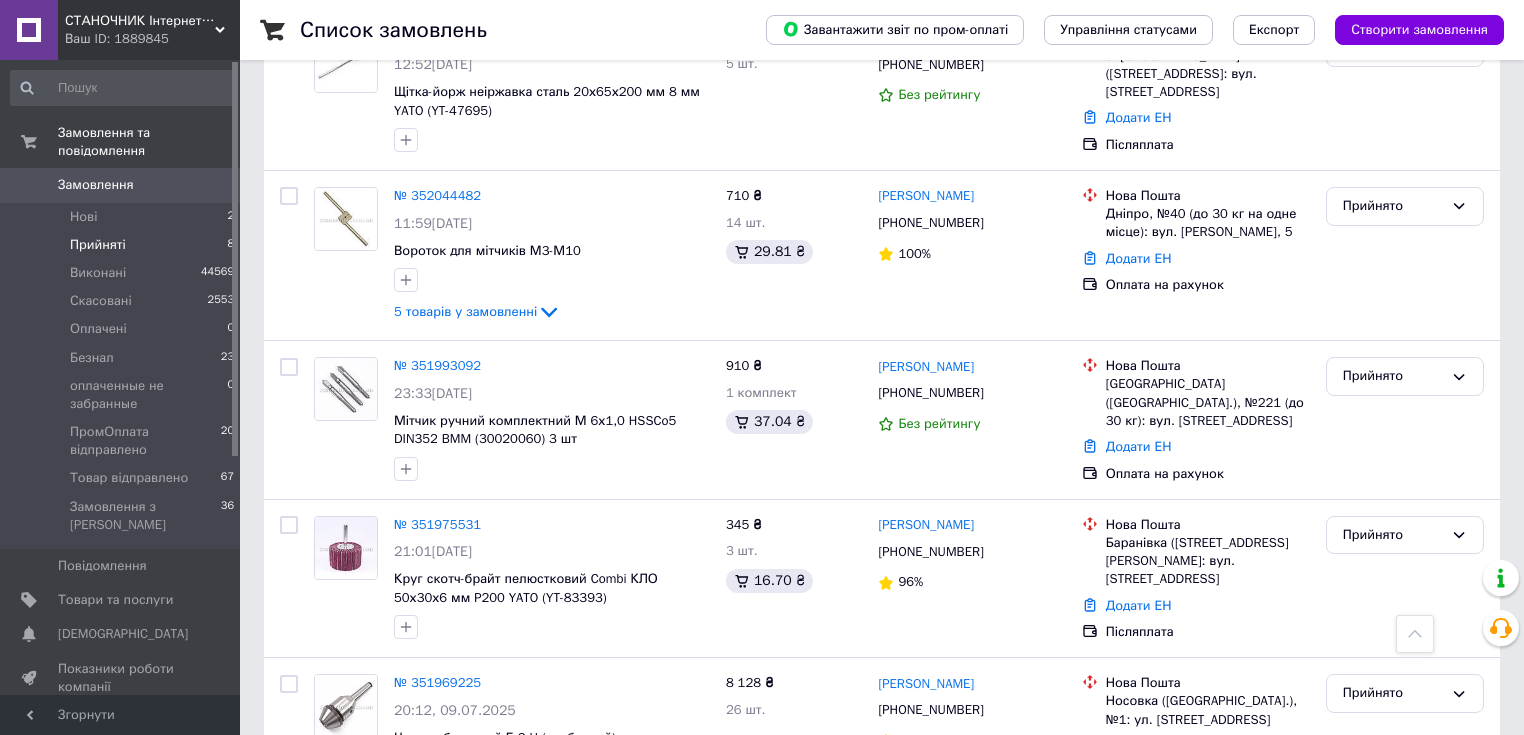 click on "Прийняті" at bounding box center (98, 245) 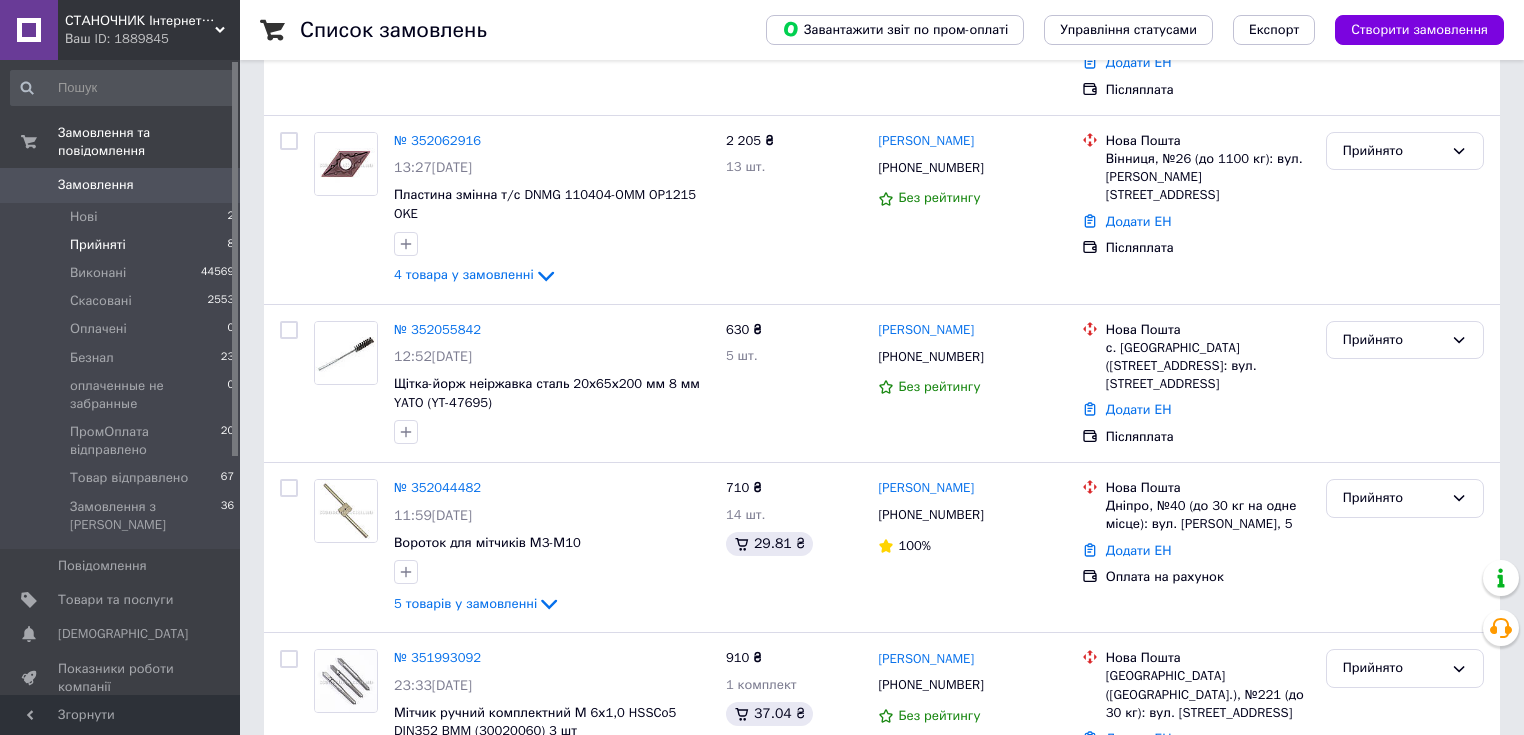 scroll, scrollTop: 108, scrollLeft: 0, axis: vertical 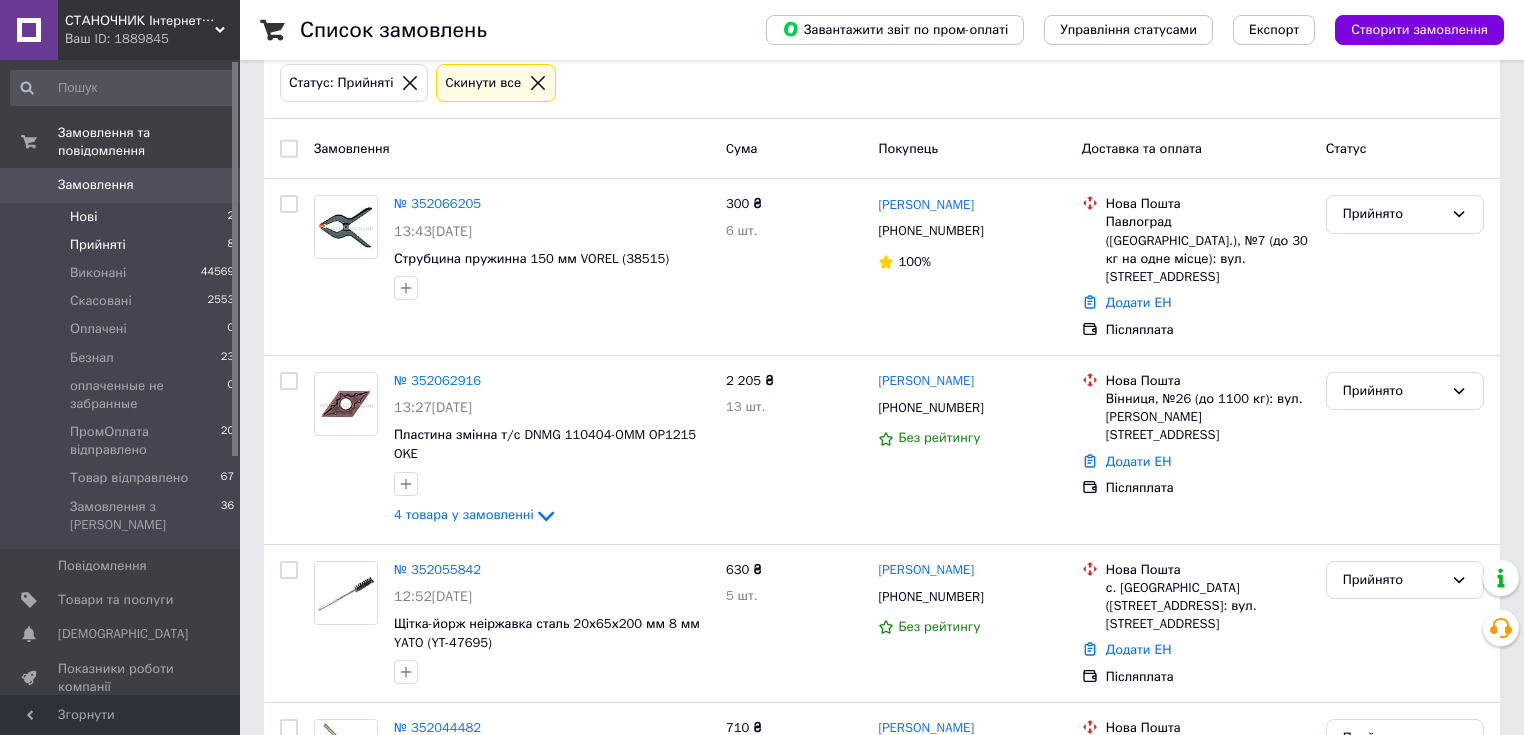 click on "Нові" at bounding box center [83, 217] 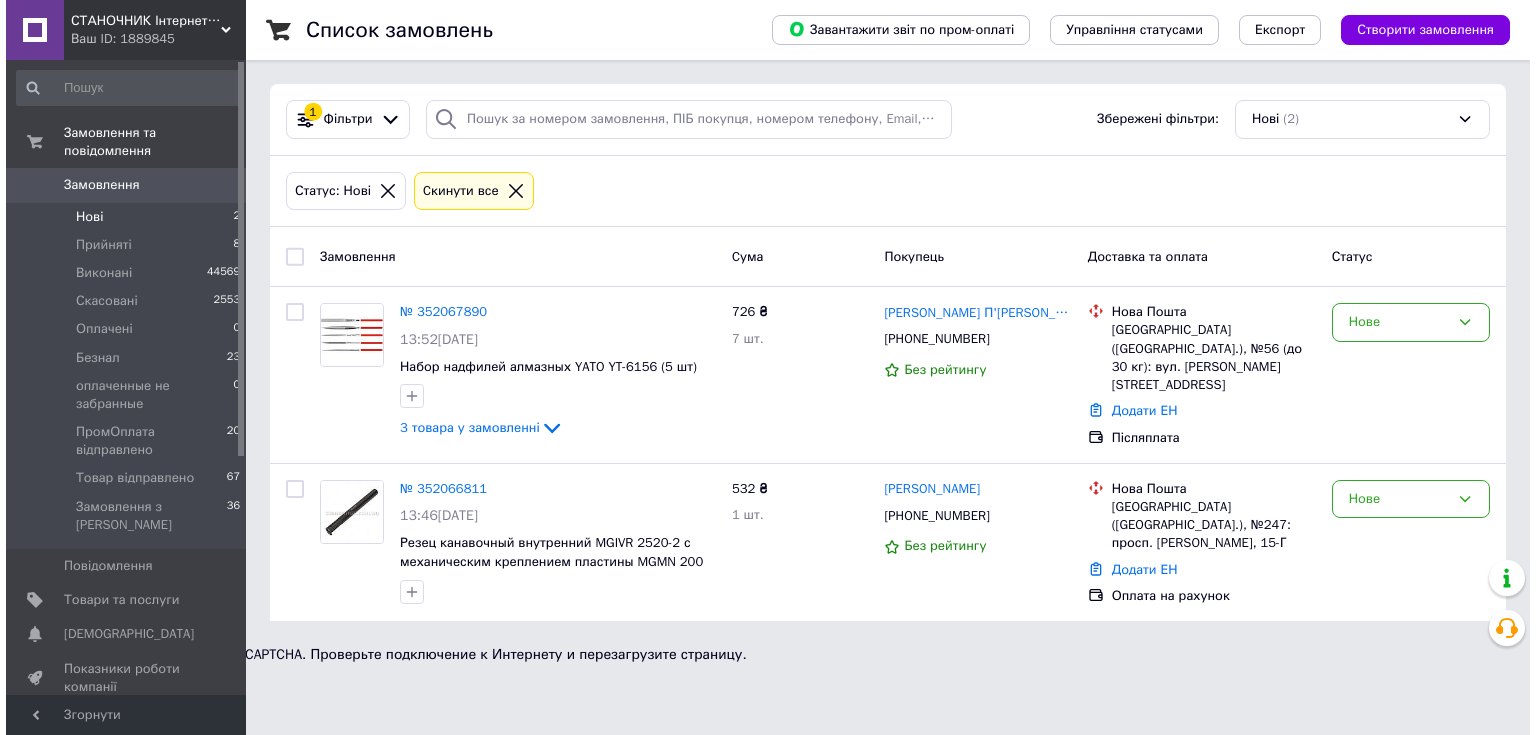 scroll, scrollTop: 0, scrollLeft: 0, axis: both 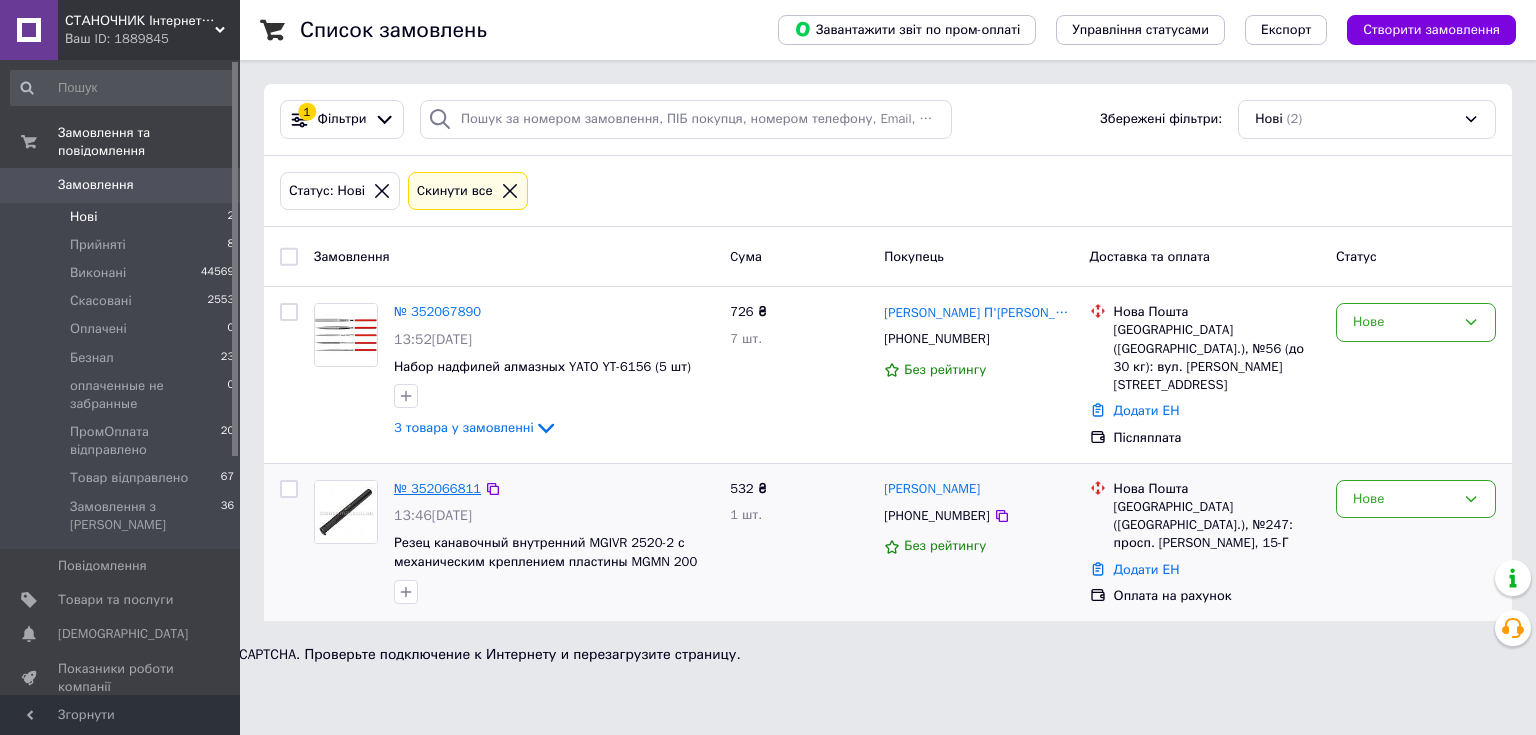 click on "№ 352066811" at bounding box center (437, 488) 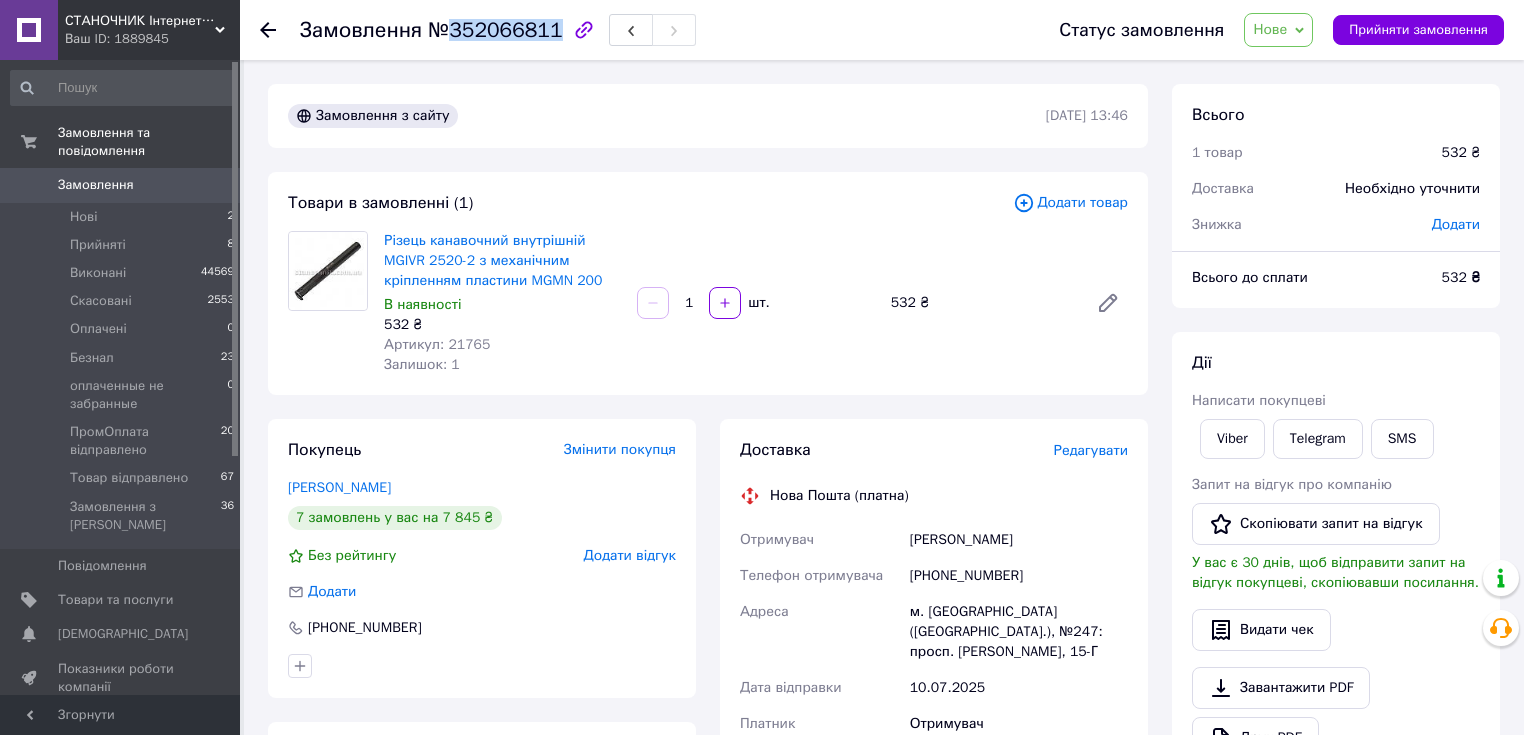 drag, startPoint x: 450, startPoint y: 28, endPoint x: 543, endPoint y: 40, distance: 93.770996 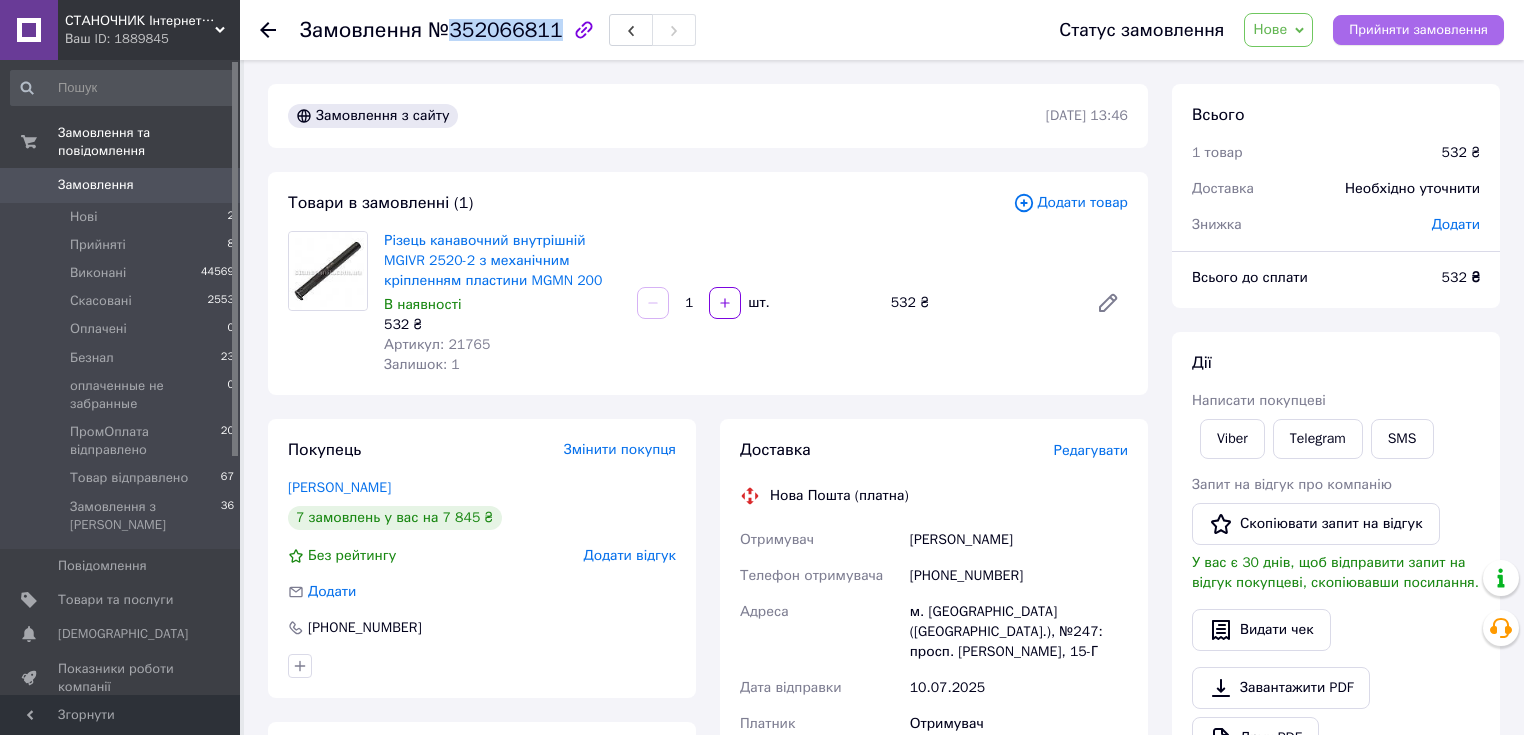 click on "Прийняти замовлення" at bounding box center [1418, 30] 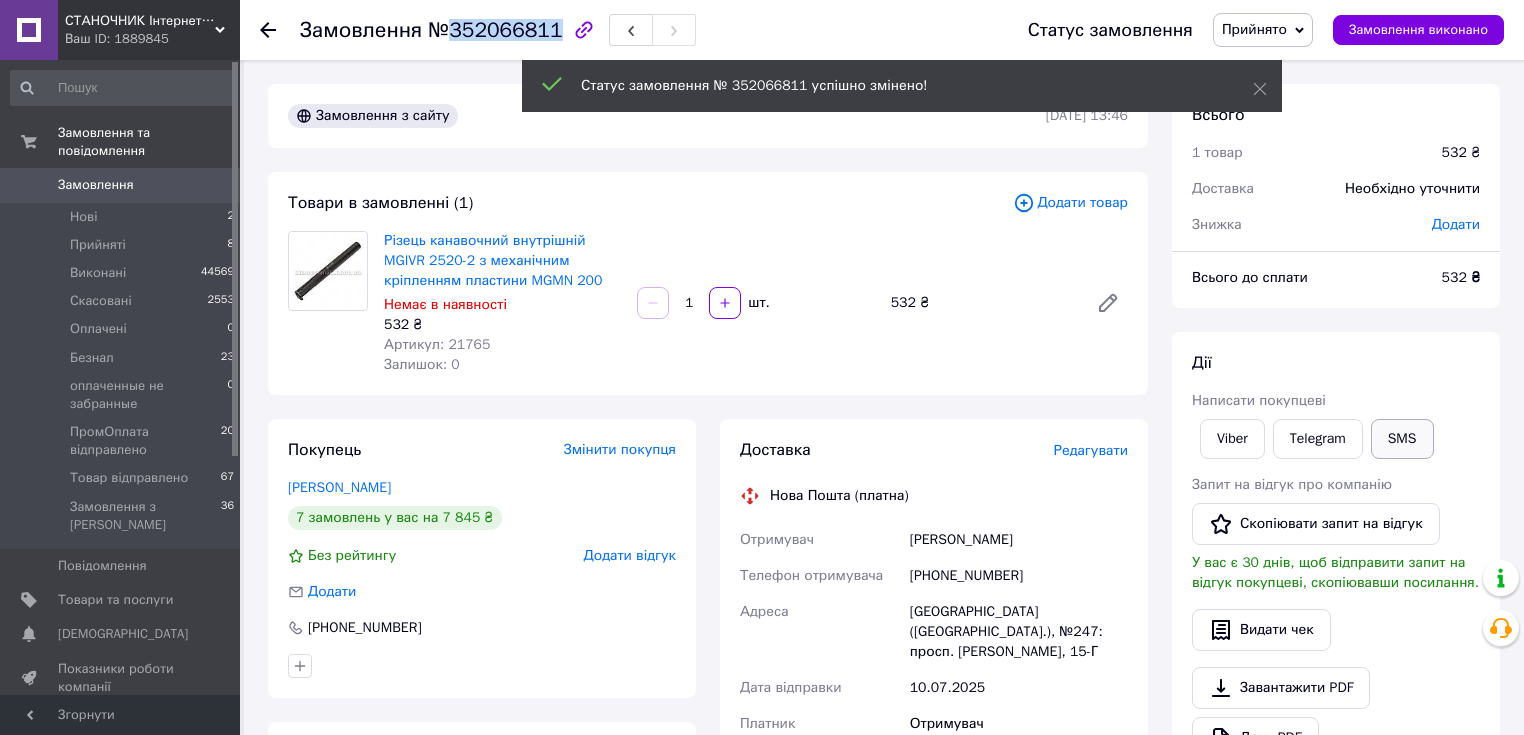 click on "SMS" at bounding box center [1402, 439] 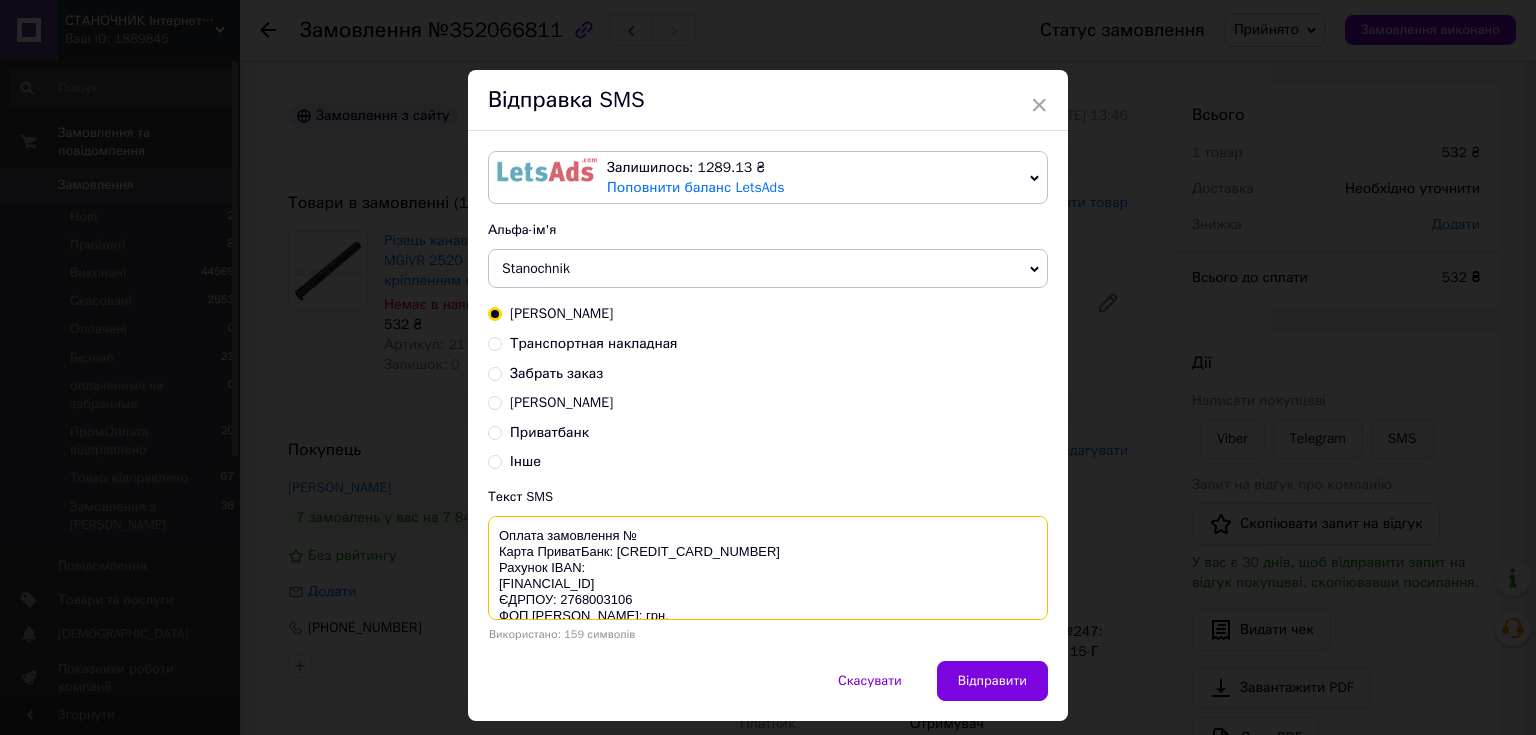 click on "Оплата замовлення №
Карта ПриватБанк: [CREDIT_CARD_NUMBER]
Рахунок IBAN:
[FINANCIAL_ID]
ЄДРПОУ: 2768003106
ФОП [PERSON_NAME]: грн." at bounding box center [768, 568] 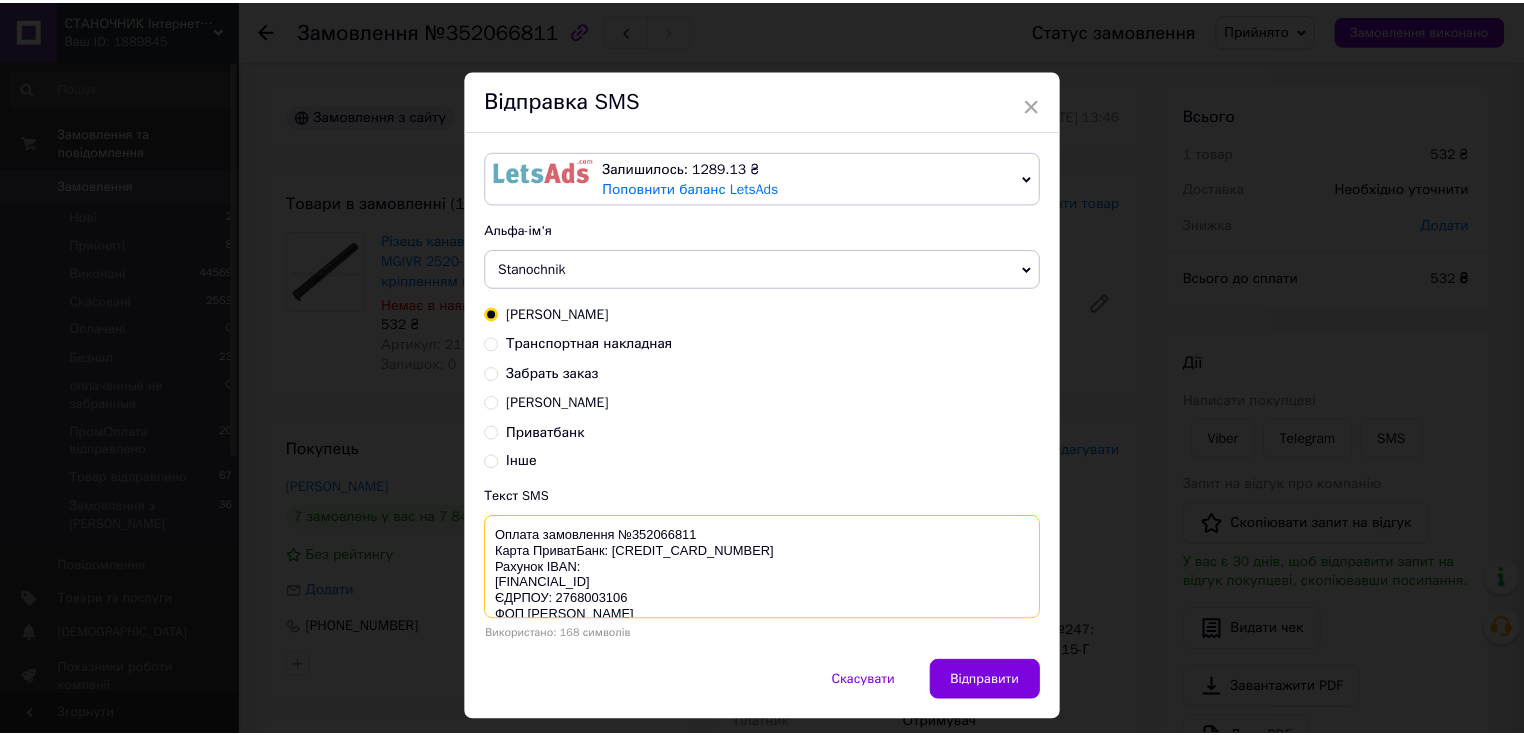 scroll, scrollTop: 32, scrollLeft: 0, axis: vertical 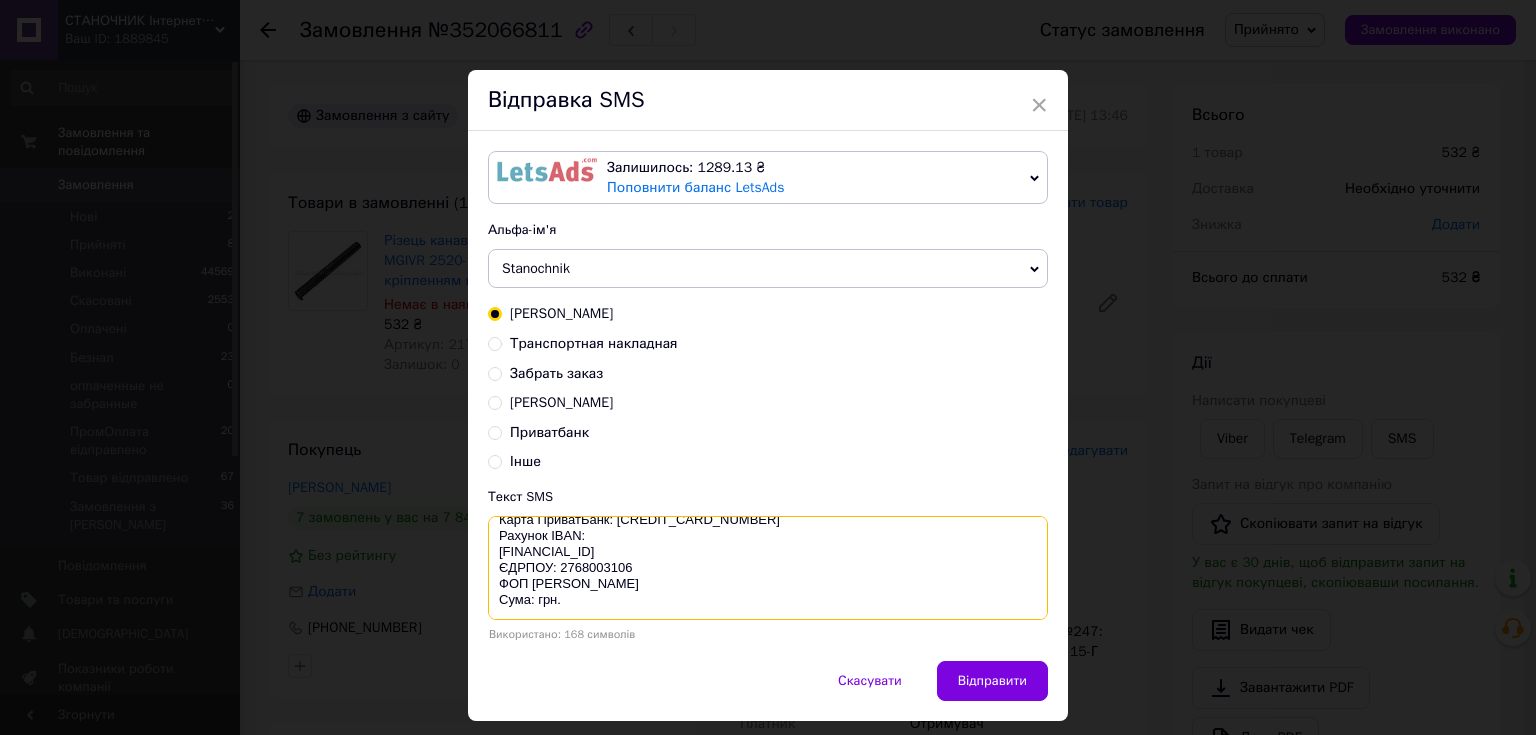 click on "Оплата замовлення №352066811
Карта ПриватБанк: 4246001008507372
Рахунок IBAN:
UA113052990000026008031207156
ЄДРПОУ: 2768003106
ФОП Зінішина Олеся Анатоліївна
Сума: грн." at bounding box center [768, 568] 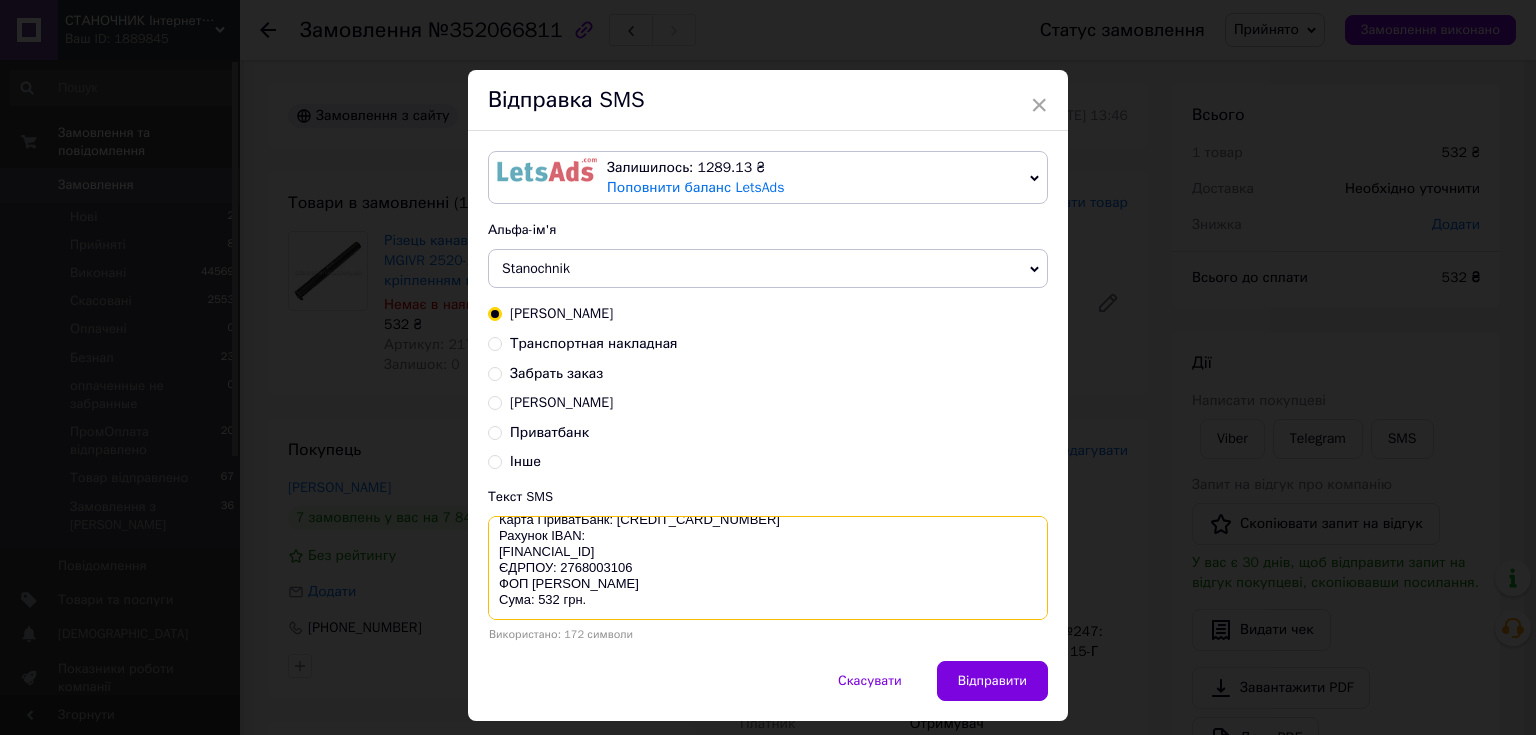 type on "Оплата замовлення №352066811
Карта ПриватБанк: 4246001008507372
Рахунок IBAN:
UA113052990000026008031207156
ЄДРПОУ: 2768003106
ФОП Зінішина Олеся Анатоліївна
Сума: 532 грн." 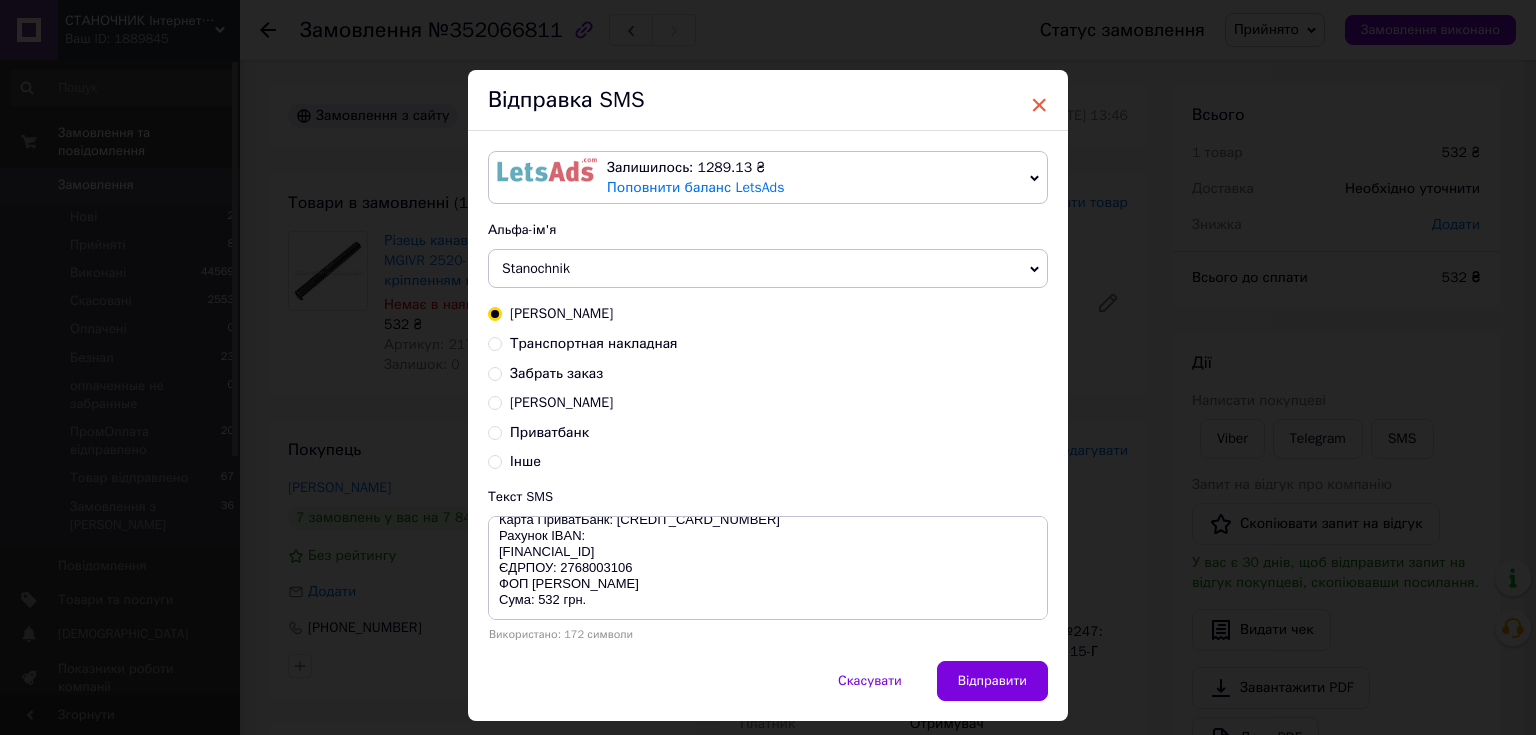 click on "×" at bounding box center (1039, 105) 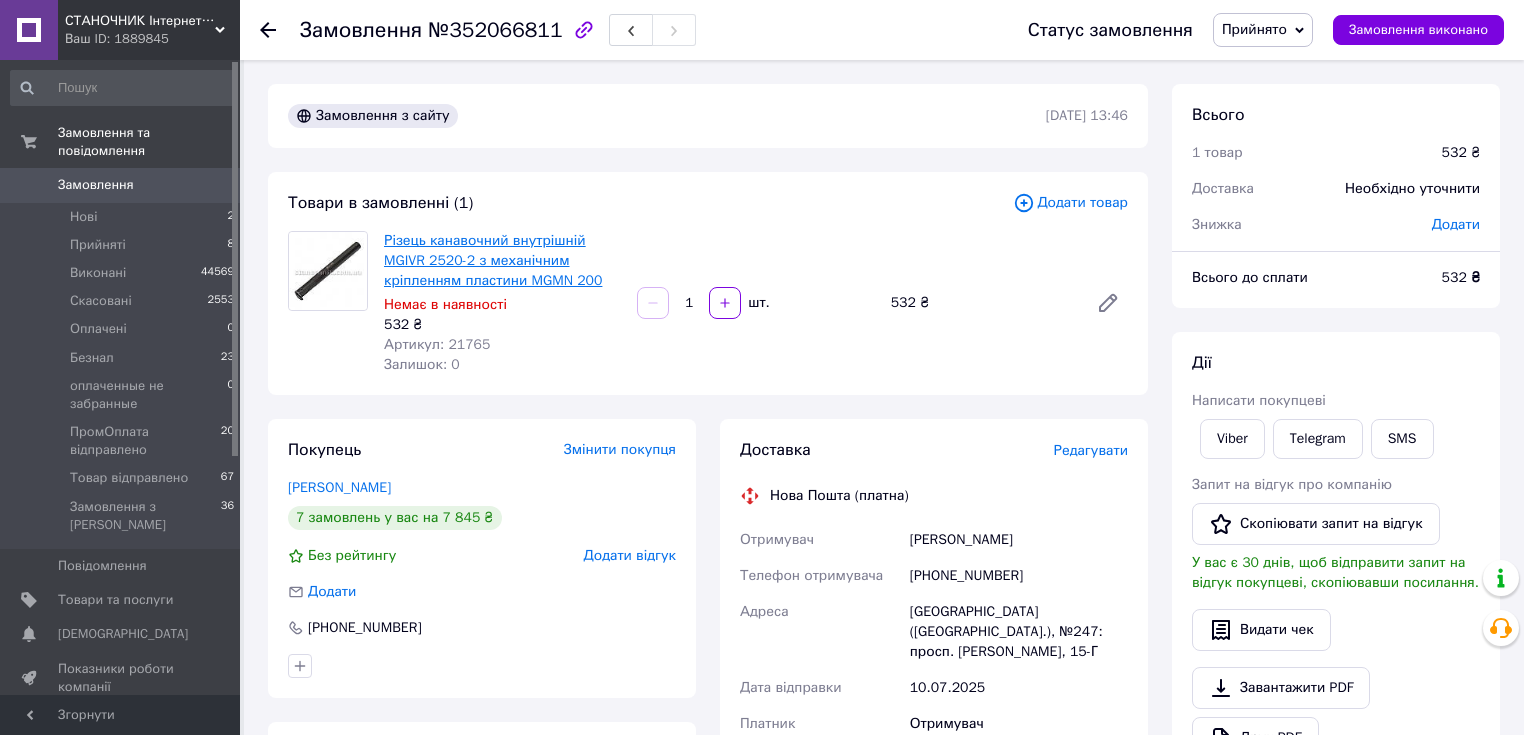 click on "Різець канавочний внутрішній MGIVR 2520-2 з механічним кріпленням пластини MGMN 200" at bounding box center (493, 260) 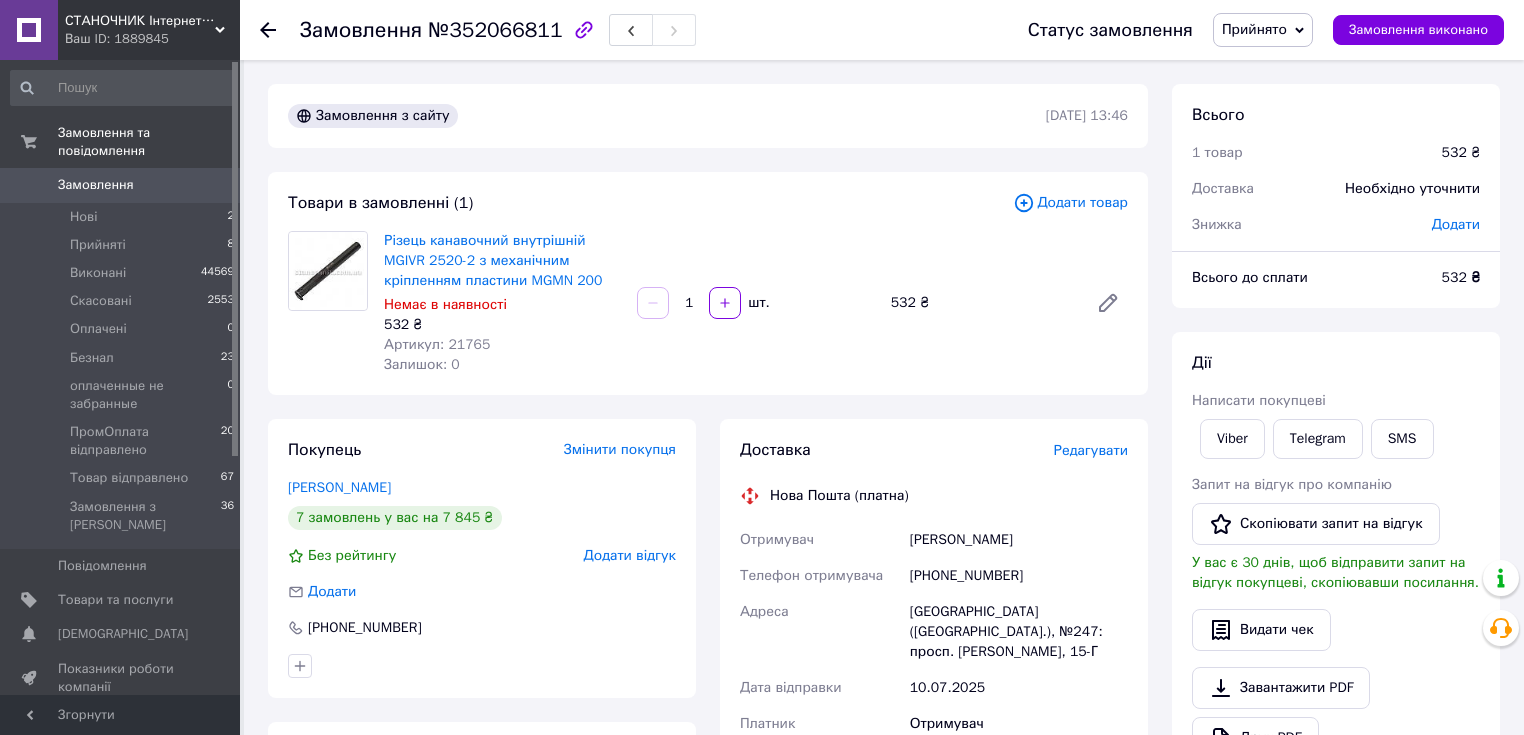 click on "Додати товар" at bounding box center (1070, 203) 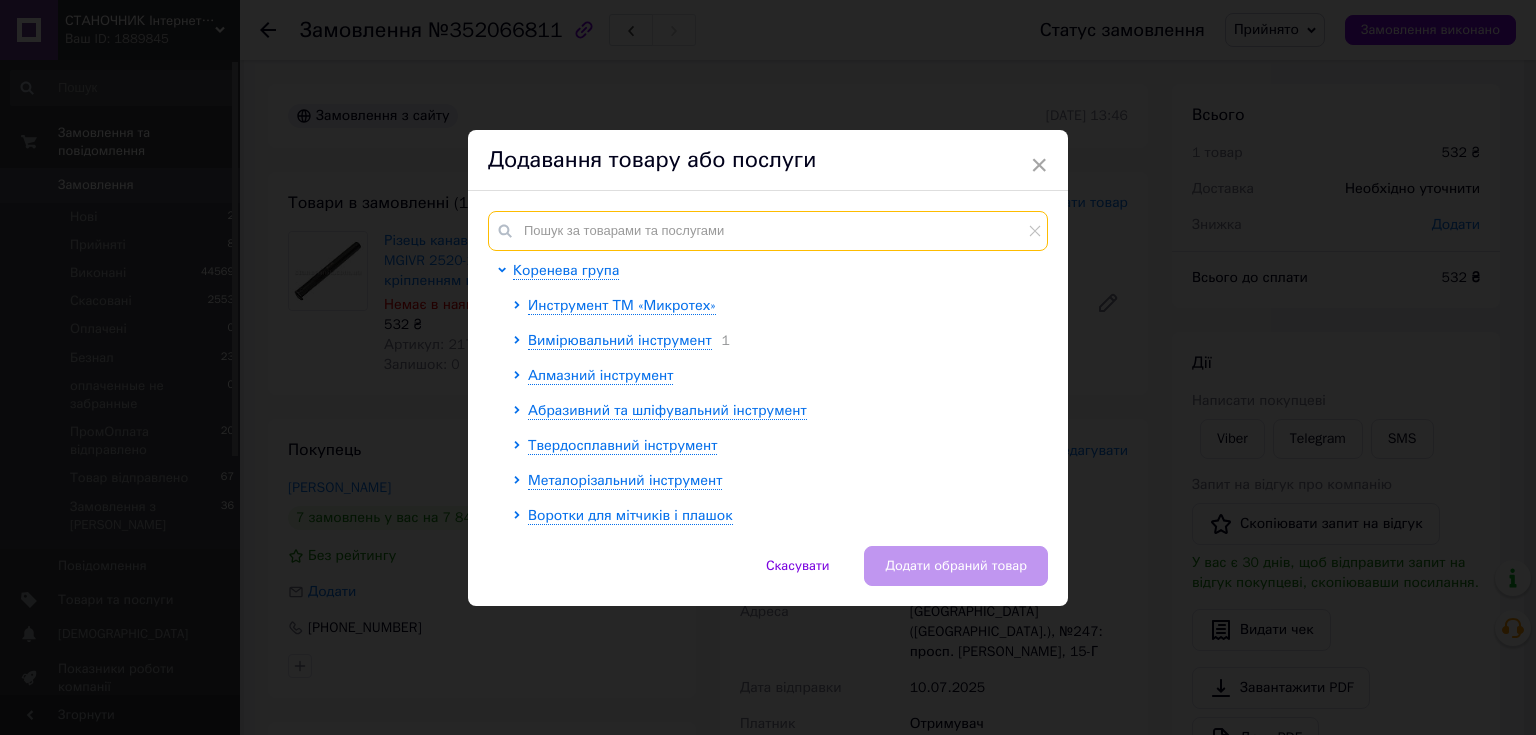 paste on "22143" 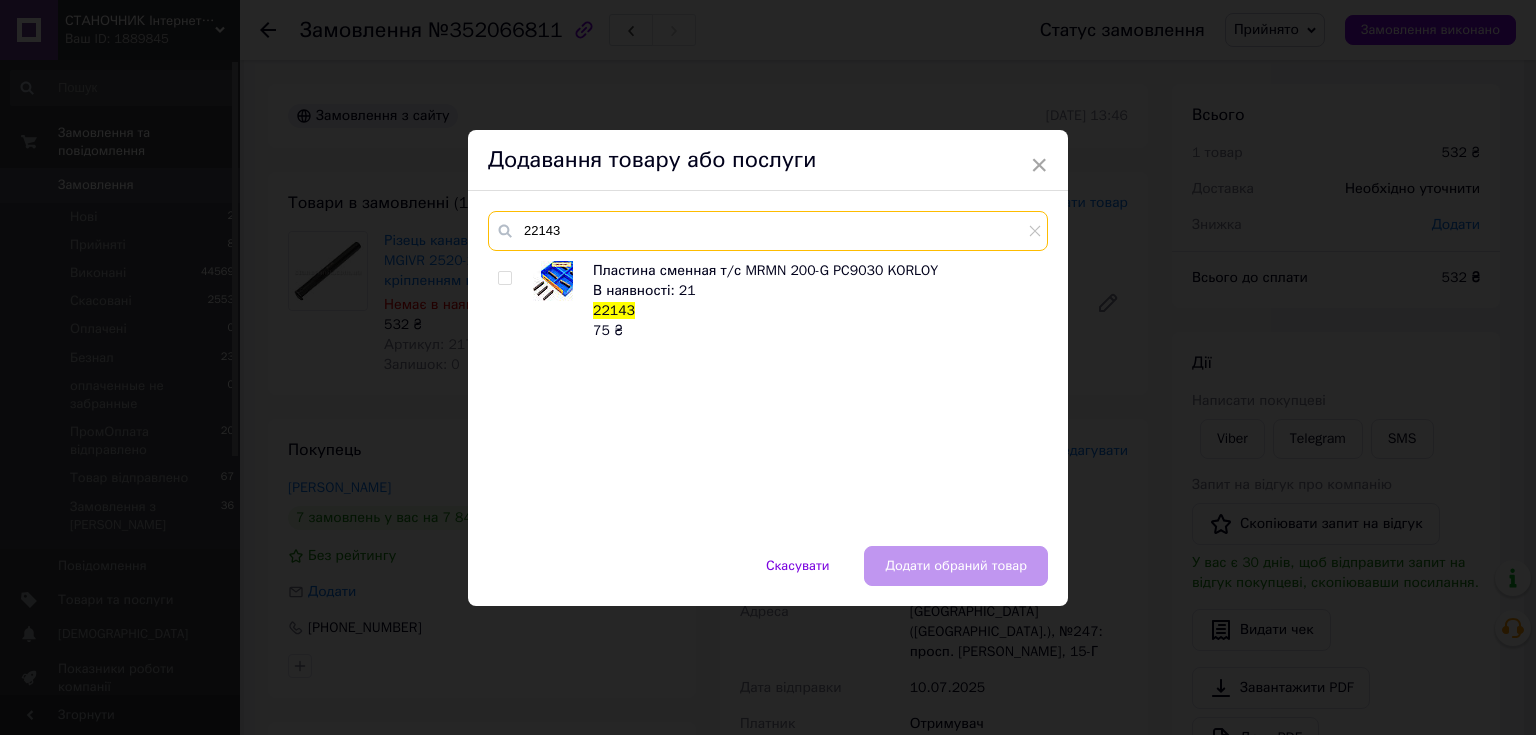 type on "22143" 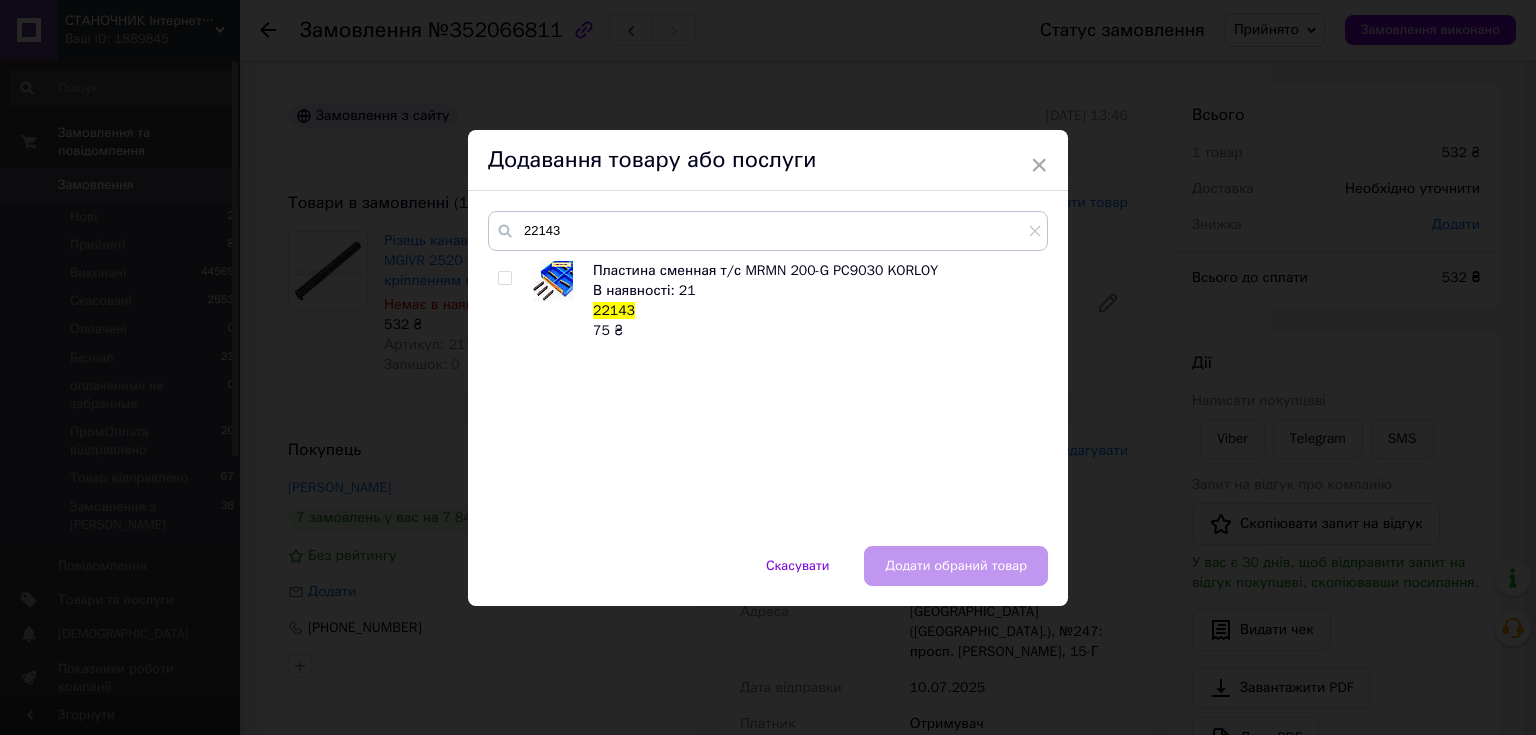 click at bounding box center (504, 278) 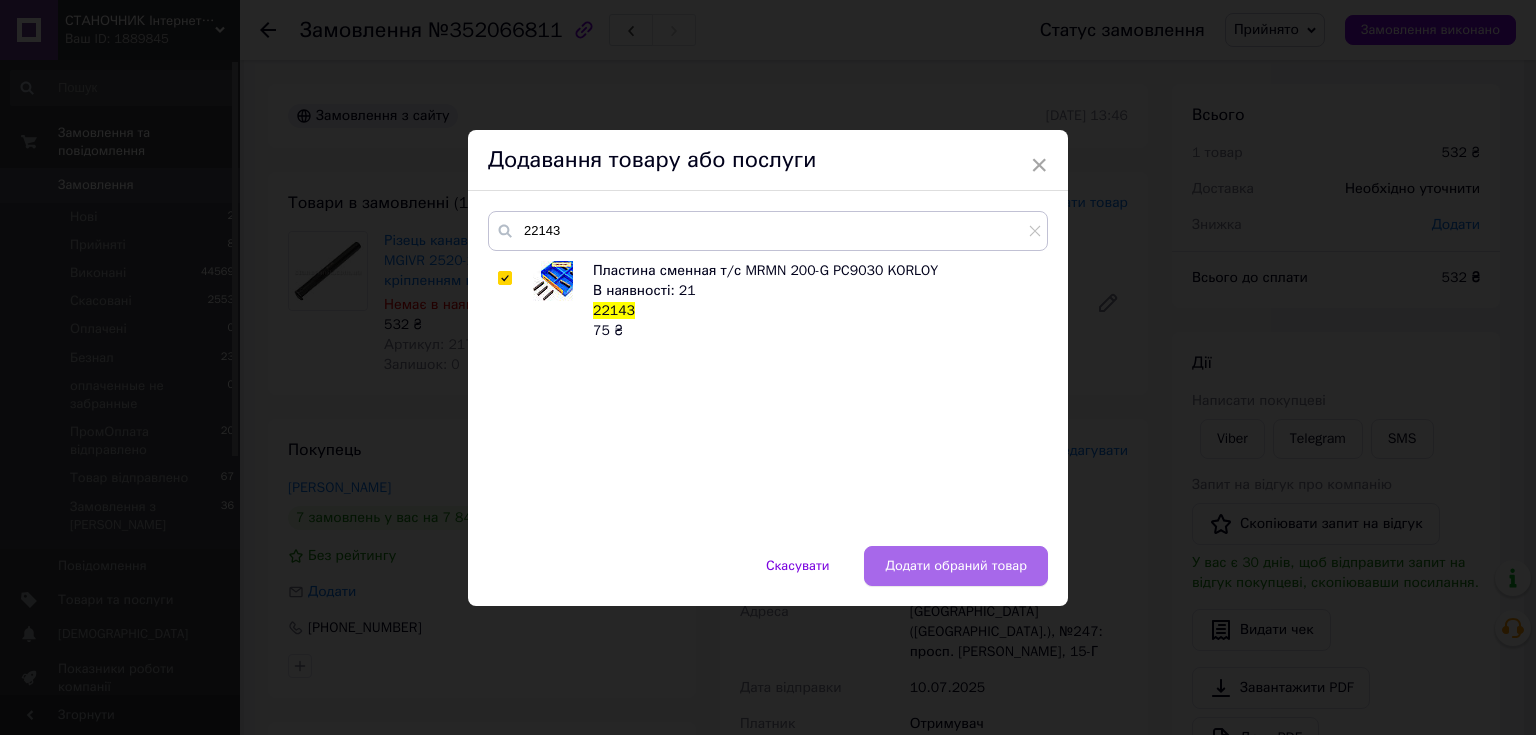 click on "Додати обраний товар" at bounding box center [956, 566] 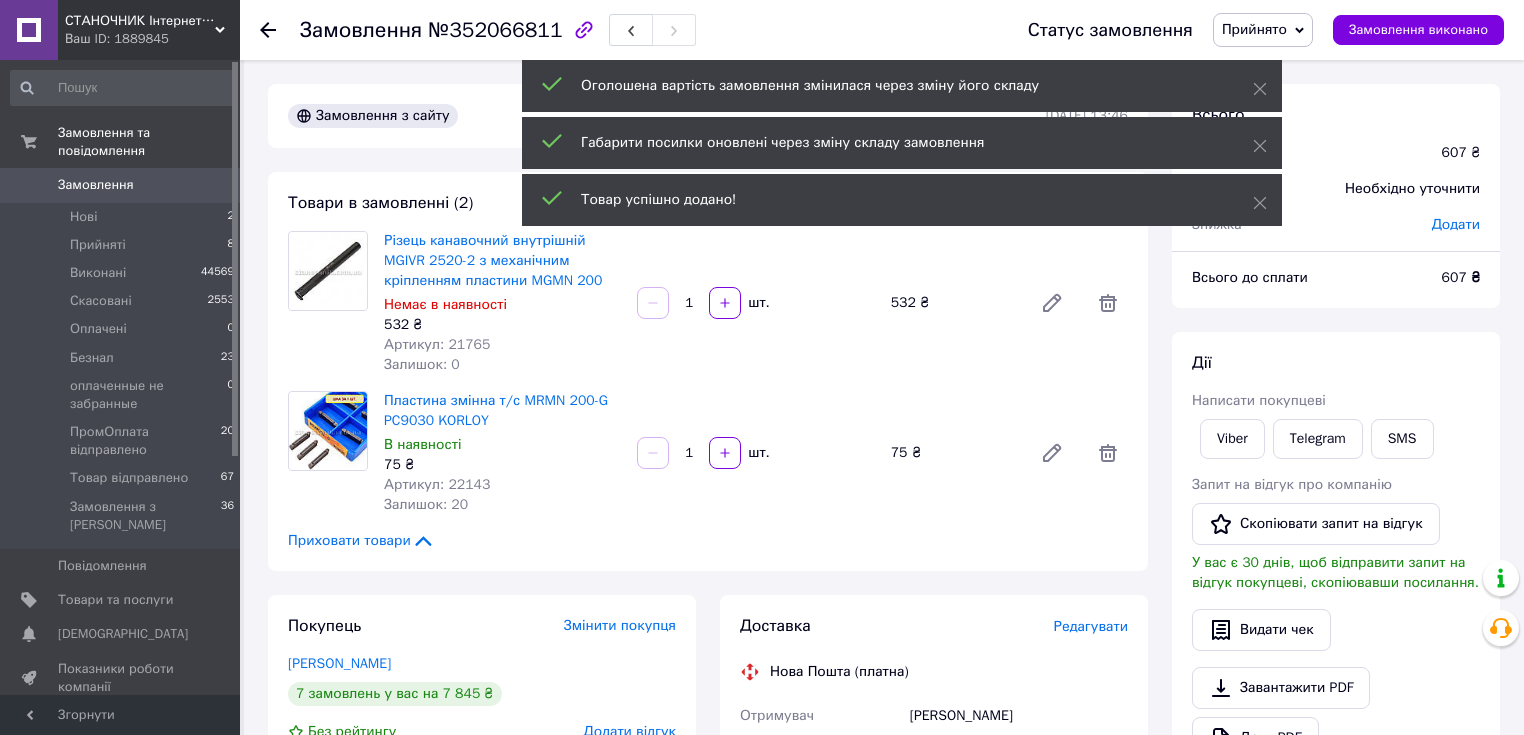 drag, startPoint x: 694, startPoint y: 451, endPoint x: 680, endPoint y: 452, distance: 14.035668 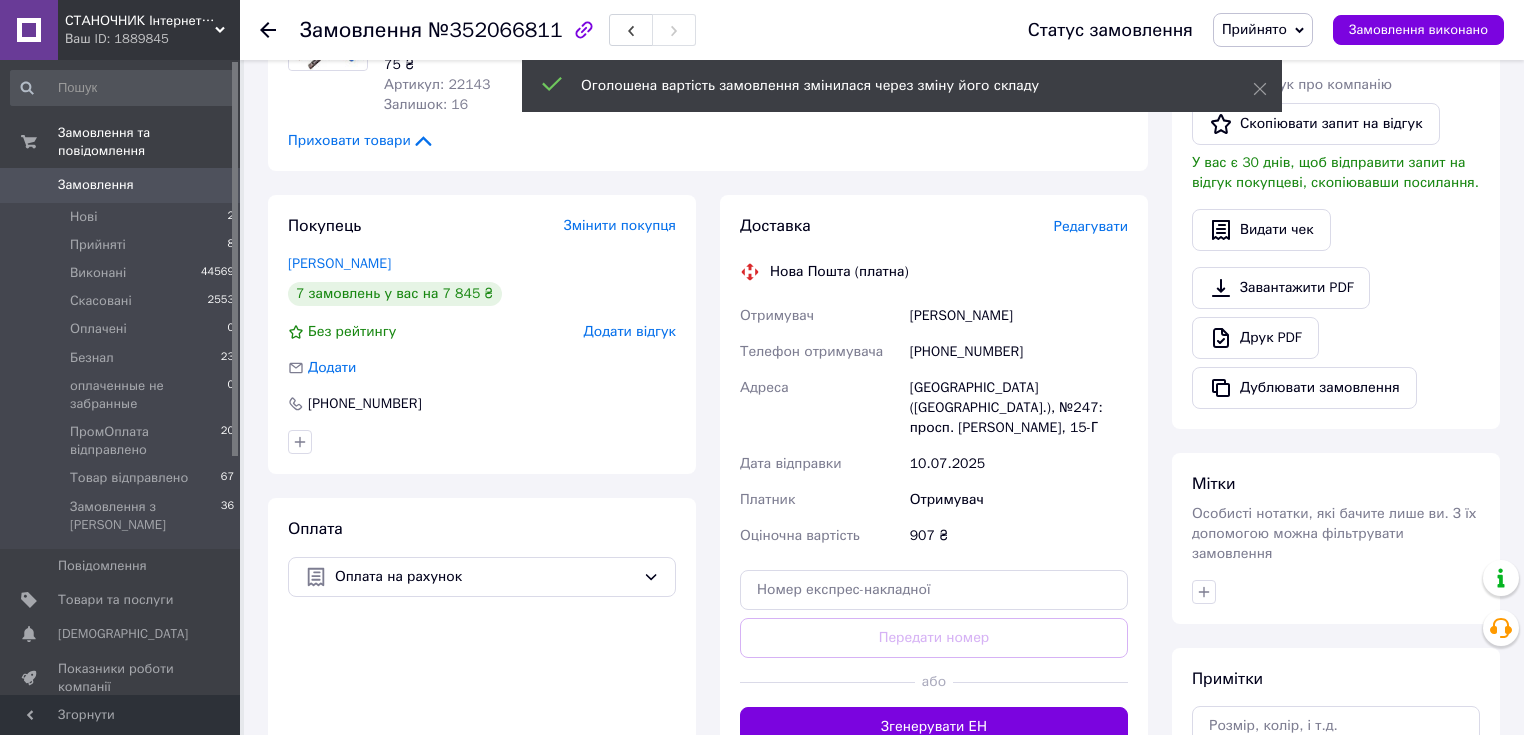 scroll, scrollTop: 640, scrollLeft: 0, axis: vertical 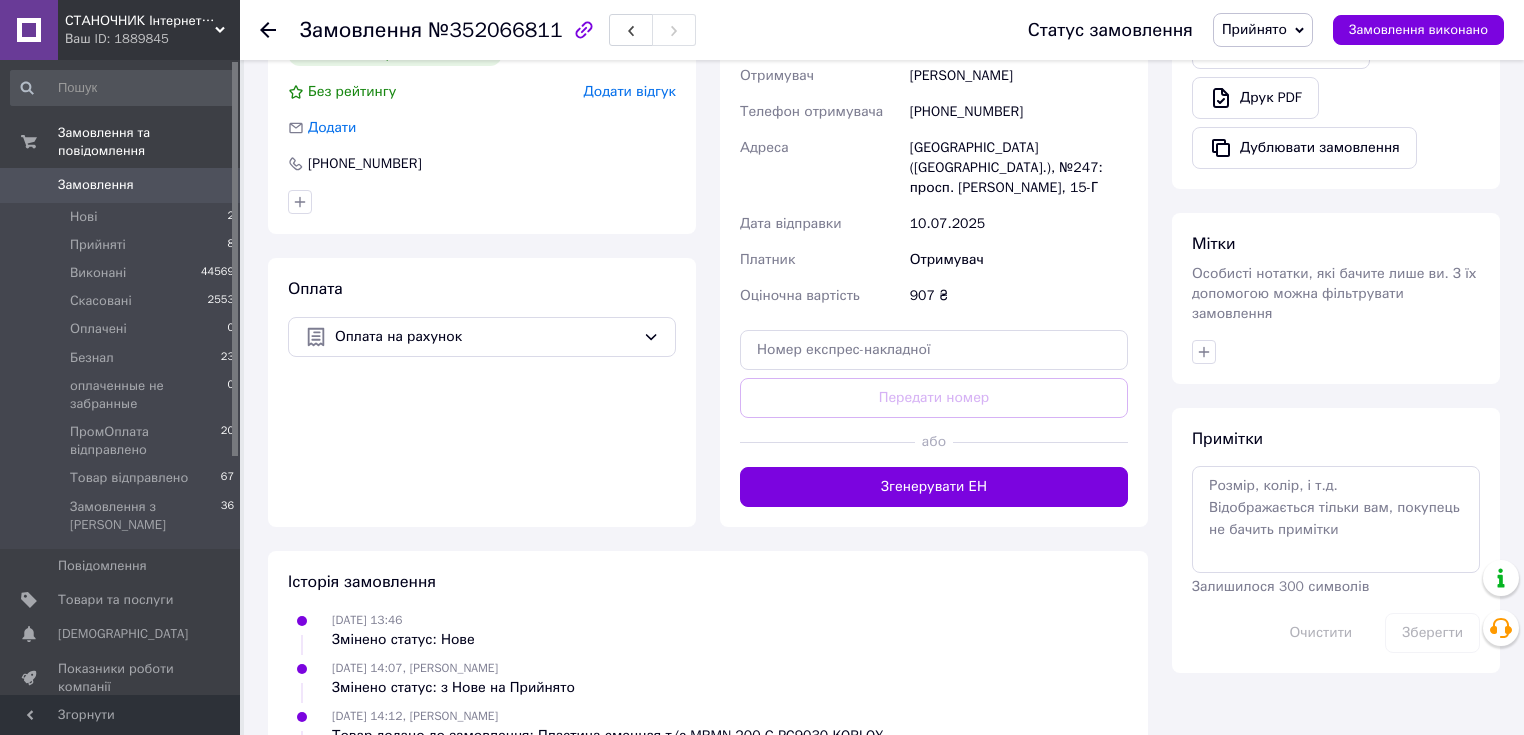 type on "5" 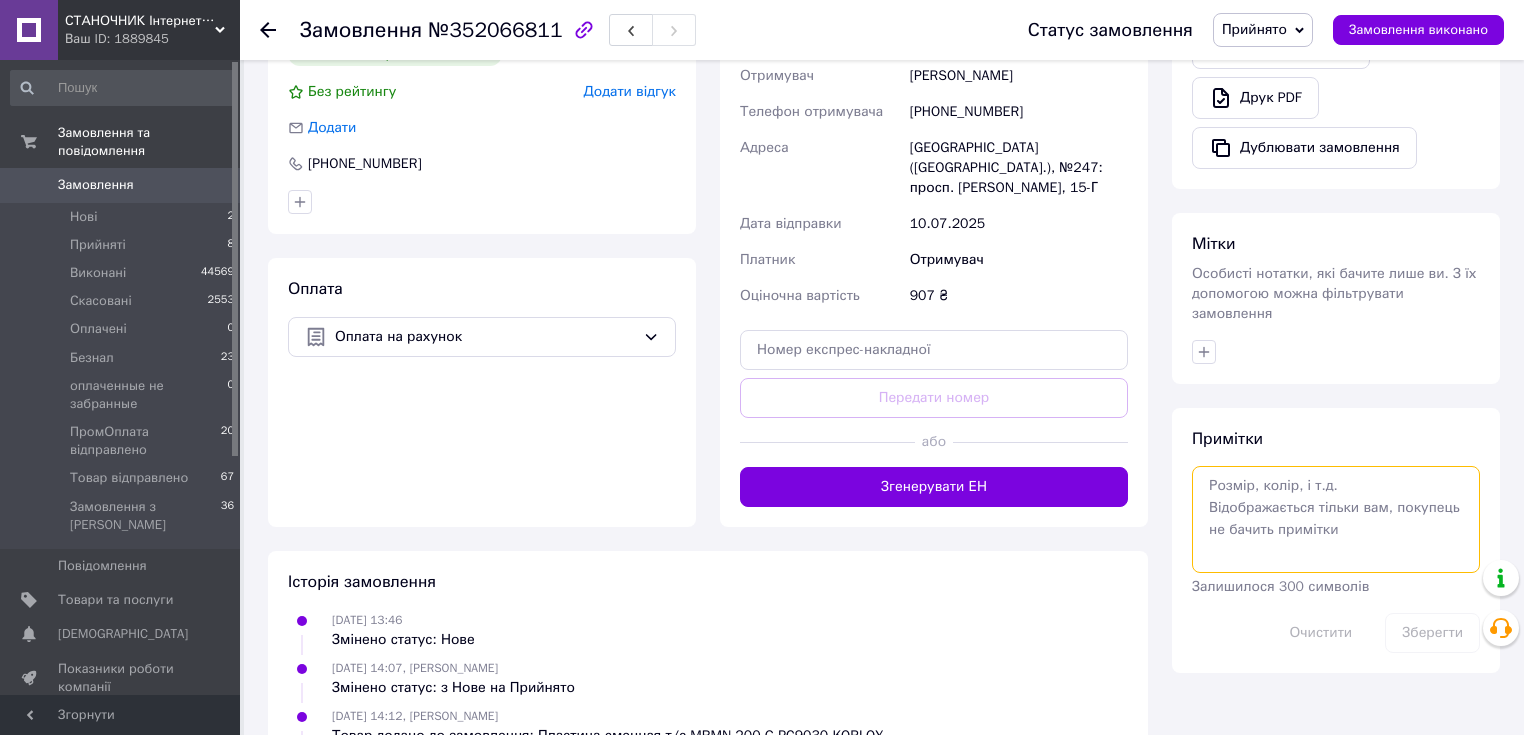 click at bounding box center [1336, 519] 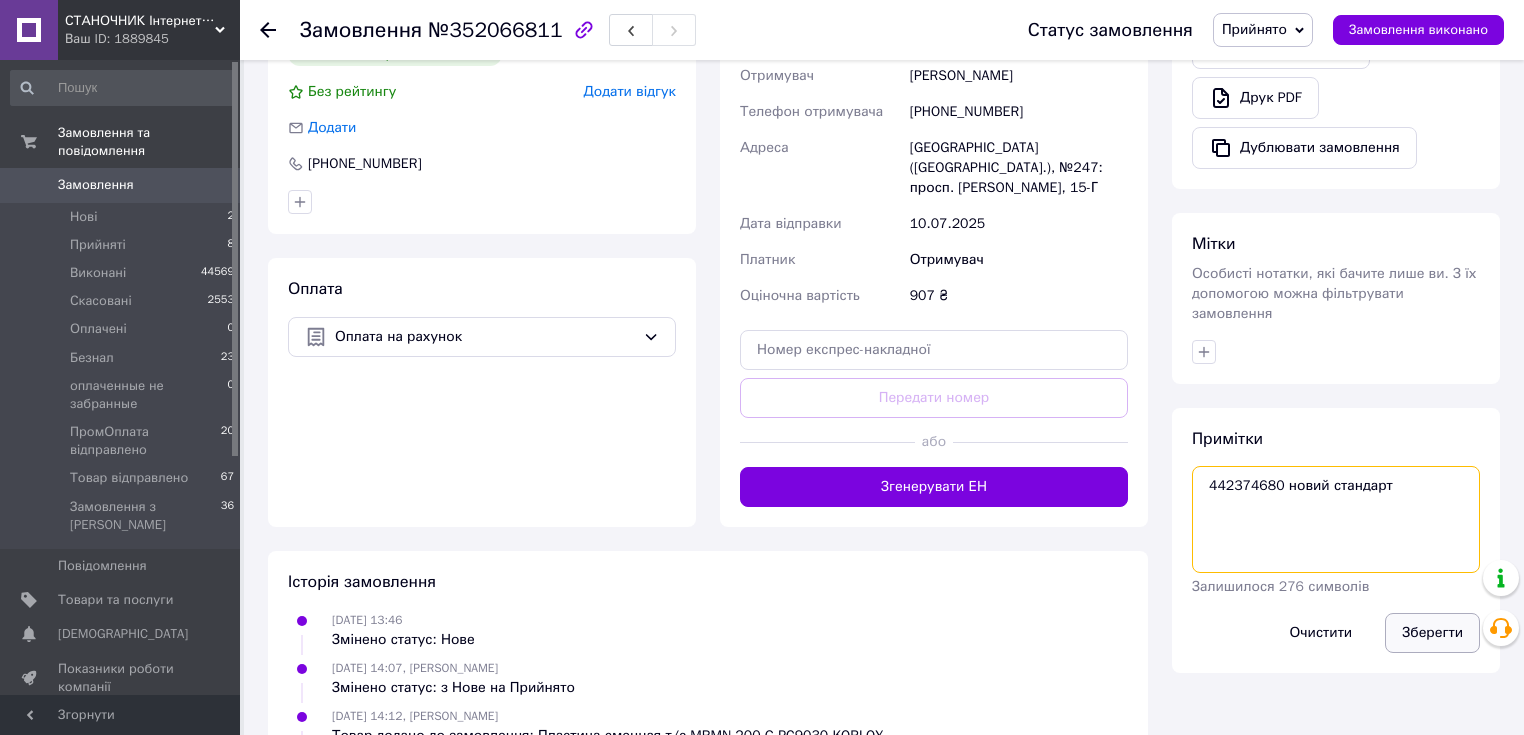 type on "442374680 новий стандарт" 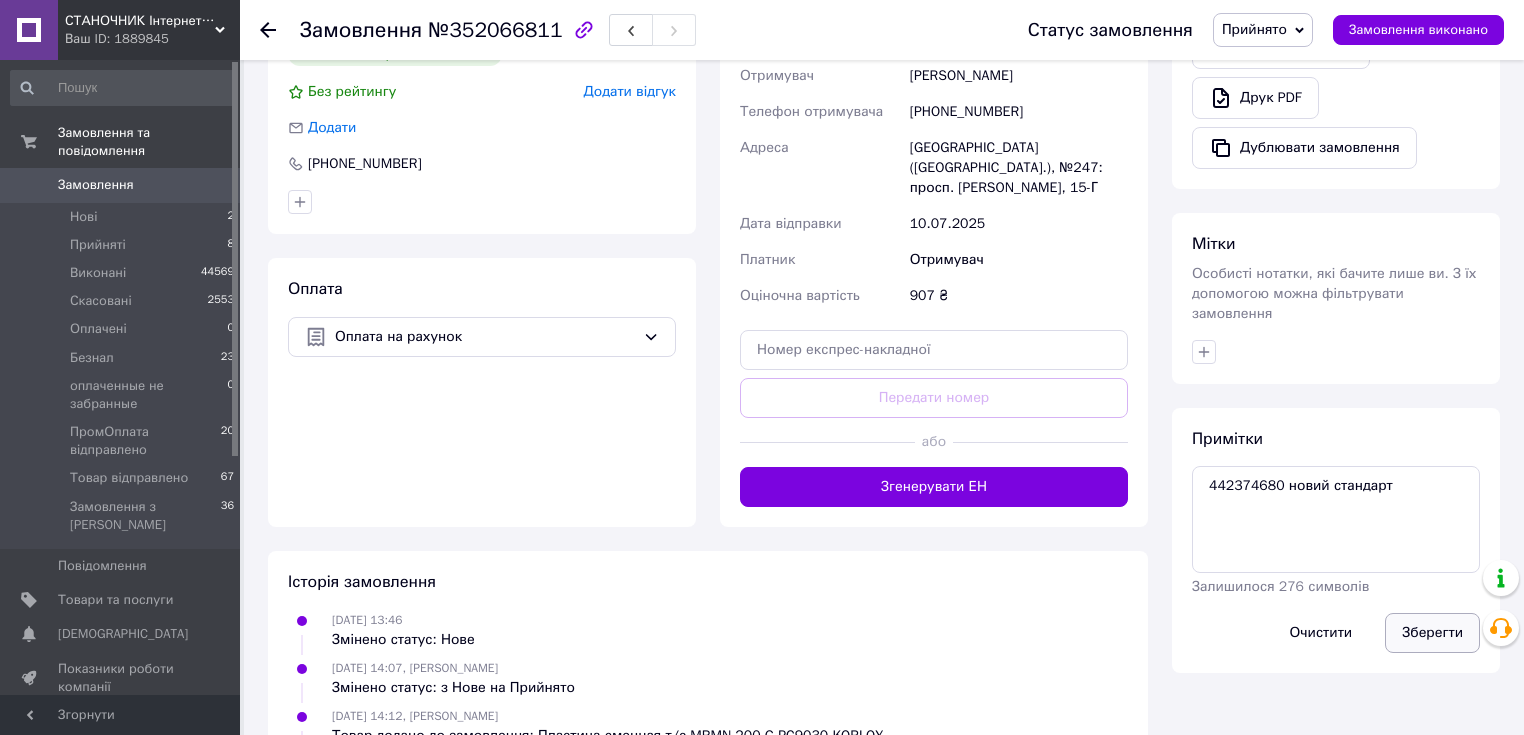 click on "Зберегти" at bounding box center [1432, 633] 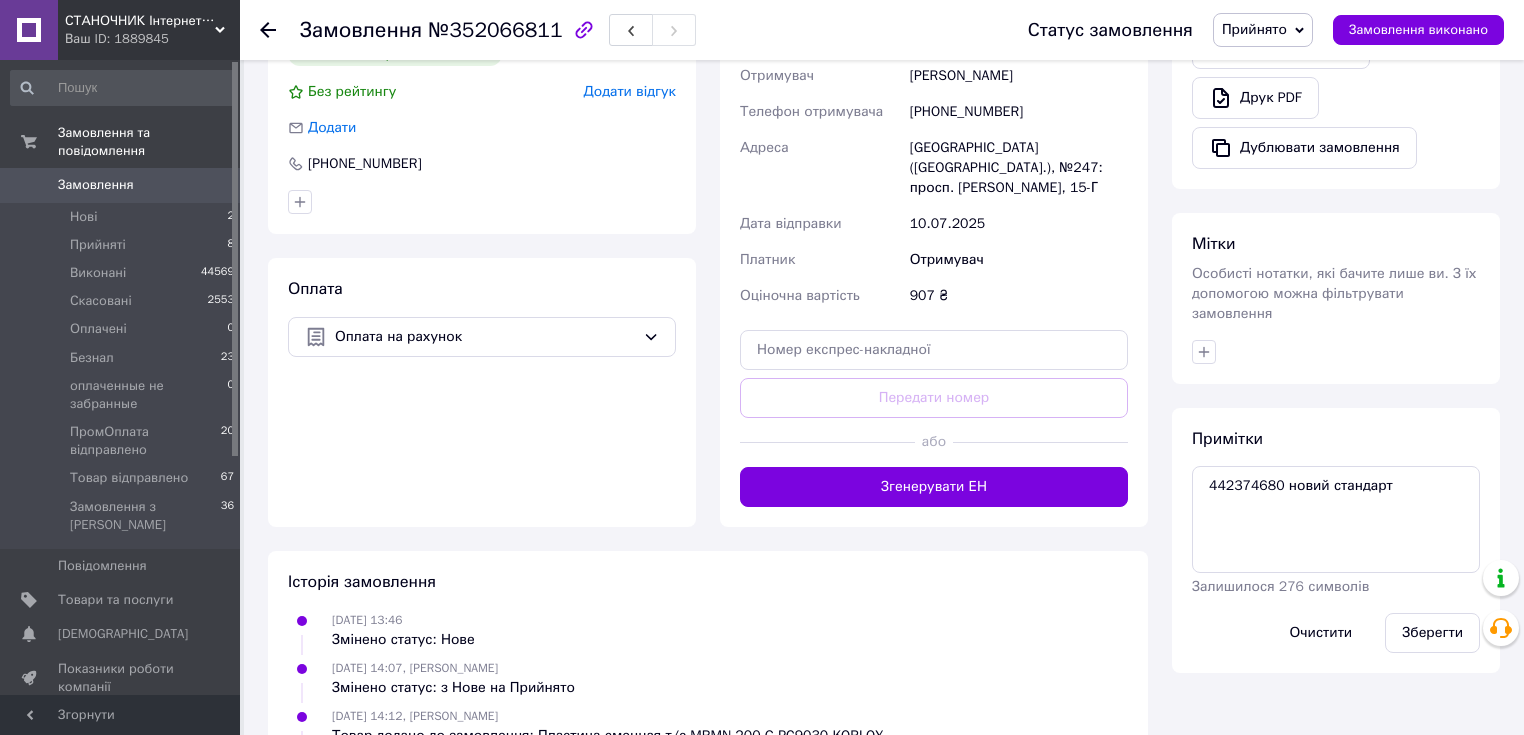click on "Прийнято" at bounding box center [1254, 29] 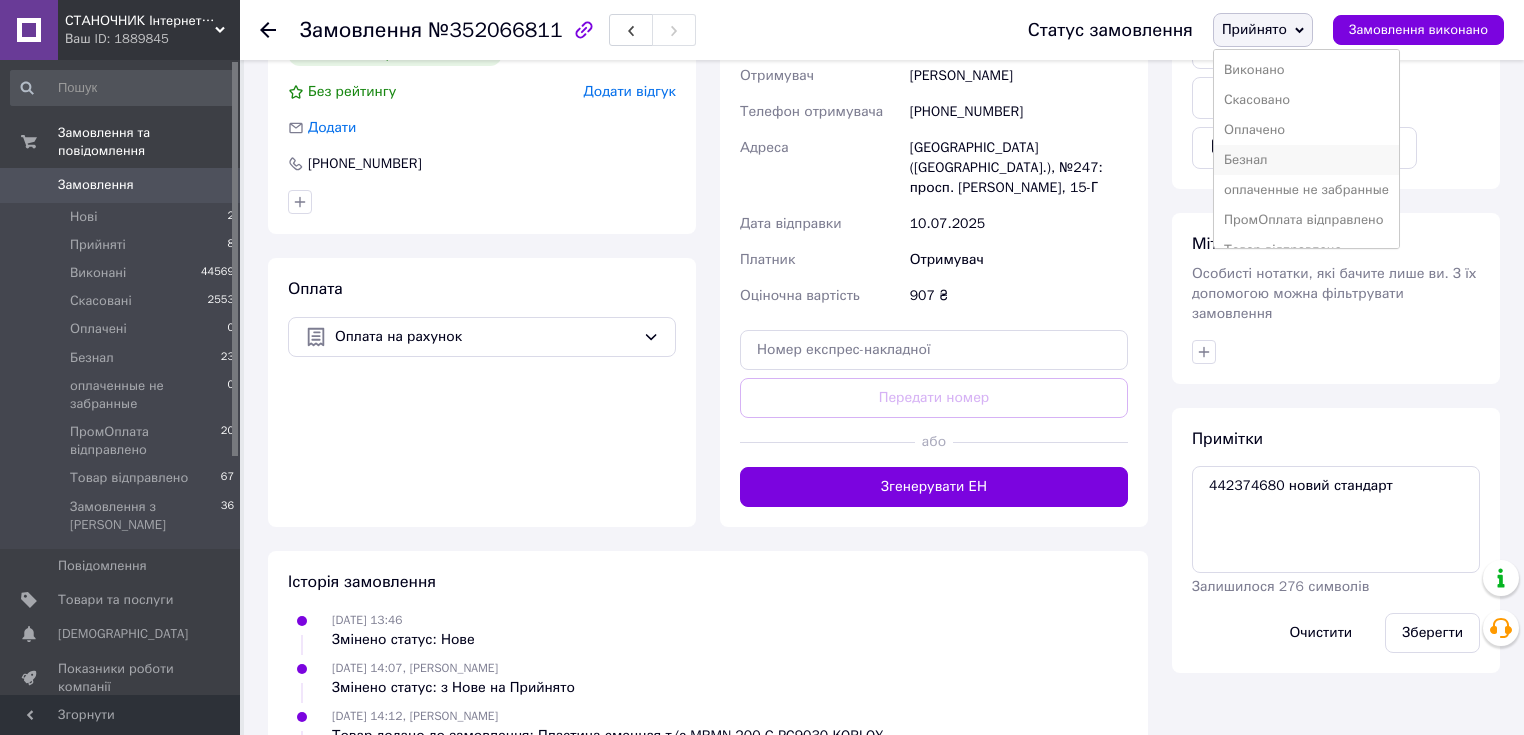 click on "Безнал" at bounding box center (1306, 160) 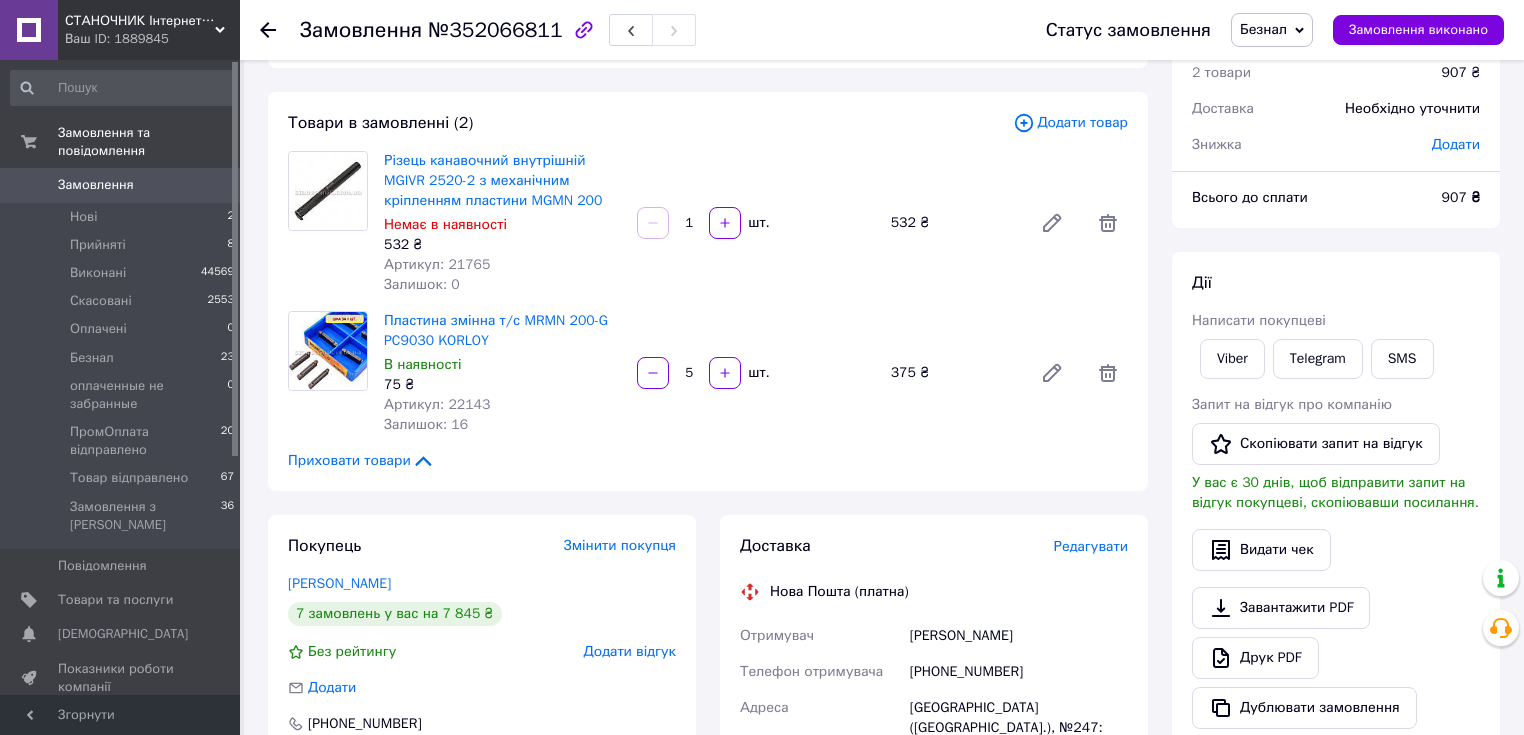 scroll, scrollTop: 160, scrollLeft: 0, axis: vertical 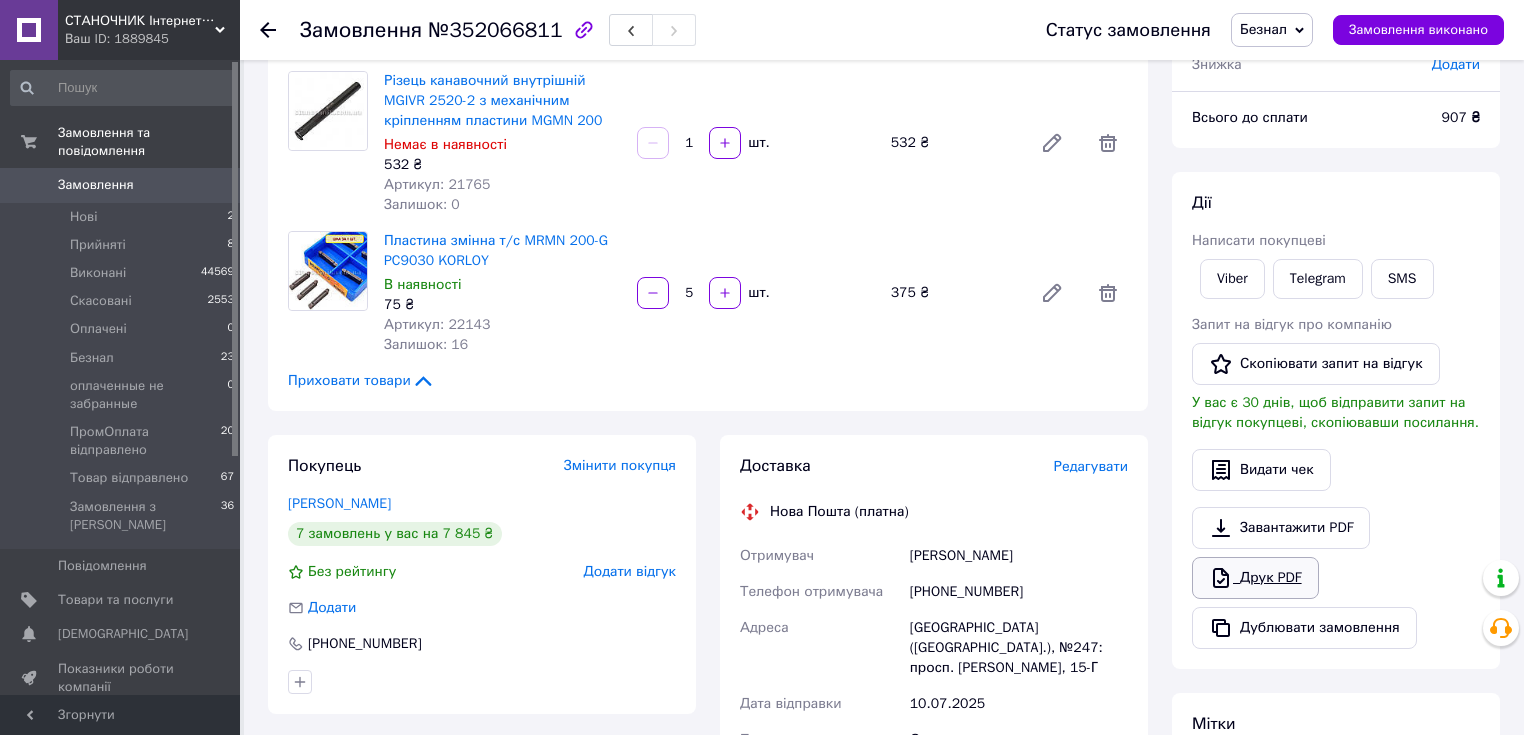 click on "Друк PDF" at bounding box center [1255, 578] 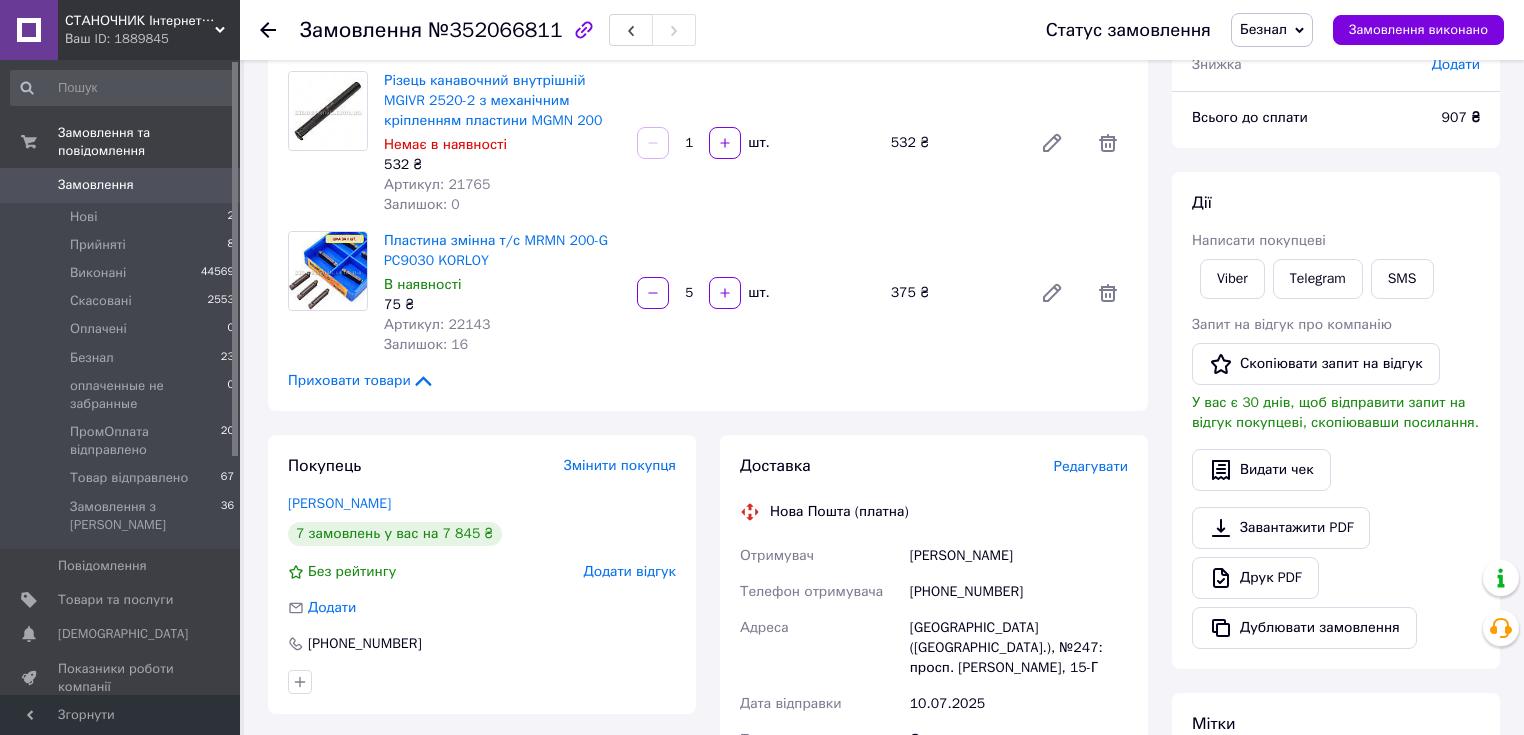 scroll, scrollTop: 480, scrollLeft: 0, axis: vertical 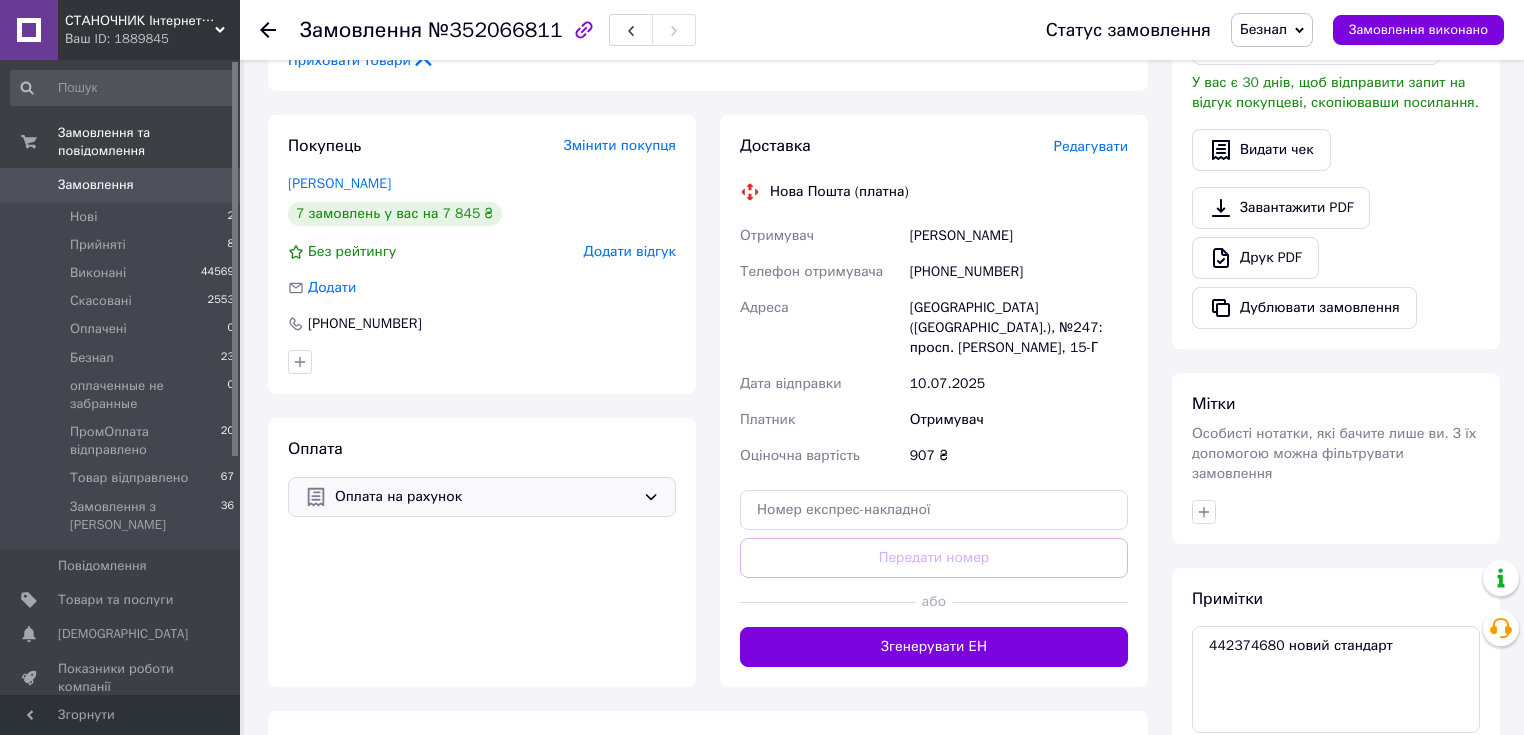 click on "Оплата на рахунок" at bounding box center (485, 497) 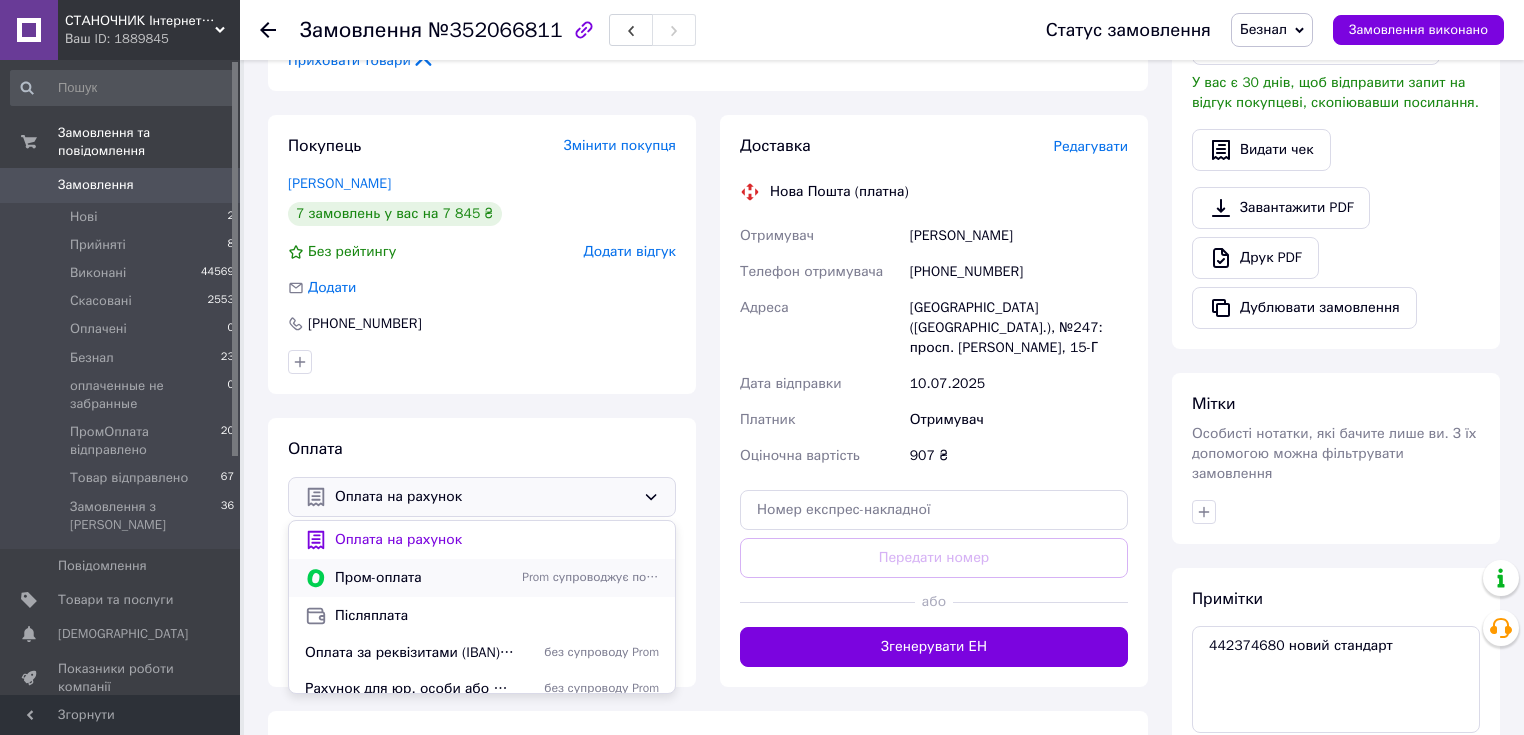 scroll, scrollTop: 14, scrollLeft: 0, axis: vertical 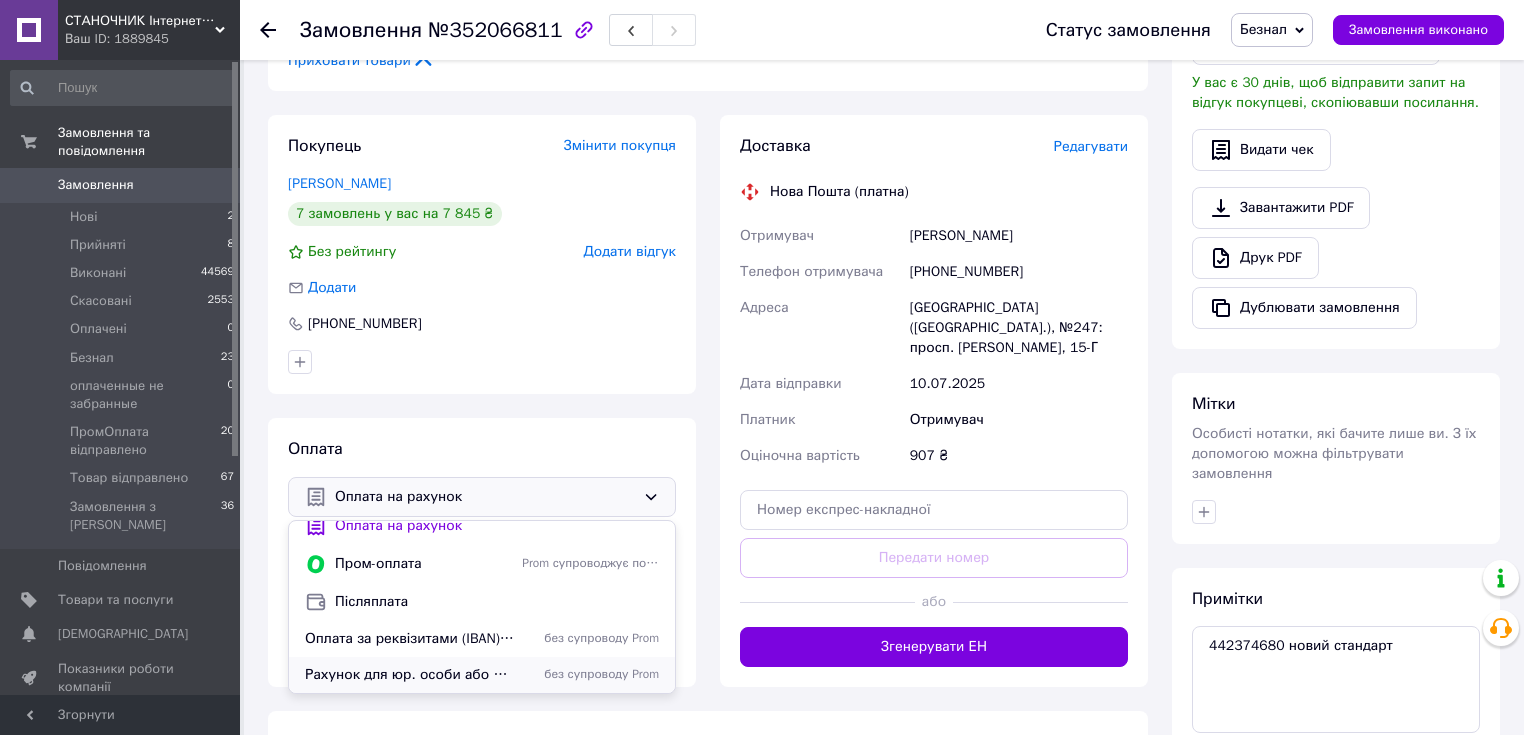 click on "Рахунок для юр. особи або ФОП без ПДВ (замовлення від 500 грн.)" at bounding box center (409, 675) 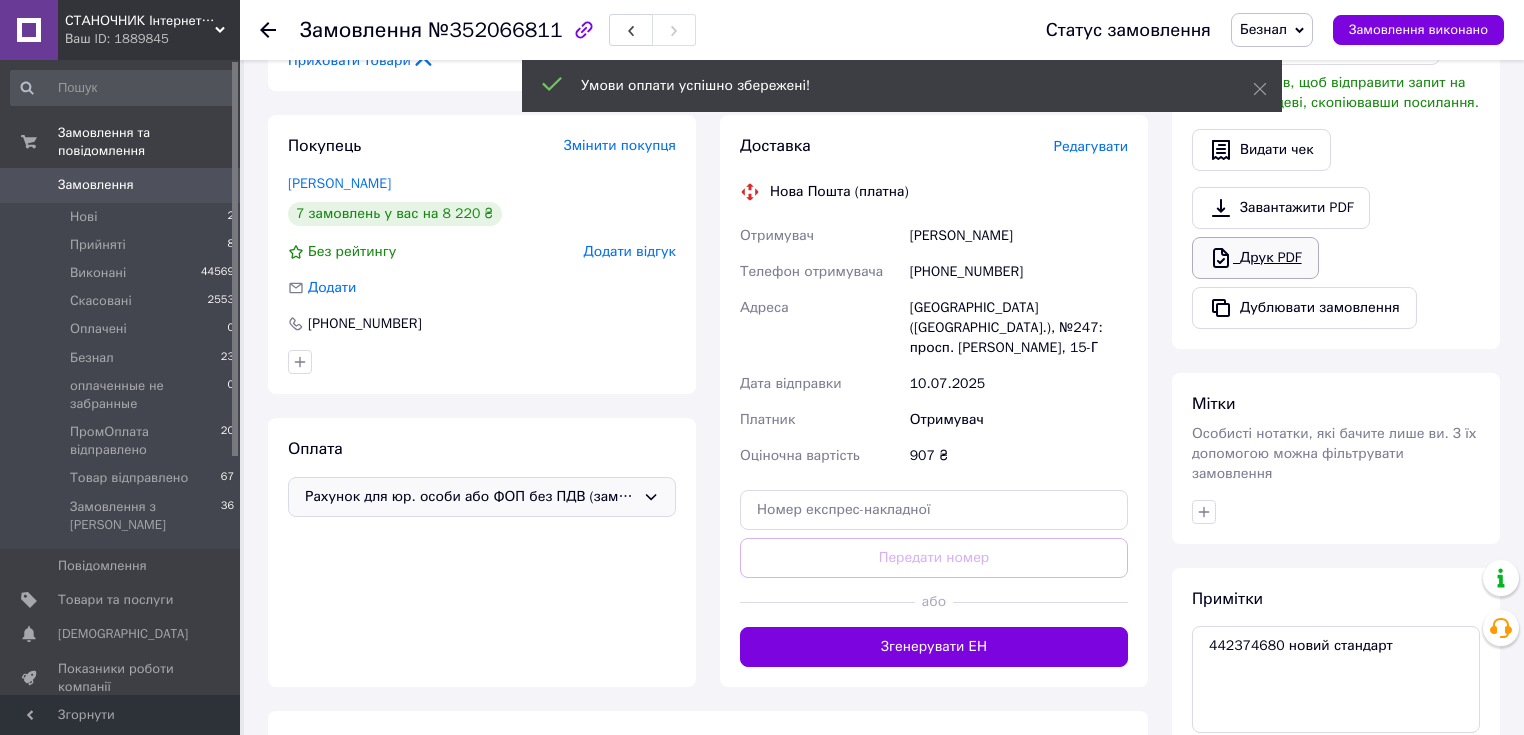click on "Друк PDF" at bounding box center (1255, 258) 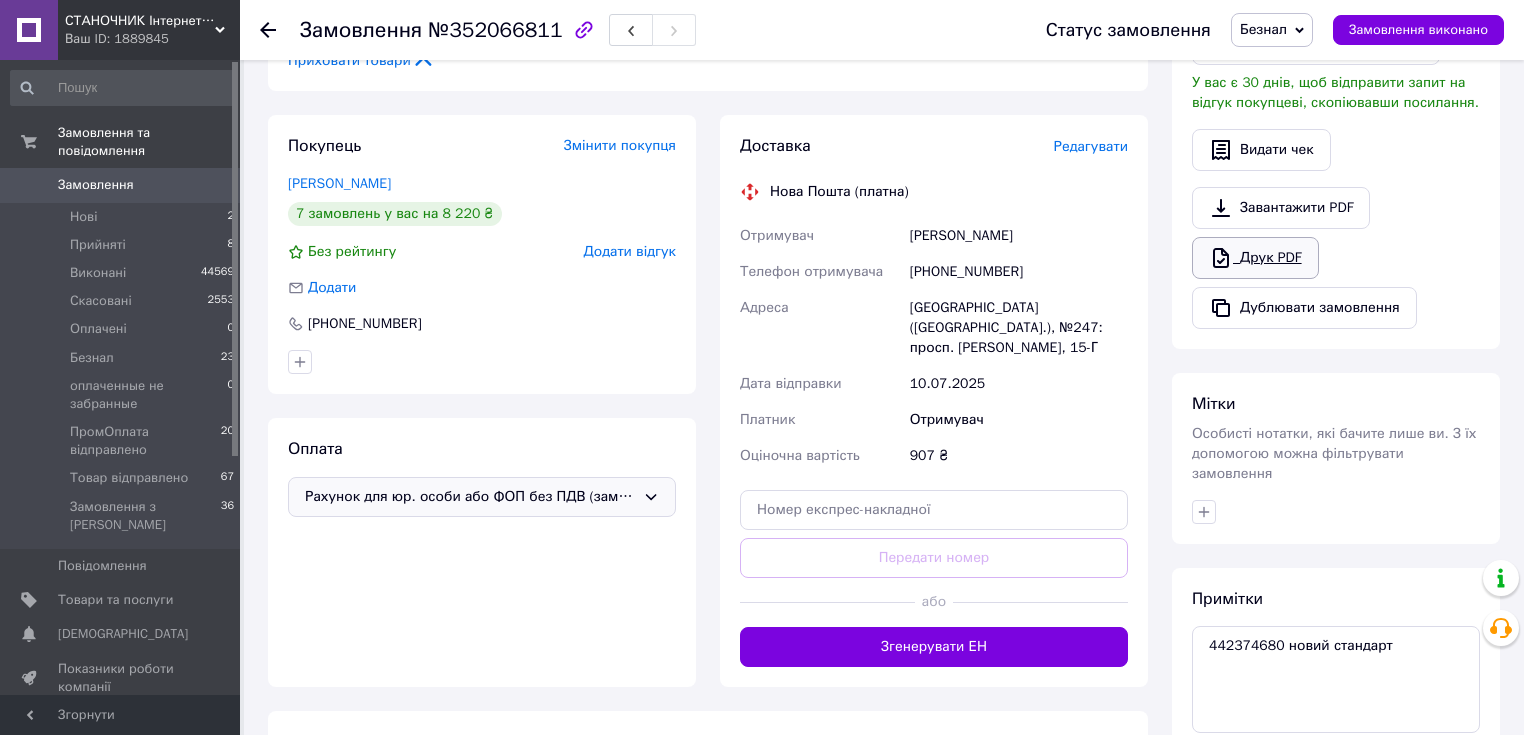 scroll, scrollTop: 0, scrollLeft: 0, axis: both 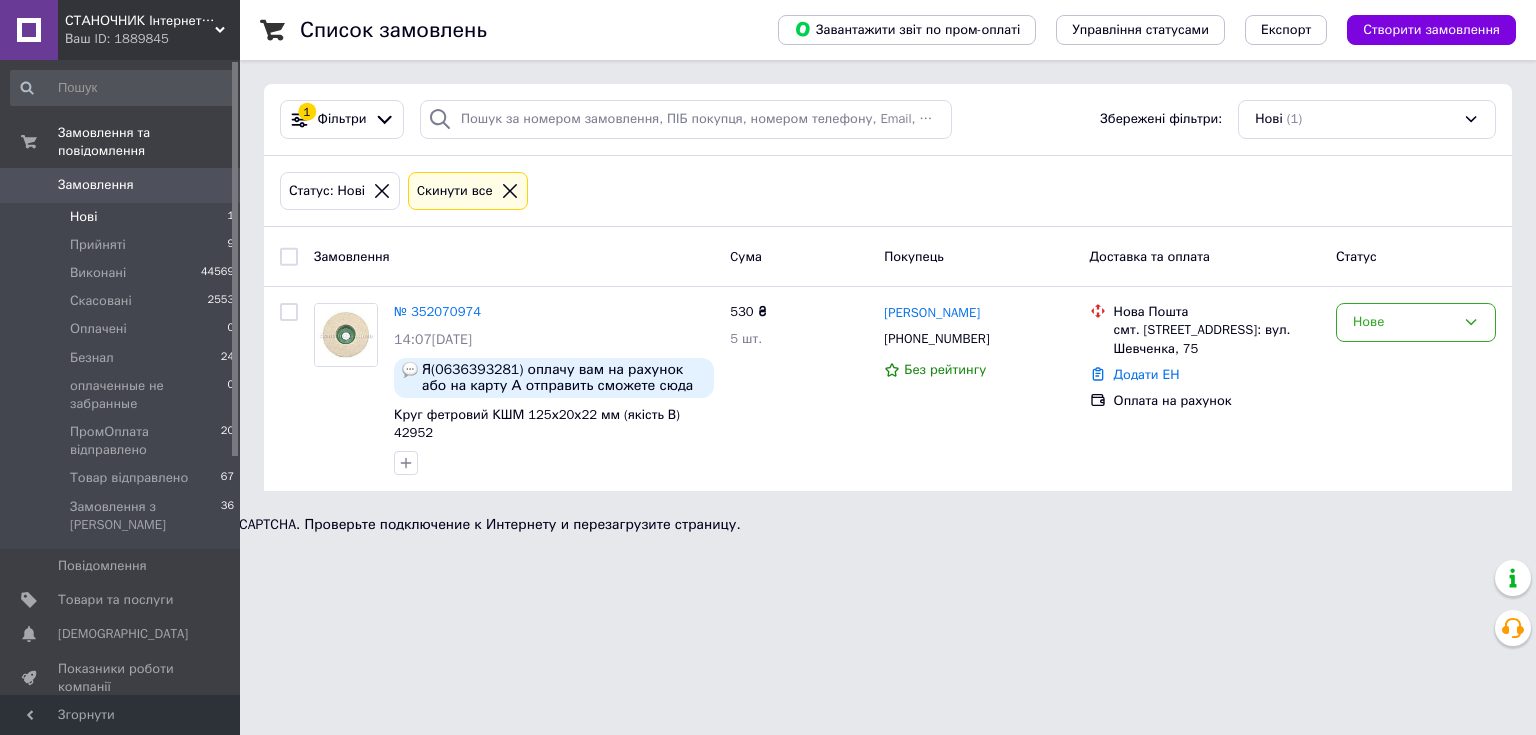 click 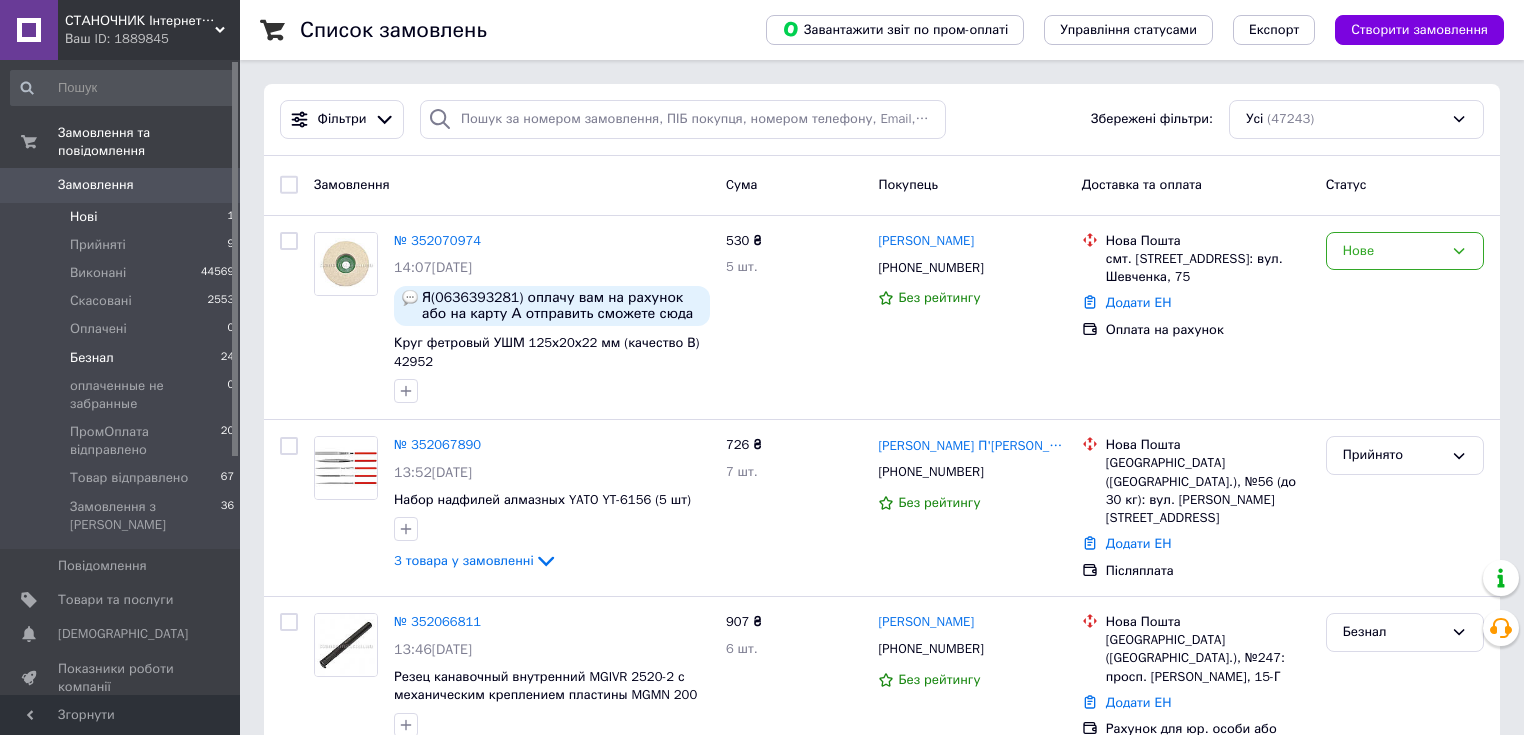 click on "Безнал" at bounding box center (92, 358) 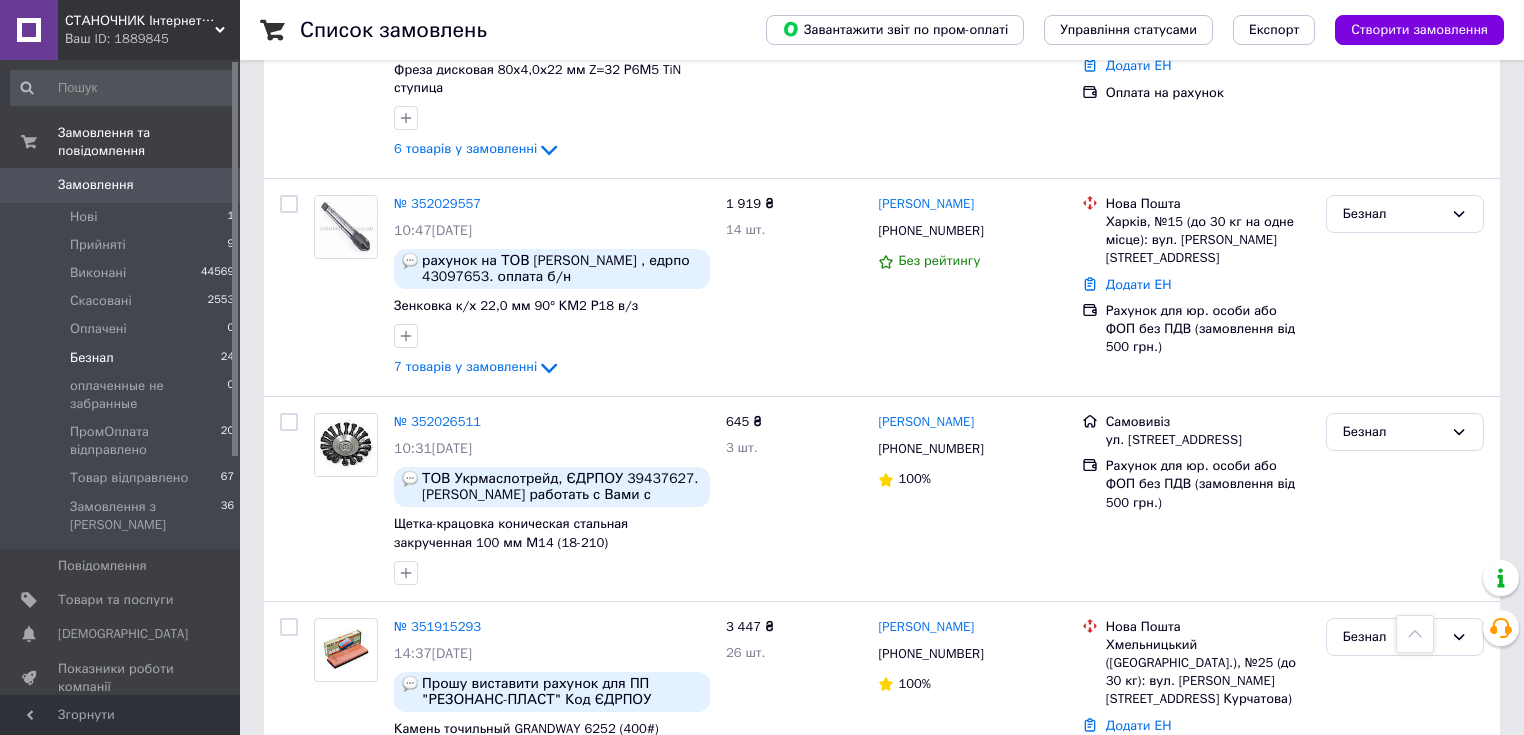 scroll, scrollTop: 1200, scrollLeft: 0, axis: vertical 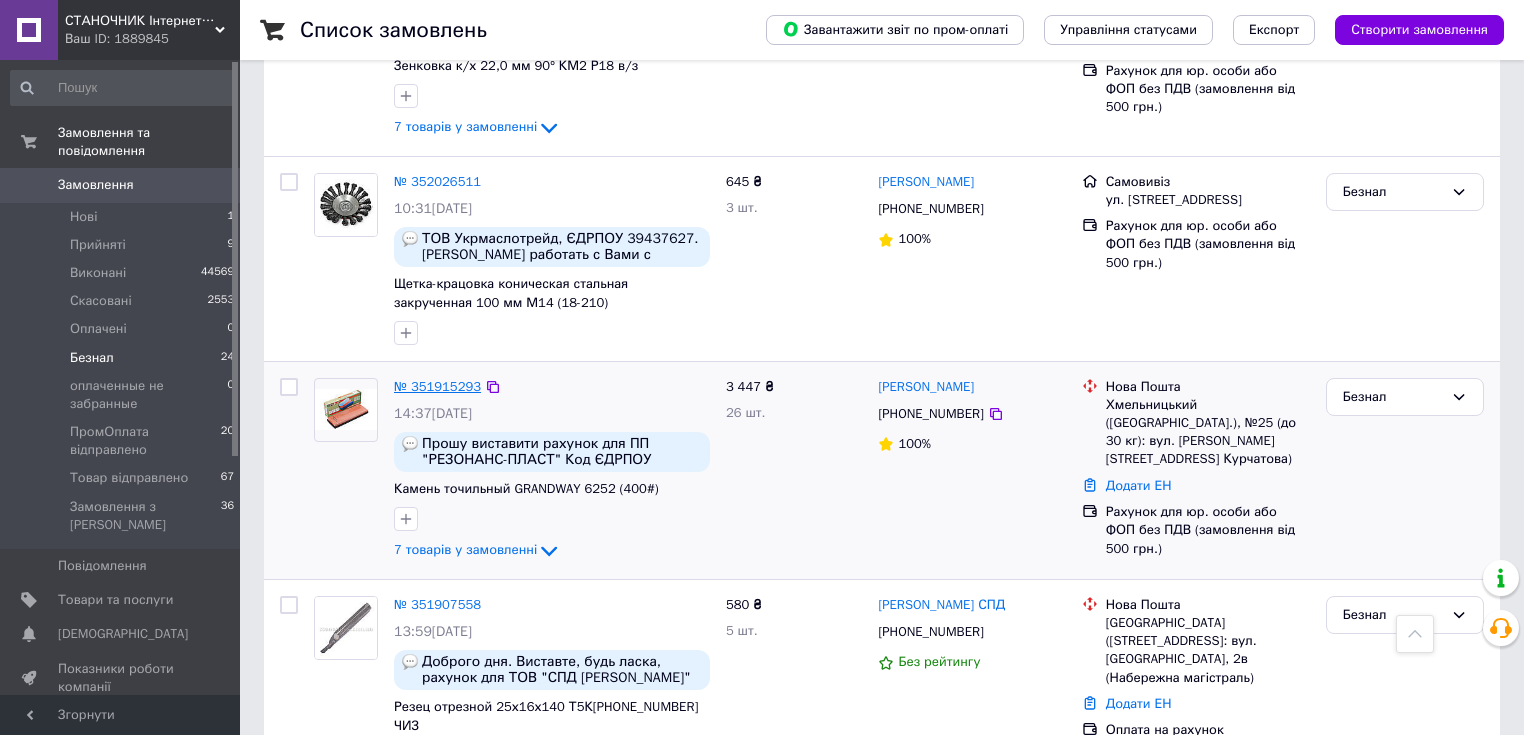 click on "№ 351915293" at bounding box center [437, 386] 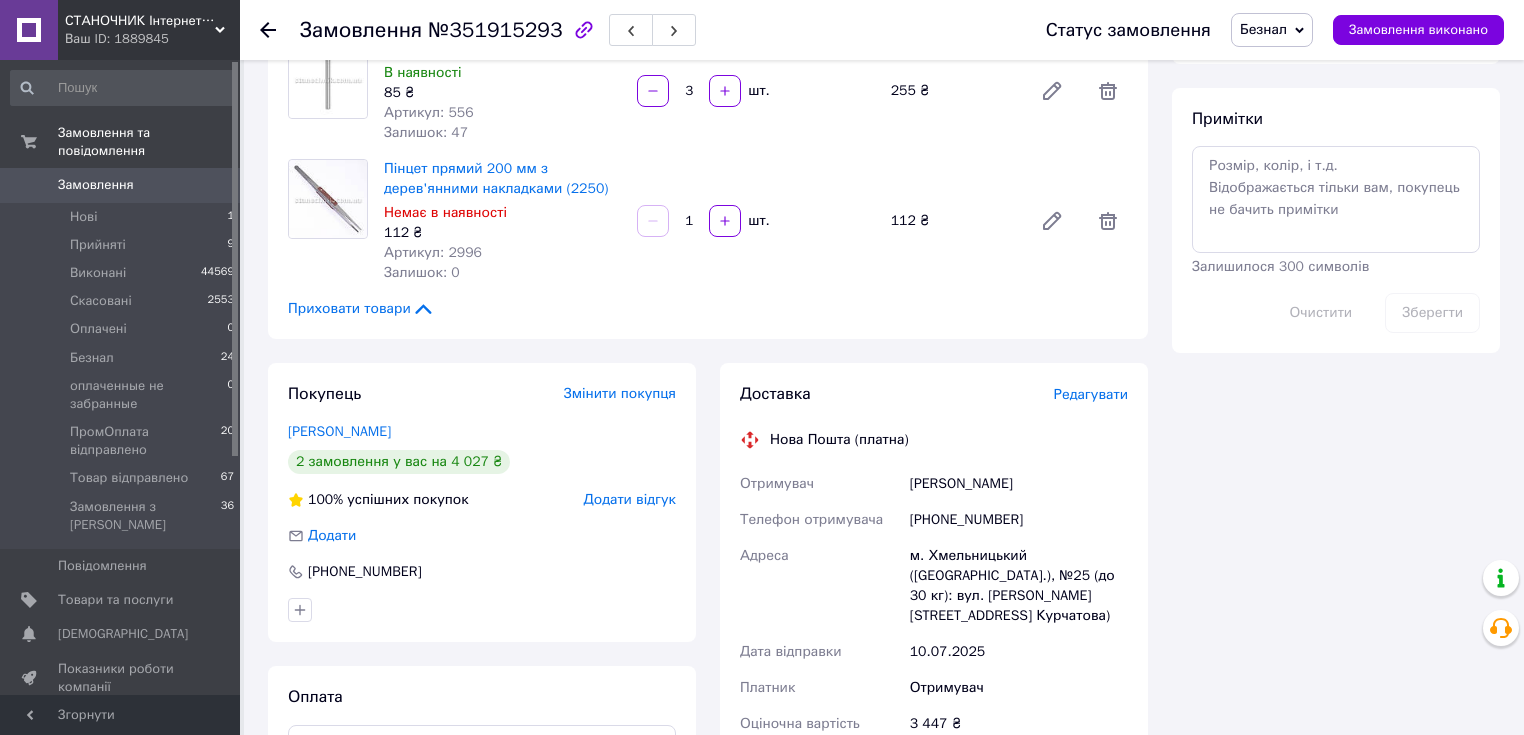 scroll, scrollTop: 1120, scrollLeft: 0, axis: vertical 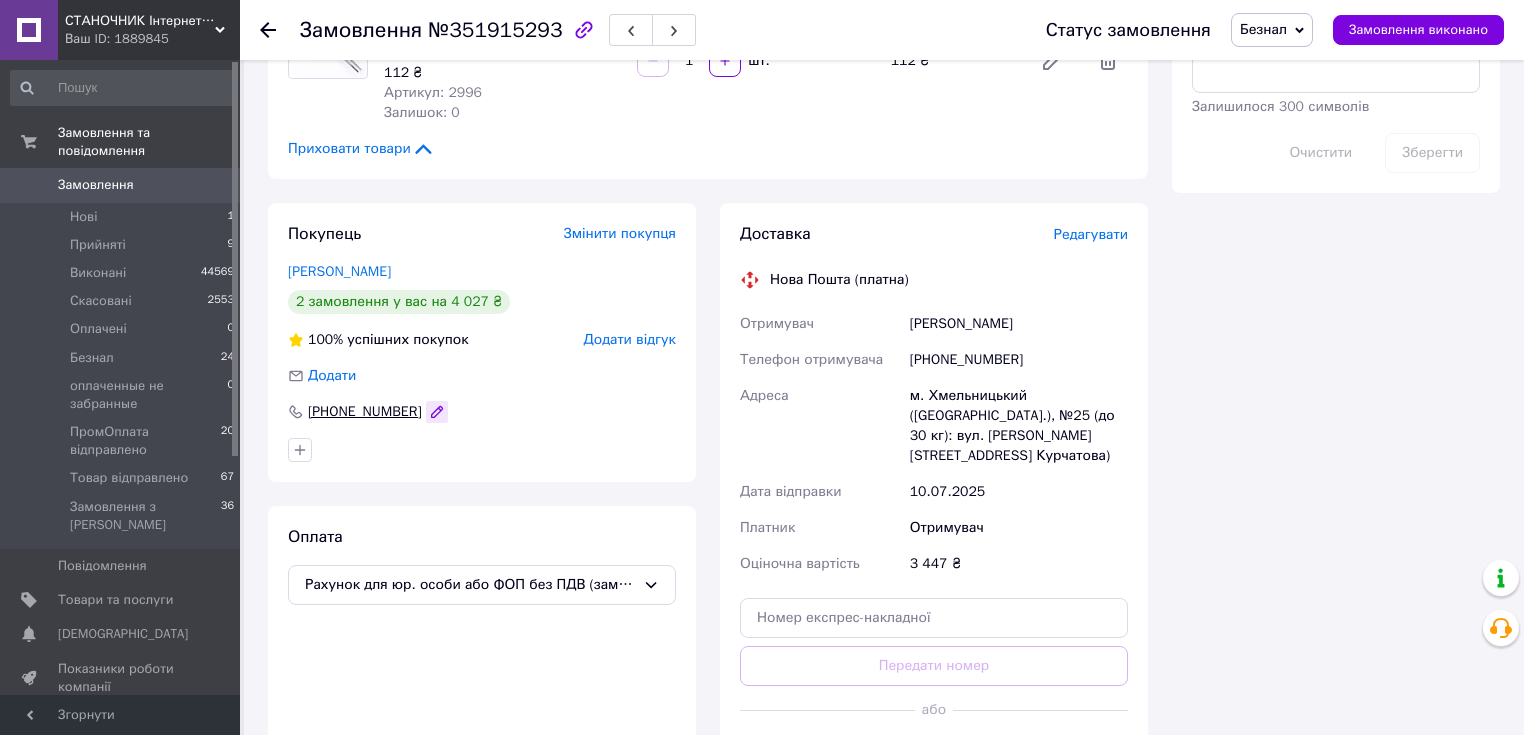 click 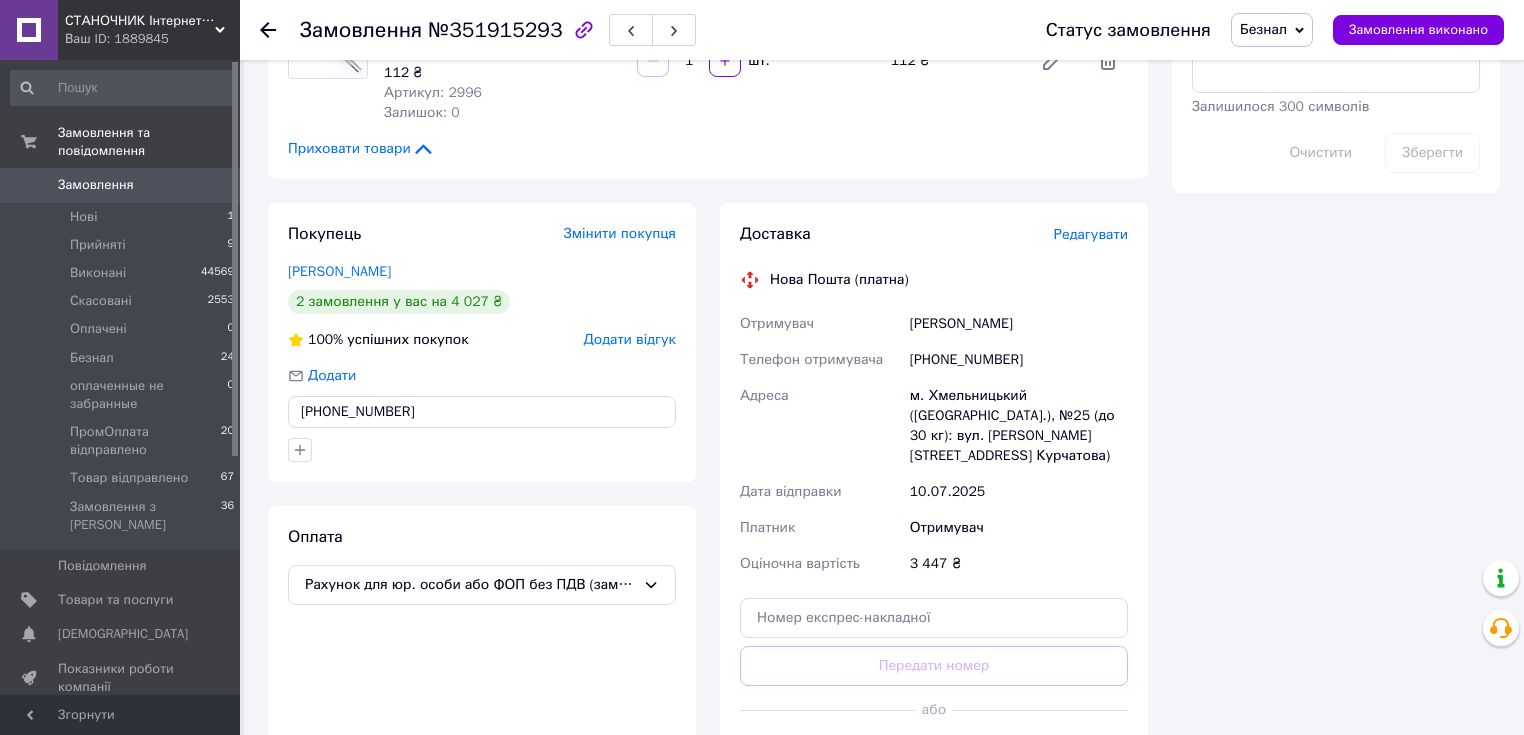 drag, startPoint x: 401, startPoint y: 392, endPoint x: 327, endPoint y: 390, distance: 74.02702 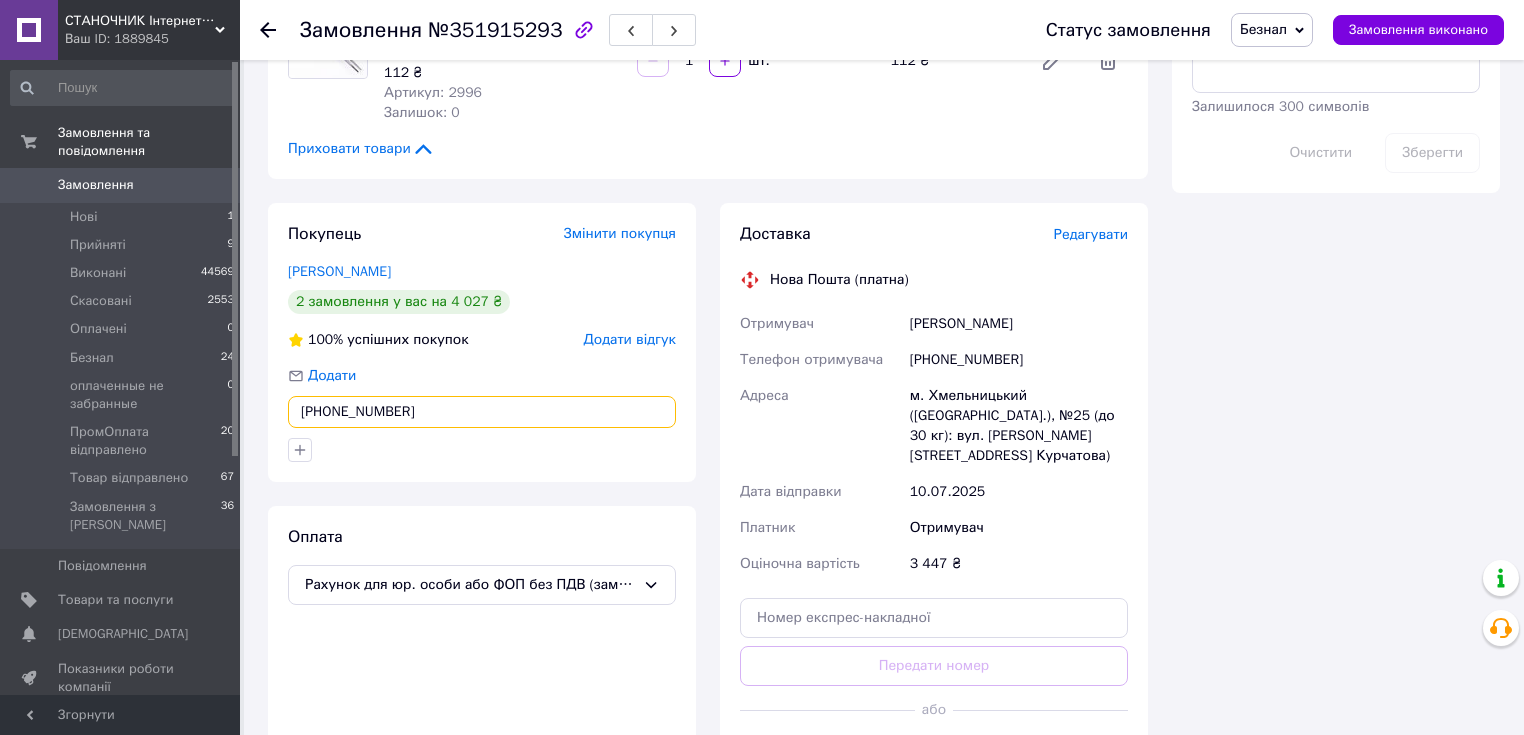 scroll, scrollTop: 1360, scrollLeft: 0, axis: vertical 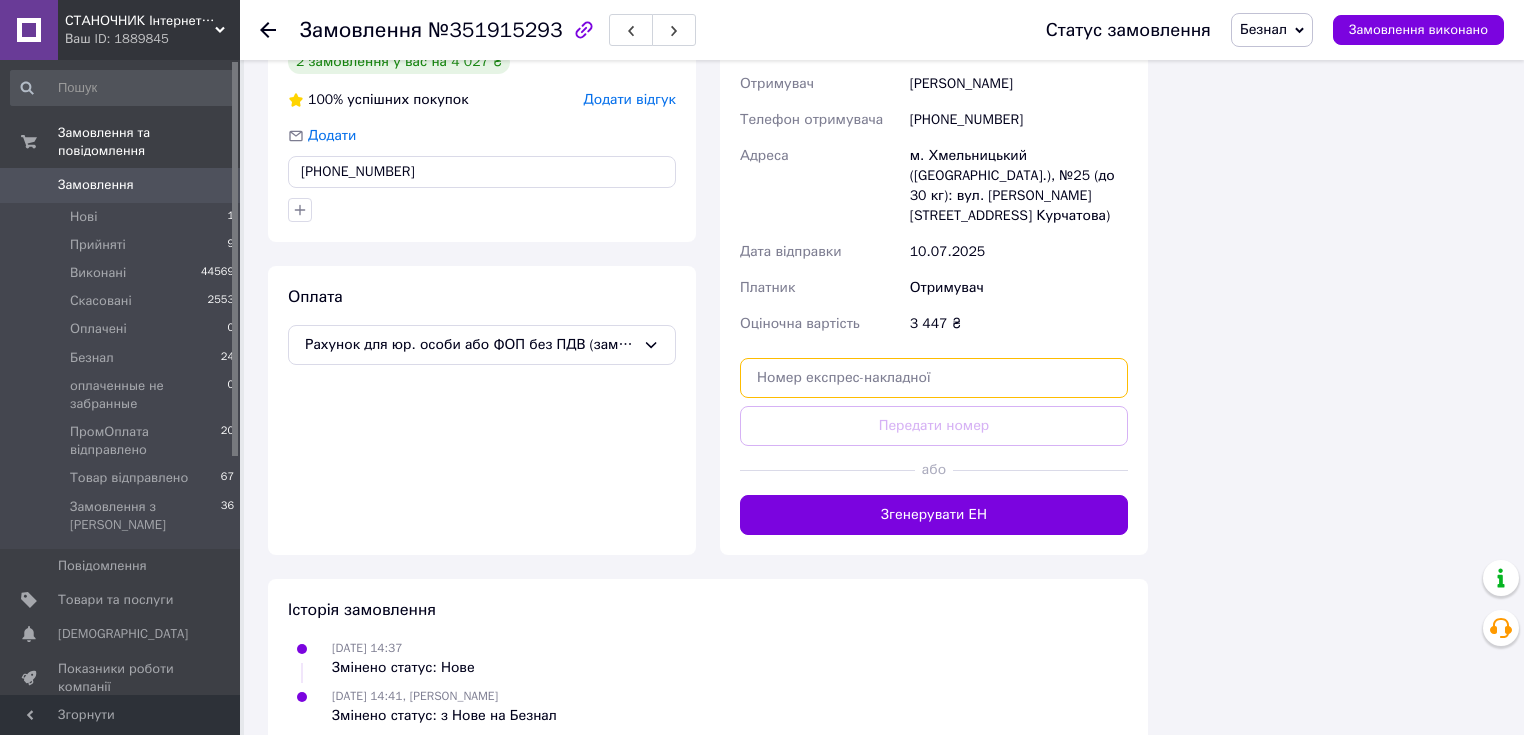 click at bounding box center [934, 378] 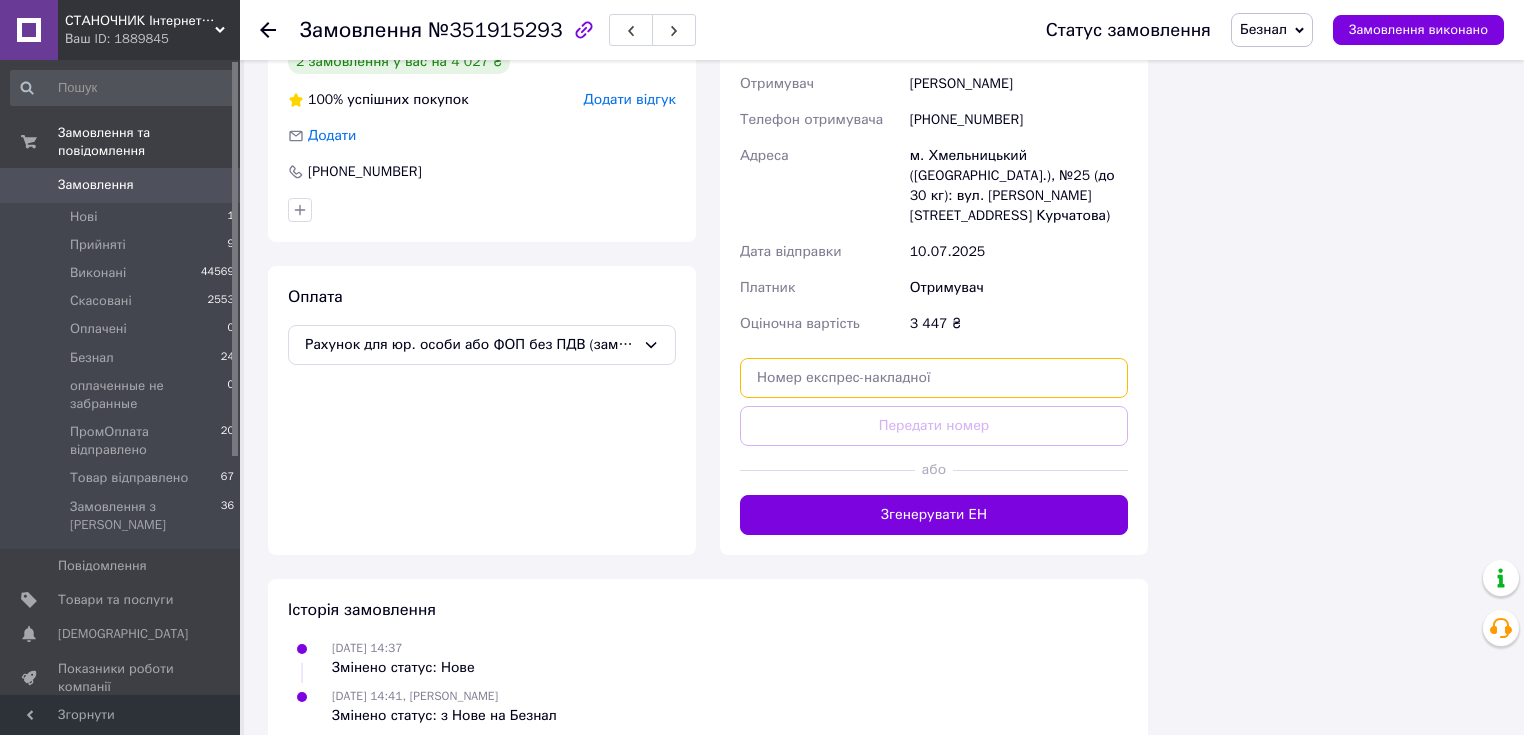 paste on "20451203096740" 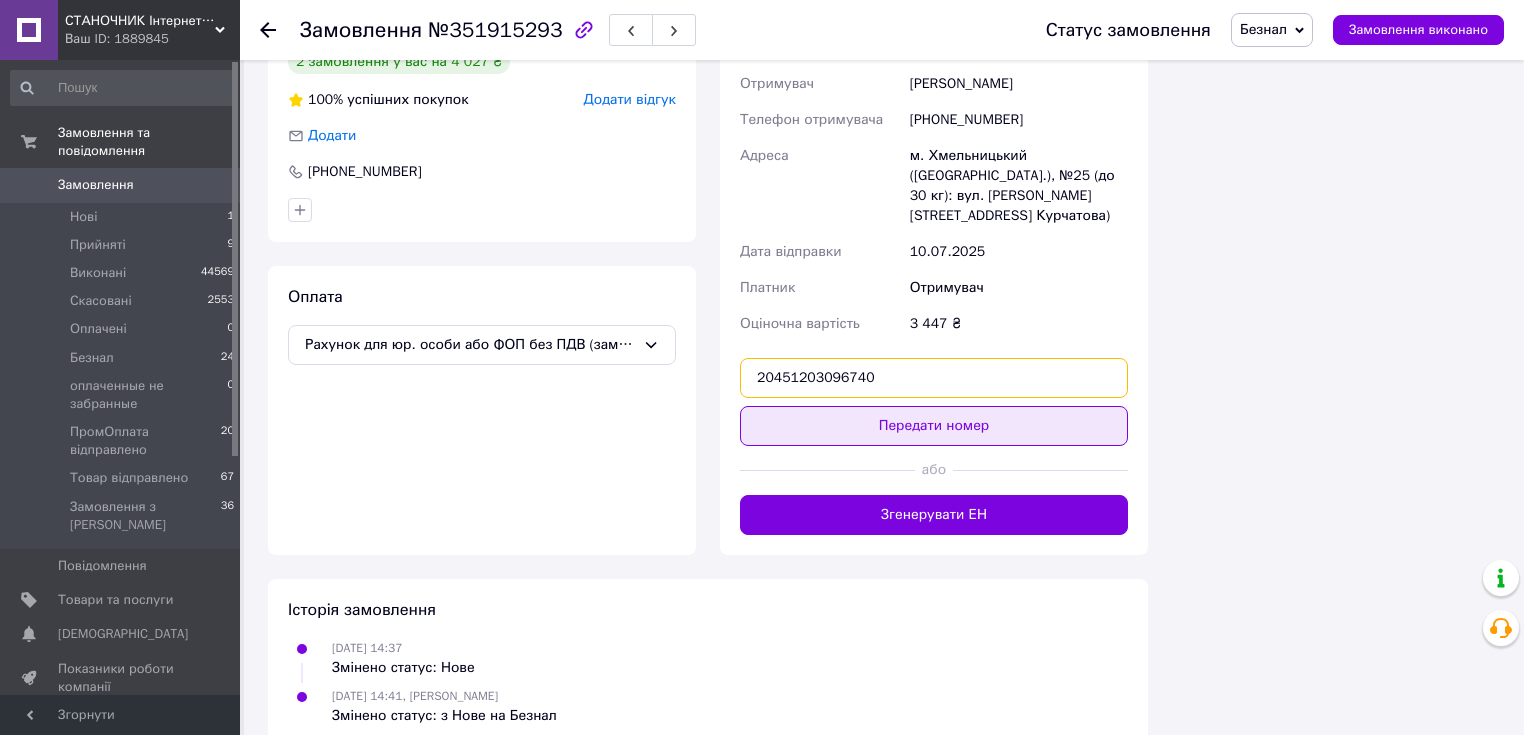type on "20451203096740" 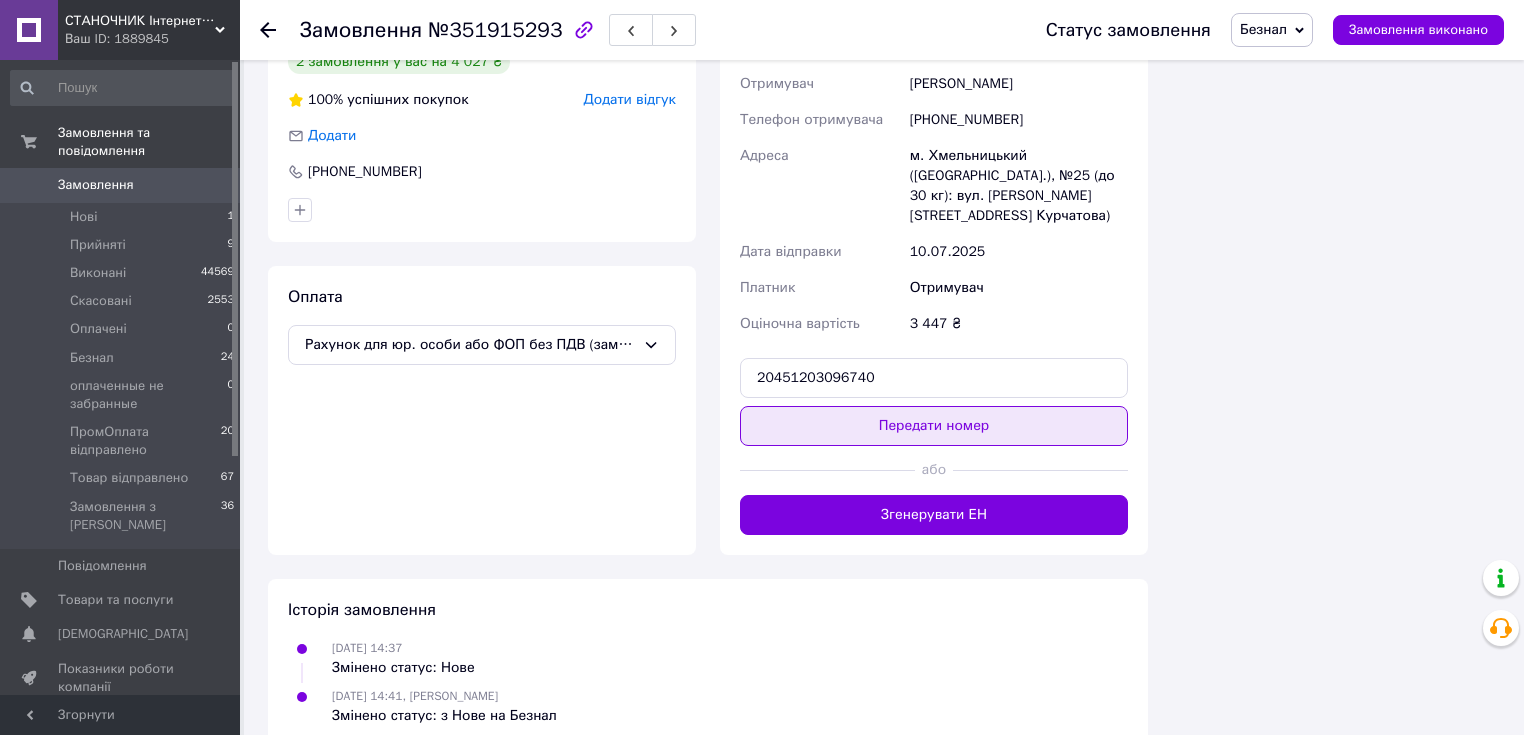 click on "Передати номер" at bounding box center (934, 426) 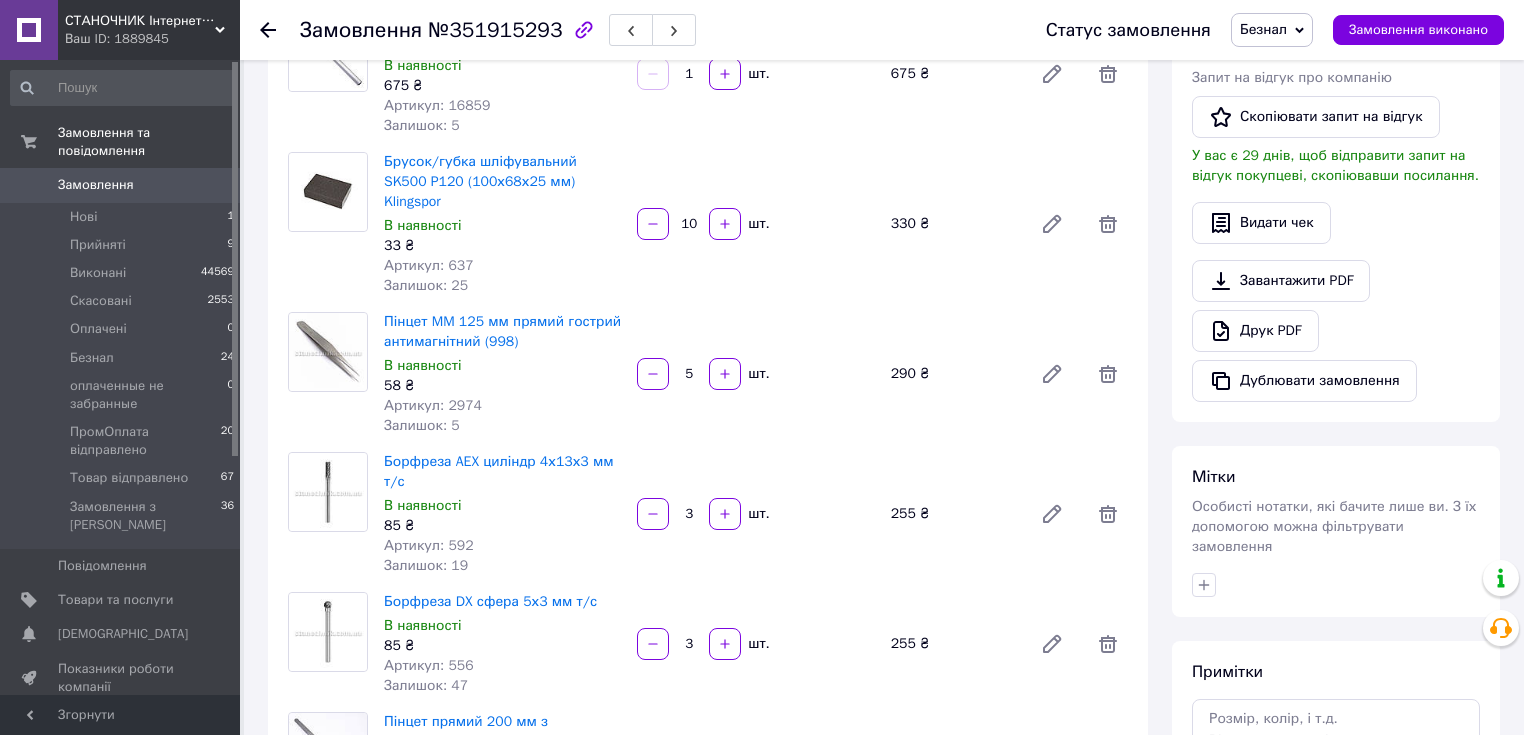 scroll, scrollTop: 167, scrollLeft: 0, axis: vertical 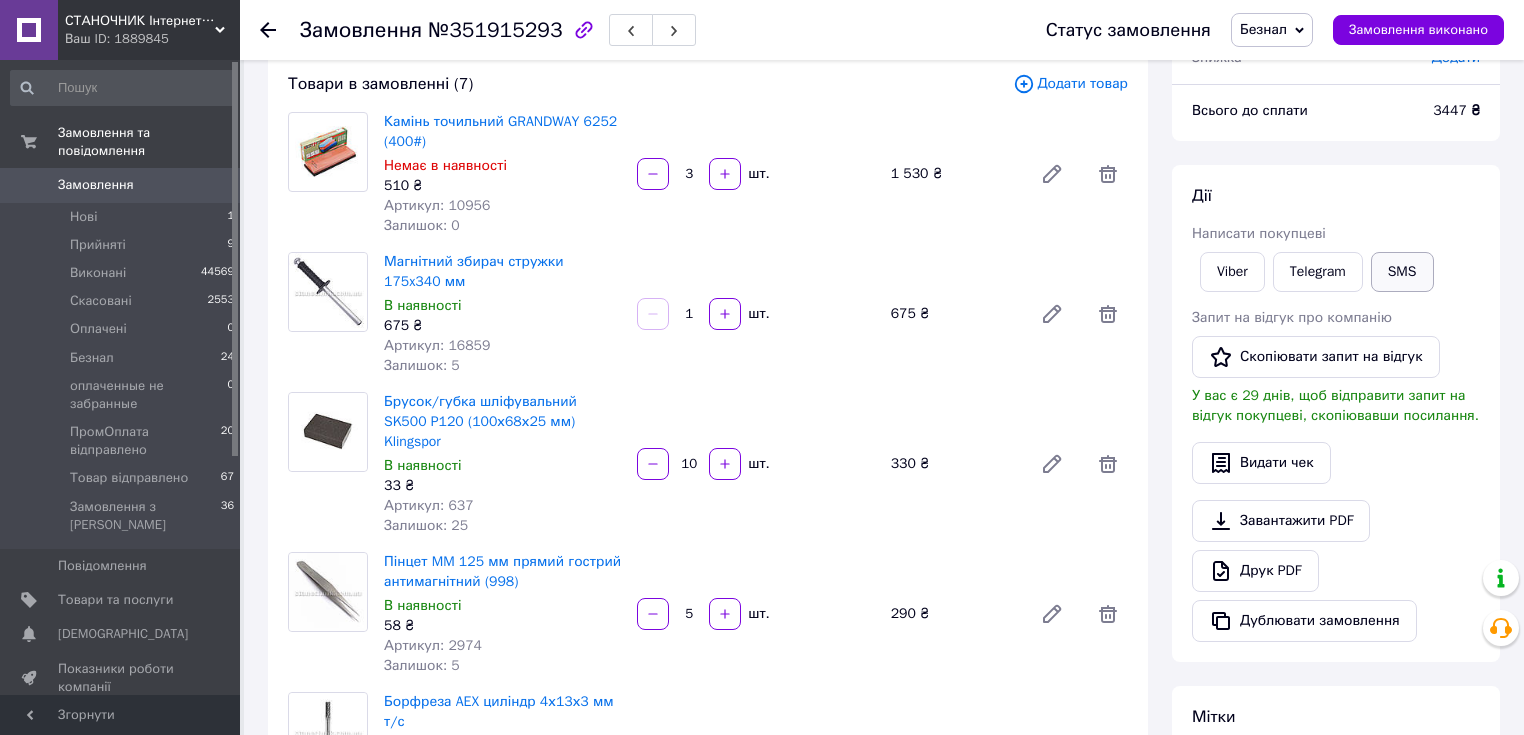click on "SMS" at bounding box center (1402, 272) 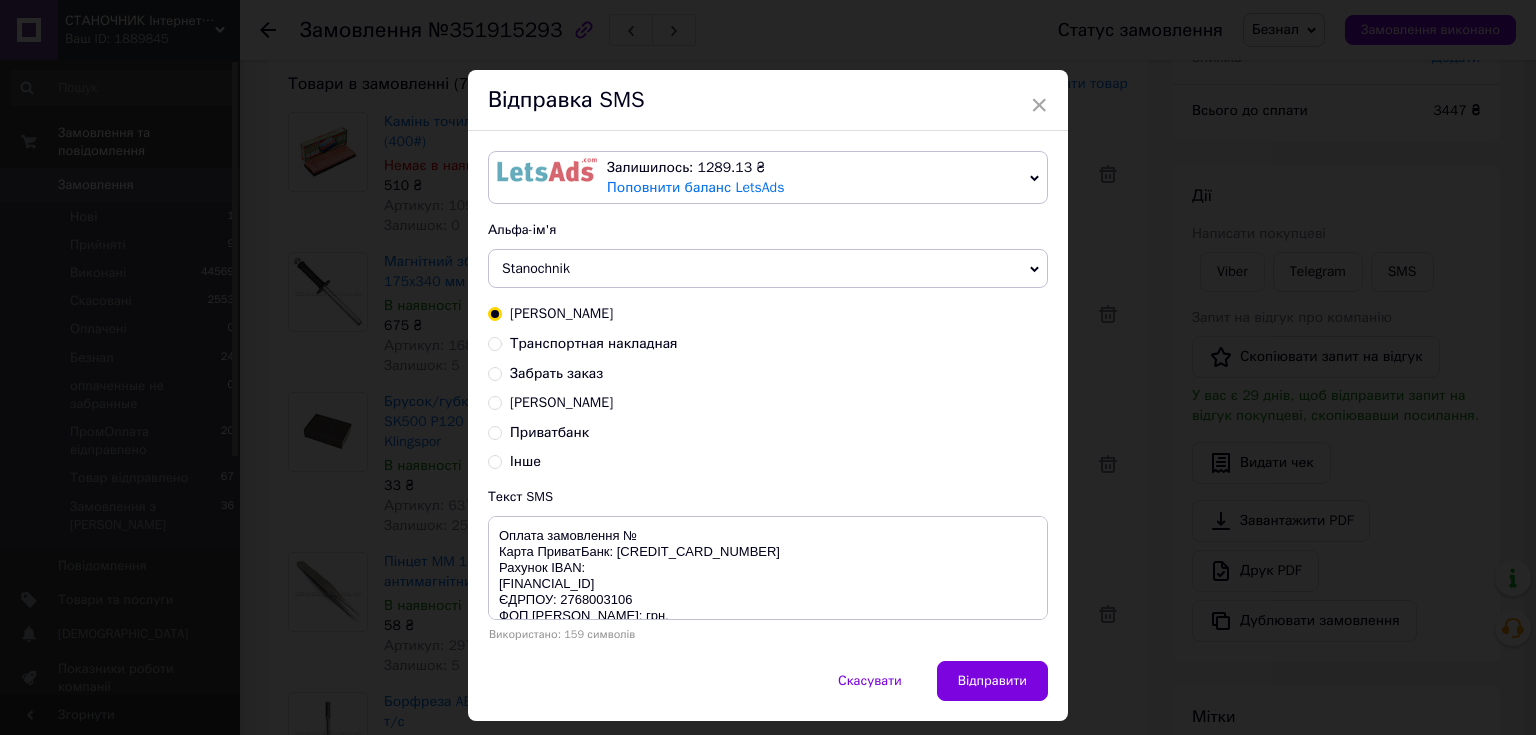 click on "Транспортная накладная" at bounding box center [594, 343] 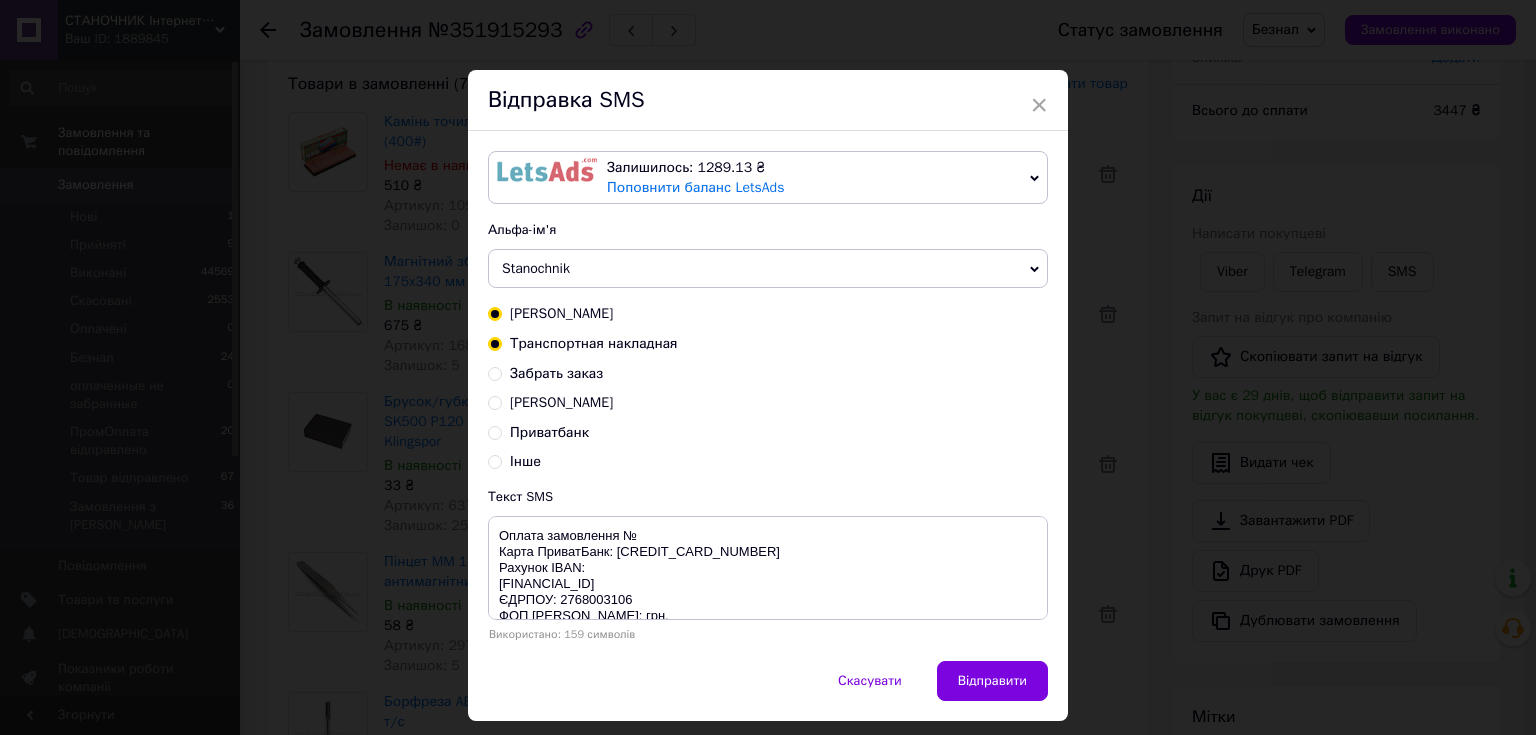 radio on "true" 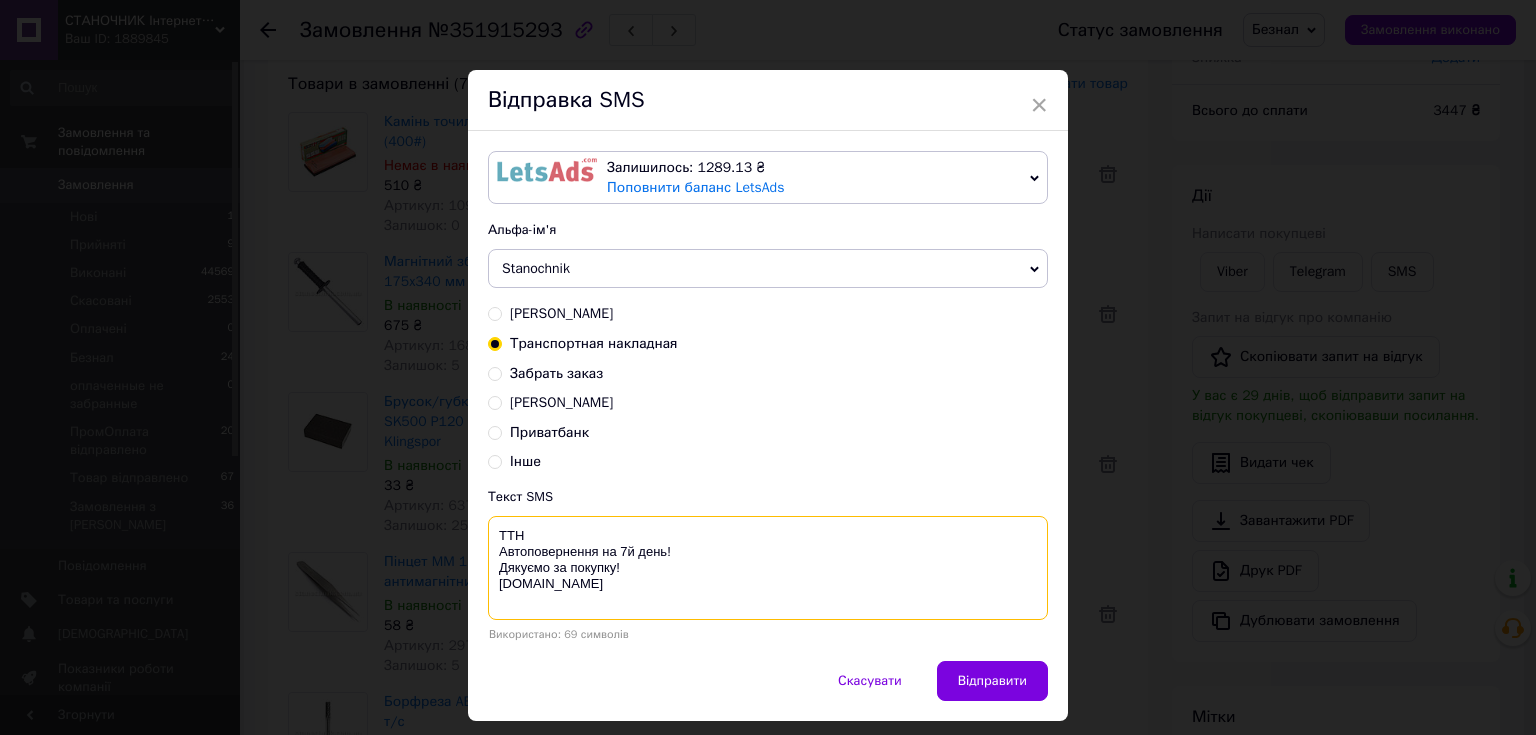 click on "ТТН
Автоповернення на 7й день!
Дякуємо за покупку!
[DOMAIN_NAME]" at bounding box center [768, 568] 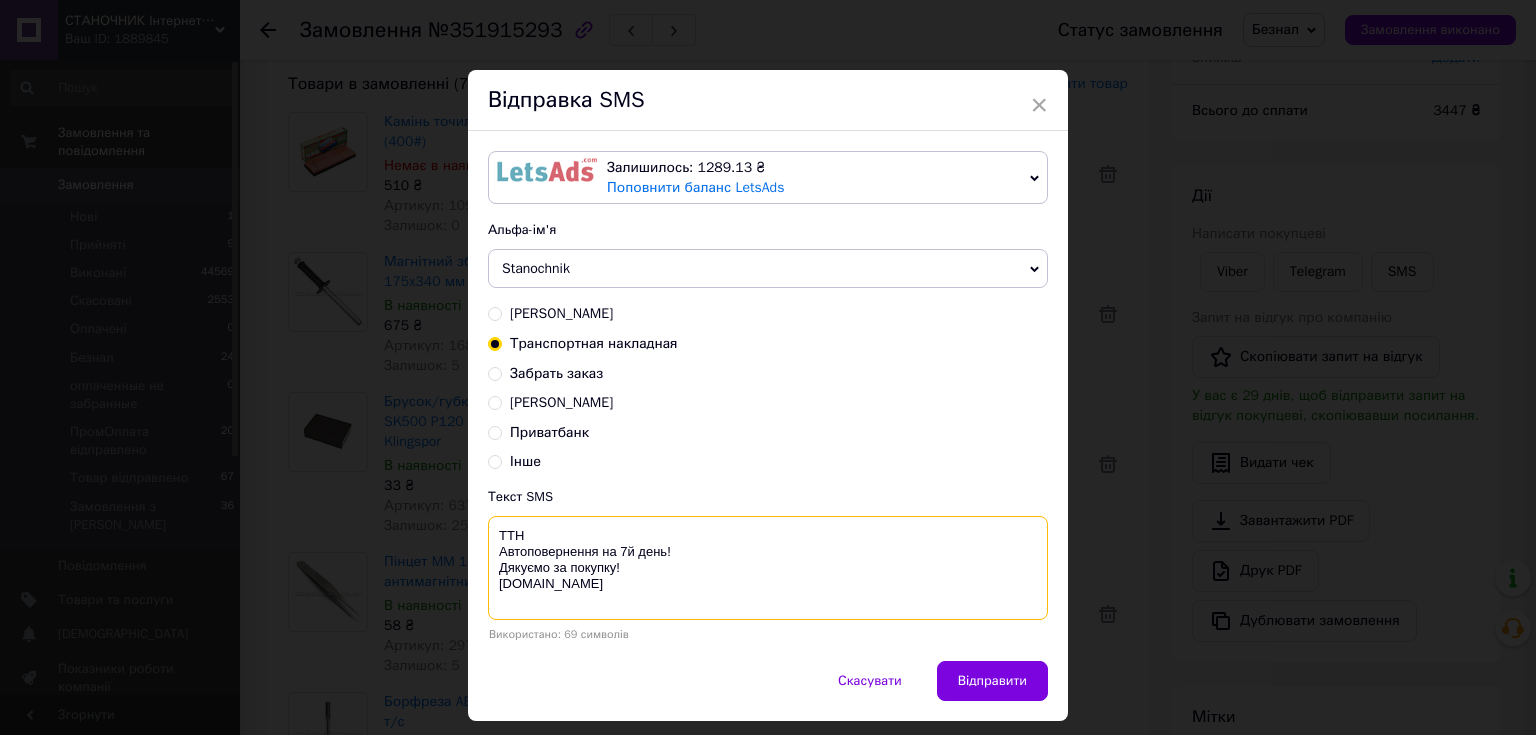 paste on "20451203096740" 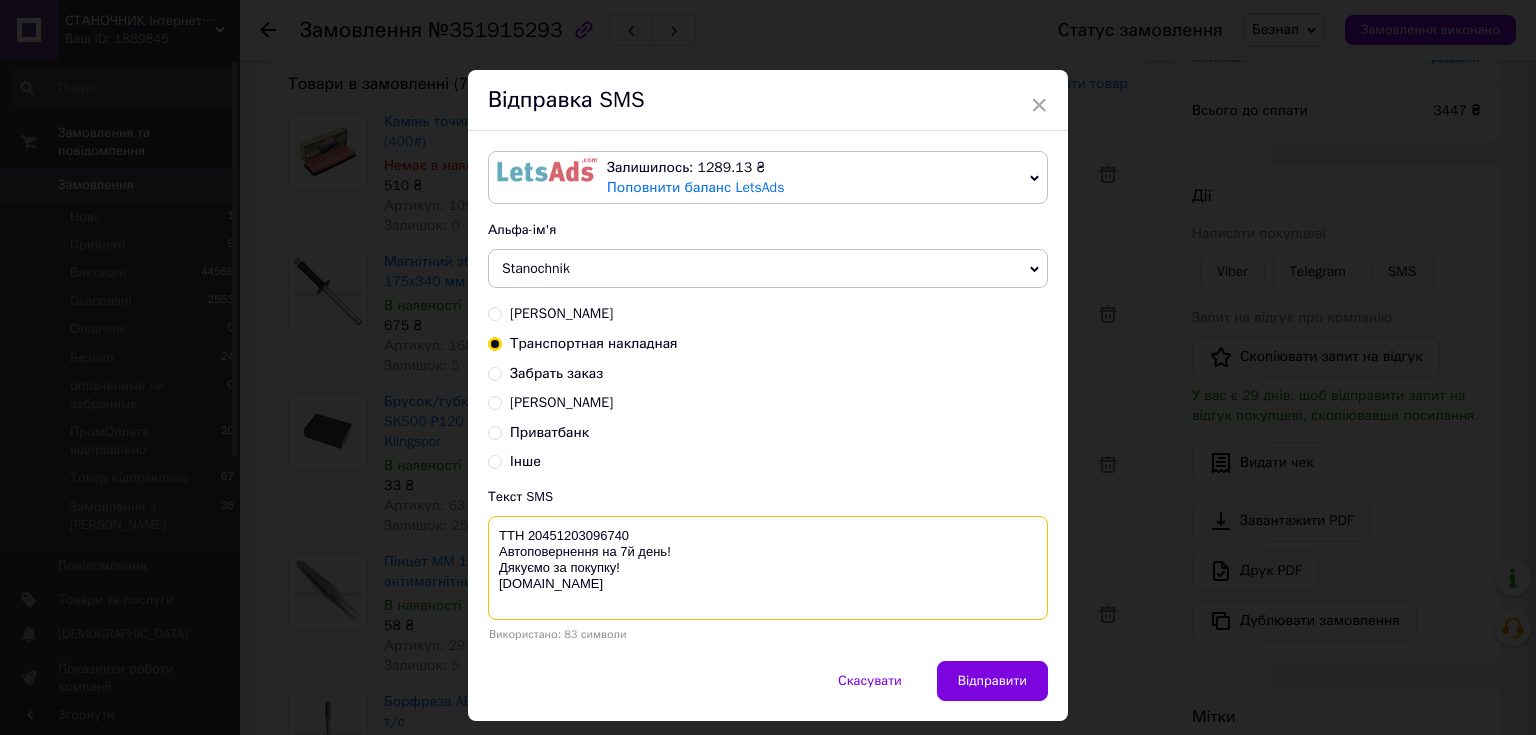 drag, startPoint x: 492, startPoint y: 550, endPoint x: 737, endPoint y: 610, distance: 252.23996 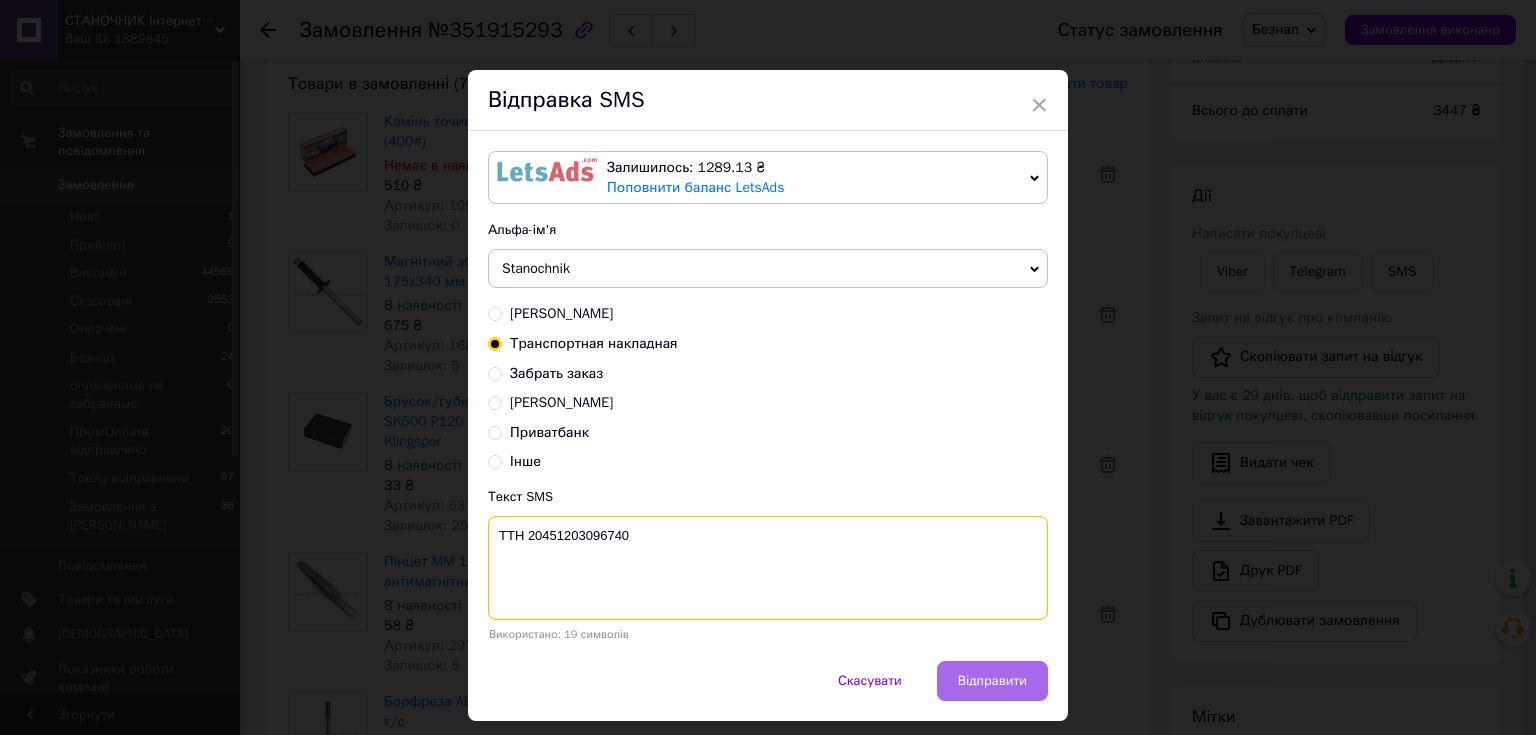 type on "ТТН 20451203096740" 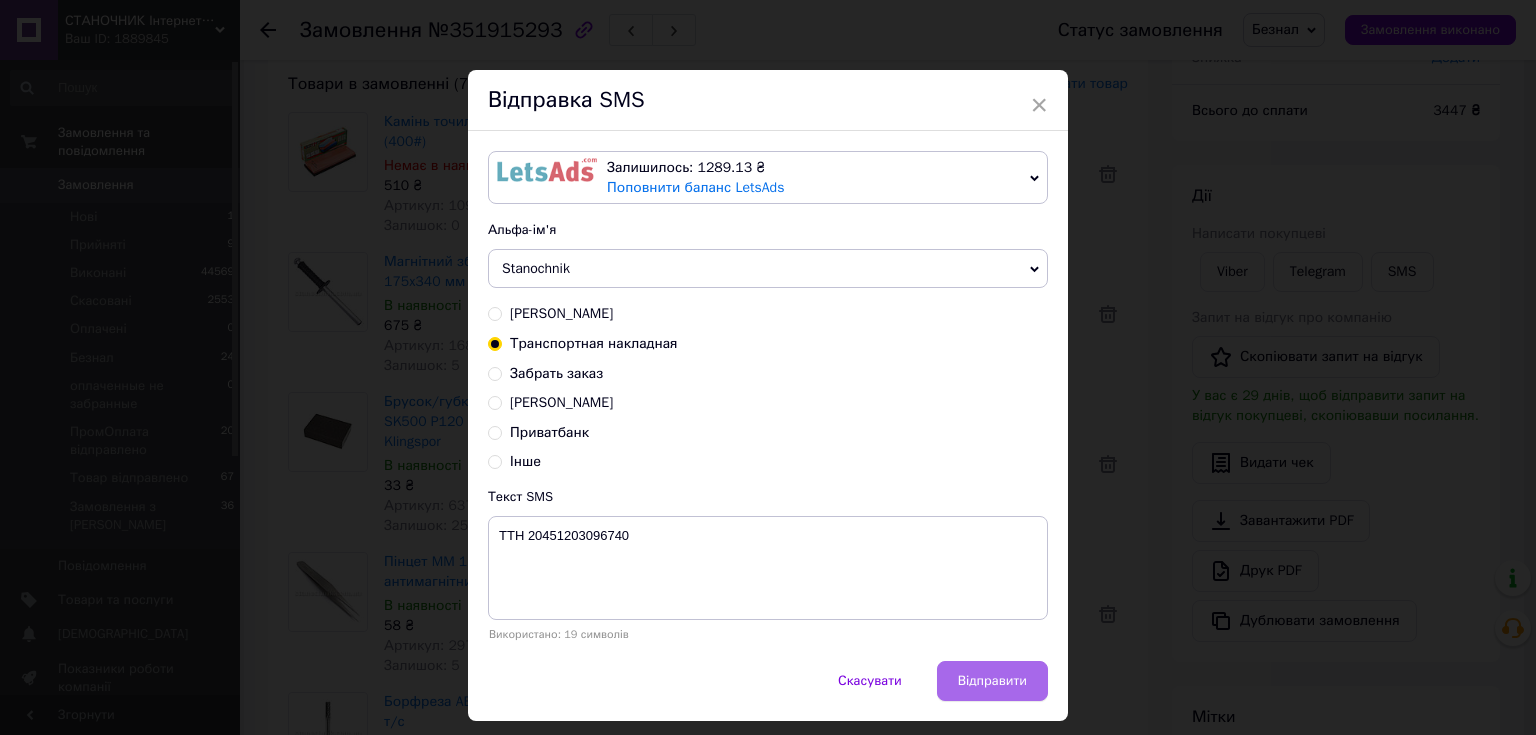click on "Відправити" at bounding box center [992, 681] 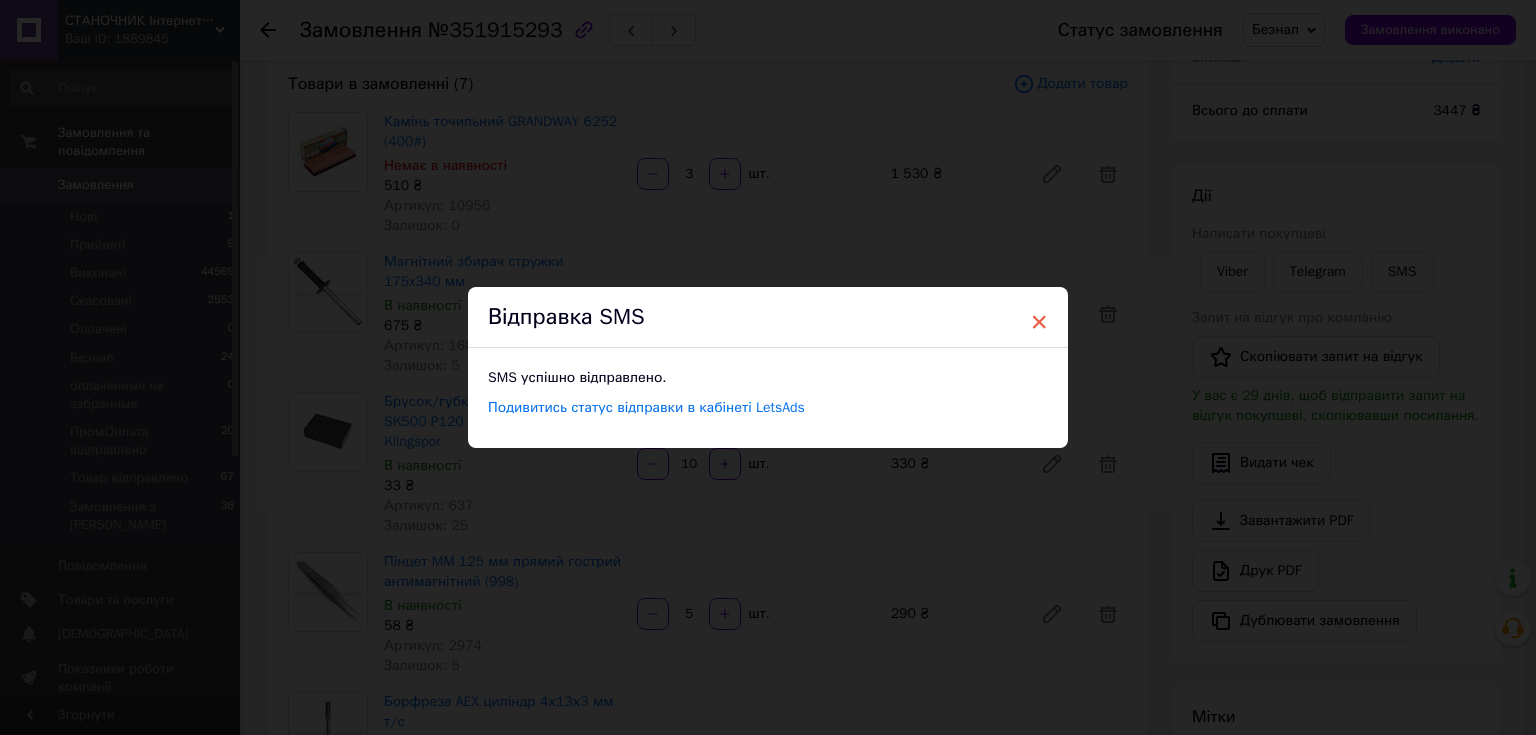 click on "×" at bounding box center (1039, 322) 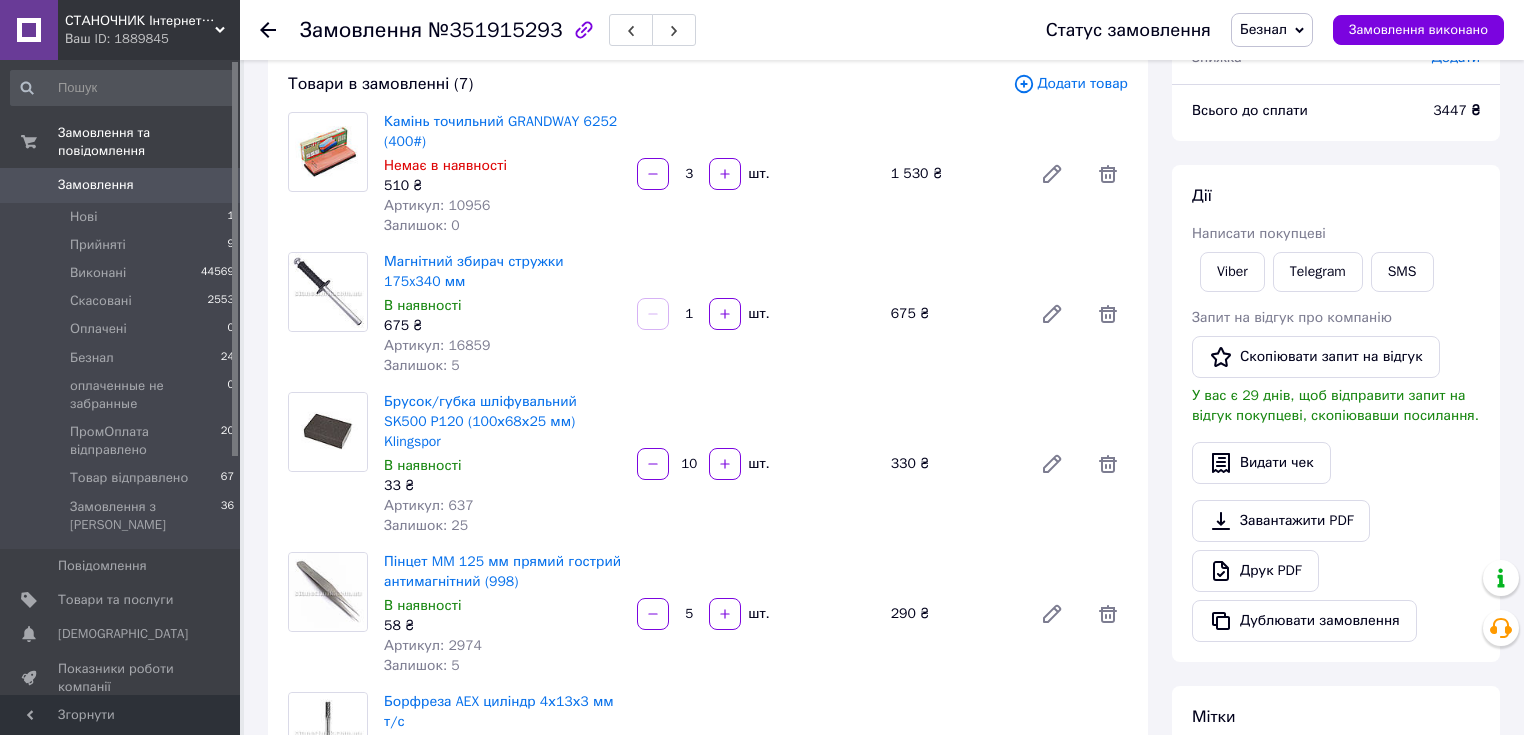 click on "Безнал" at bounding box center [1272, 30] 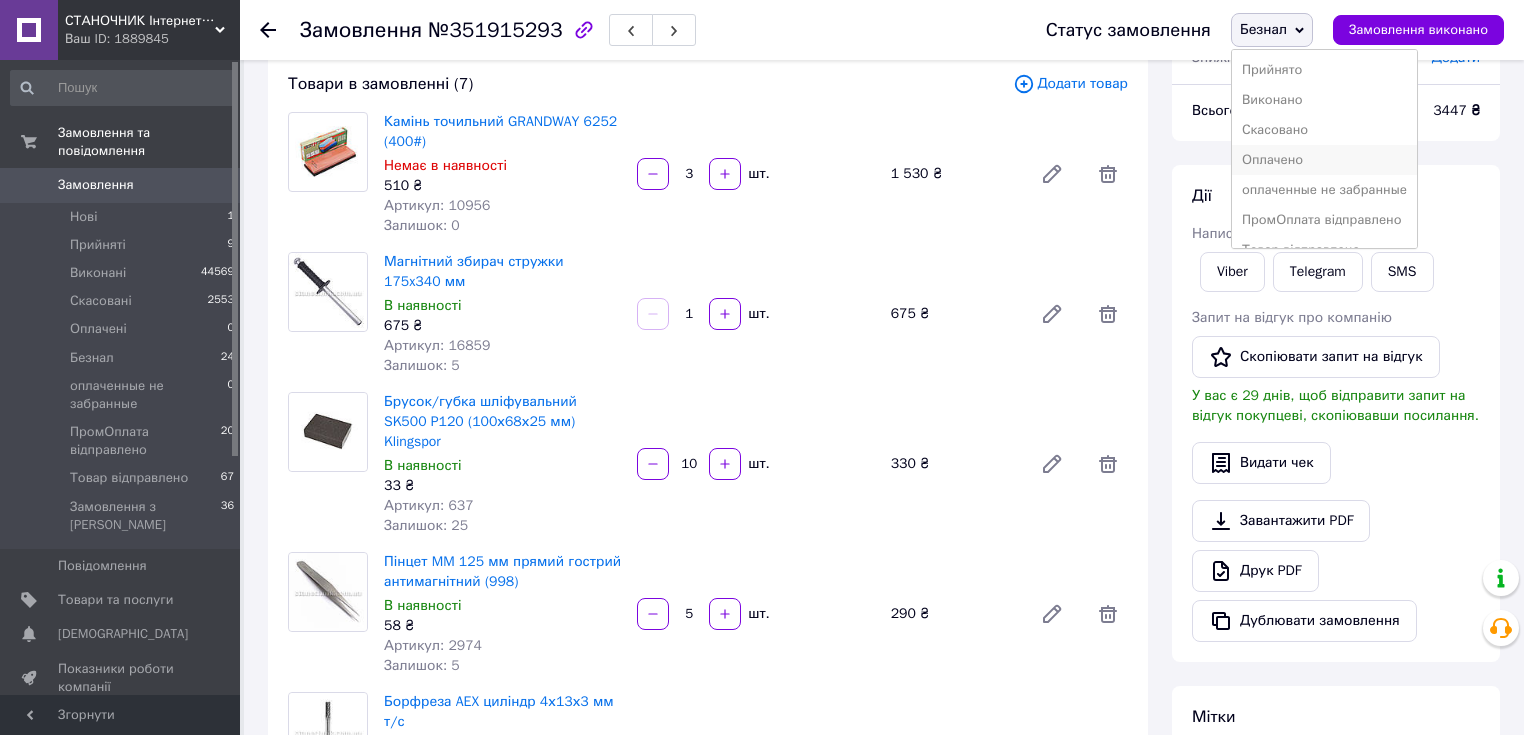 scroll, scrollTop: 21, scrollLeft: 0, axis: vertical 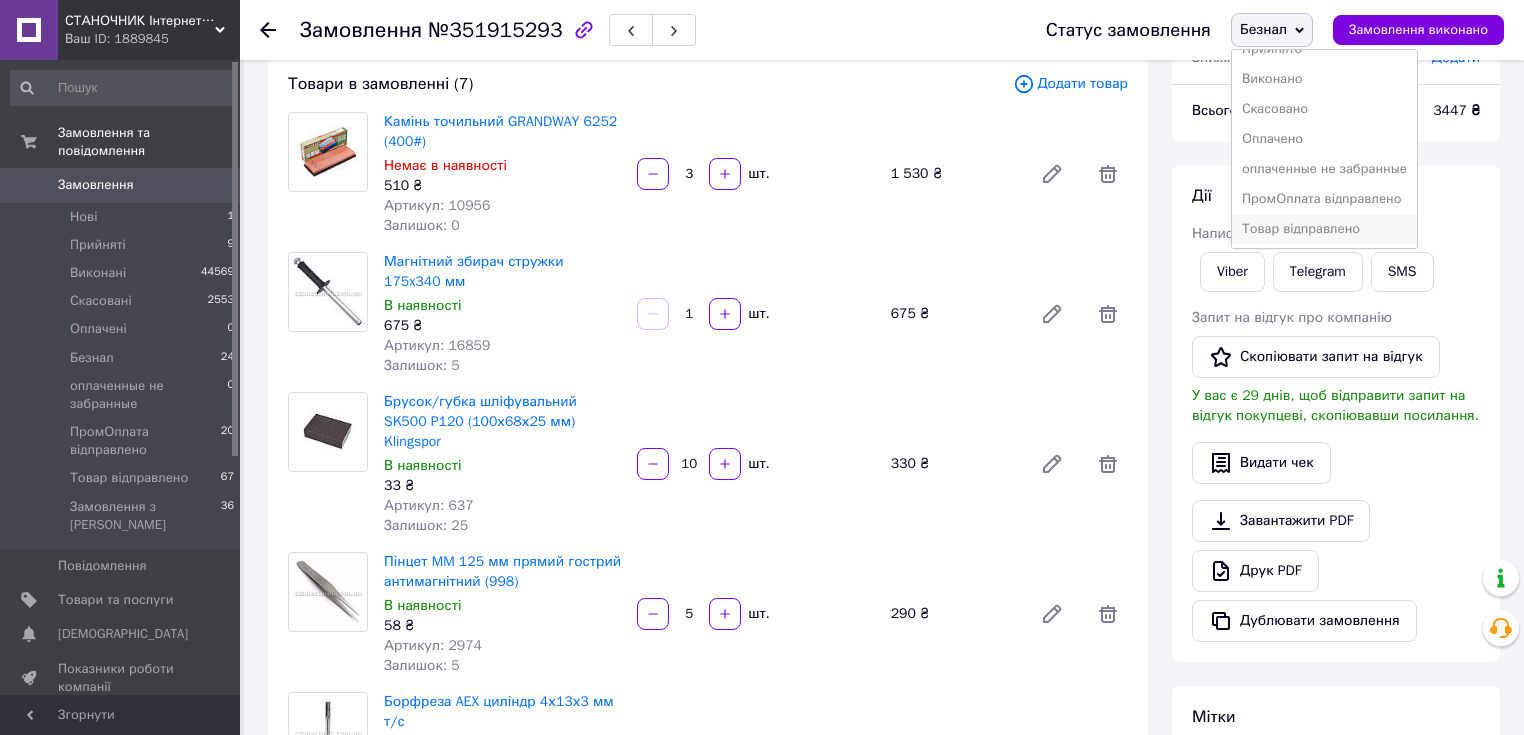 click on "Товар відправлено" at bounding box center [1324, 229] 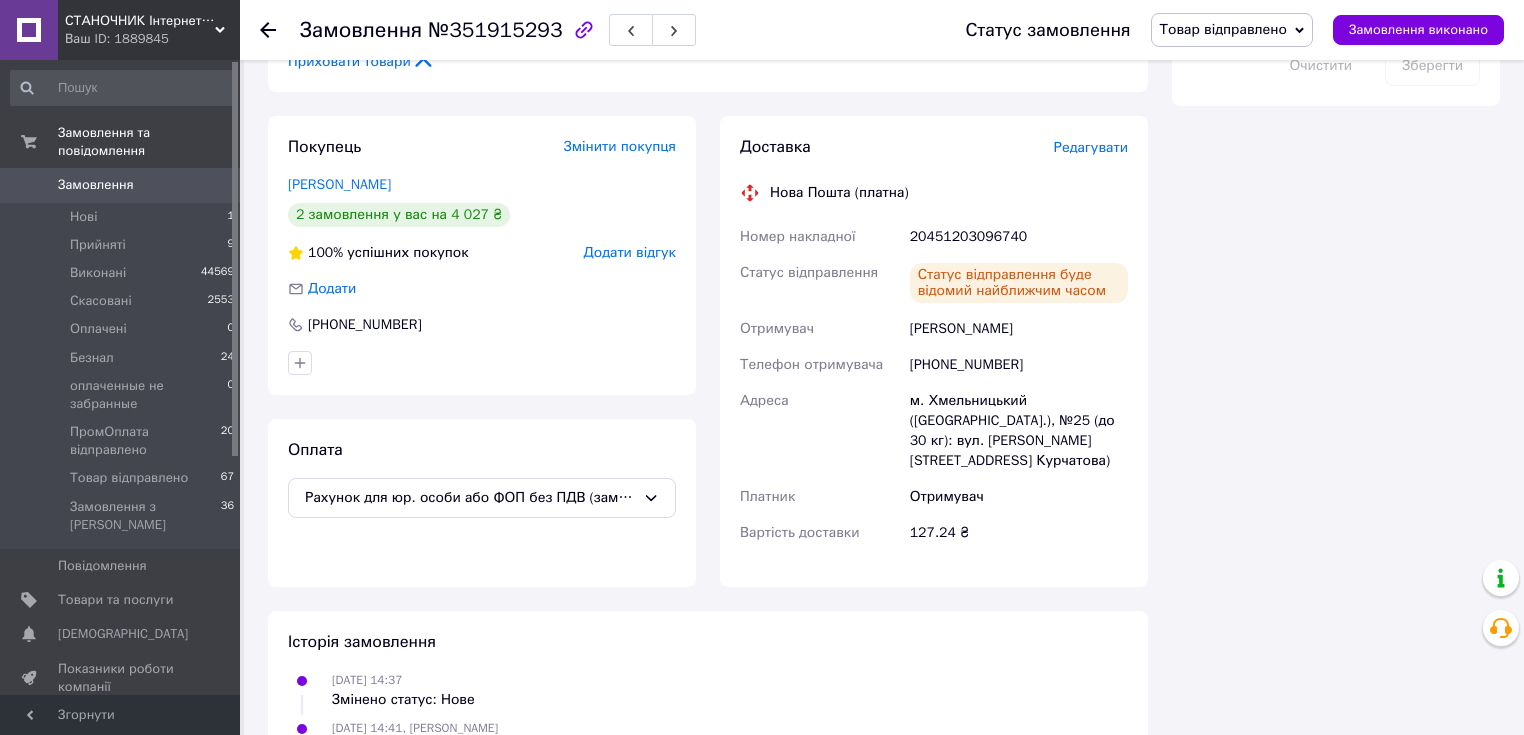 scroll, scrollTop: 1351, scrollLeft: 0, axis: vertical 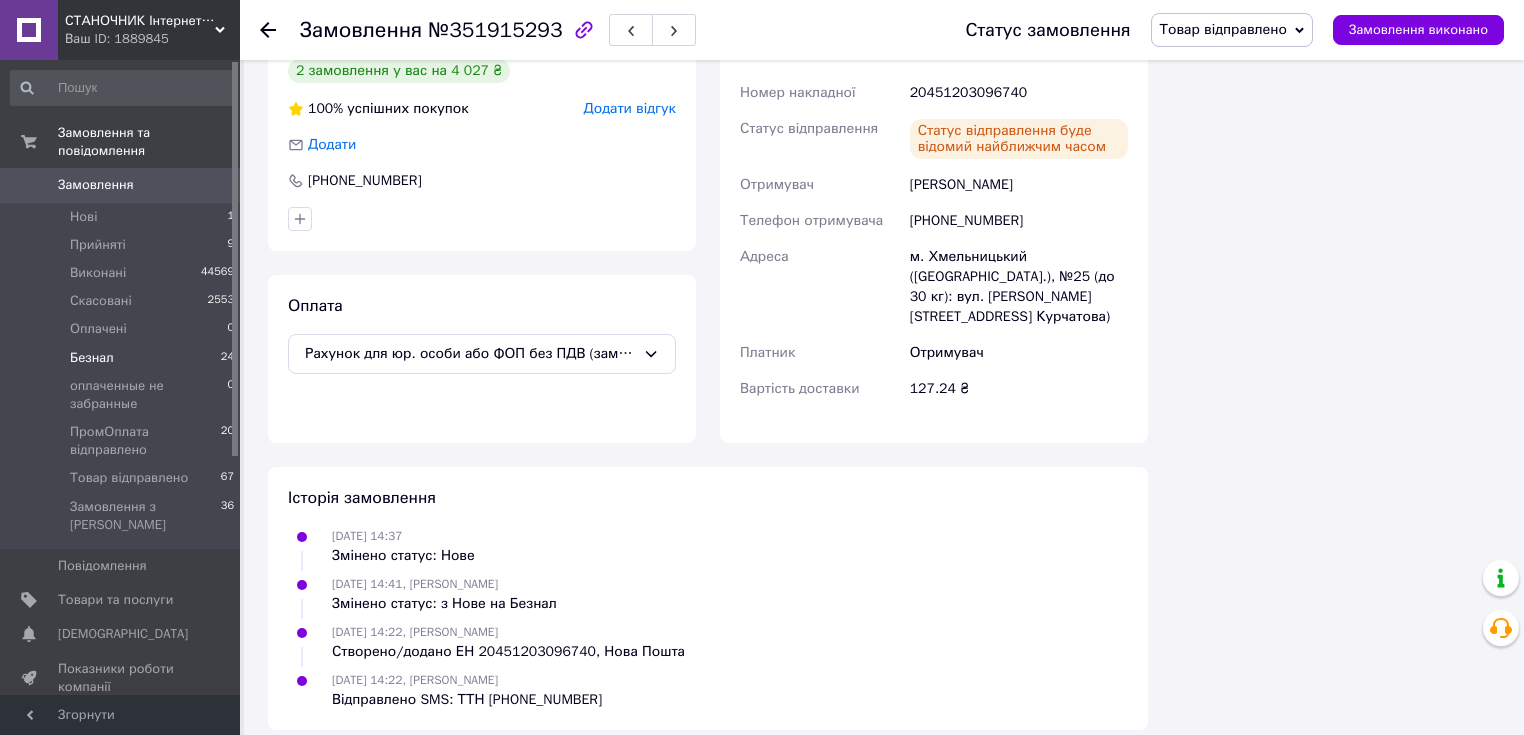 click on "Безнал" at bounding box center (92, 358) 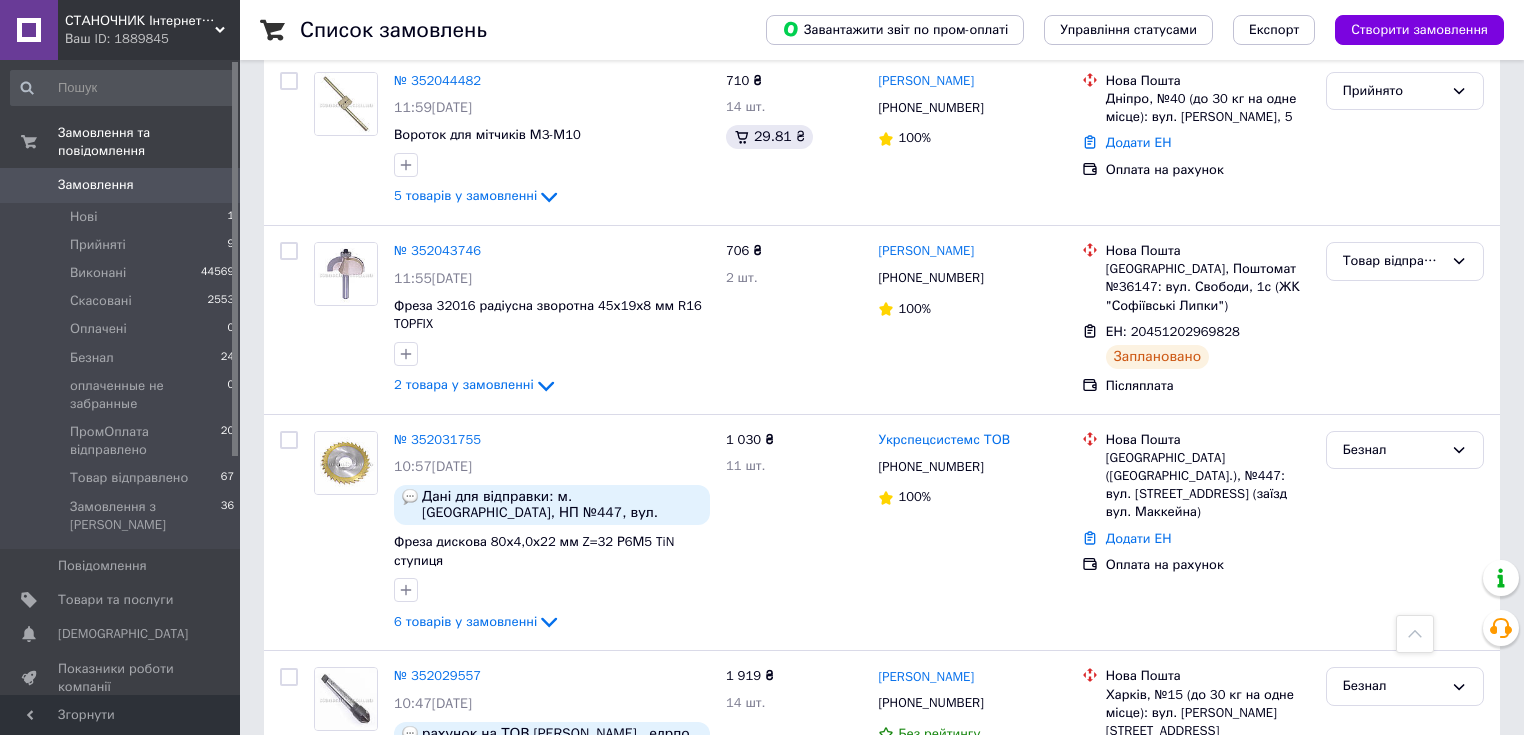 scroll, scrollTop: 1920, scrollLeft: 0, axis: vertical 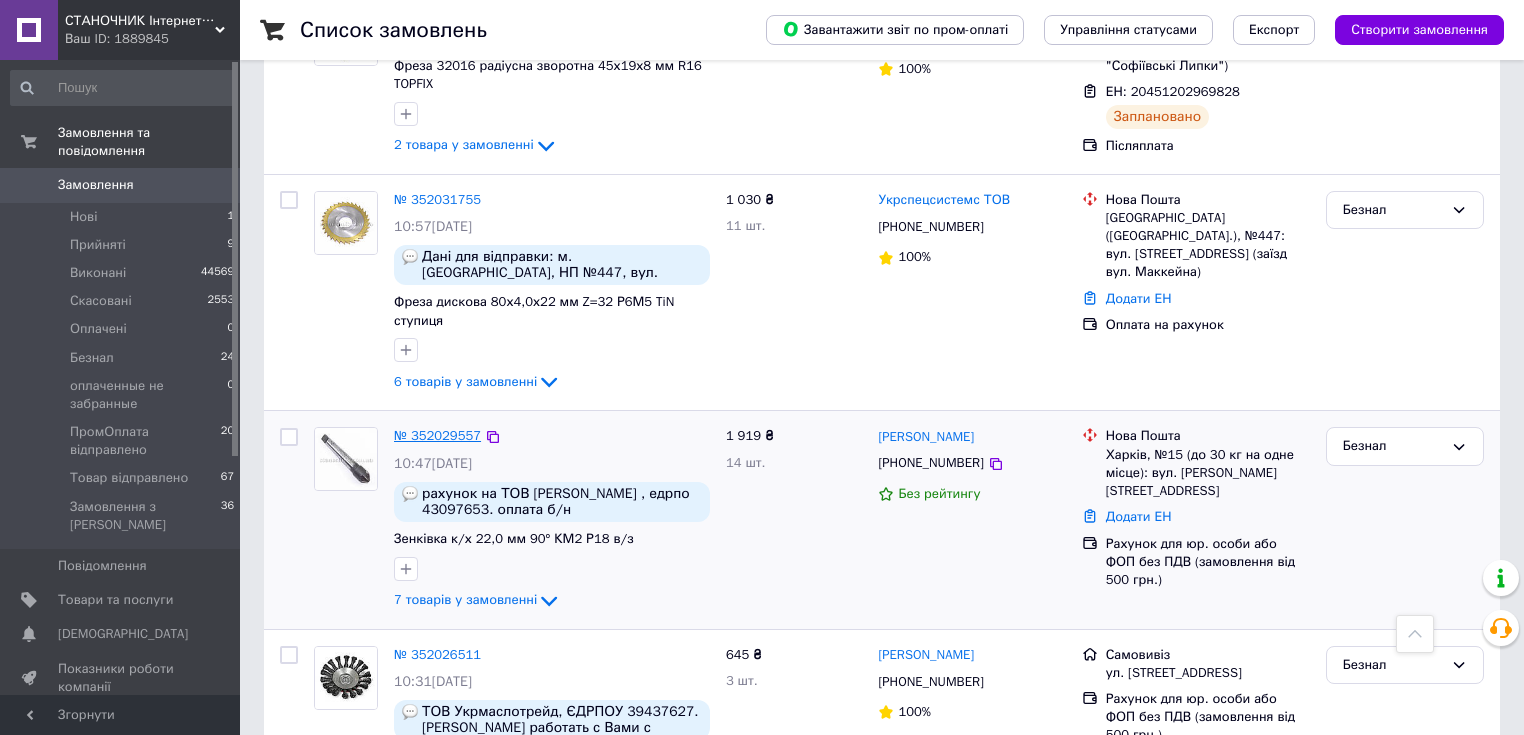 click on "№ 352029557" at bounding box center (437, 435) 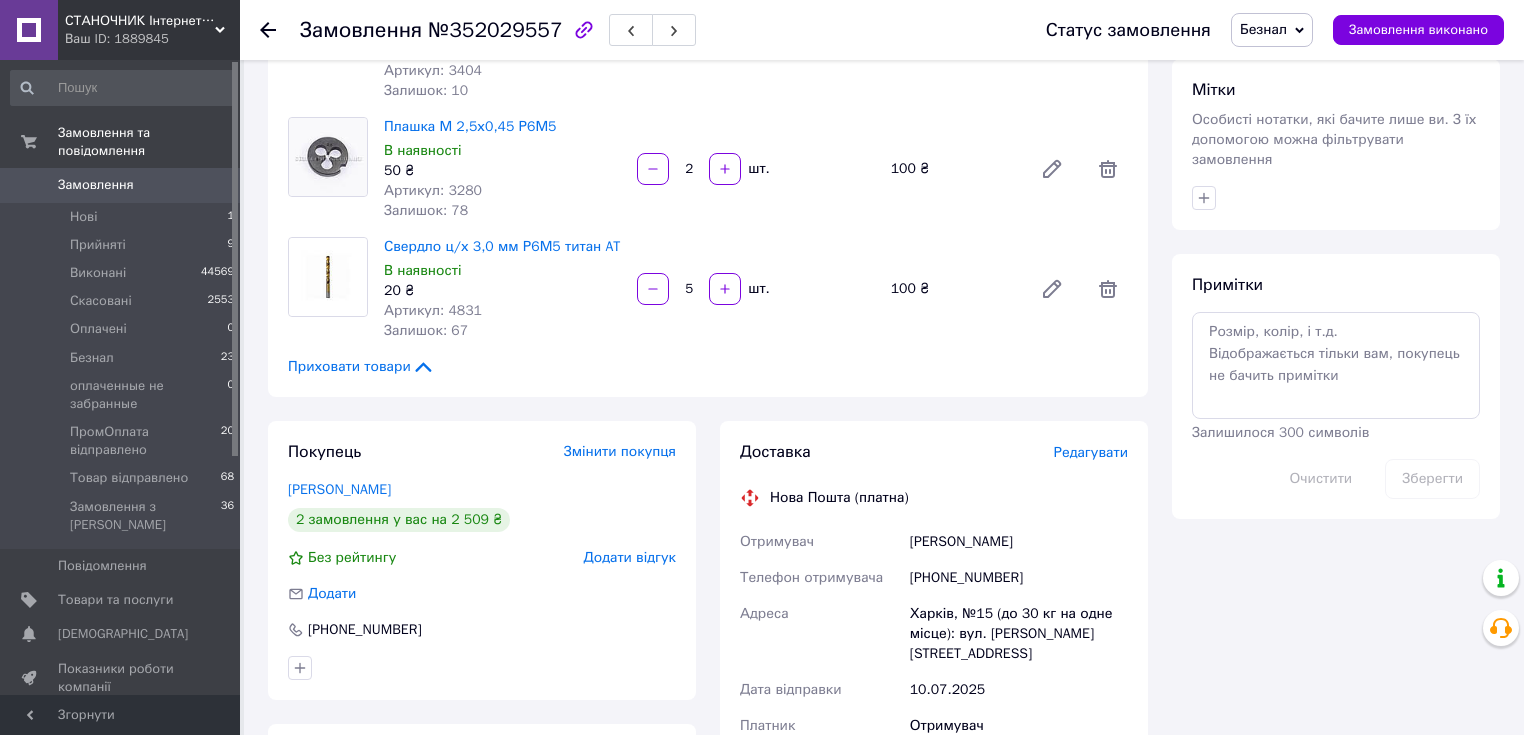 scroll, scrollTop: 954, scrollLeft: 0, axis: vertical 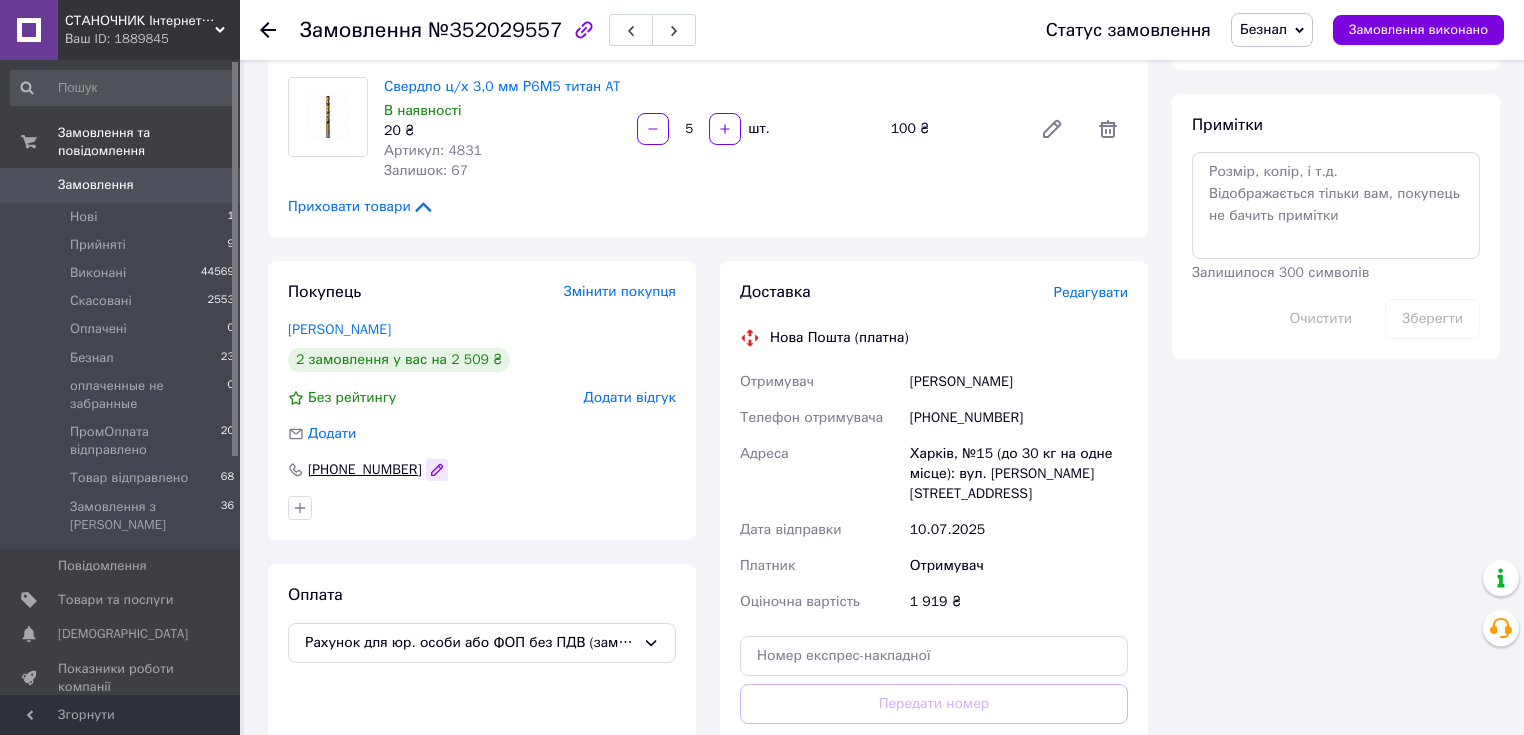 click 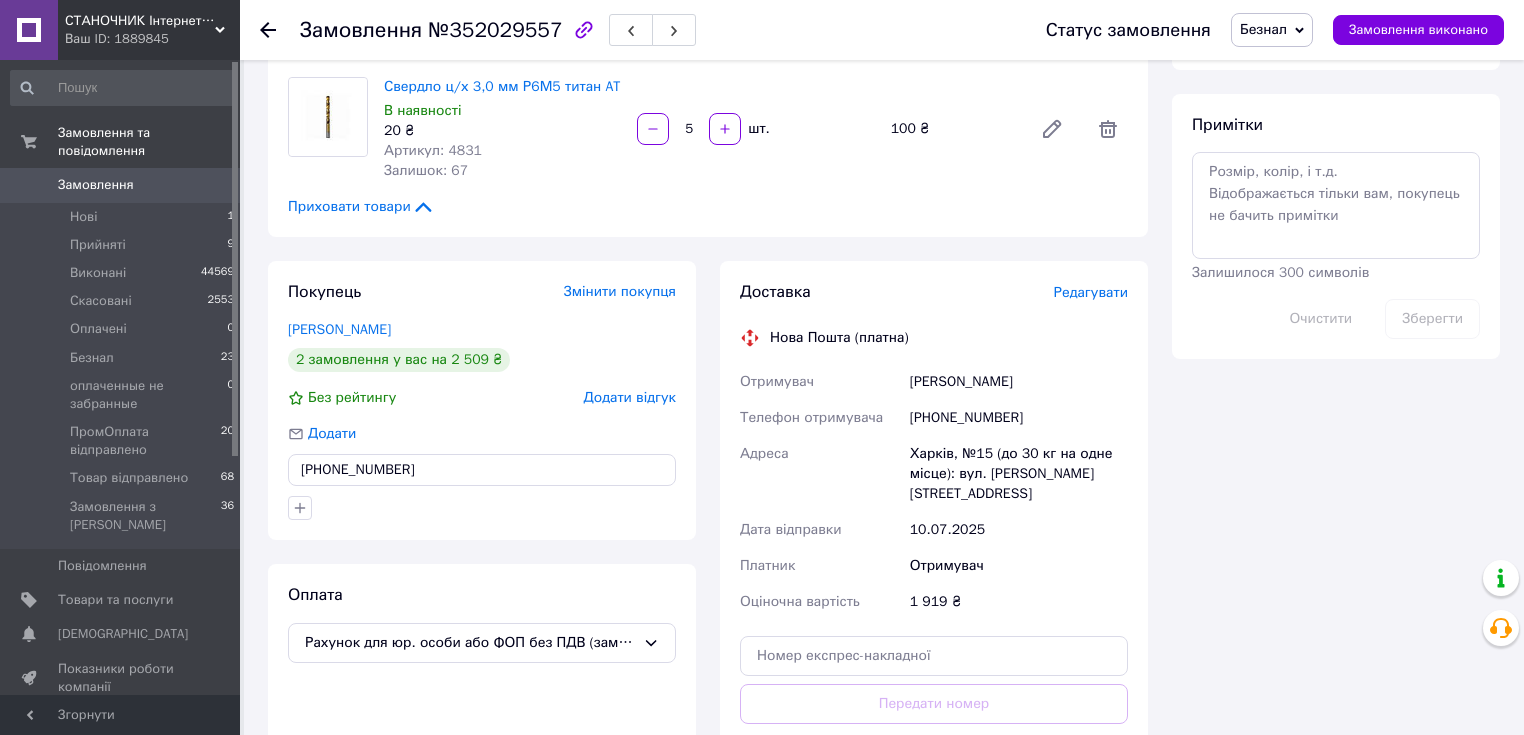 drag, startPoint x: 412, startPoint y: 429, endPoint x: 326, endPoint y: 431, distance: 86.023254 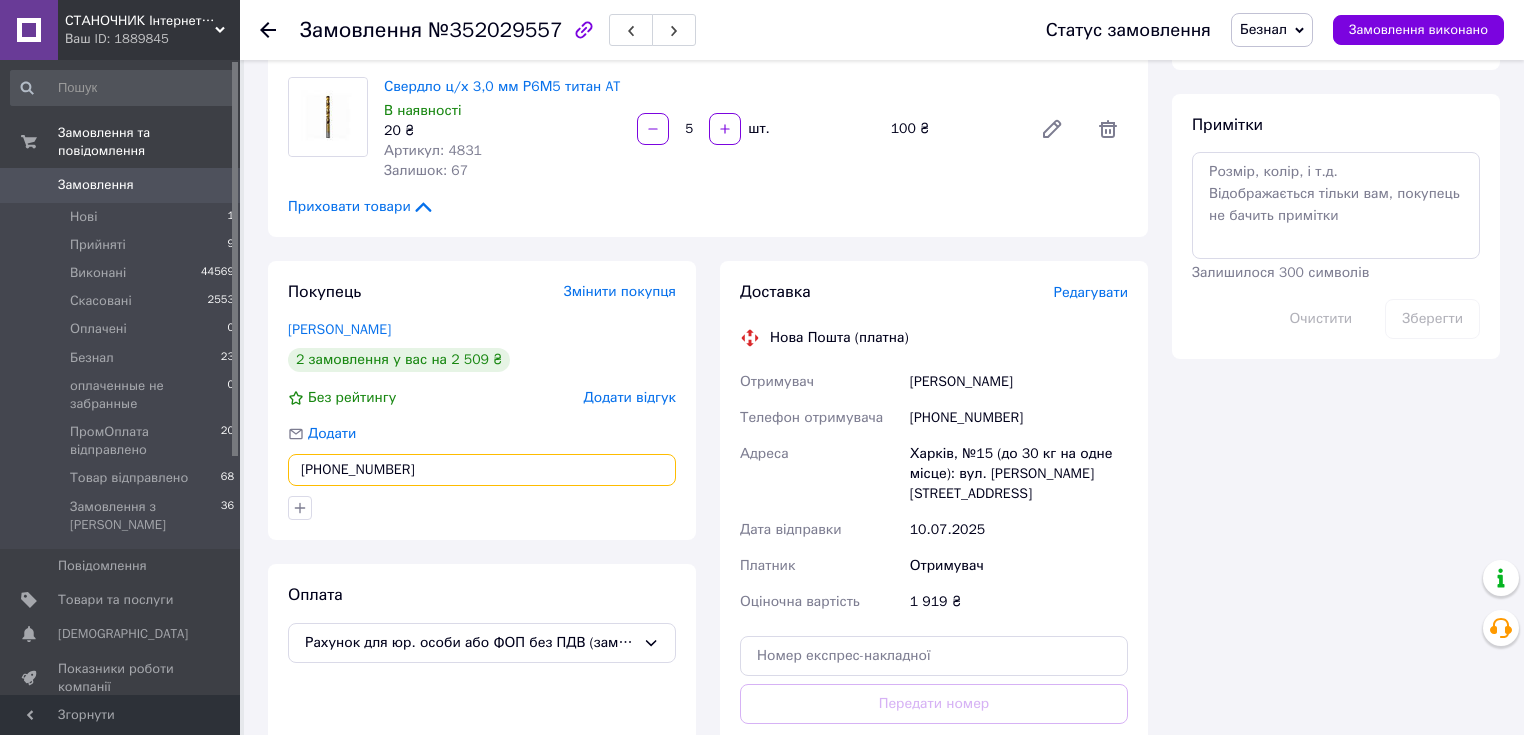 scroll, scrollTop: 1114, scrollLeft: 0, axis: vertical 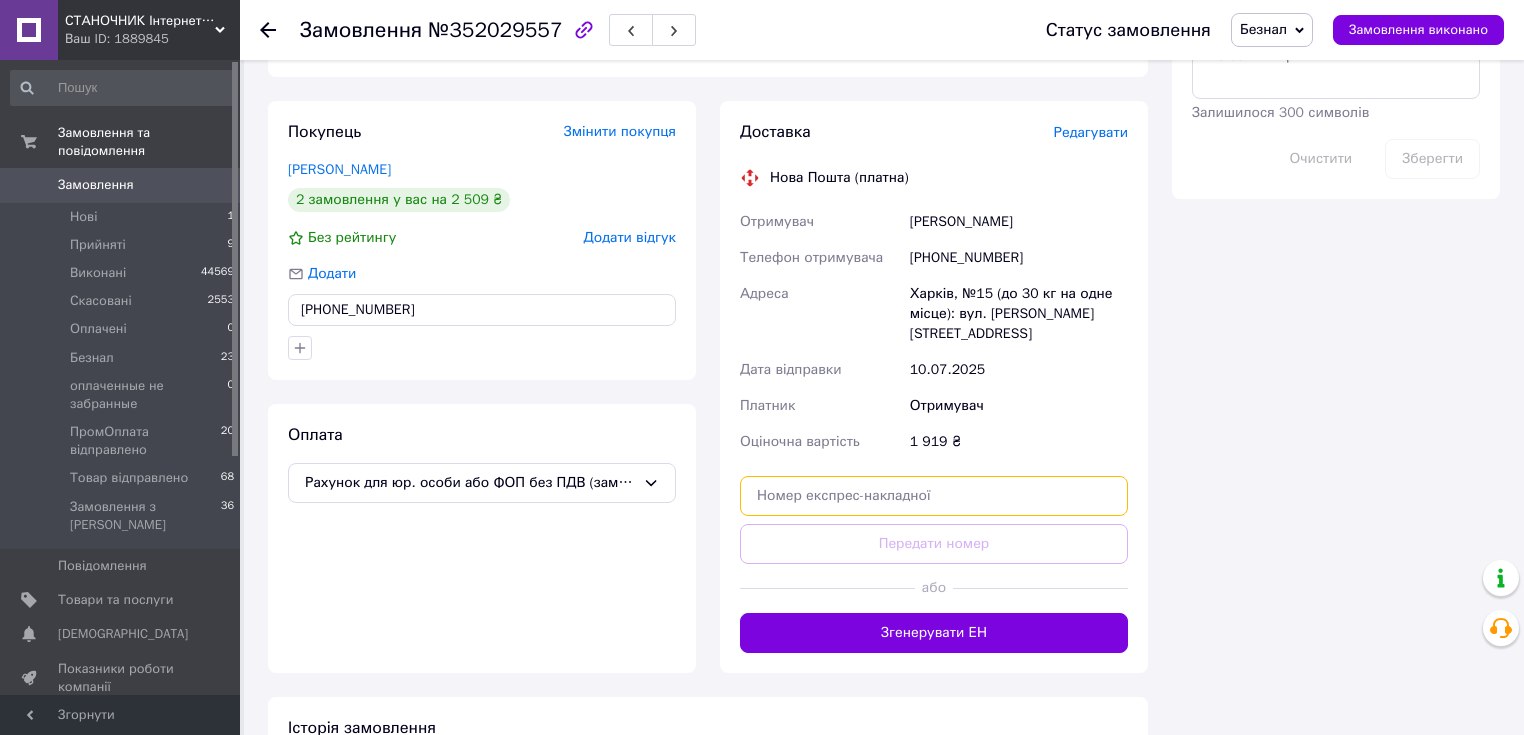 click at bounding box center (934, 496) 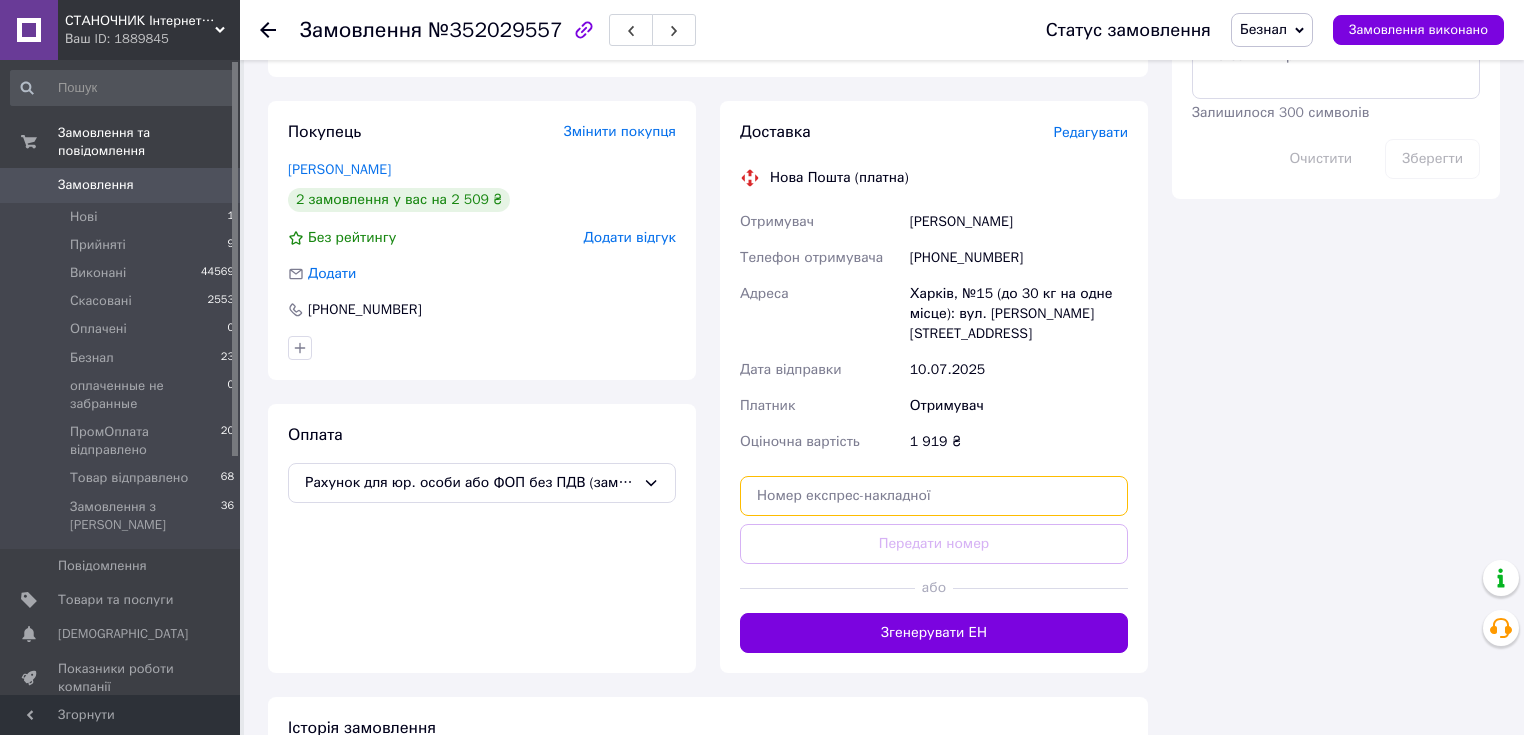 paste on "20451203104217" 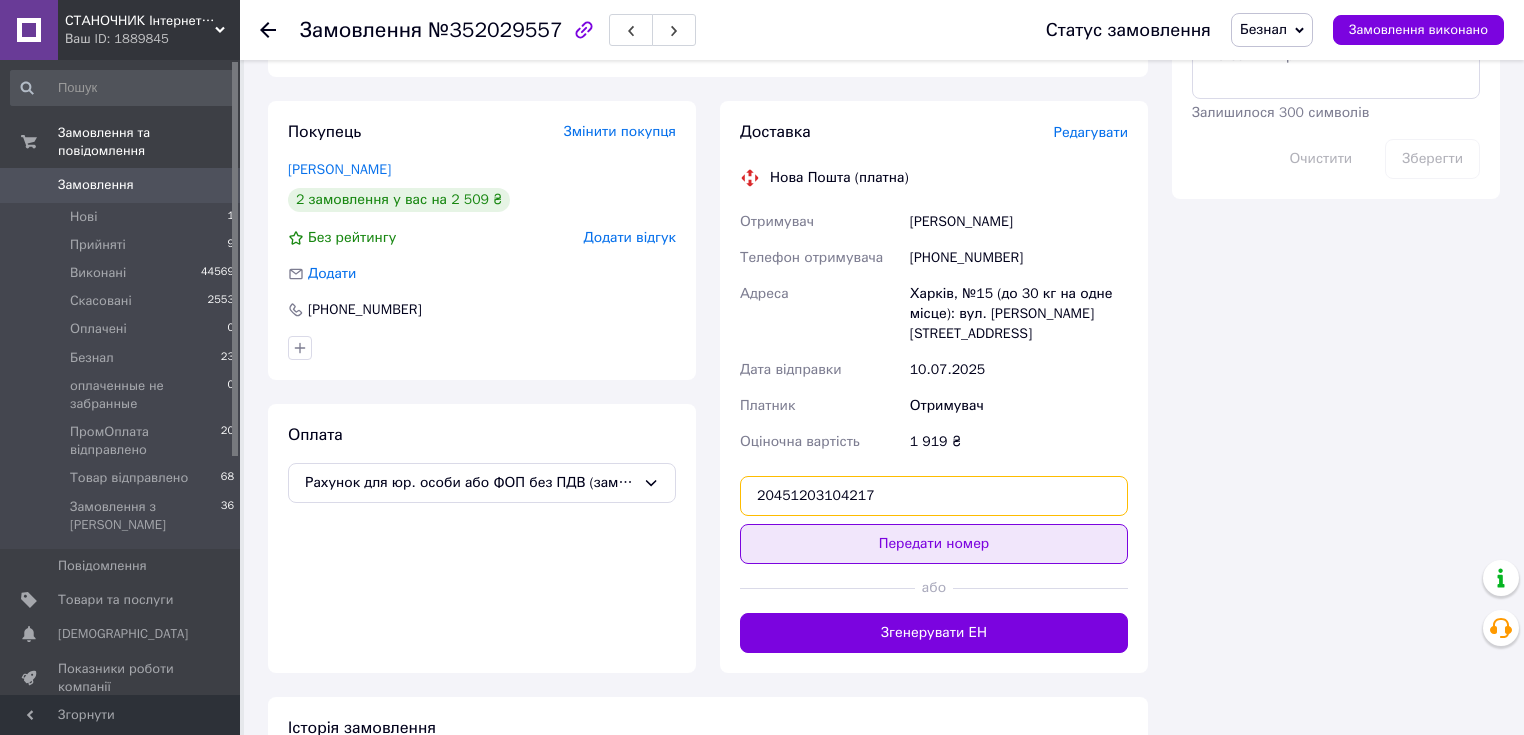 type on "20451203104217" 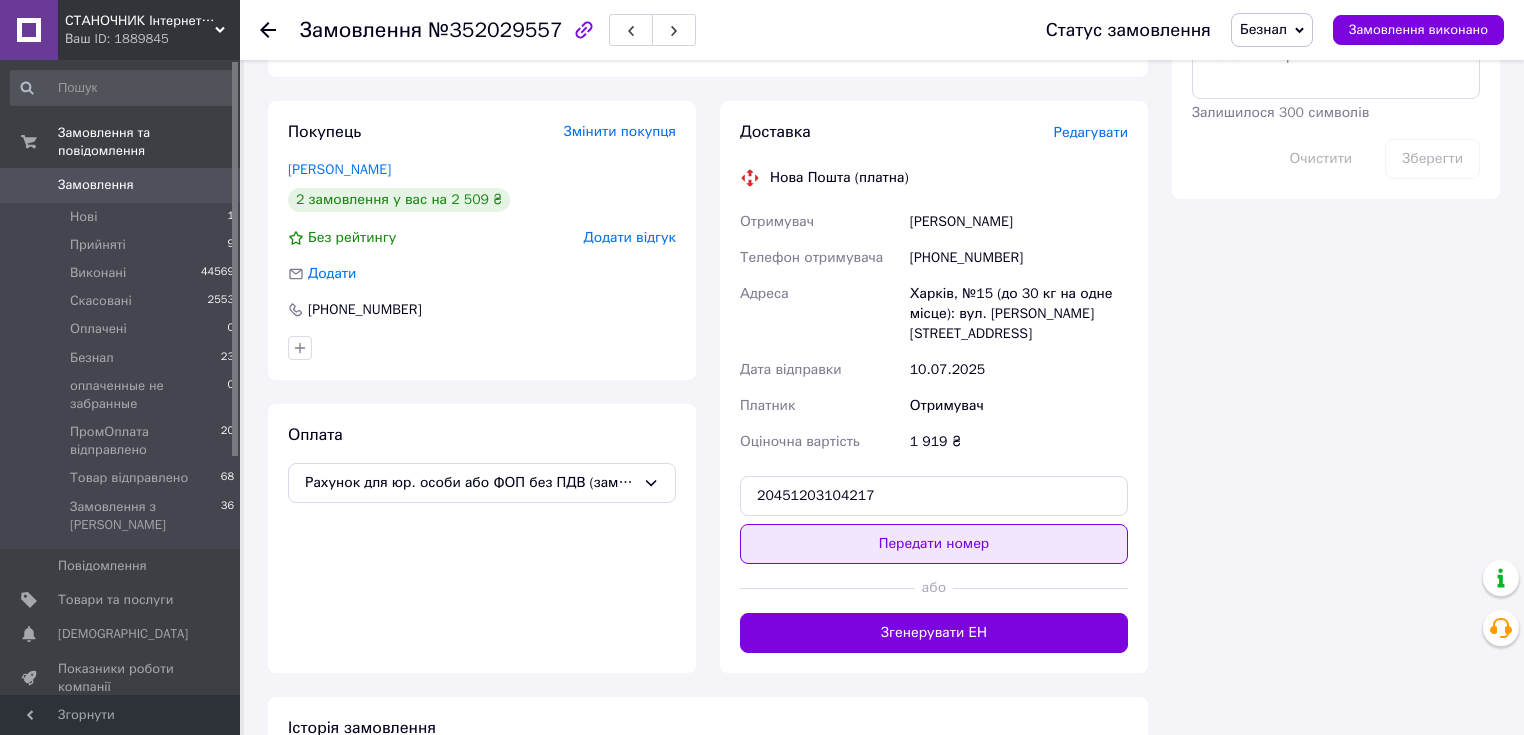 click on "Передати номер" at bounding box center [934, 544] 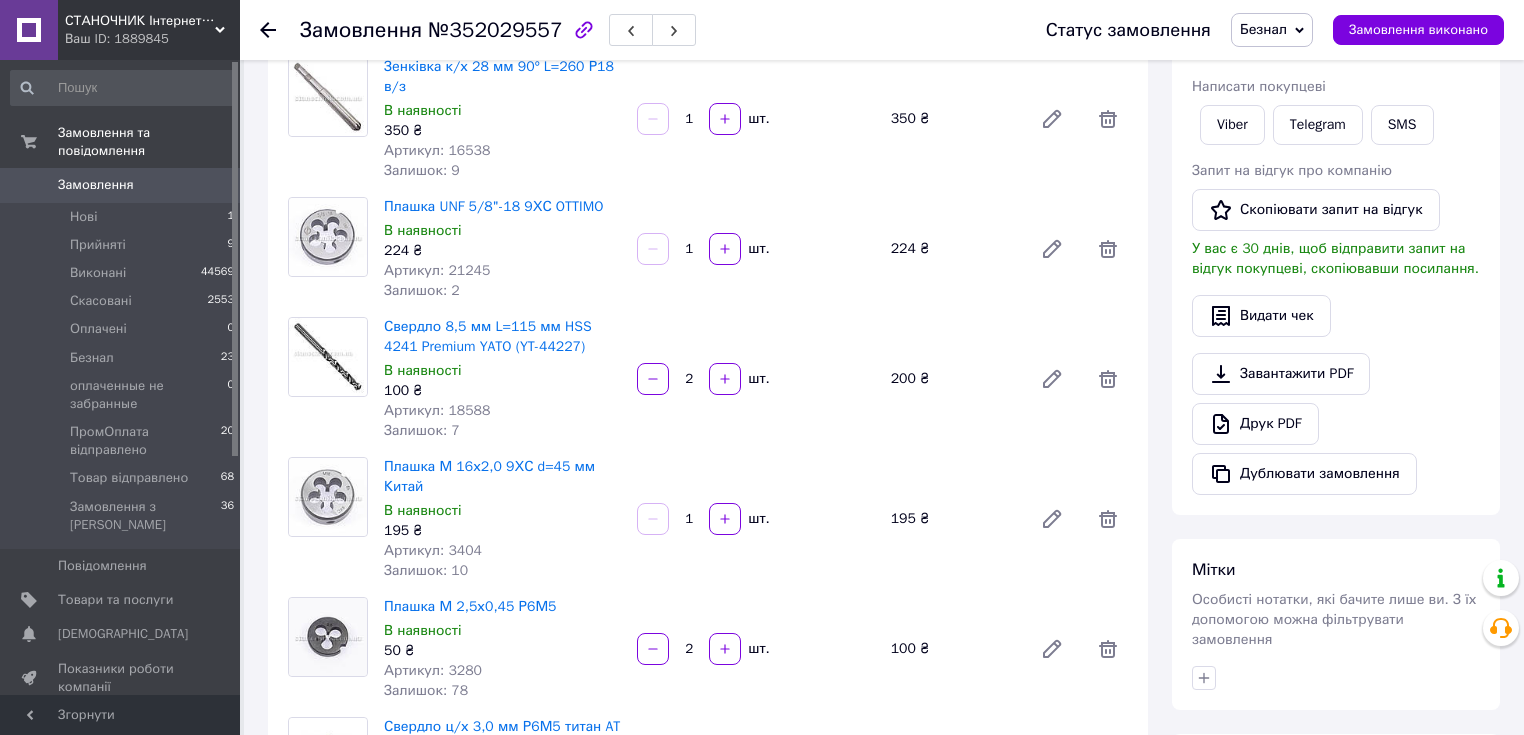 scroll, scrollTop: 234, scrollLeft: 0, axis: vertical 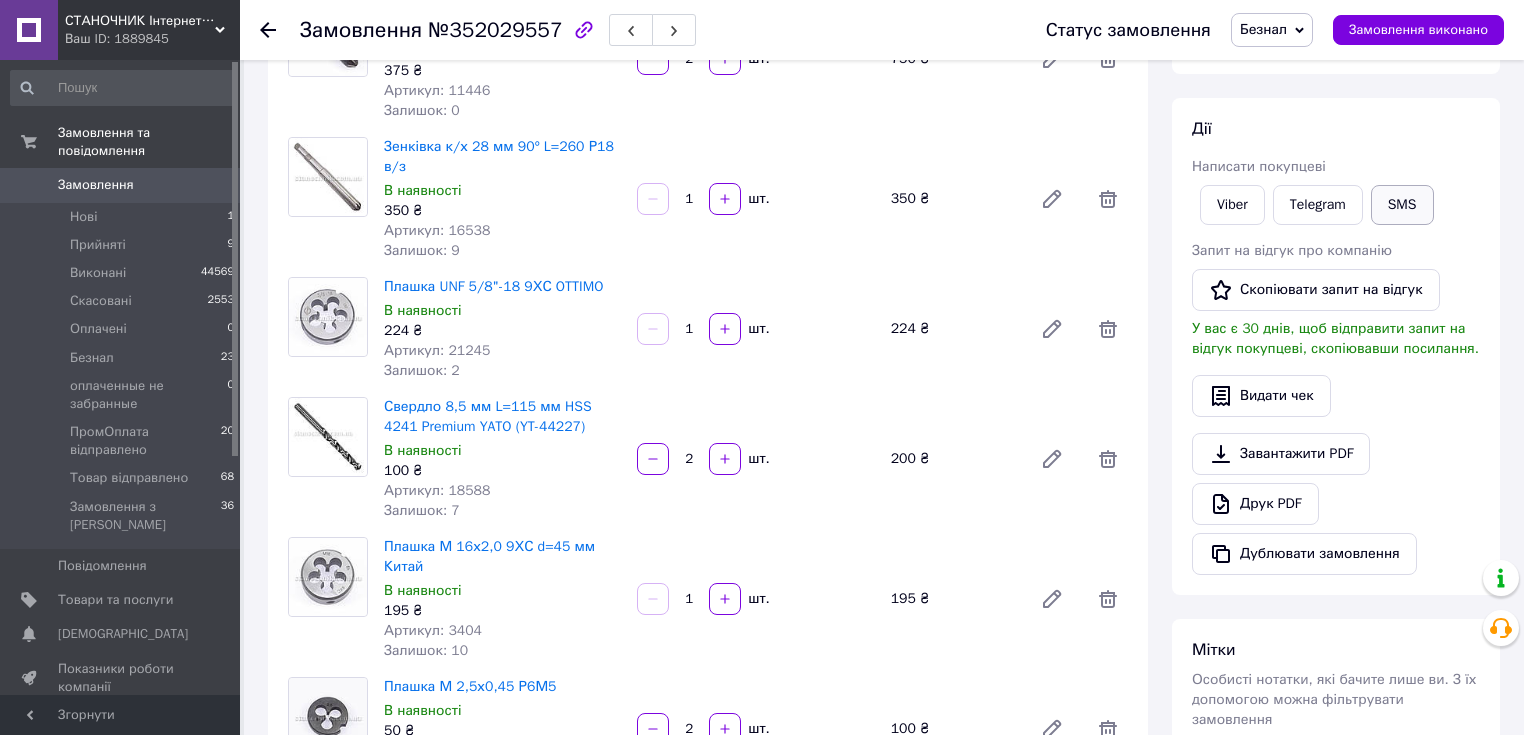 click on "SMS" at bounding box center (1402, 205) 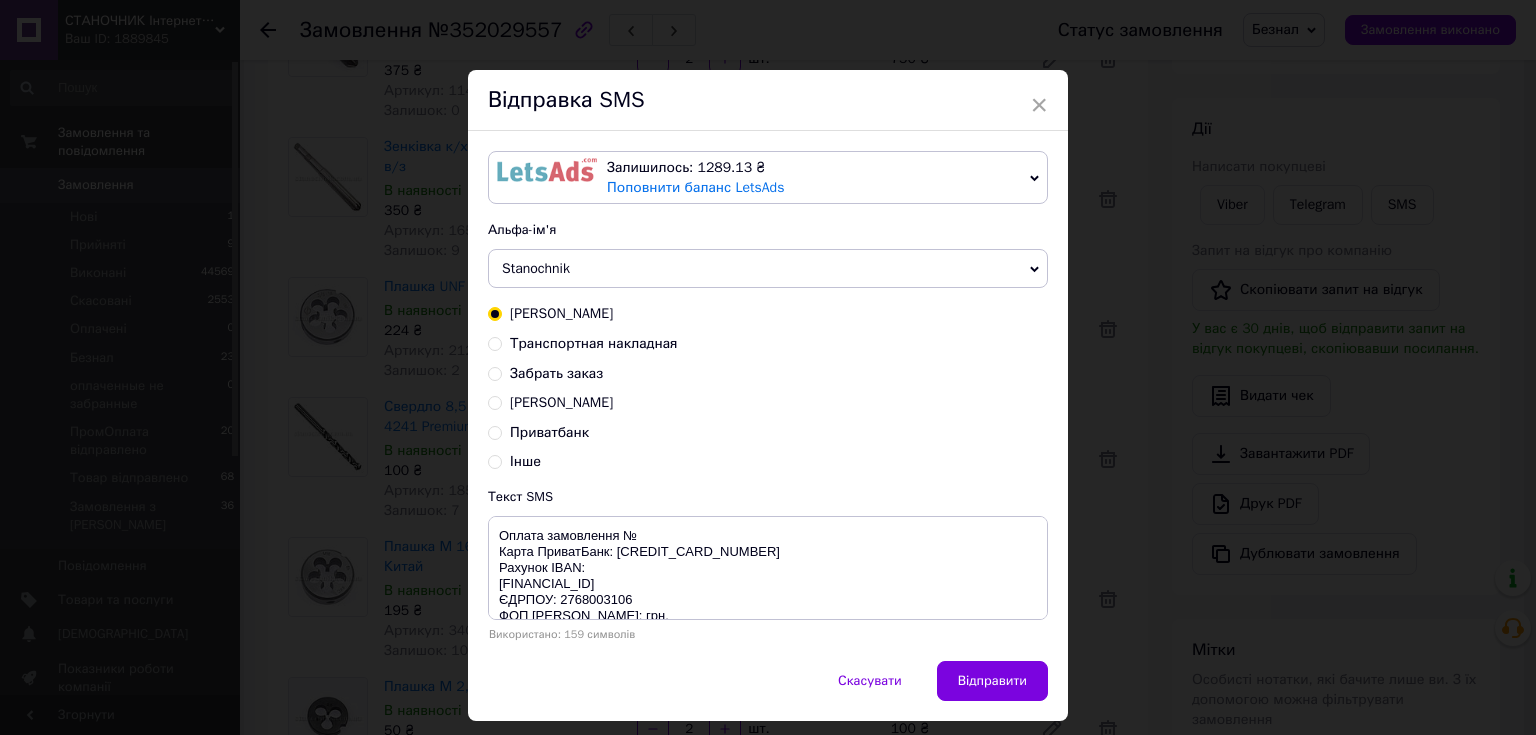 click on "Транспортная накладная" at bounding box center [594, 343] 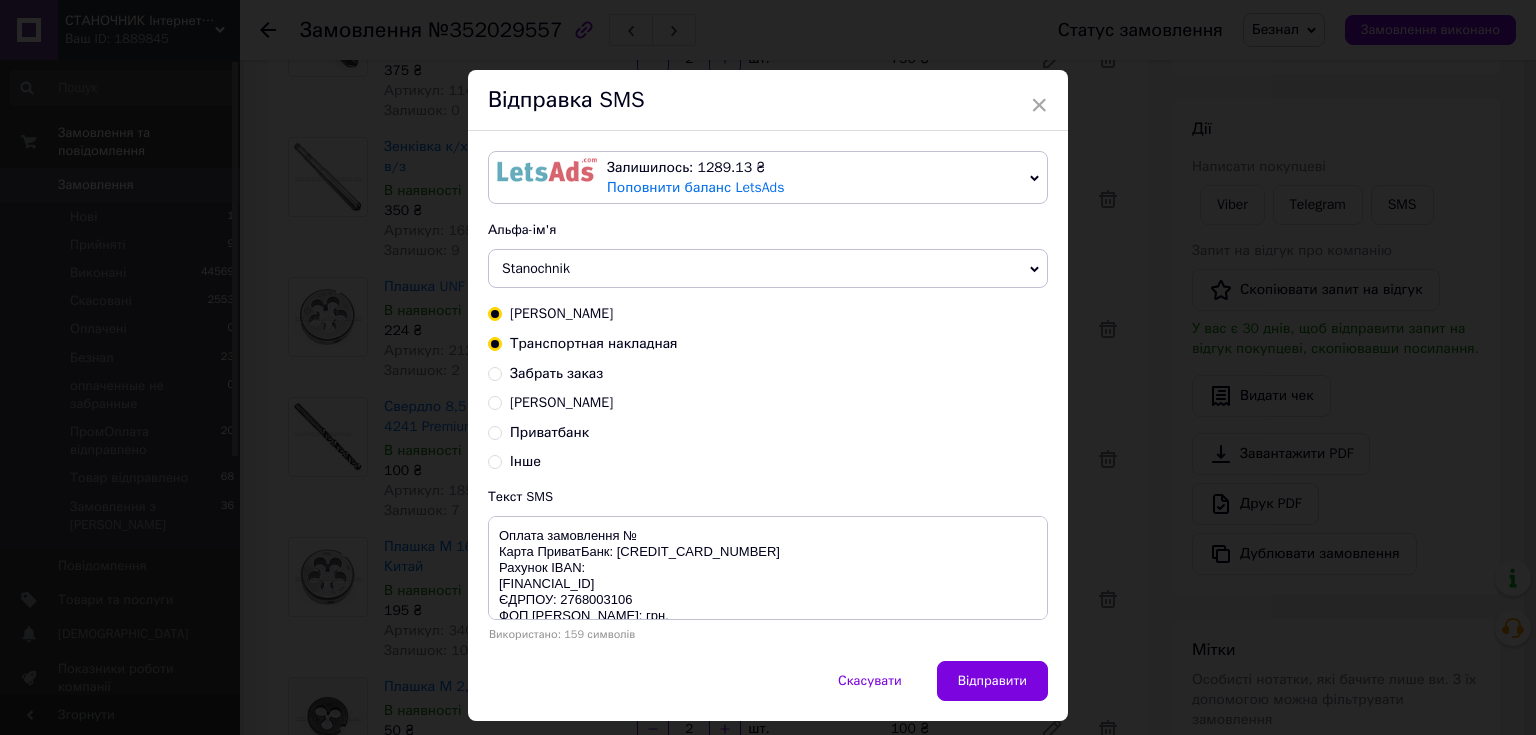 radio on "true" 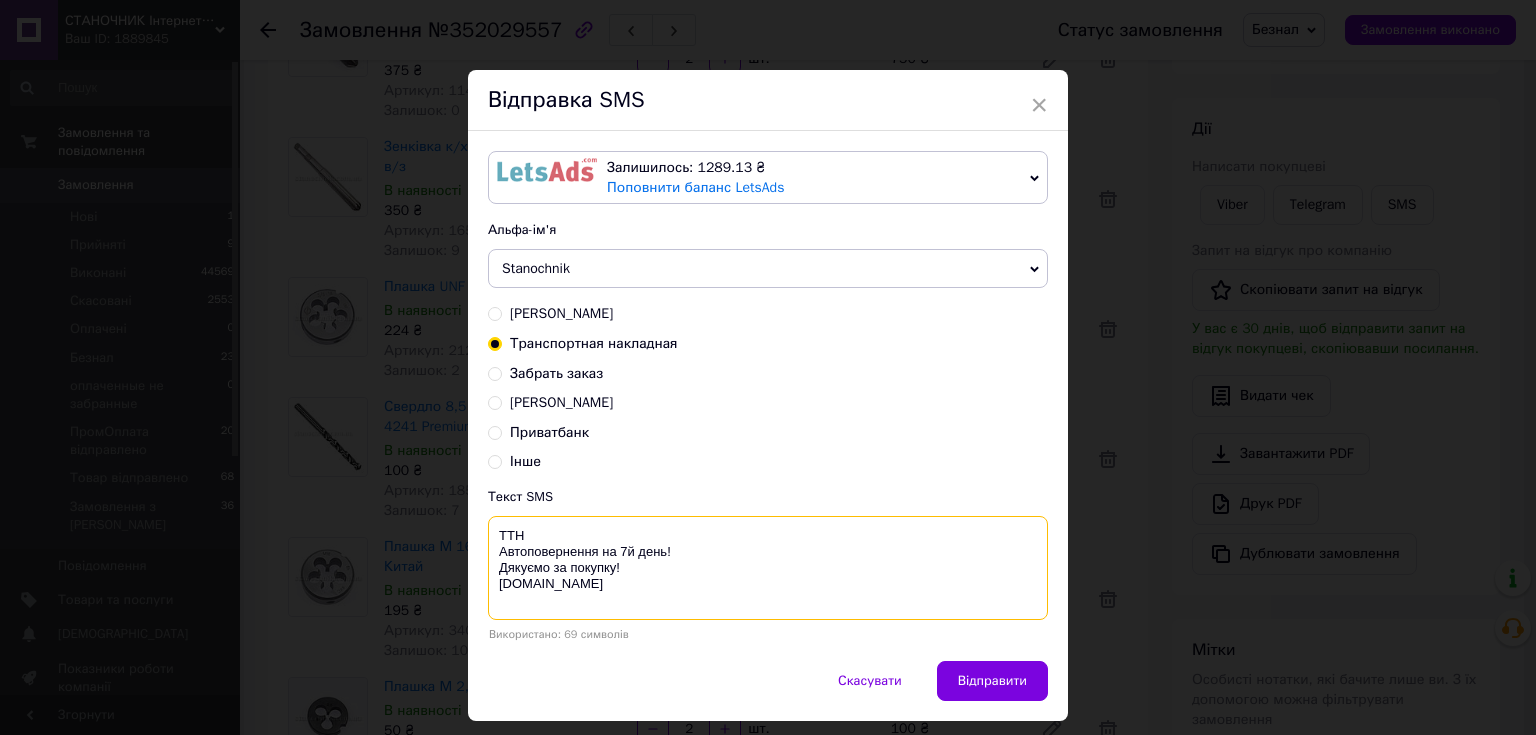 click on "ТТН
Автоповернення на 7й день!
Дякуємо за покупку!
[DOMAIN_NAME]" at bounding box center [768, 568] 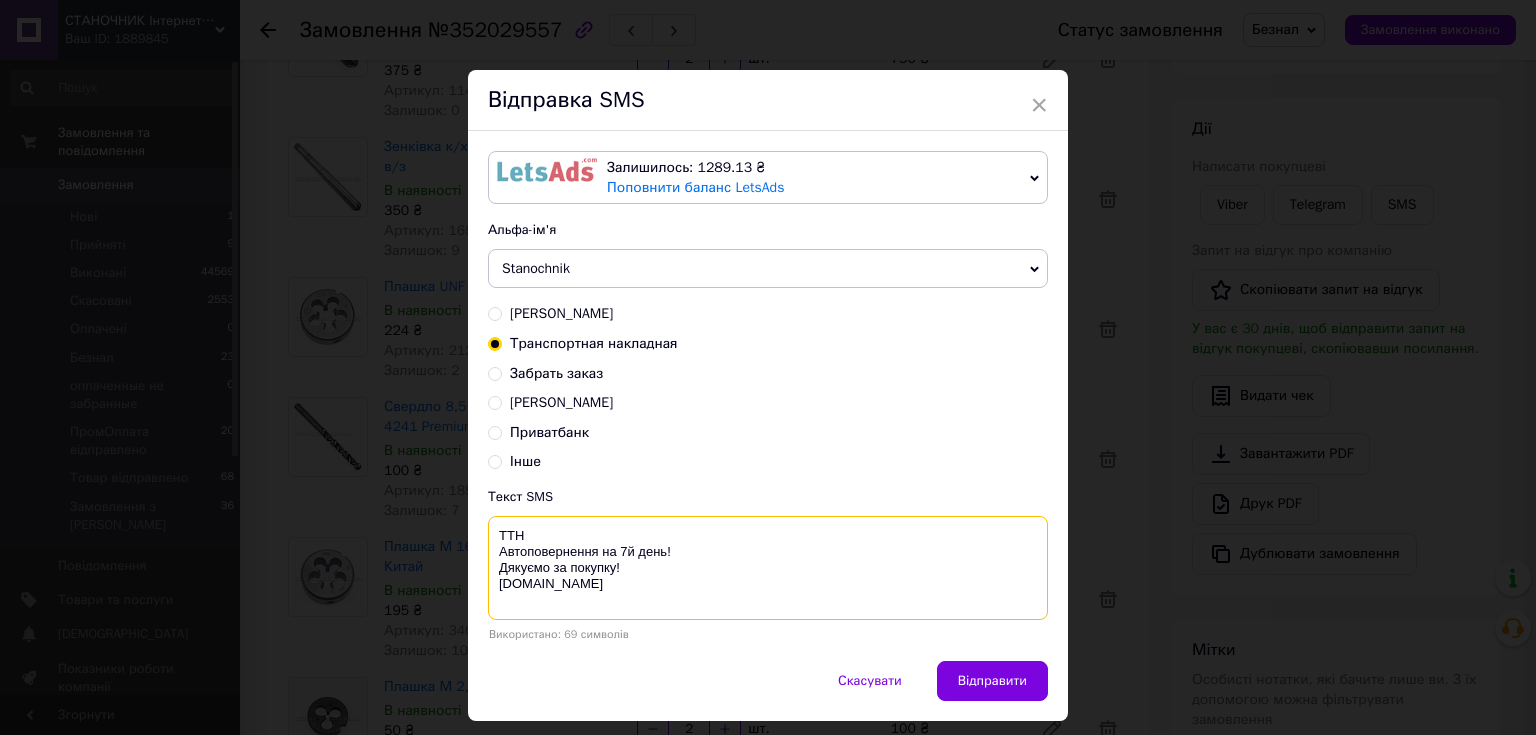 paste on "20451203104217" 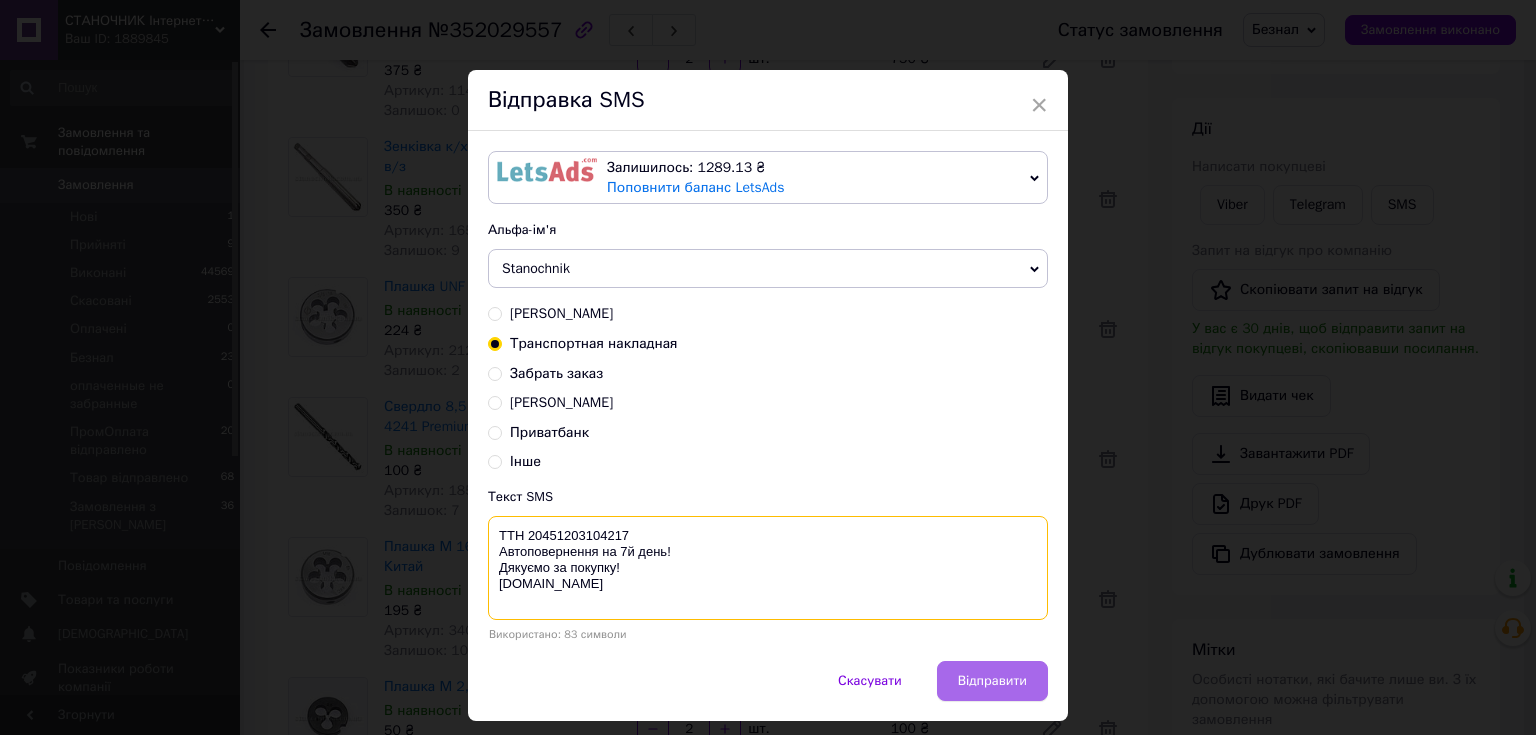 type on "ТТН 20451203104217
Автоповернення на 7й день!
Дякуємо за покупку!
stanochnik.com.ua" 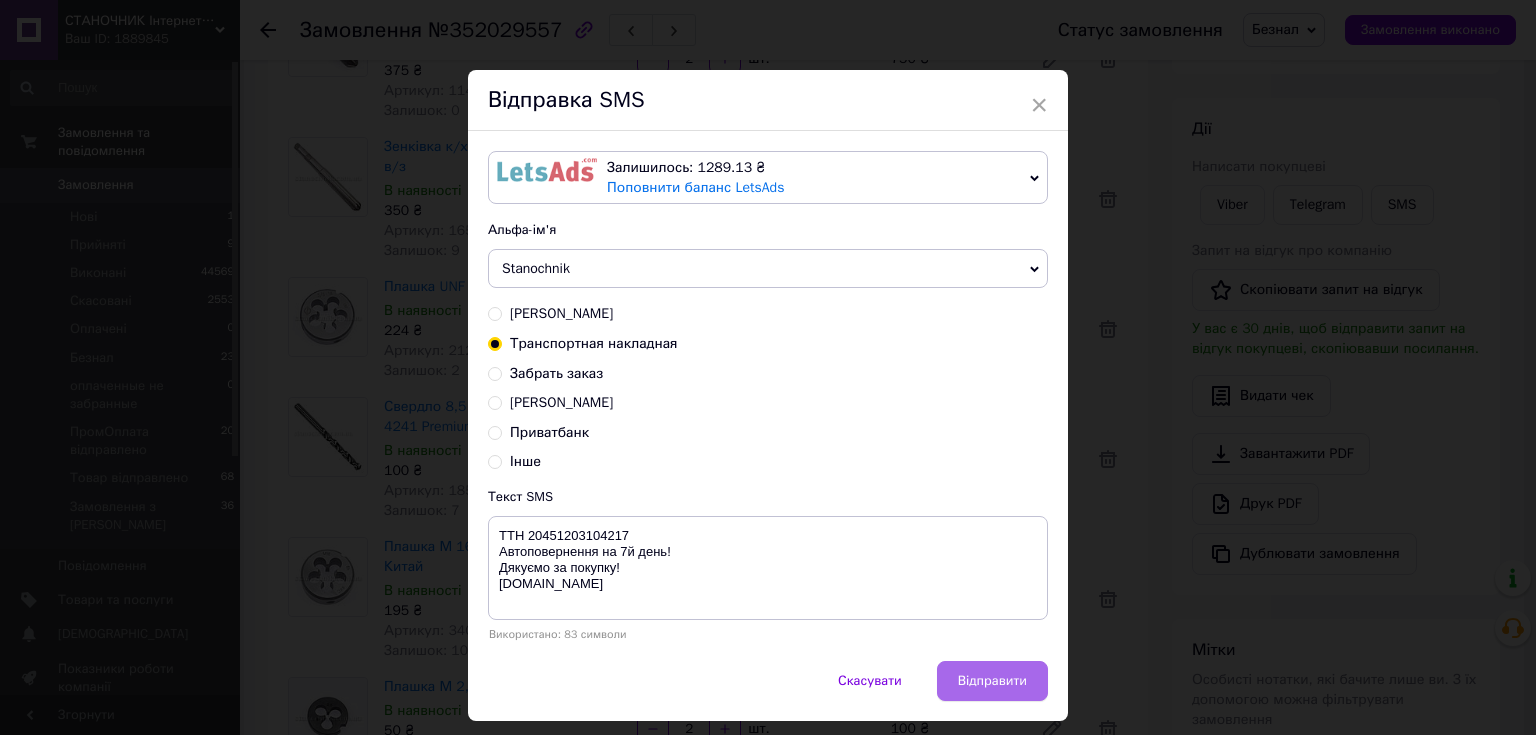 click on "Відправити" at bounding box center [992, 681] 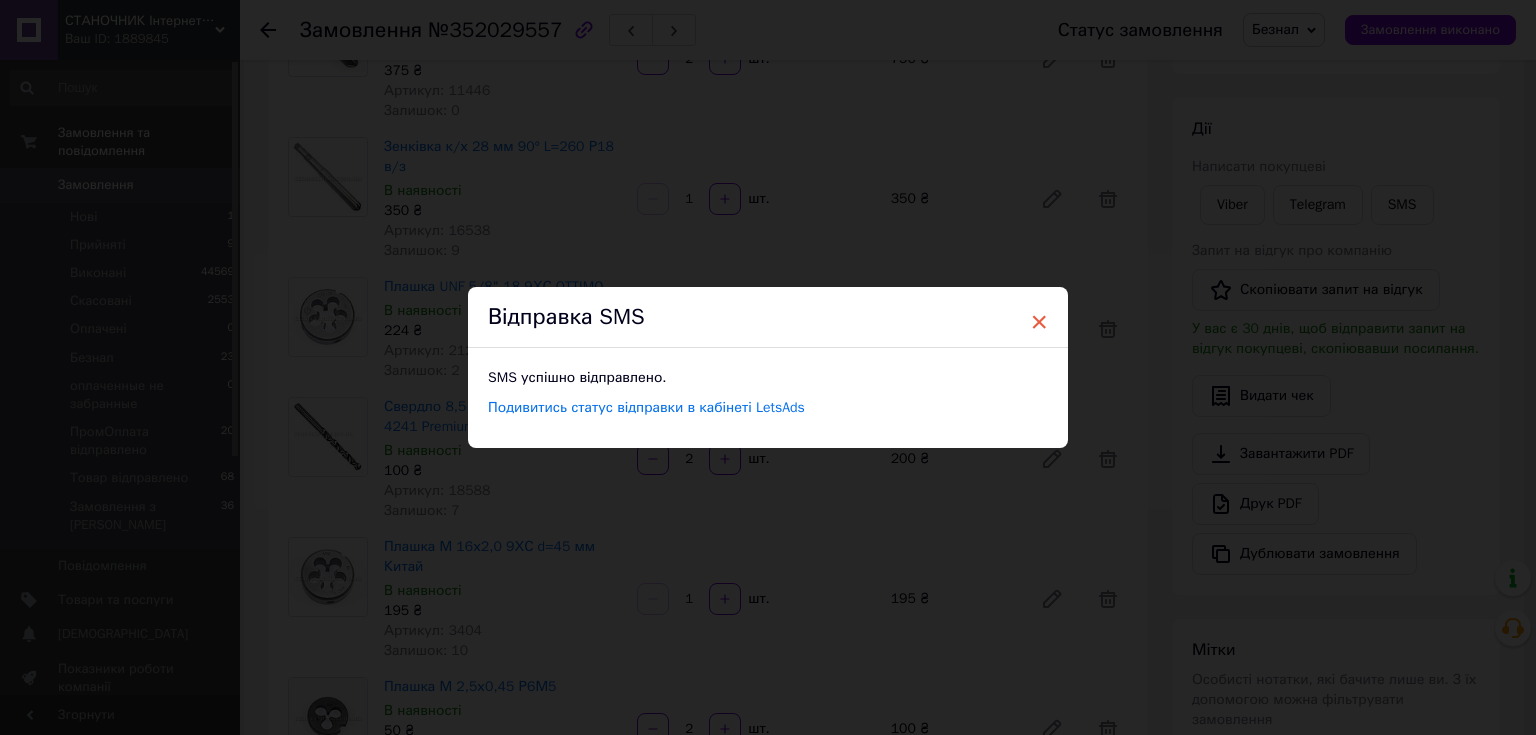 click on "×" at bounding box center [1039, 322] 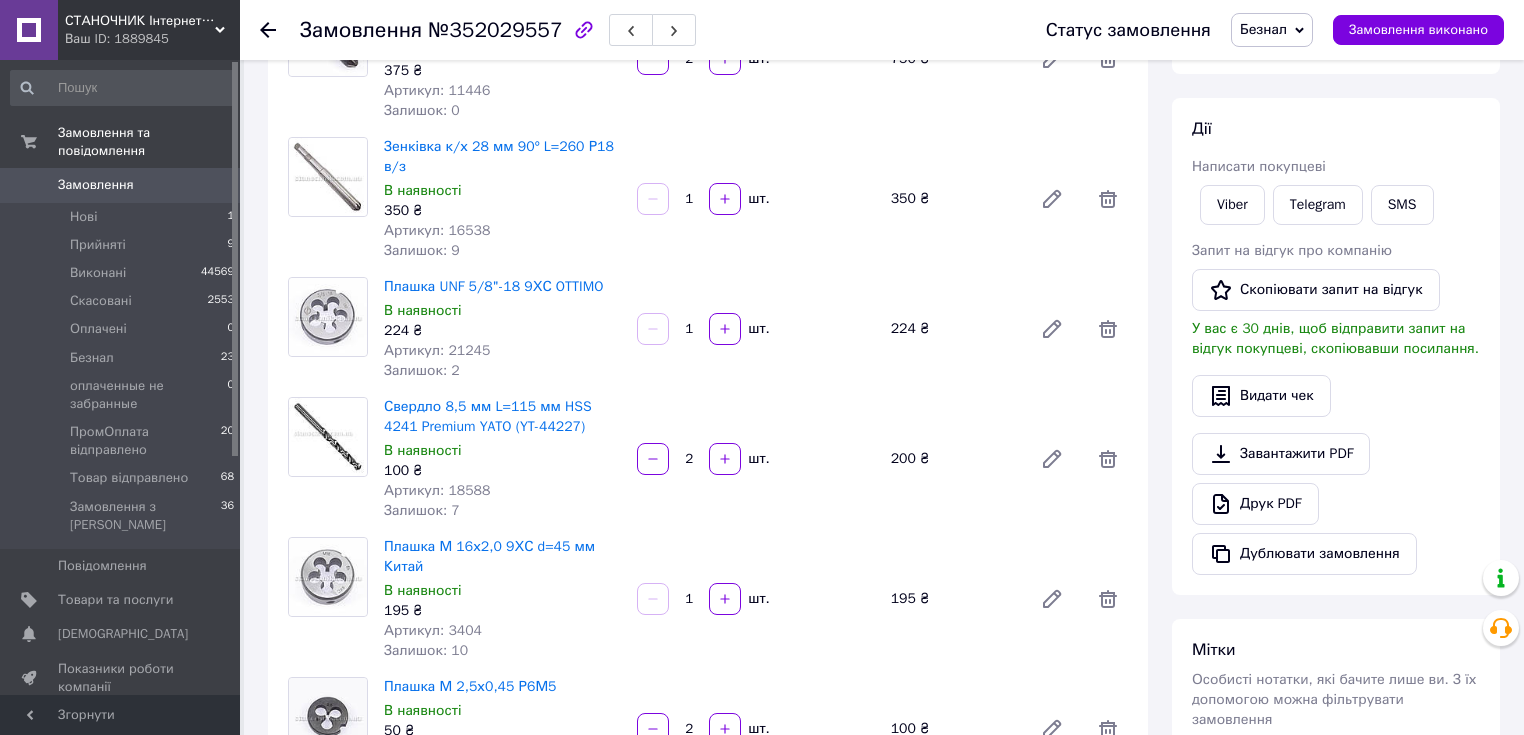 click on "Безнал" at bounding box center (1263, 29) 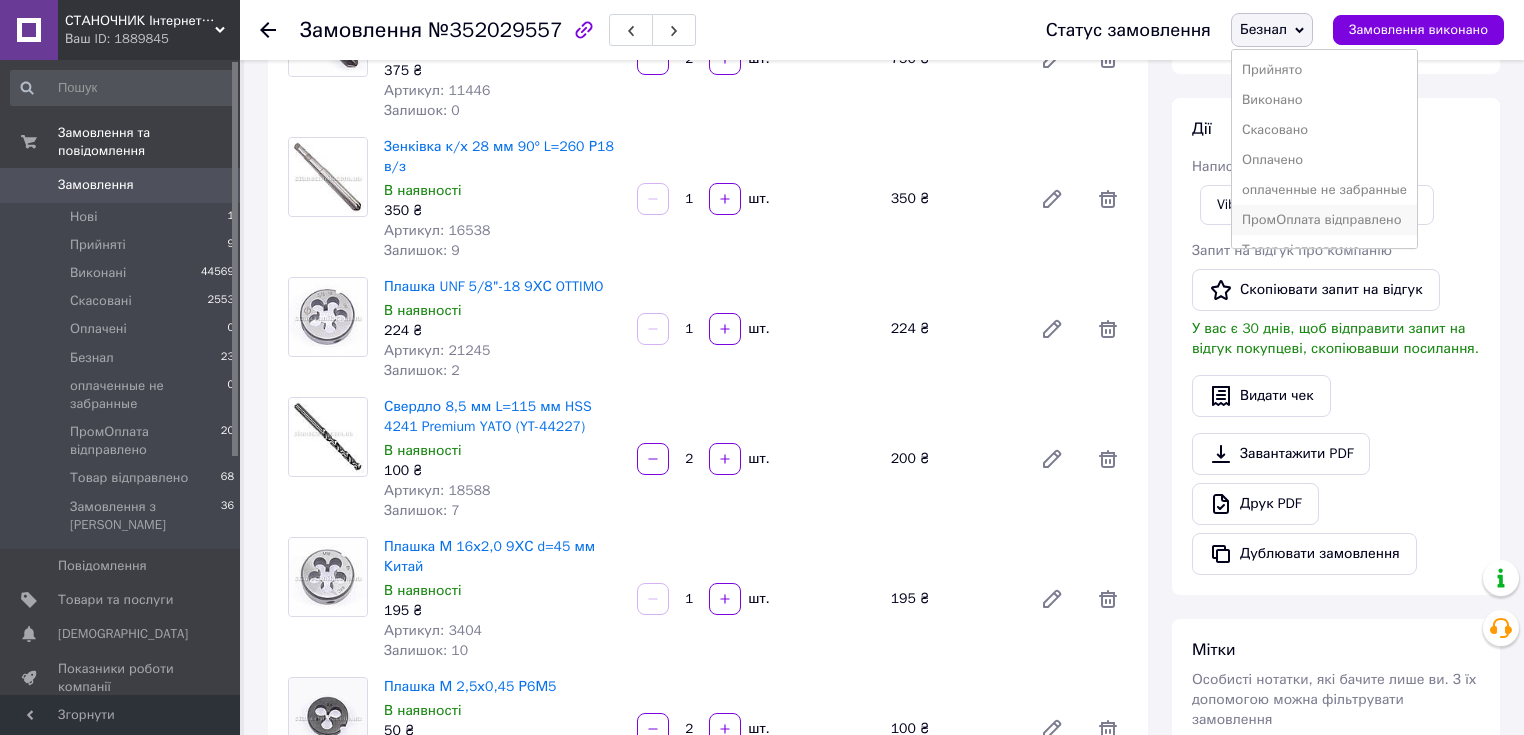 scroll, scrollTop: 21, scrollLeft: 0, axis: vertical 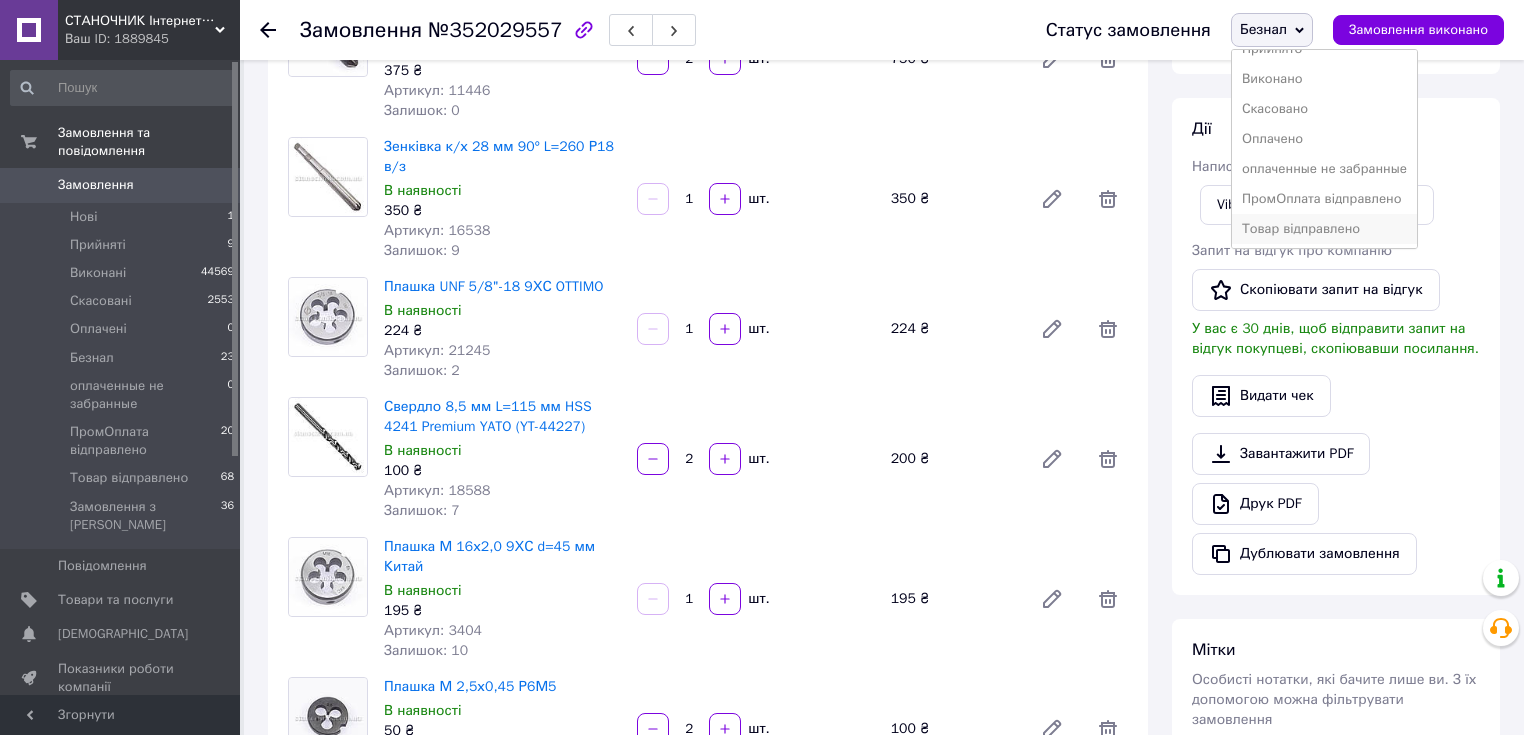 click on "Товар відправлено" at bounding box center [1324, 229] 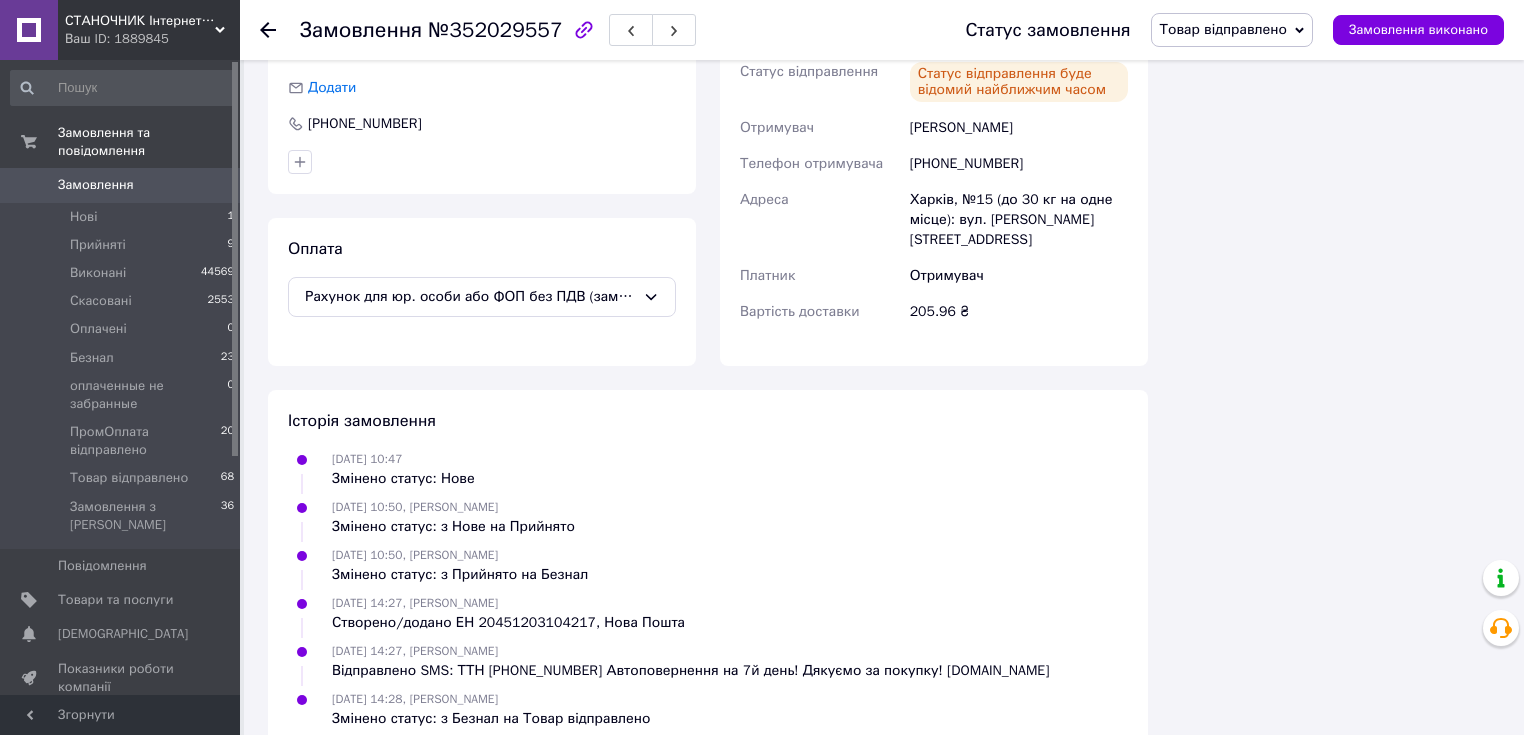 scroll, scrollTop: 1140, scrollLeft: 0, axis: vertical 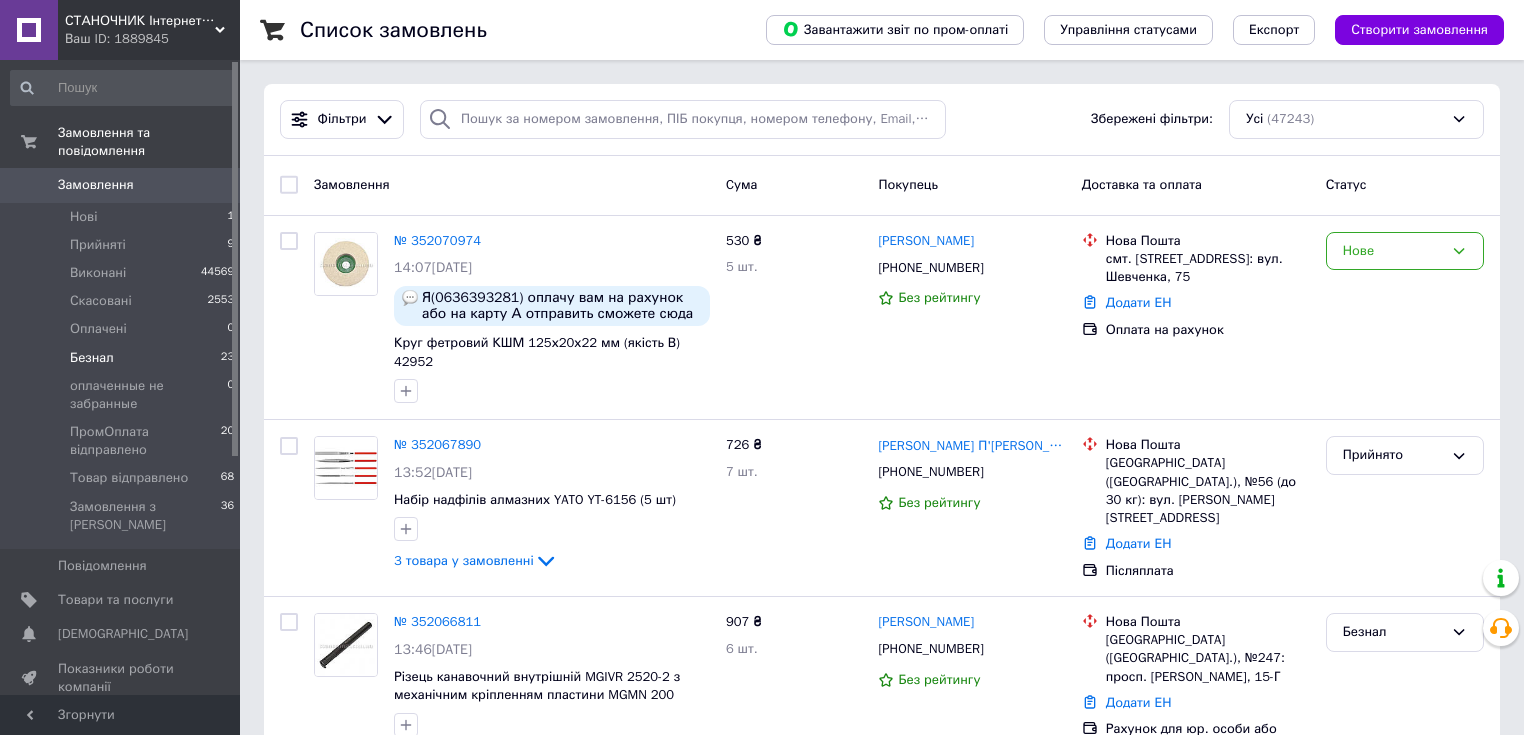 click on "Безнал" at bounding box center (92, 358) 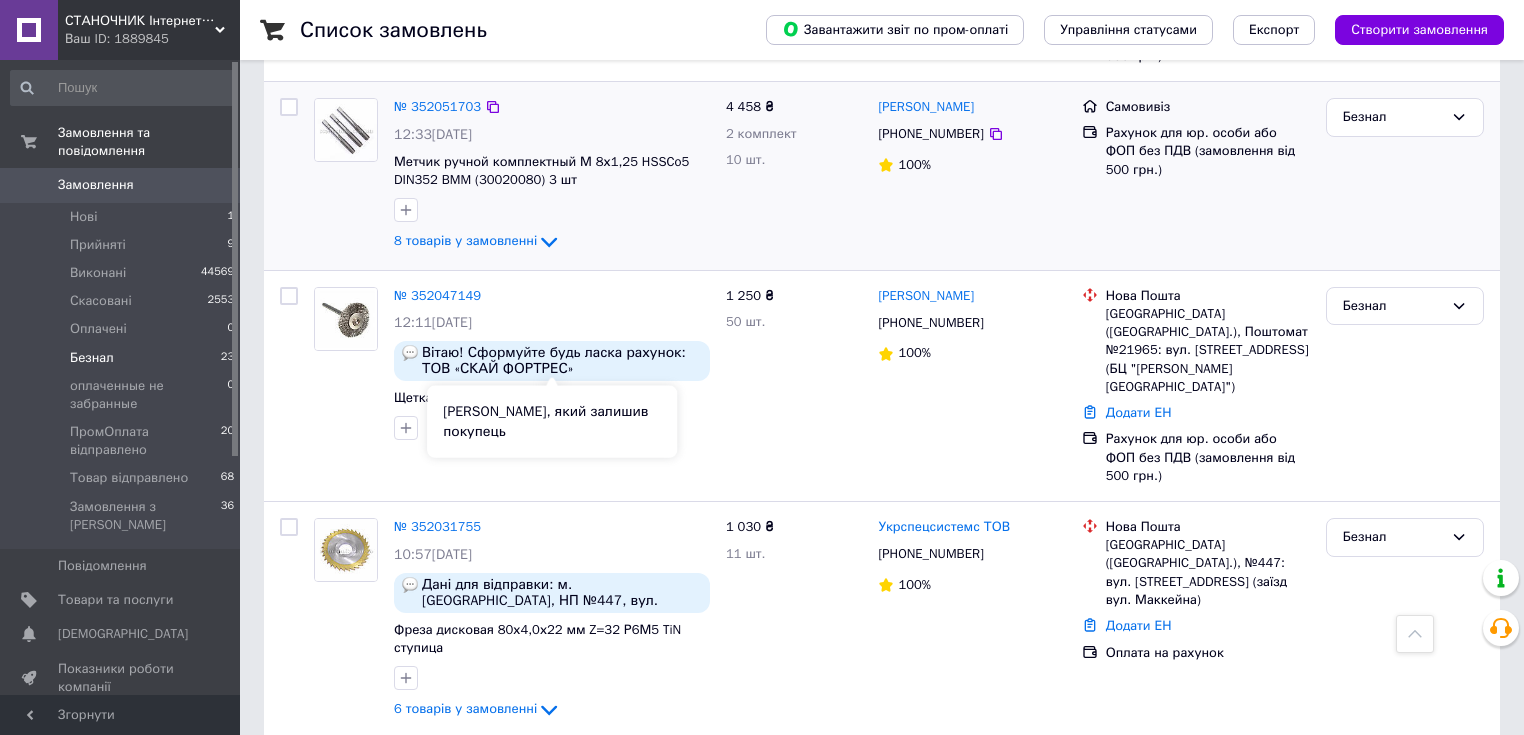 scroll, scrollTop: 720, scrollLeft: 0, axis: vertical 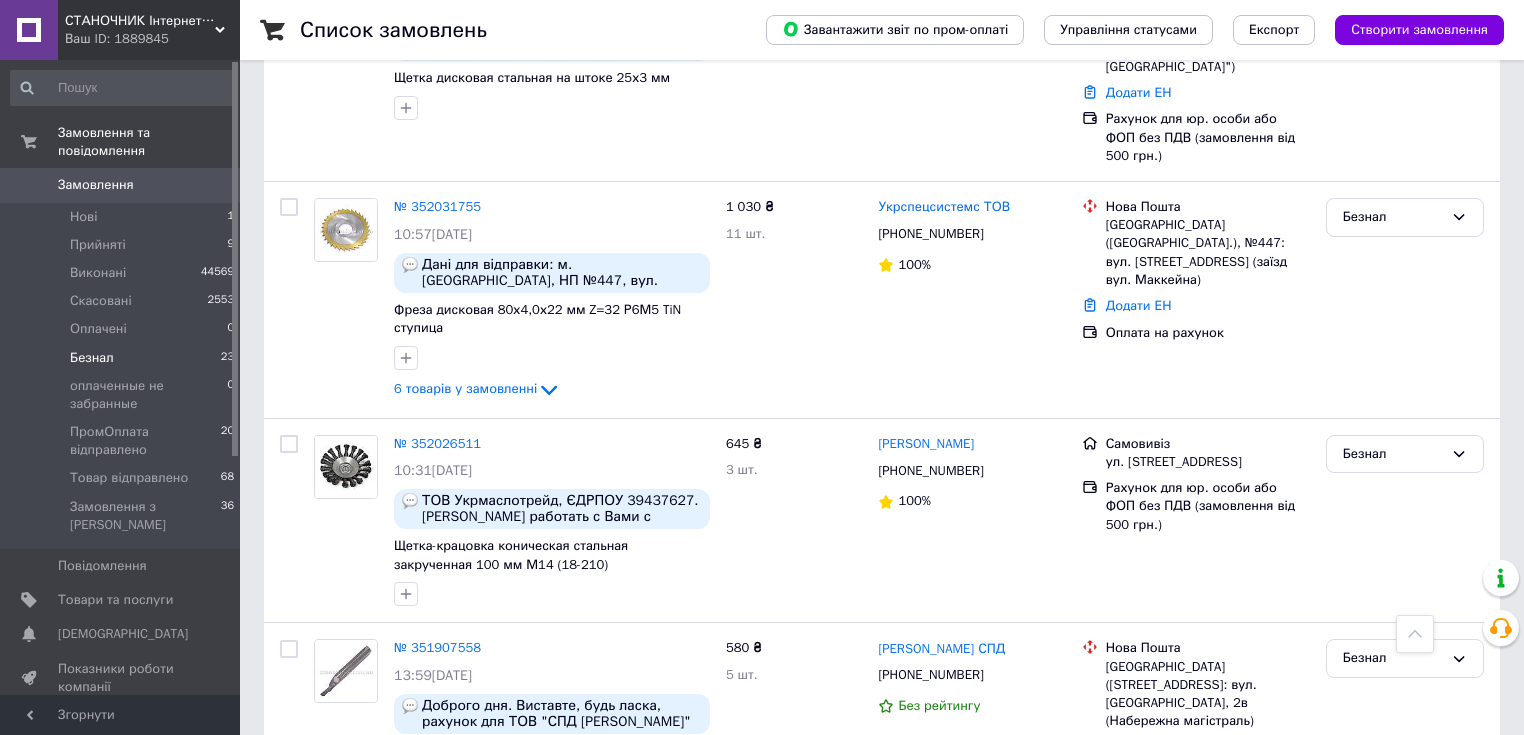 click on "Безнал" at bounding box center (92, 358) 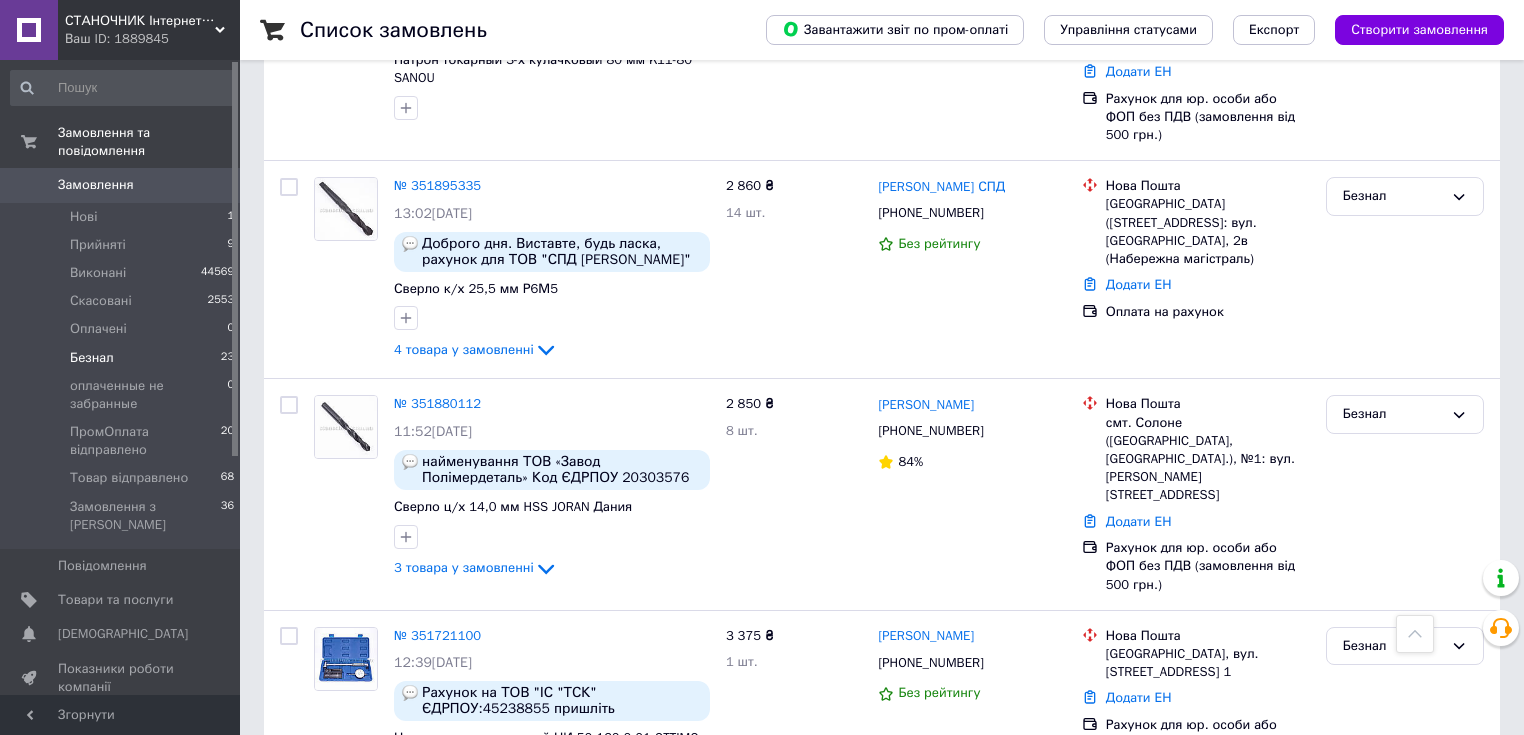 scroll, scrollTop: 1760, scrollLeft: 0, axis: vertical 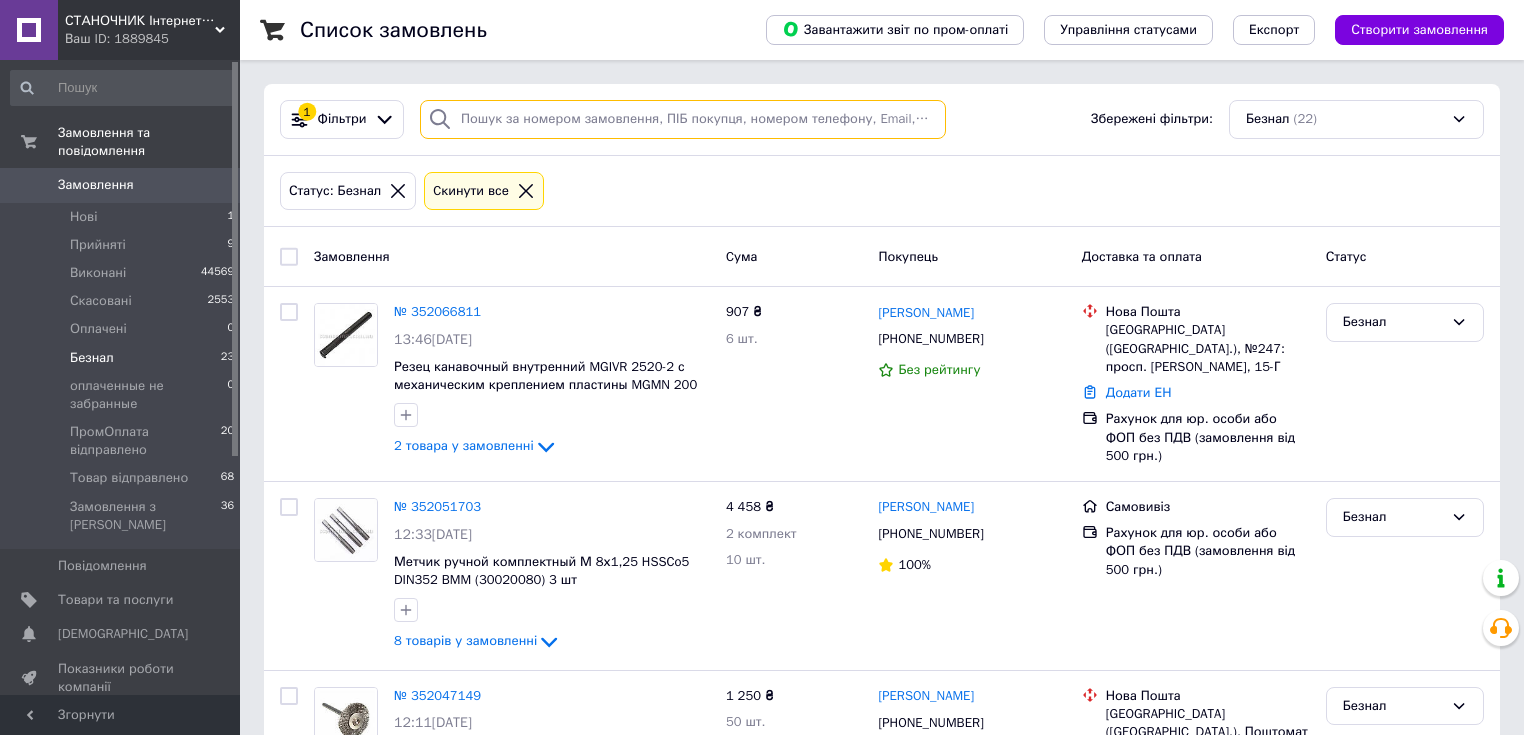 click at bounding box center [683, 119] 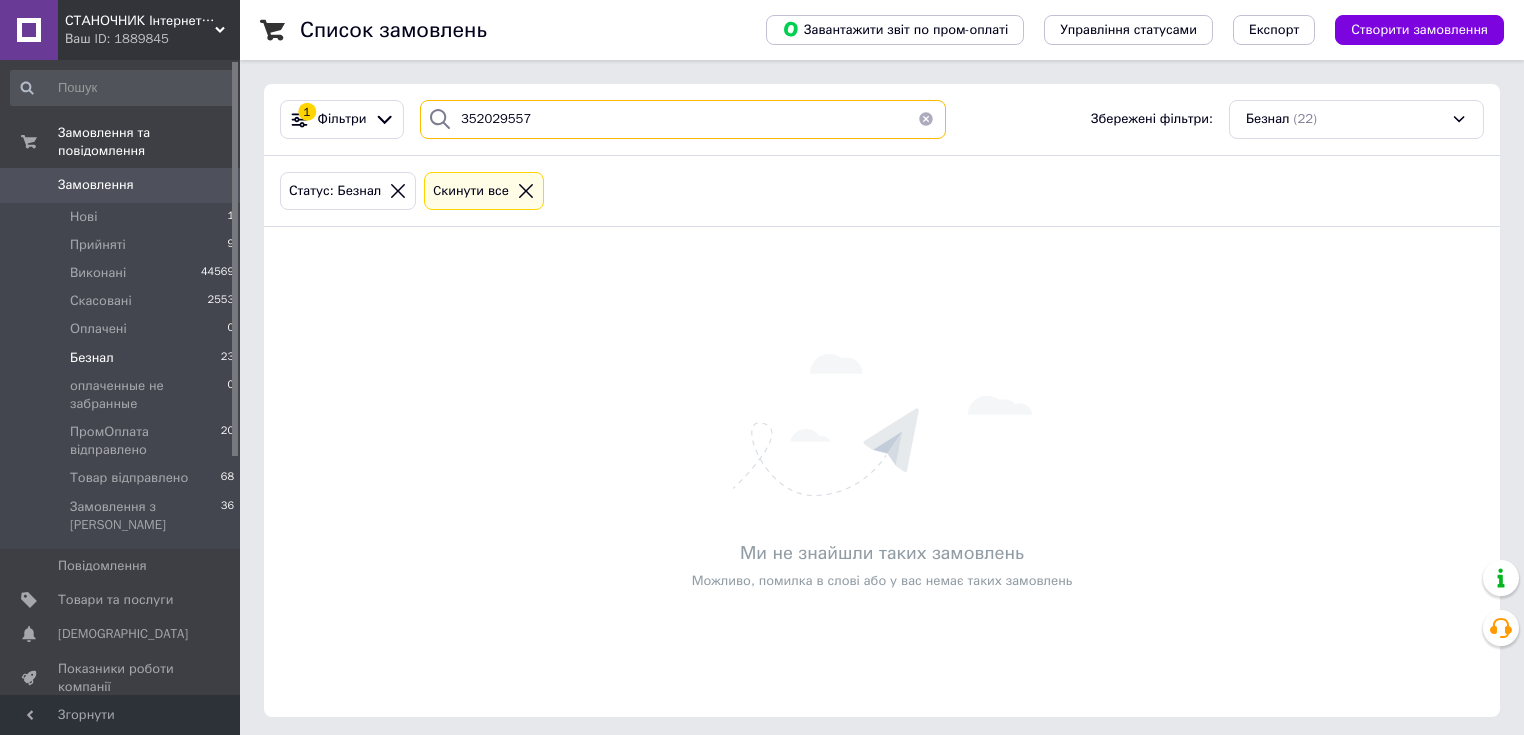 drag, startPoint x: 553, startPoint y: 113, endPoint x: 449, endPoint y: 121, distance: 104.307236 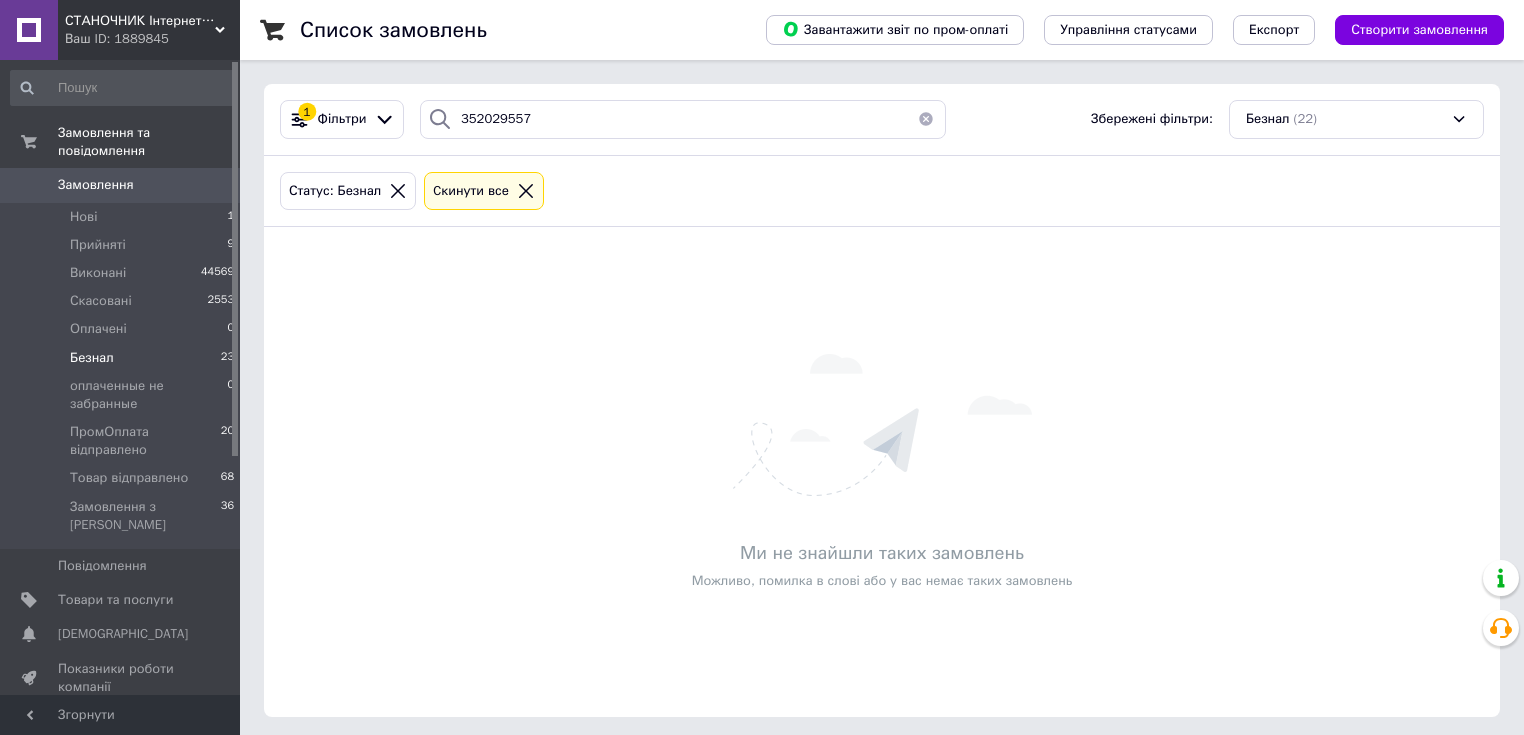 click at bounding box center [926, 119] 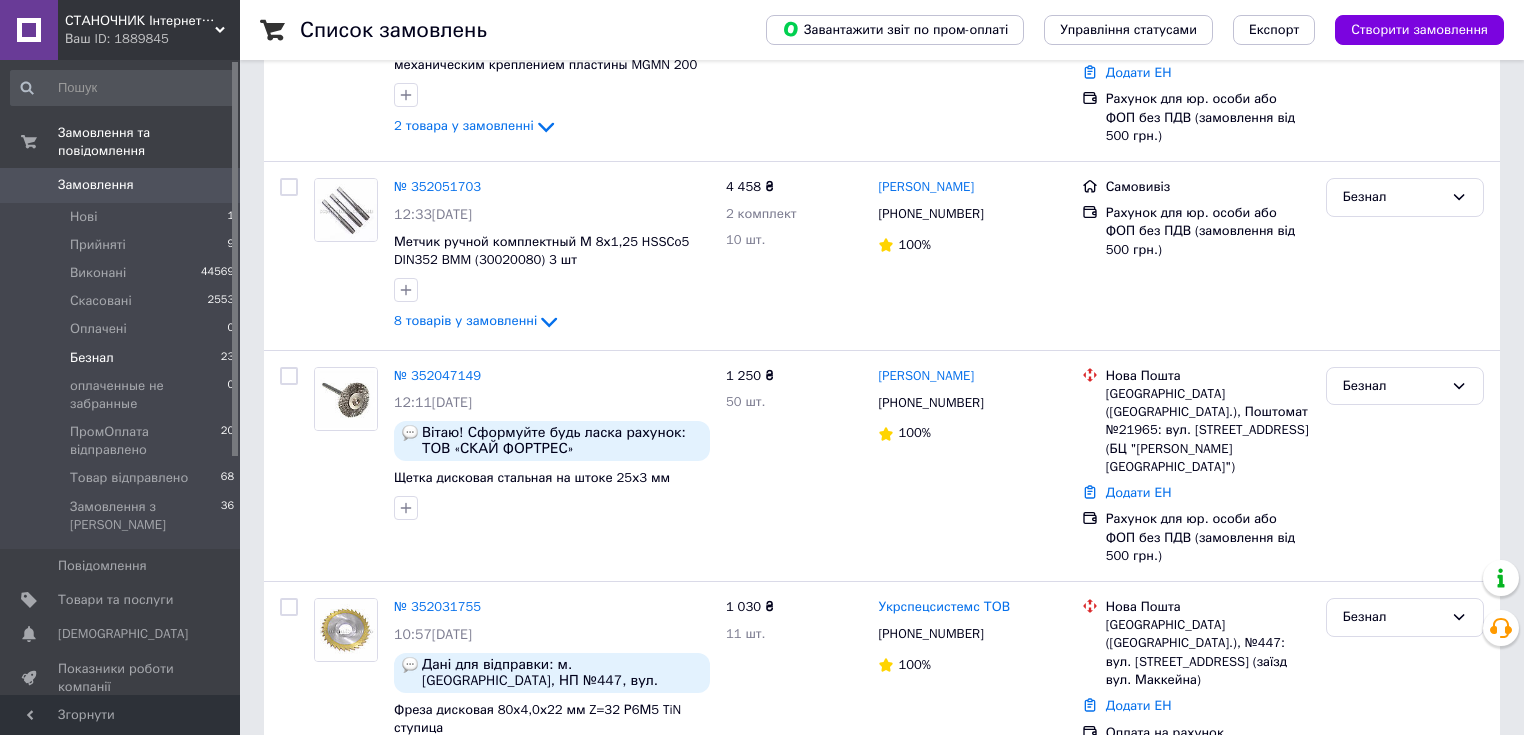 scroll, scrollTop: 0, scrollLeft: 0, axis: both 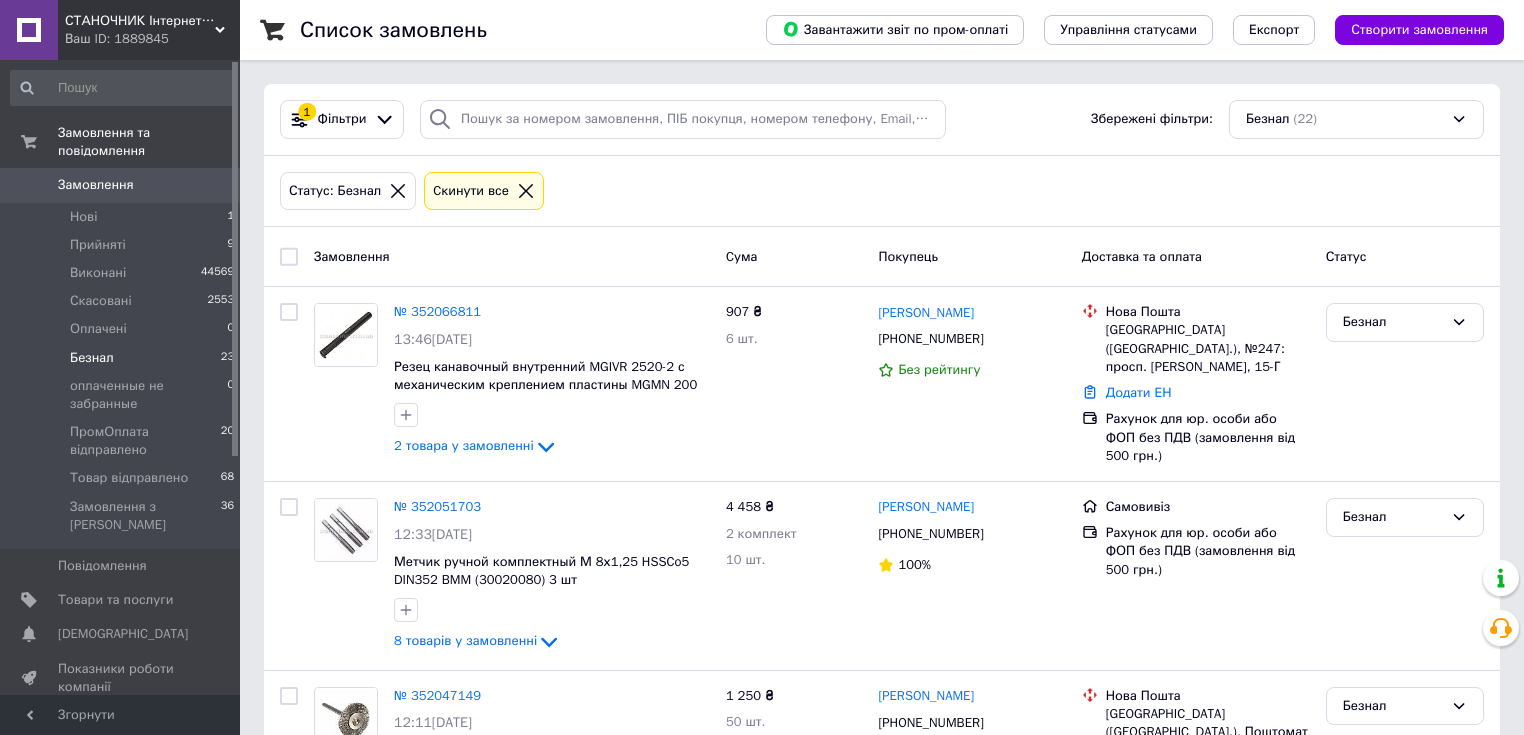 click 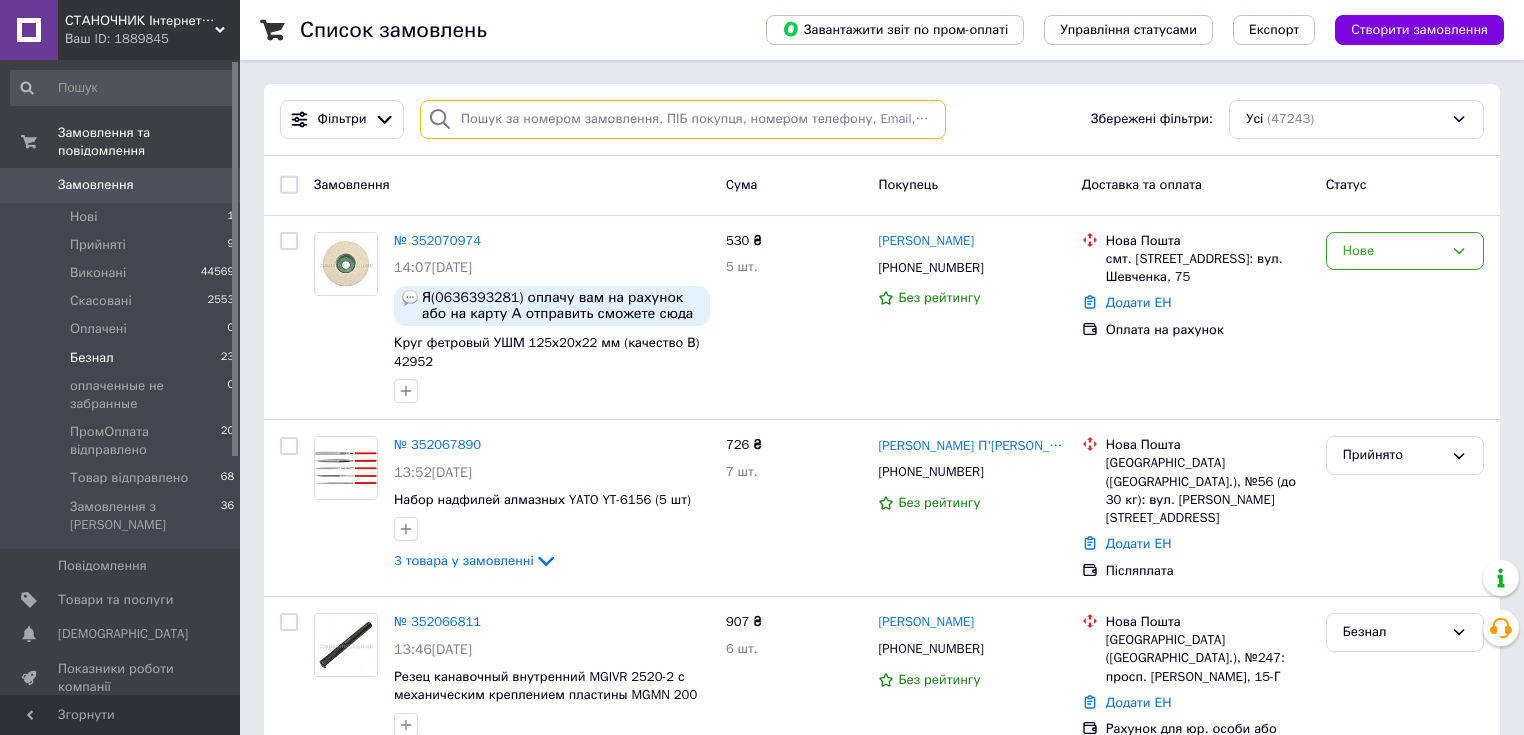 paste on "352029557" 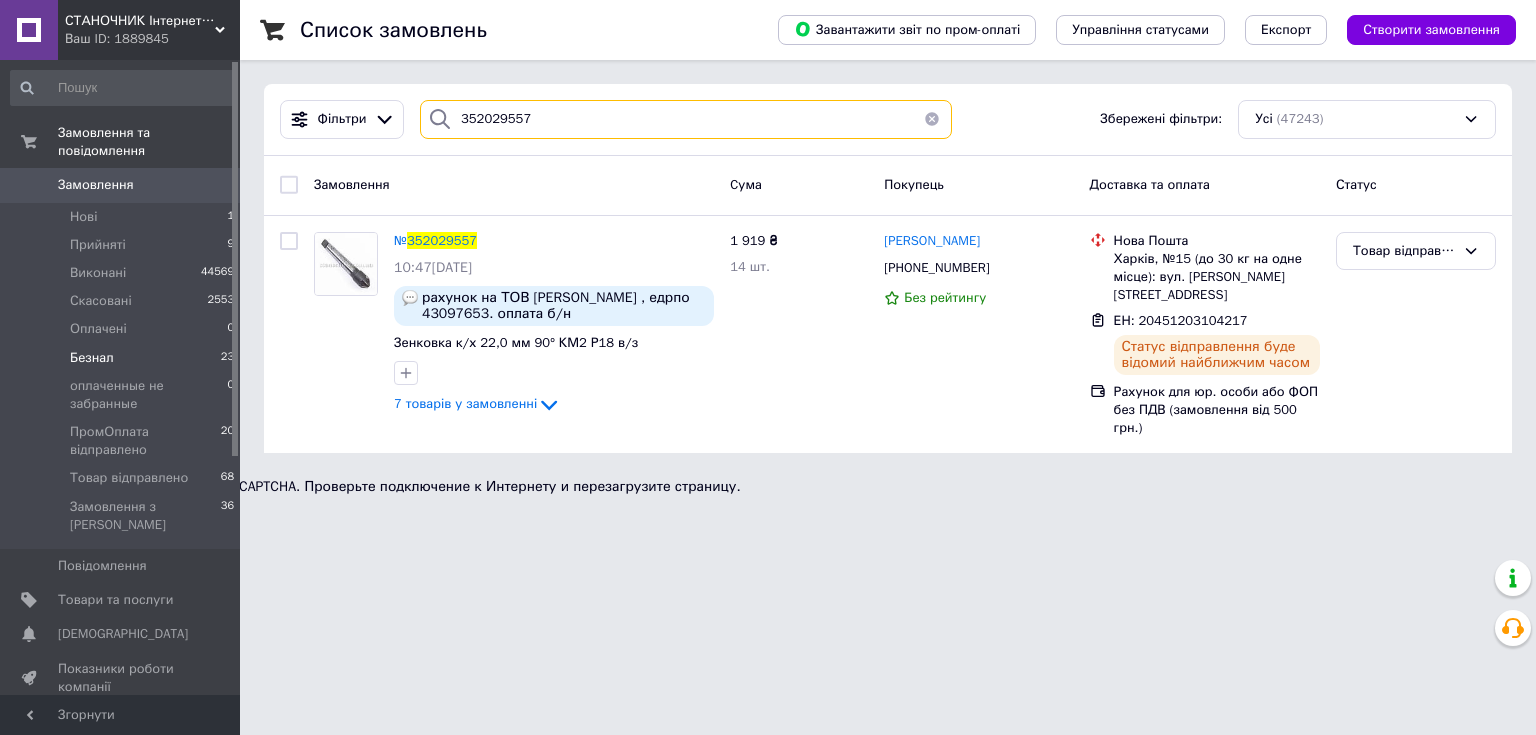 click on "352029557" at bounding box center (686, 119) 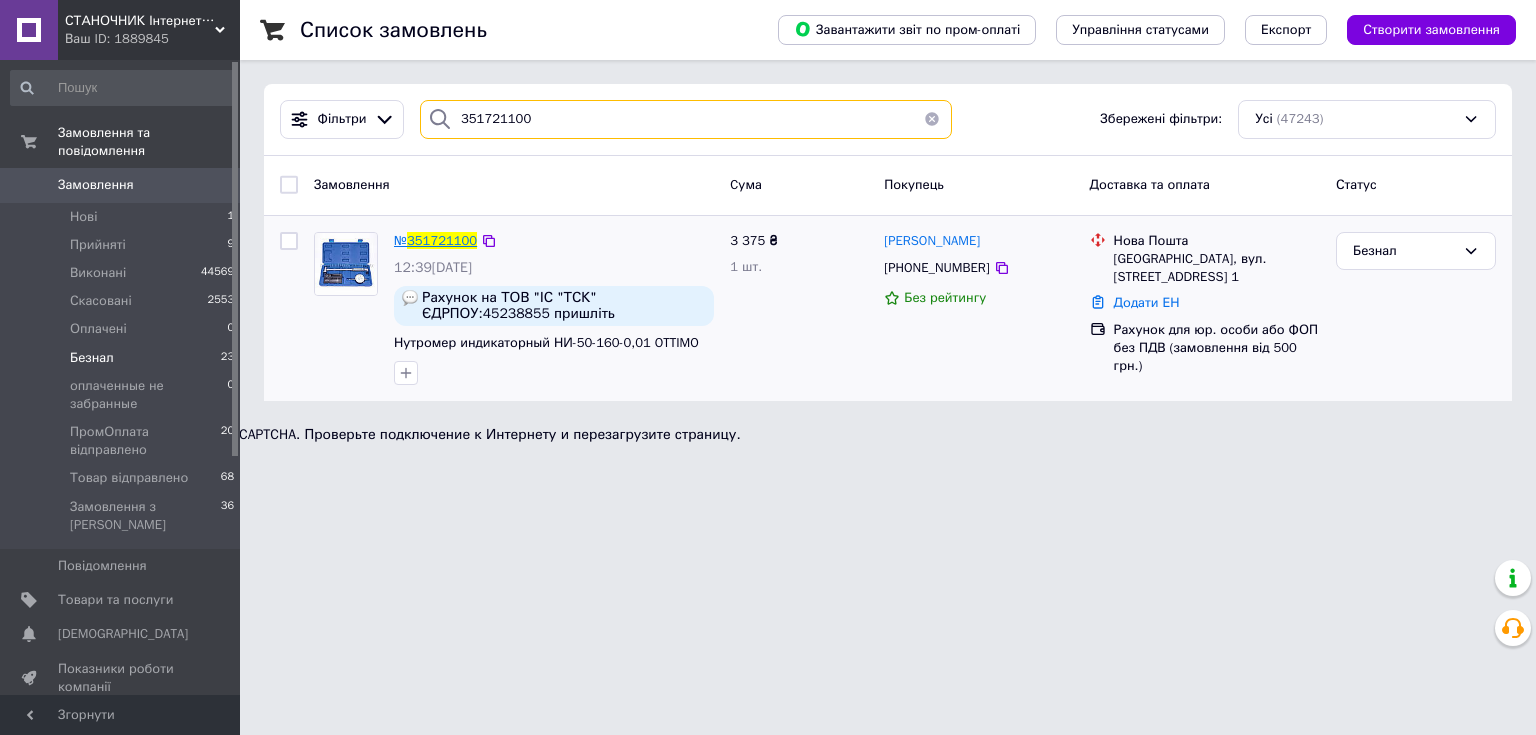 type on "351721100" 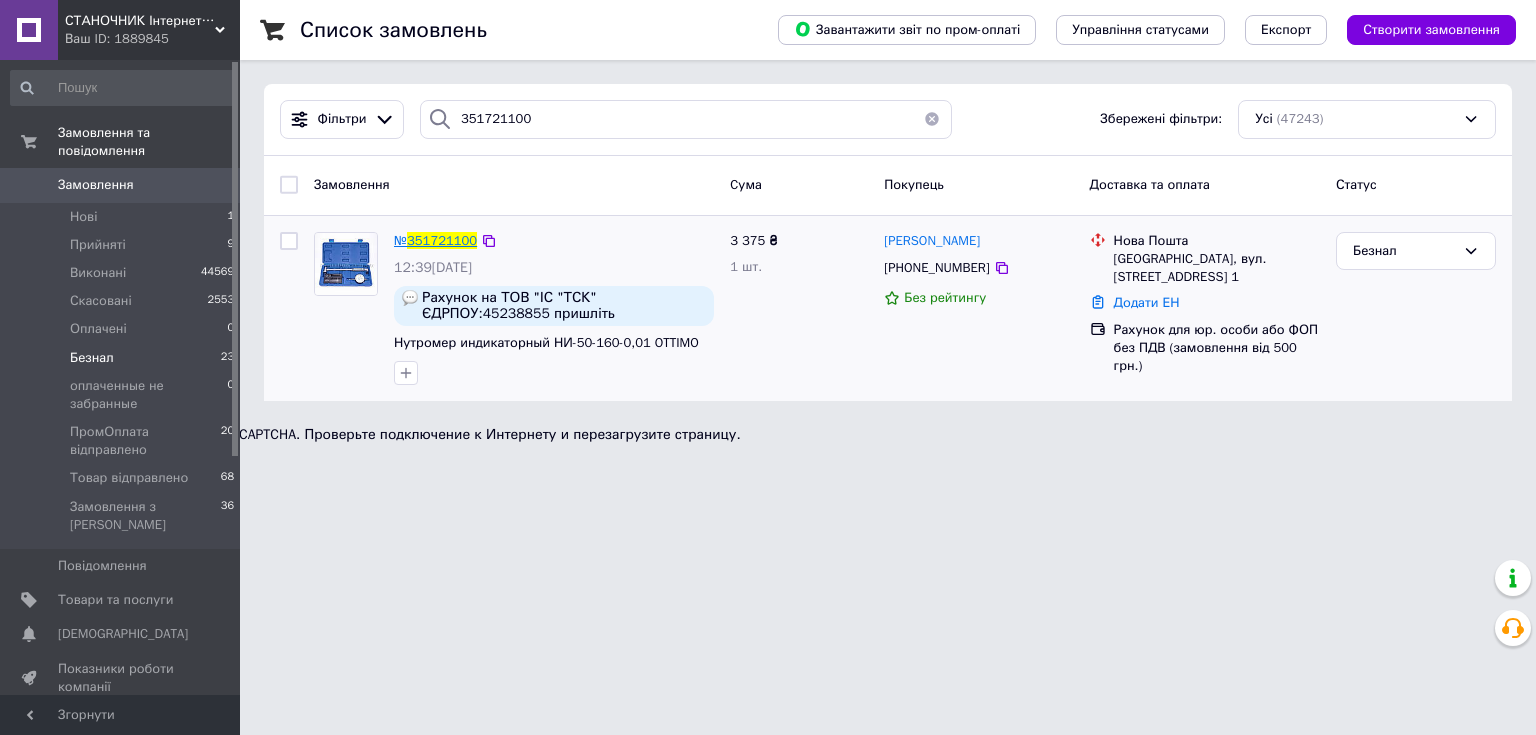 click on "351721100" at bounding box center [442, 240] 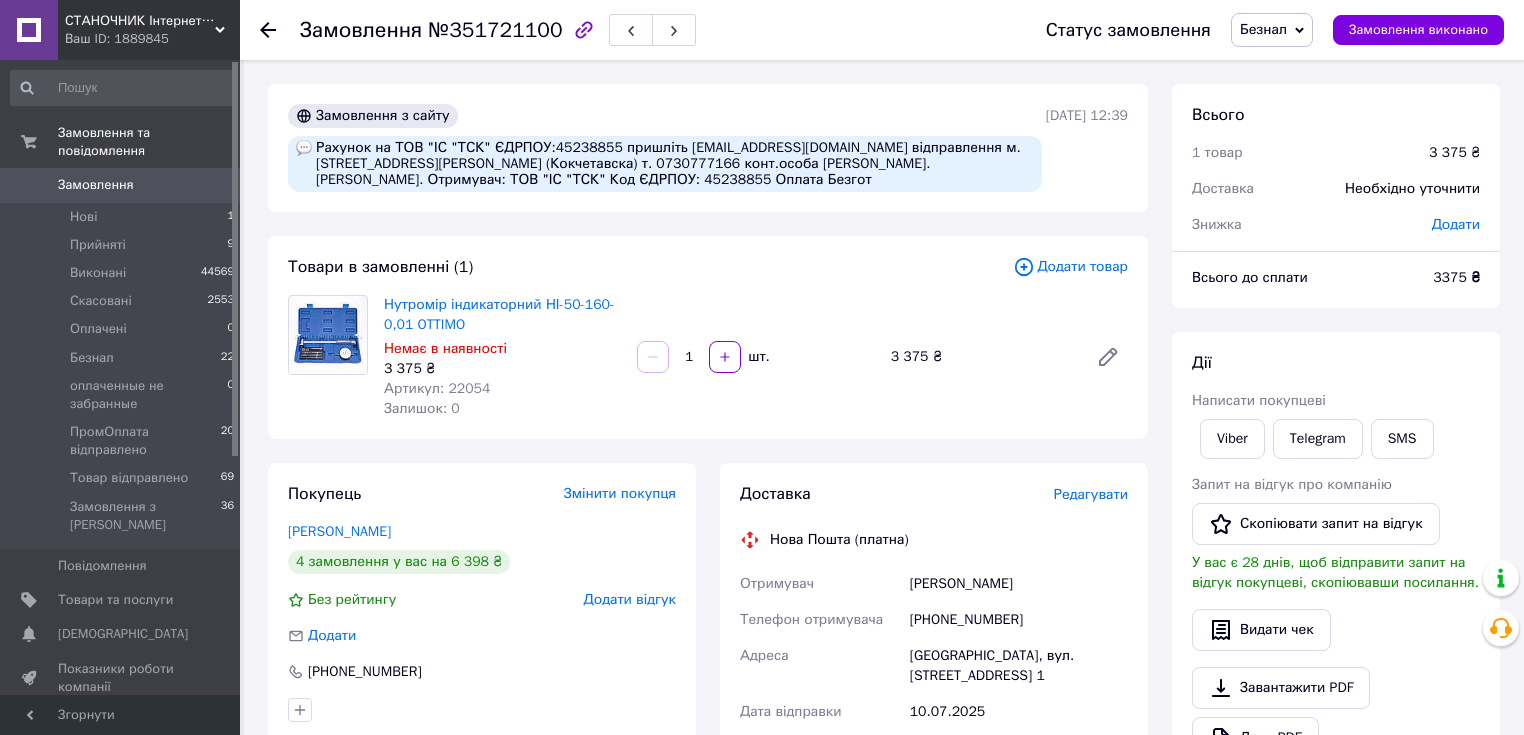 scroll, scrollTop: 160, scrollLeft: 0, axis: vertical 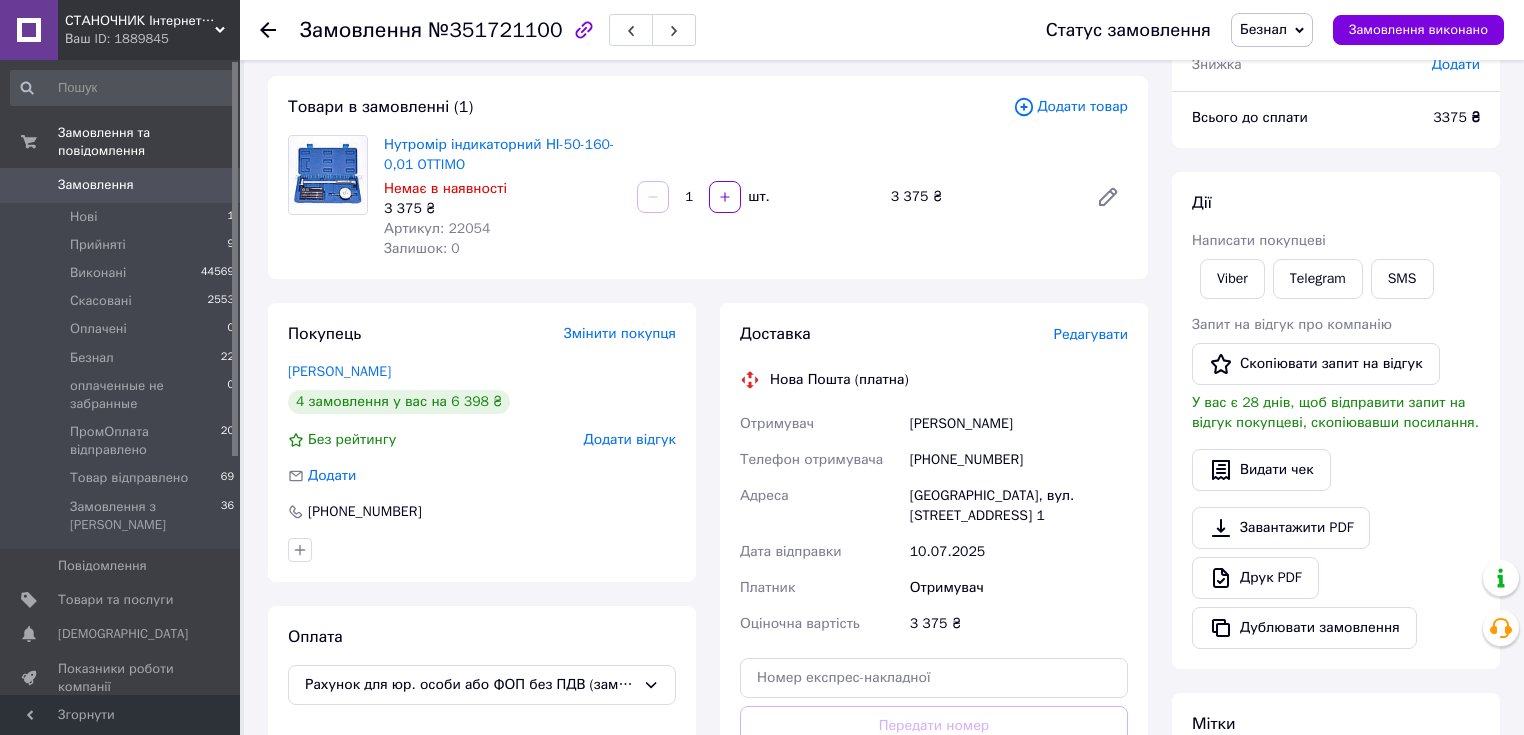 click on "Редагувати" at bounding box center (1091, 334) 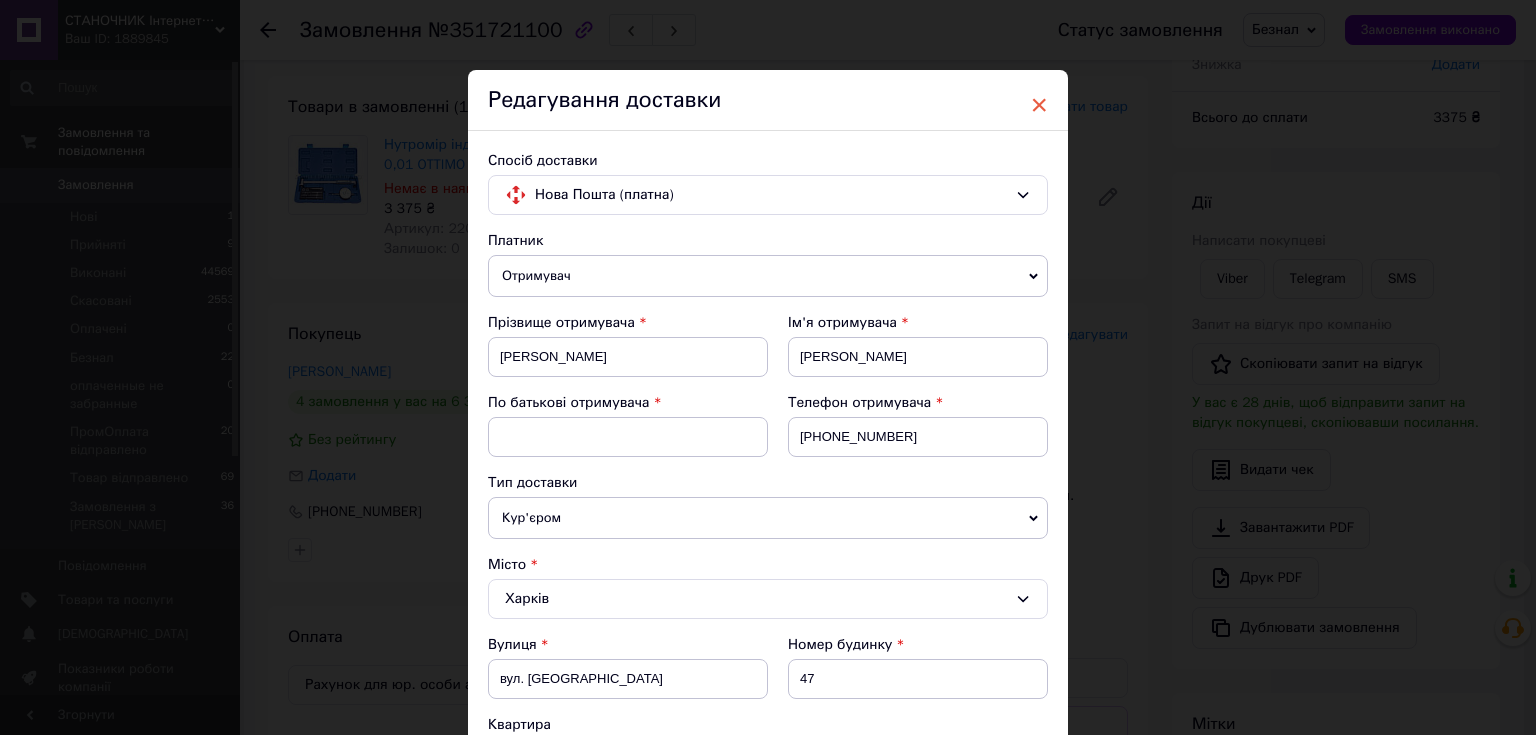 click on "×" at bounding box center (1039, 105) 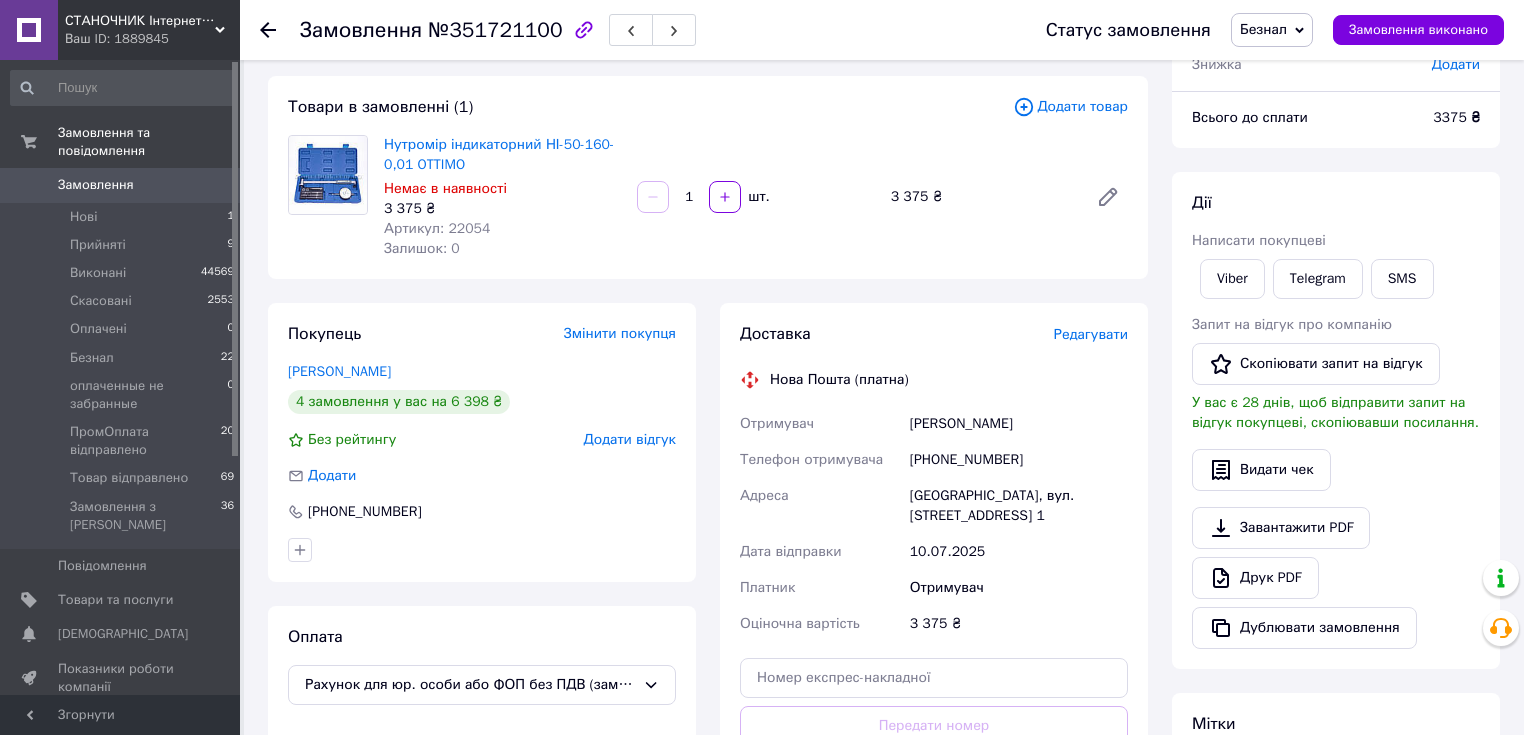 scroll, scrollTop: 400, scrollLeft: 0, axis: vertical 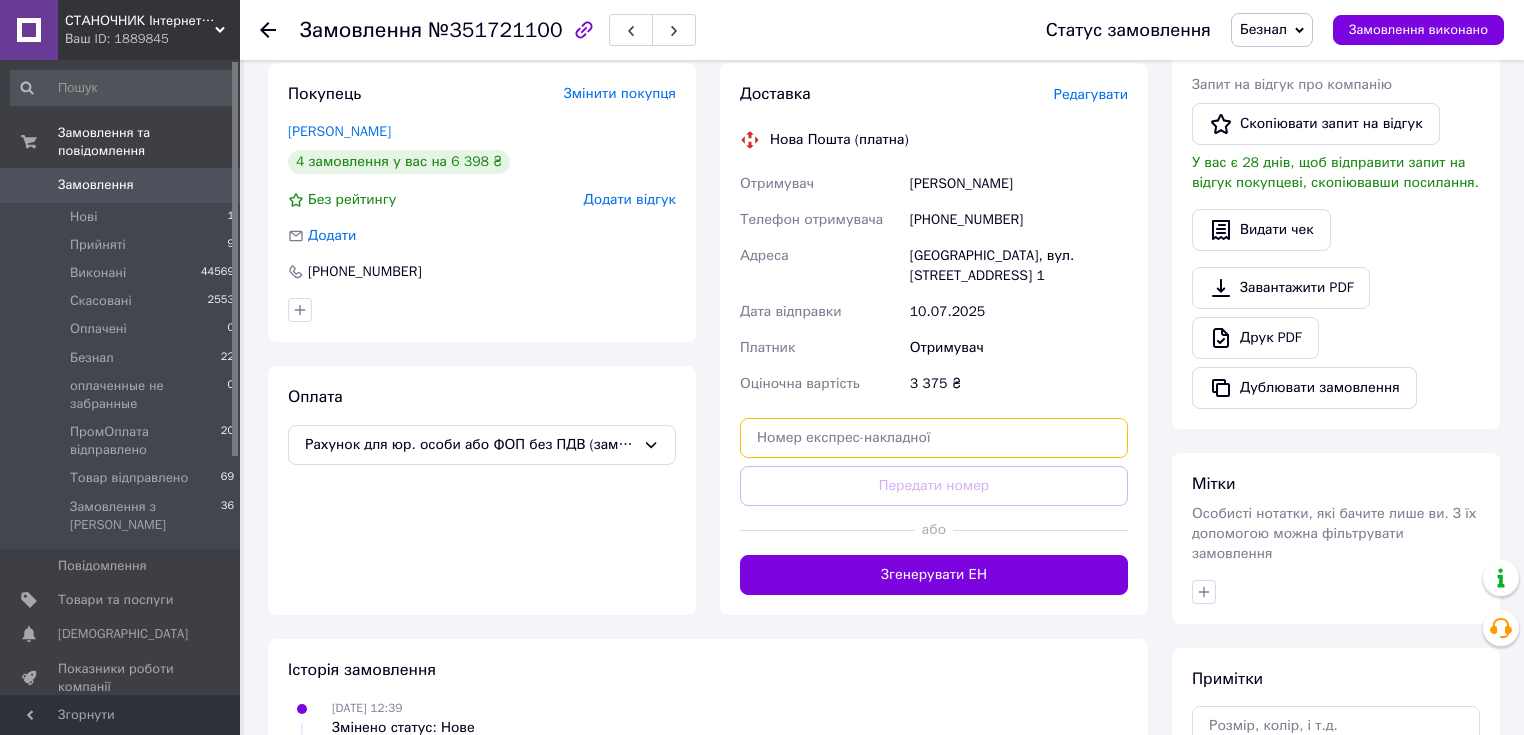 click at bounding box center (934, 438) 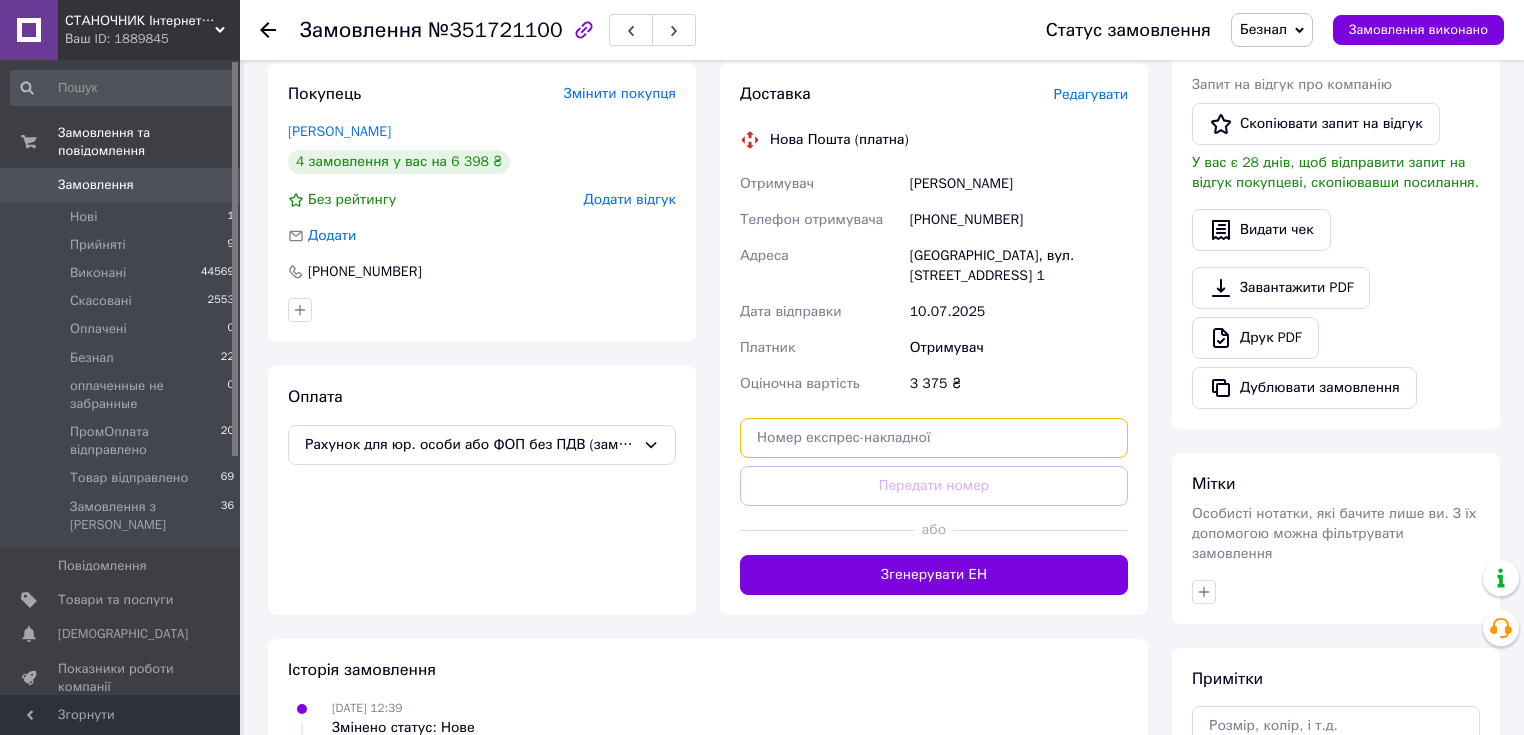paste on "20451203114625" 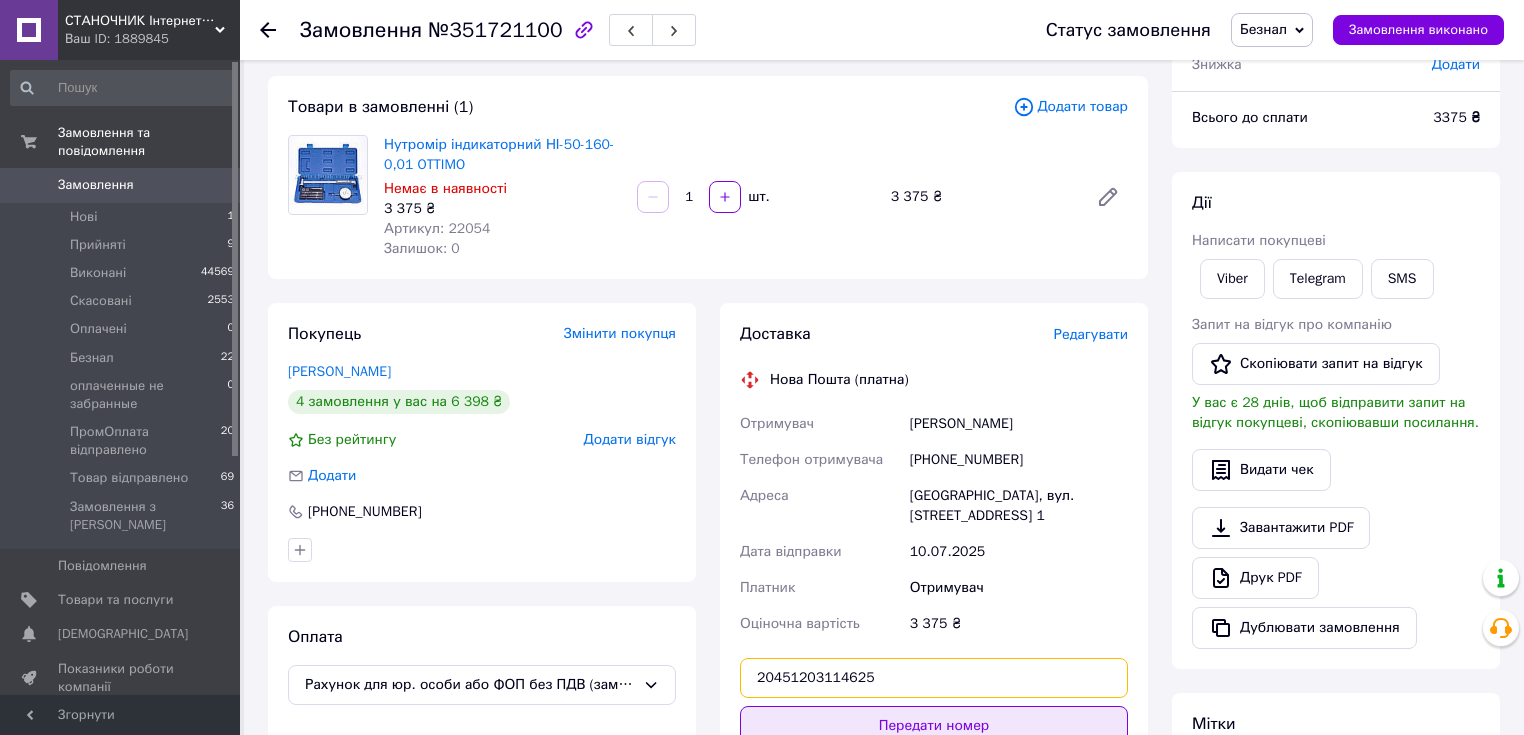 scroll, scrollTop: 480, scrollLeft: 0, axis: vertical 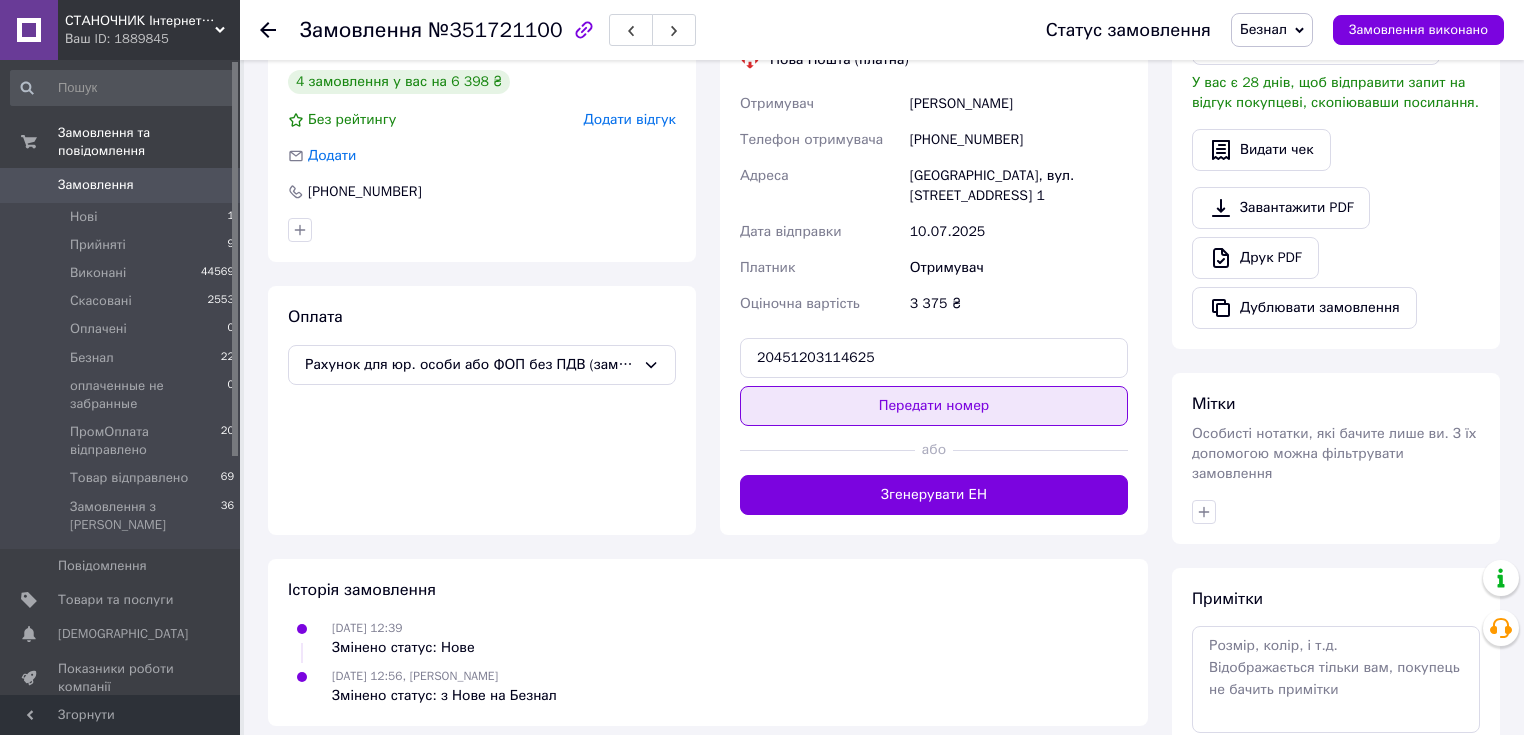 click on "Передати номер" at bounding box center (934, 406) 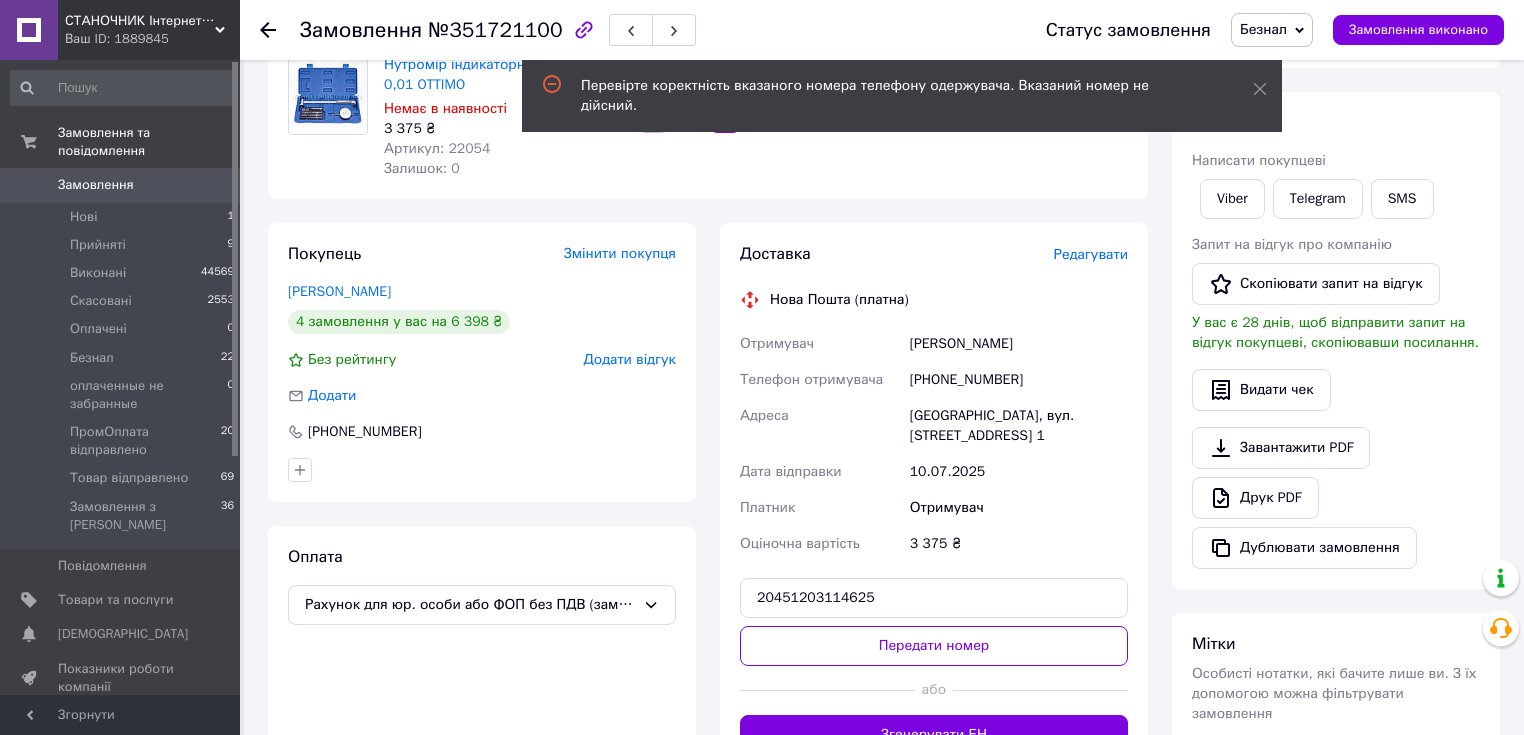 scroll, scrollTop: 0, scrollLeft: 0, axis: both 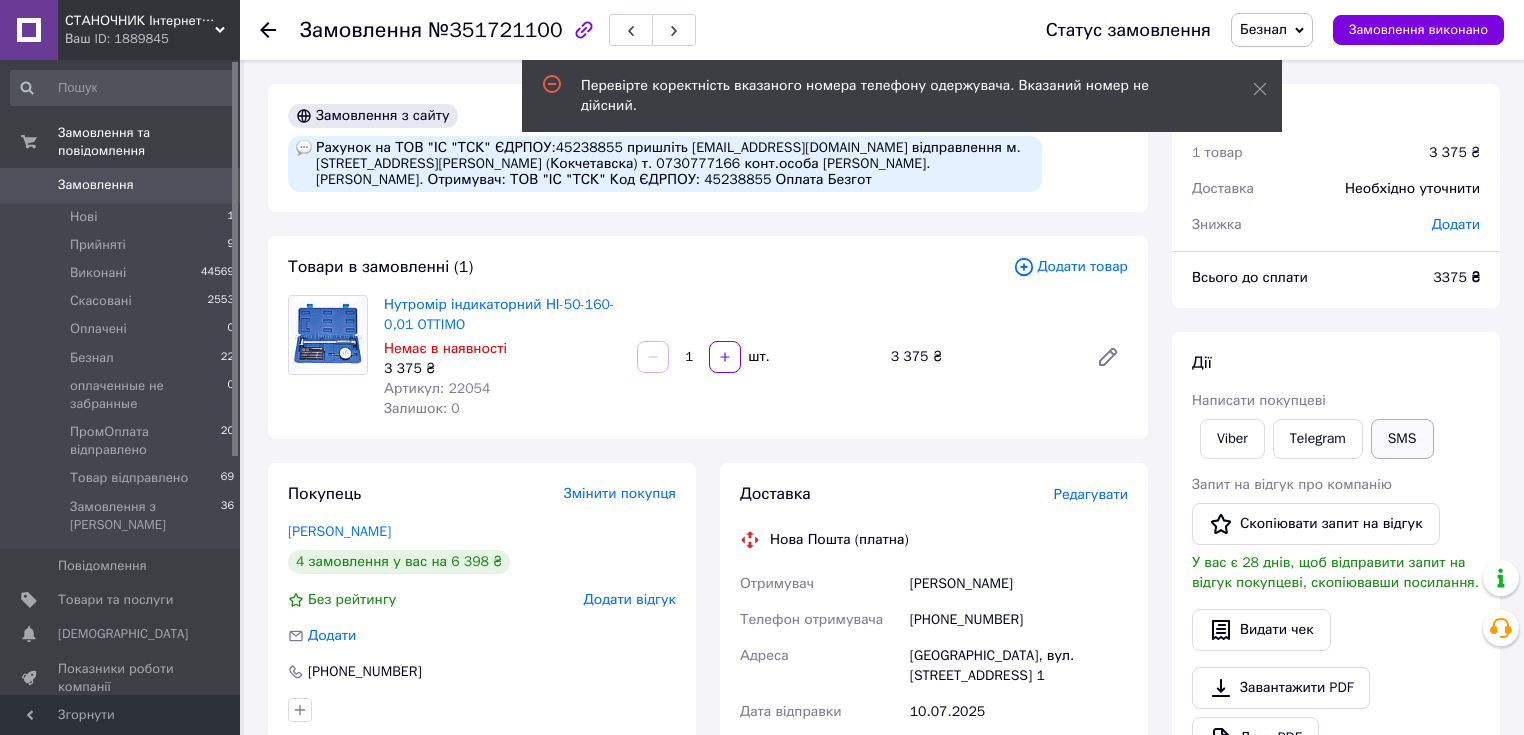 click on "SMS" at bounding box center [1402, 439] 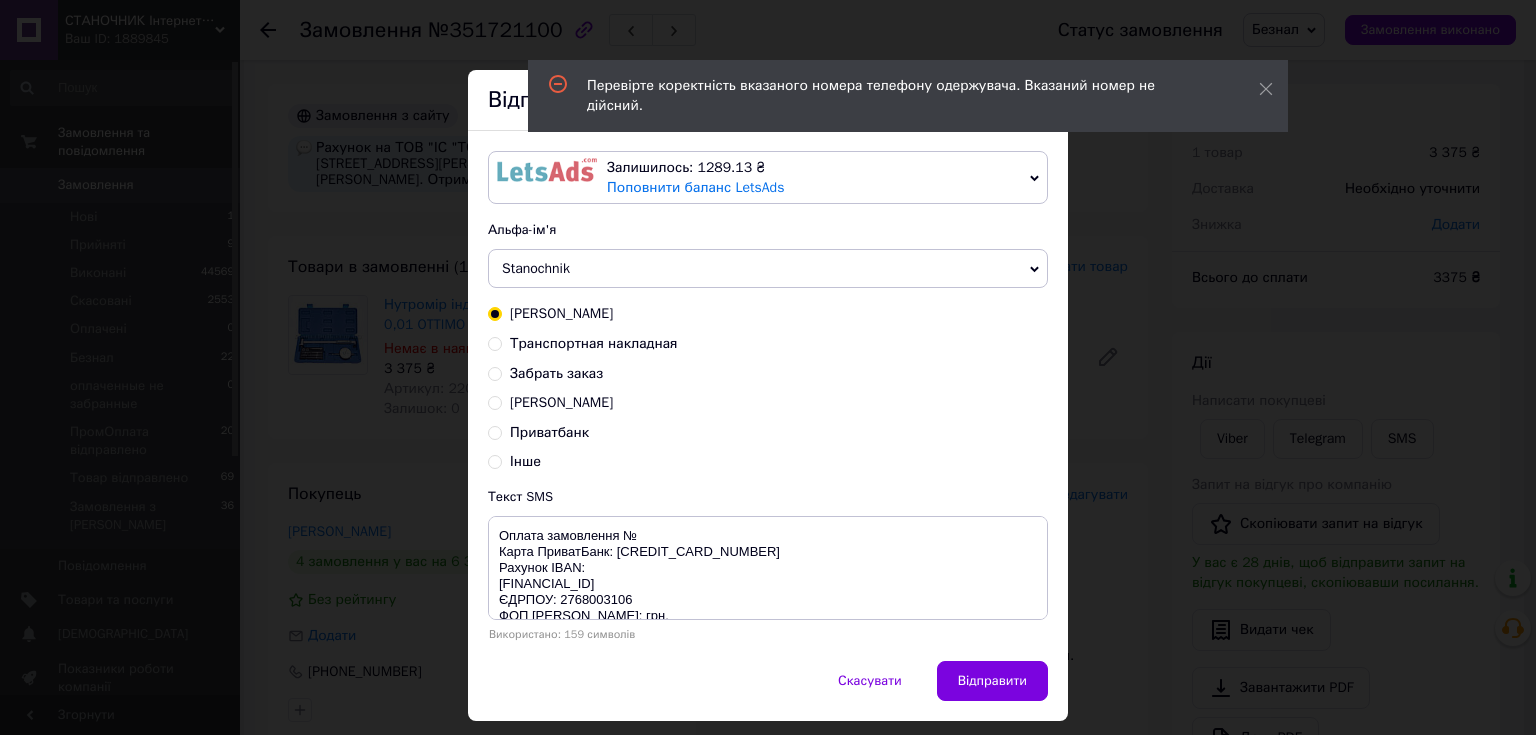 click on "Транспортная накладная" at bounding box center [594, 343] 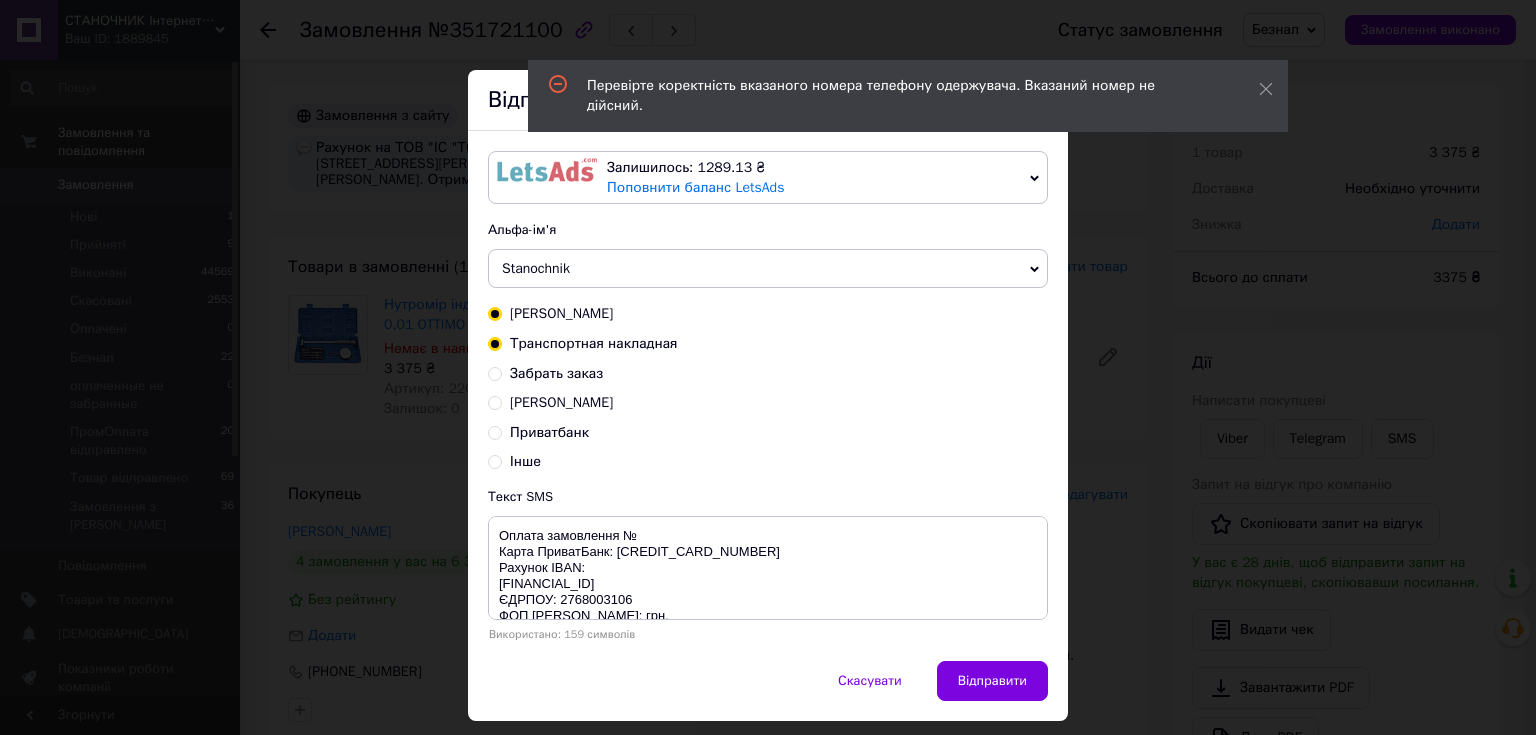radio on "true" 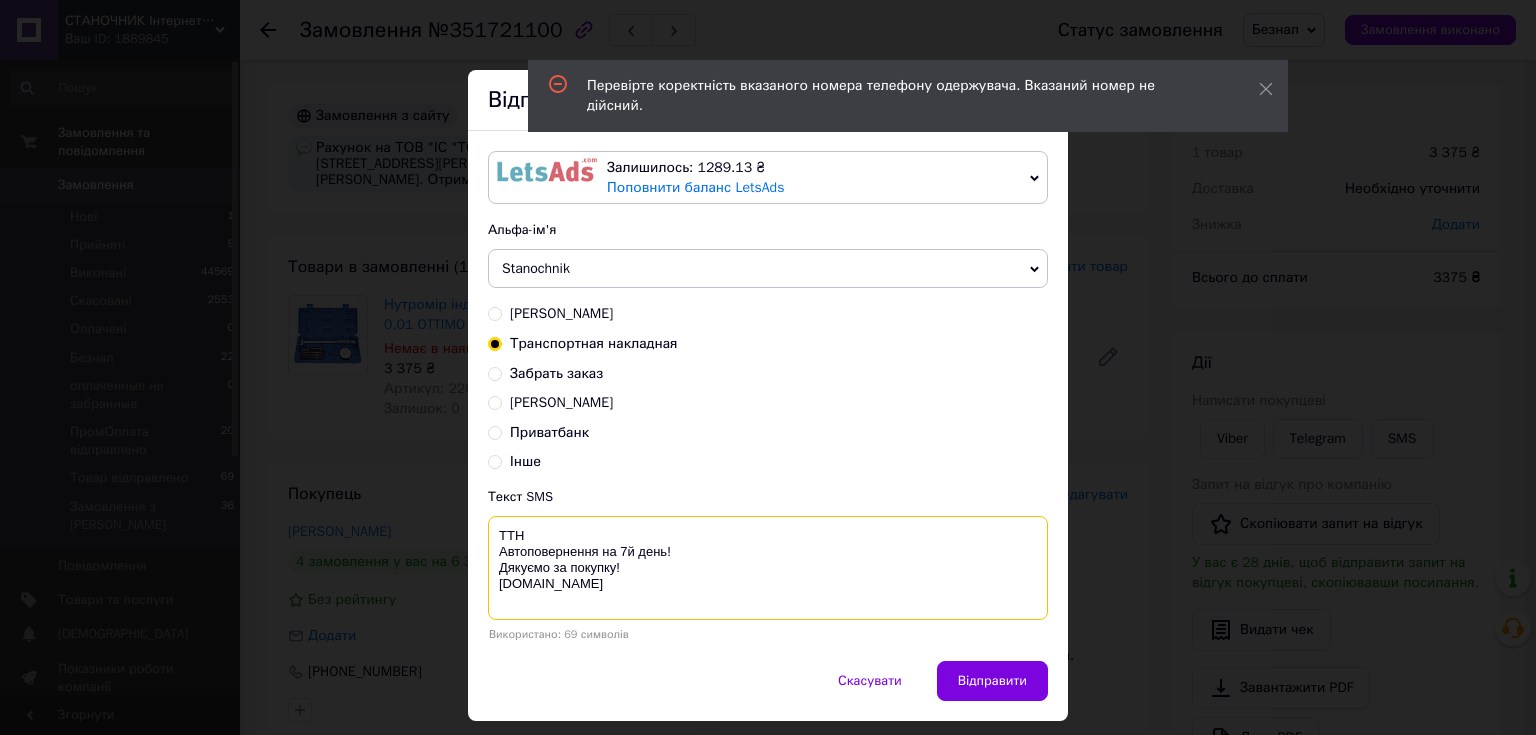 click on "ТТН
Автоповернення на 7й день!
Дякуємо за покупку!
[DOMAIN_NAME]" at bounding box center (768, 568) 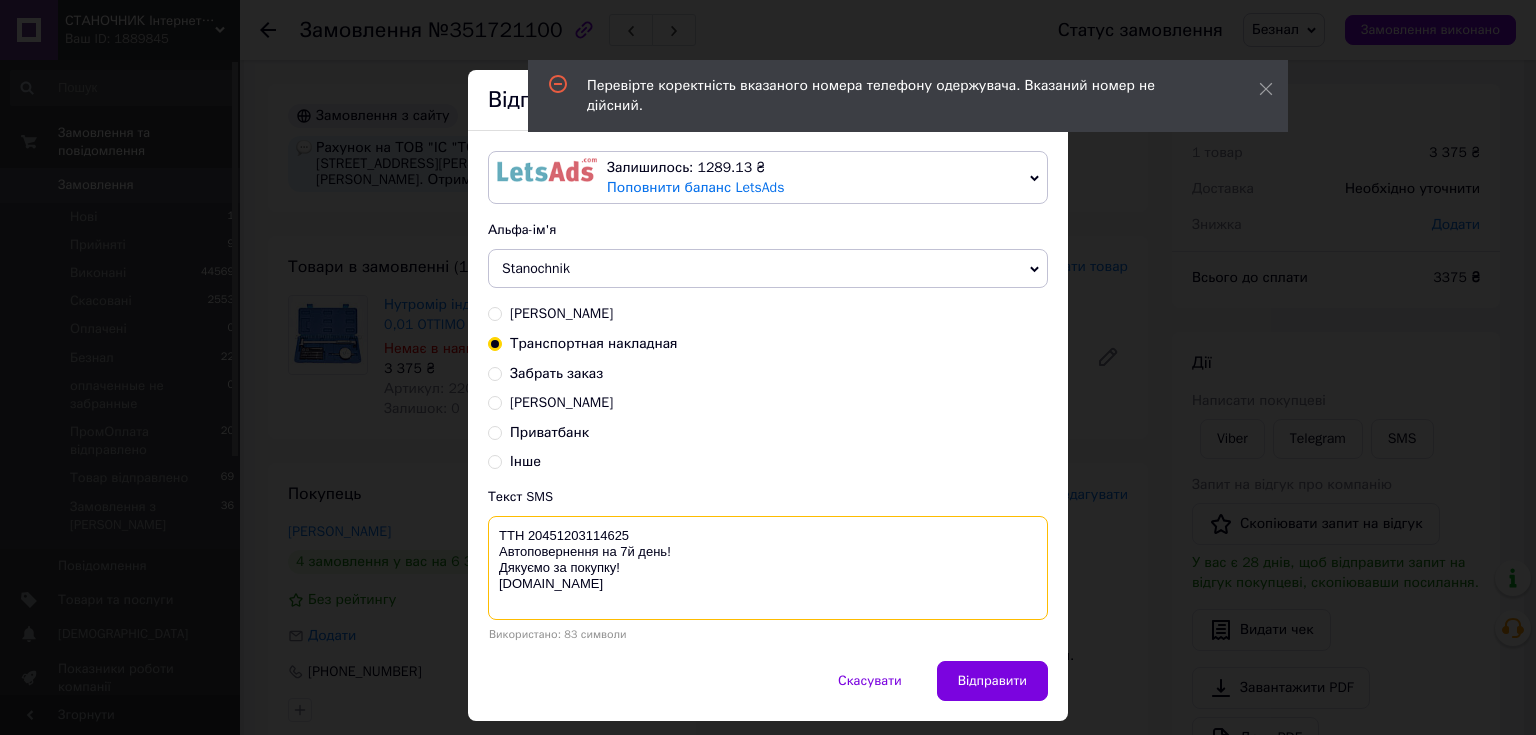 drag, startPoint x: 490, startPoint y: 552, endPoint x: 790, endPoint y: 621, distance: 307.83273 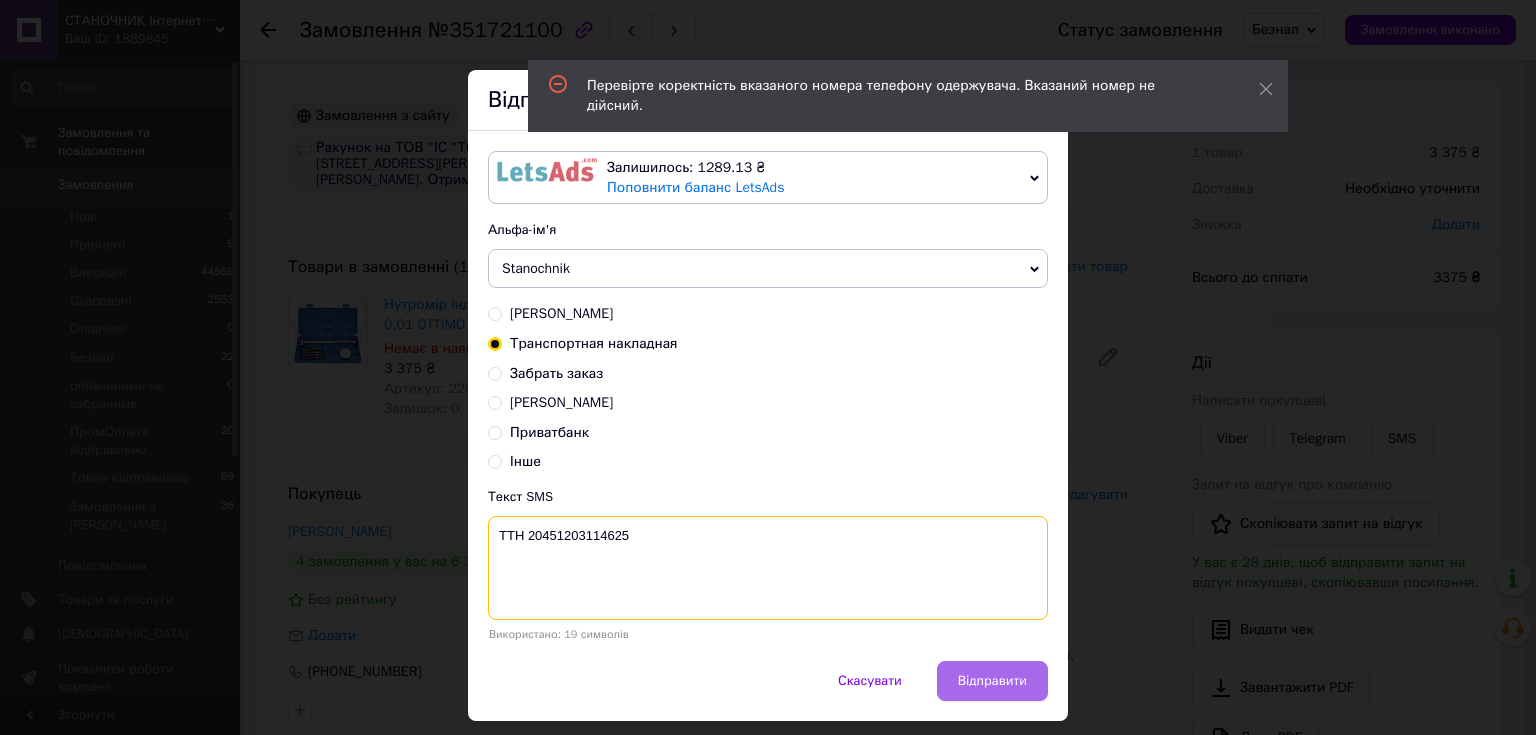 type on "ТТН 20451203114625" 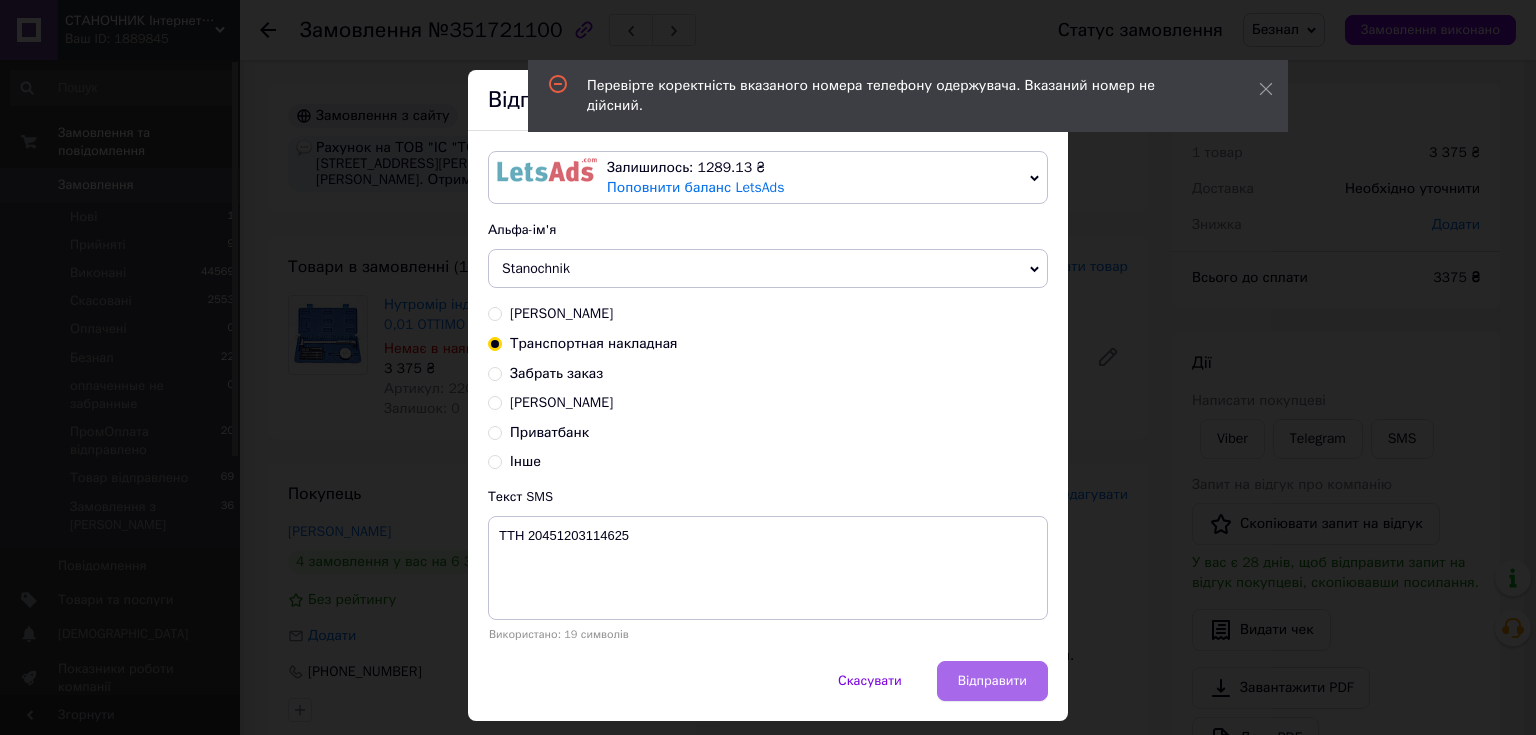 click on "Відправити" at bounding box center (992, 681) 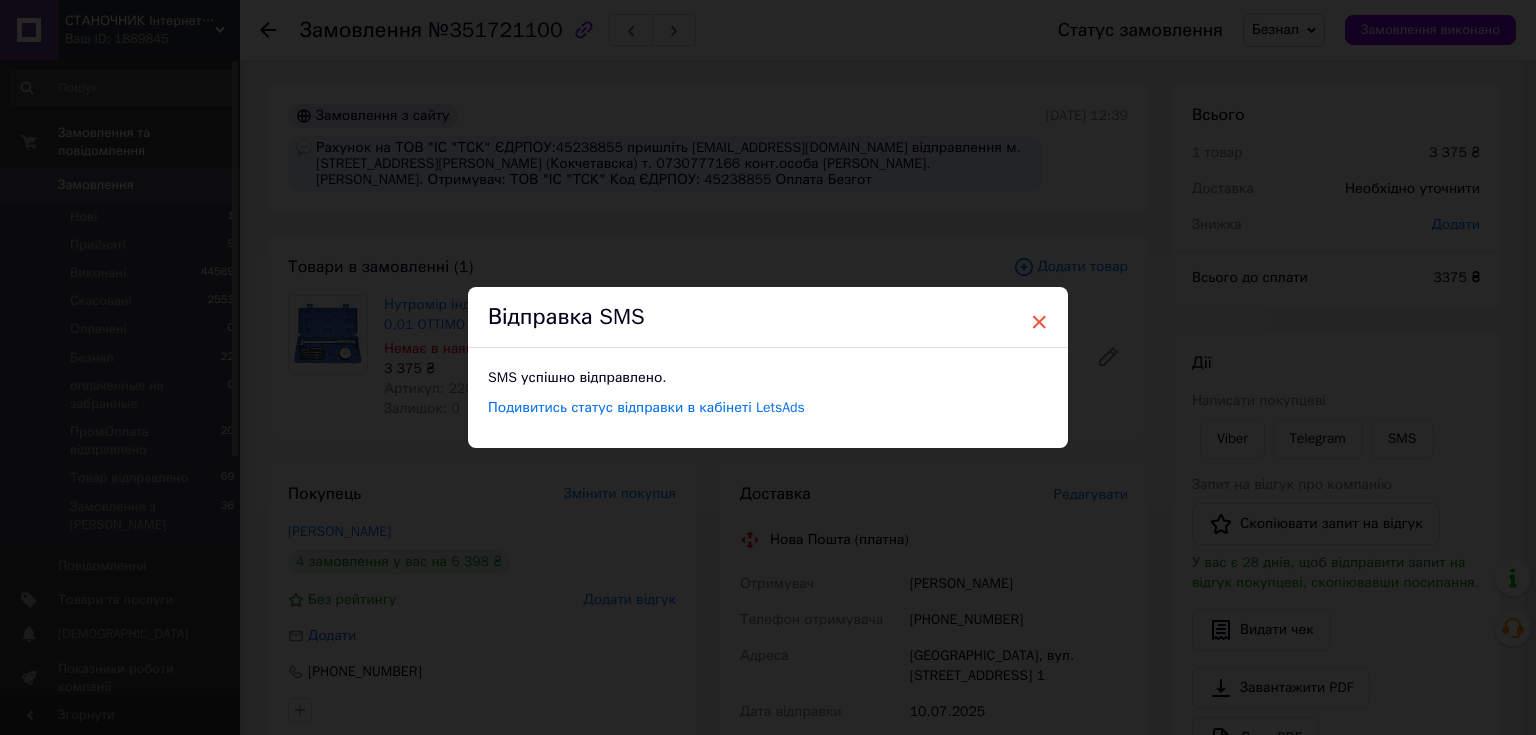 click on "×" at bounding box center [1039, 322] 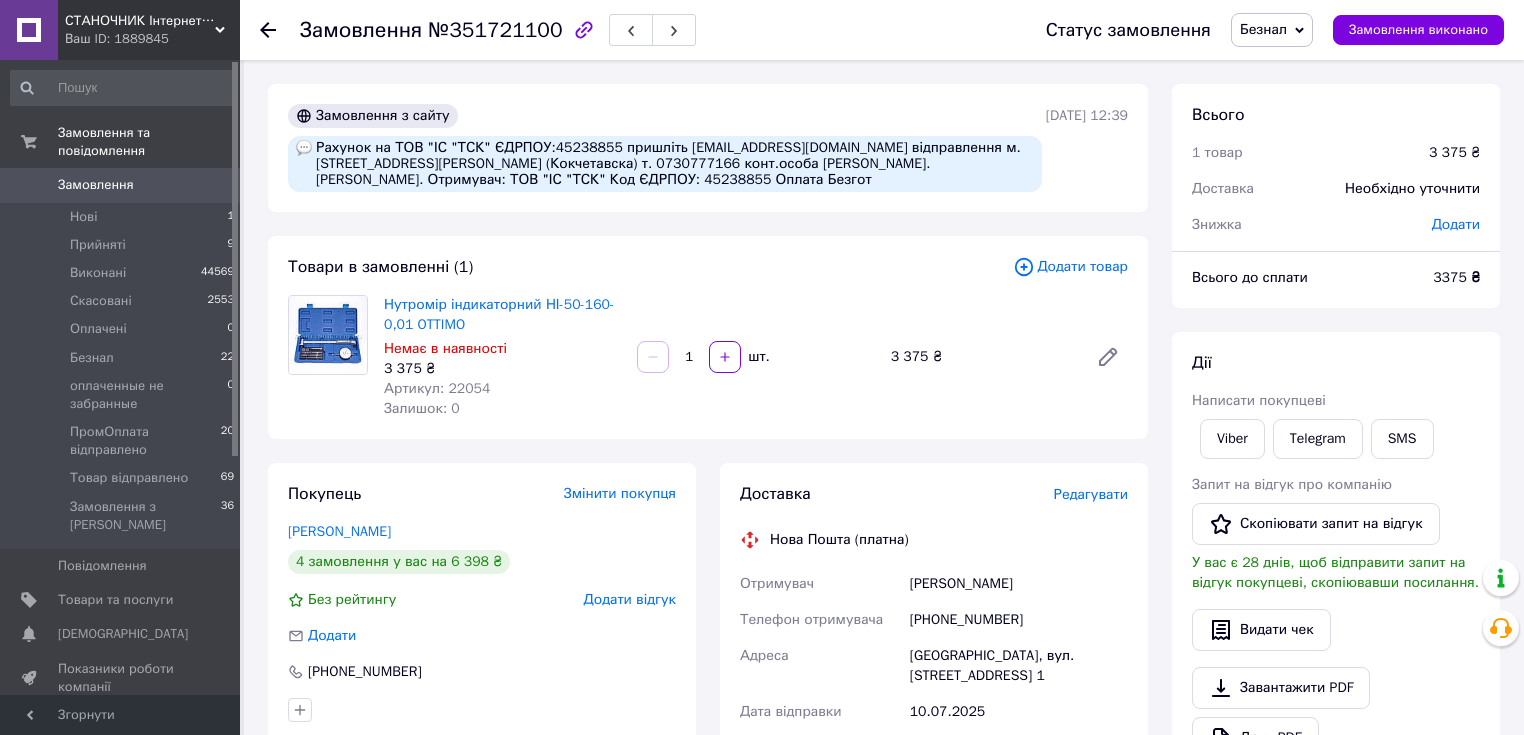 click on "Безнал" at bounding box center [1263, 29] 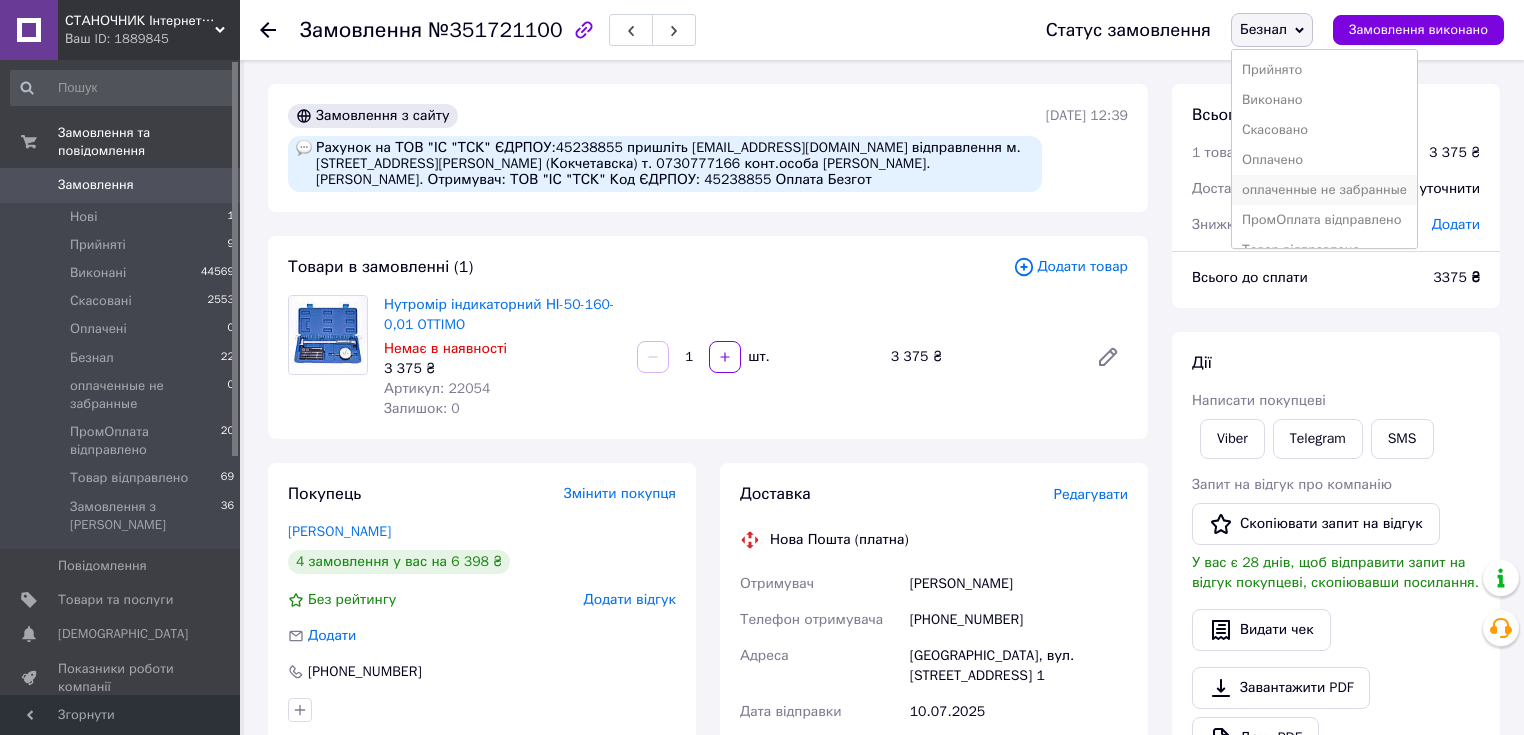 scroll, scrollTop: 21, scrollLeft: 0, axis: vertical 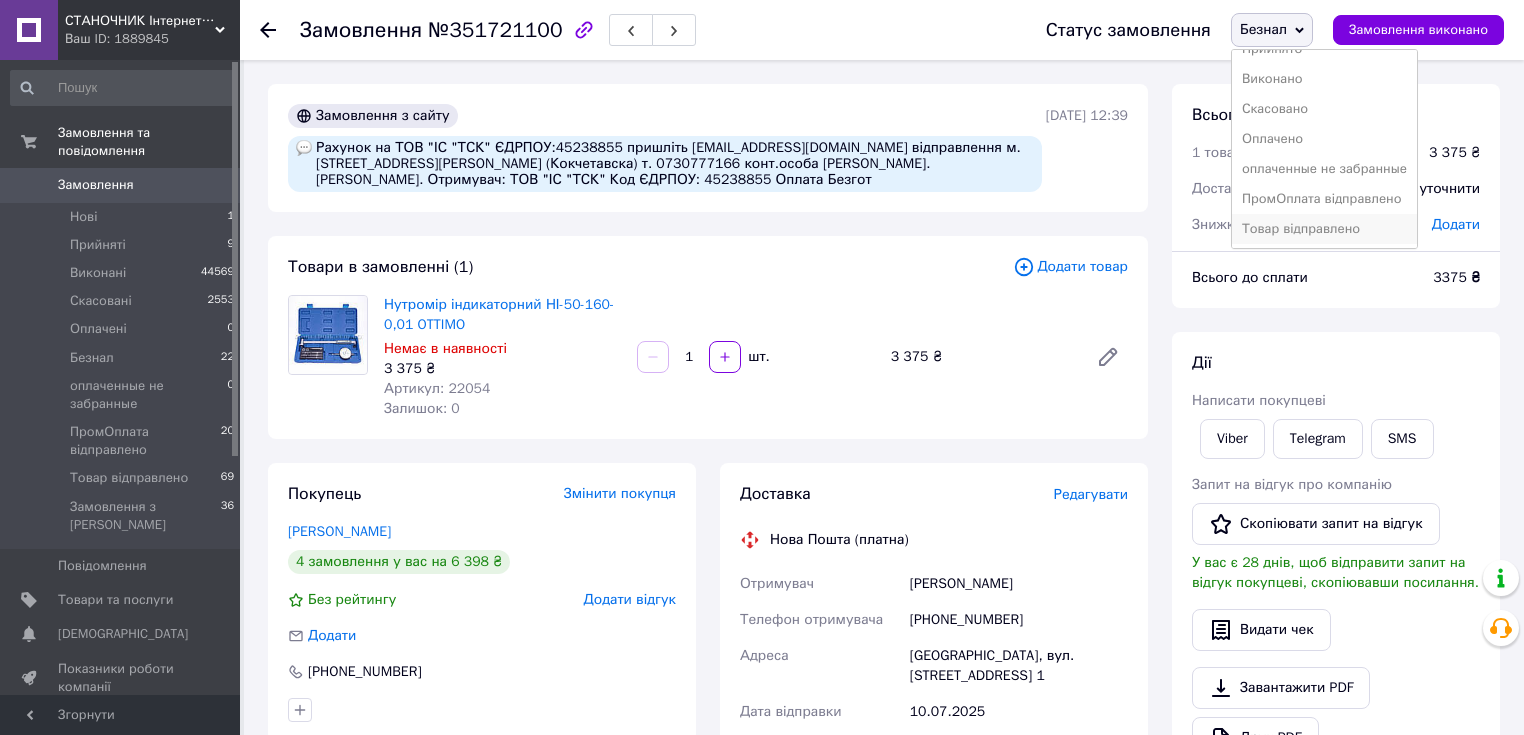 click on "Товар відправлено" at bounding box center (1324, 229) 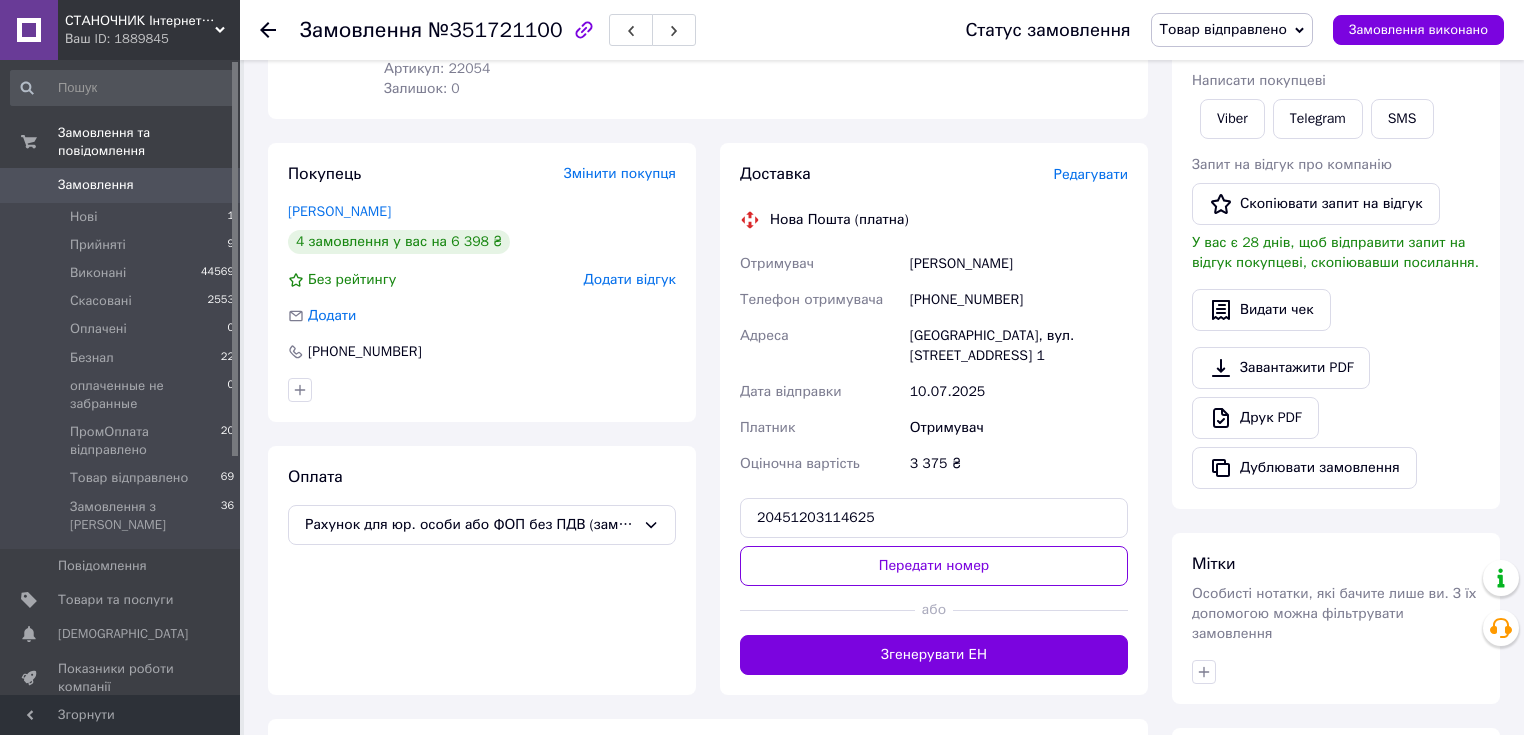 scroll, scrollTop: 611, scrollLeft: 0, axis: vertical 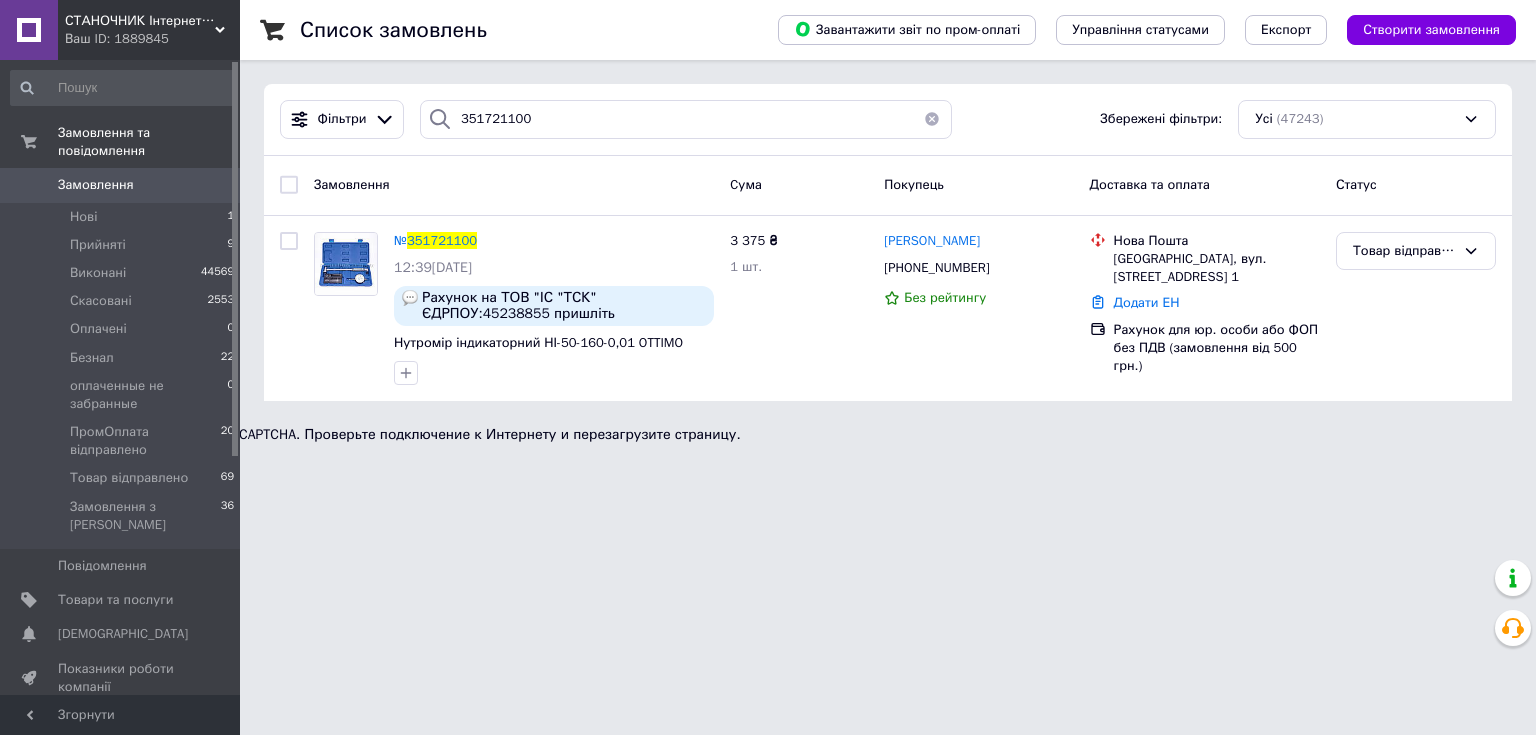 click at bounding box center (932, 119) 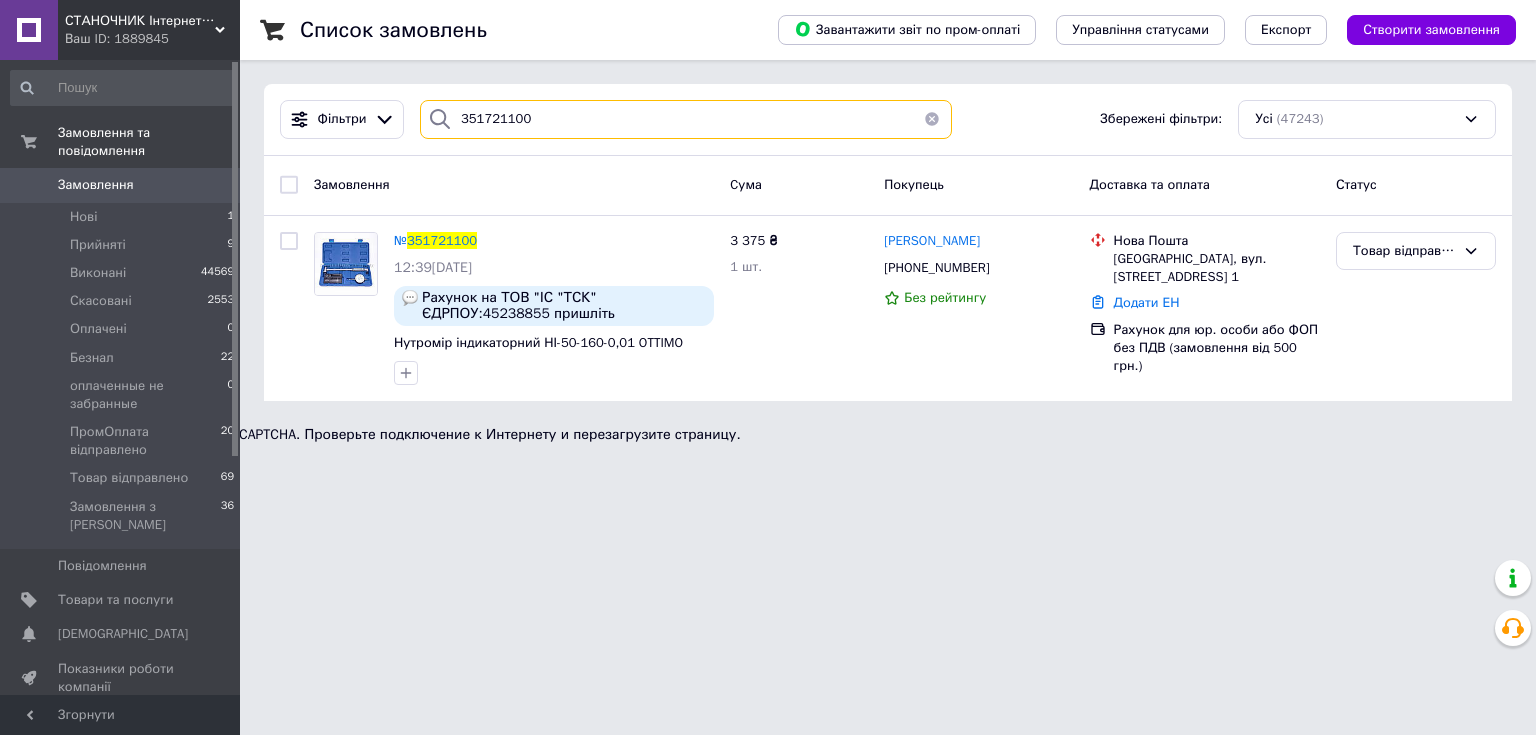type 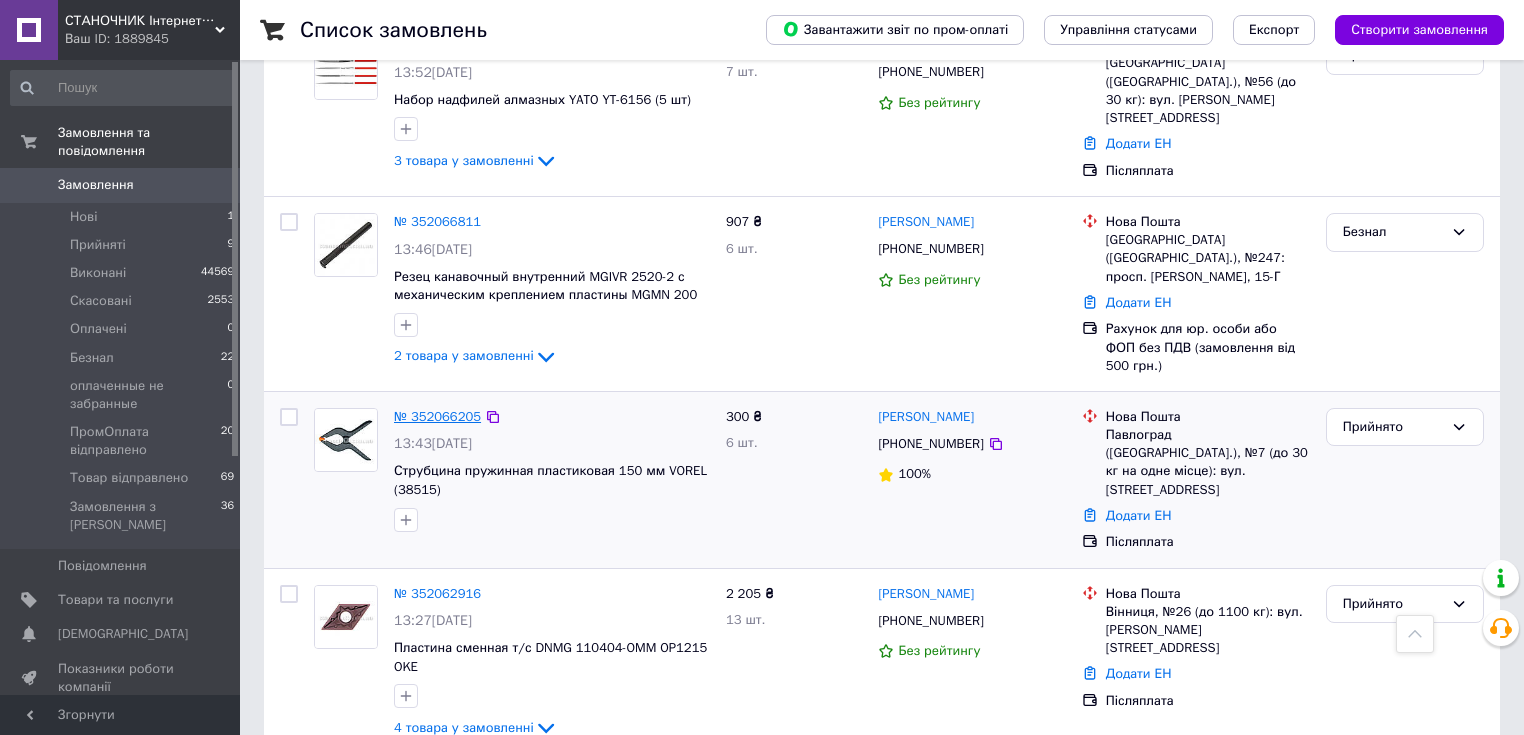 click on "№ 352066205" at bounding box center [437, 416] 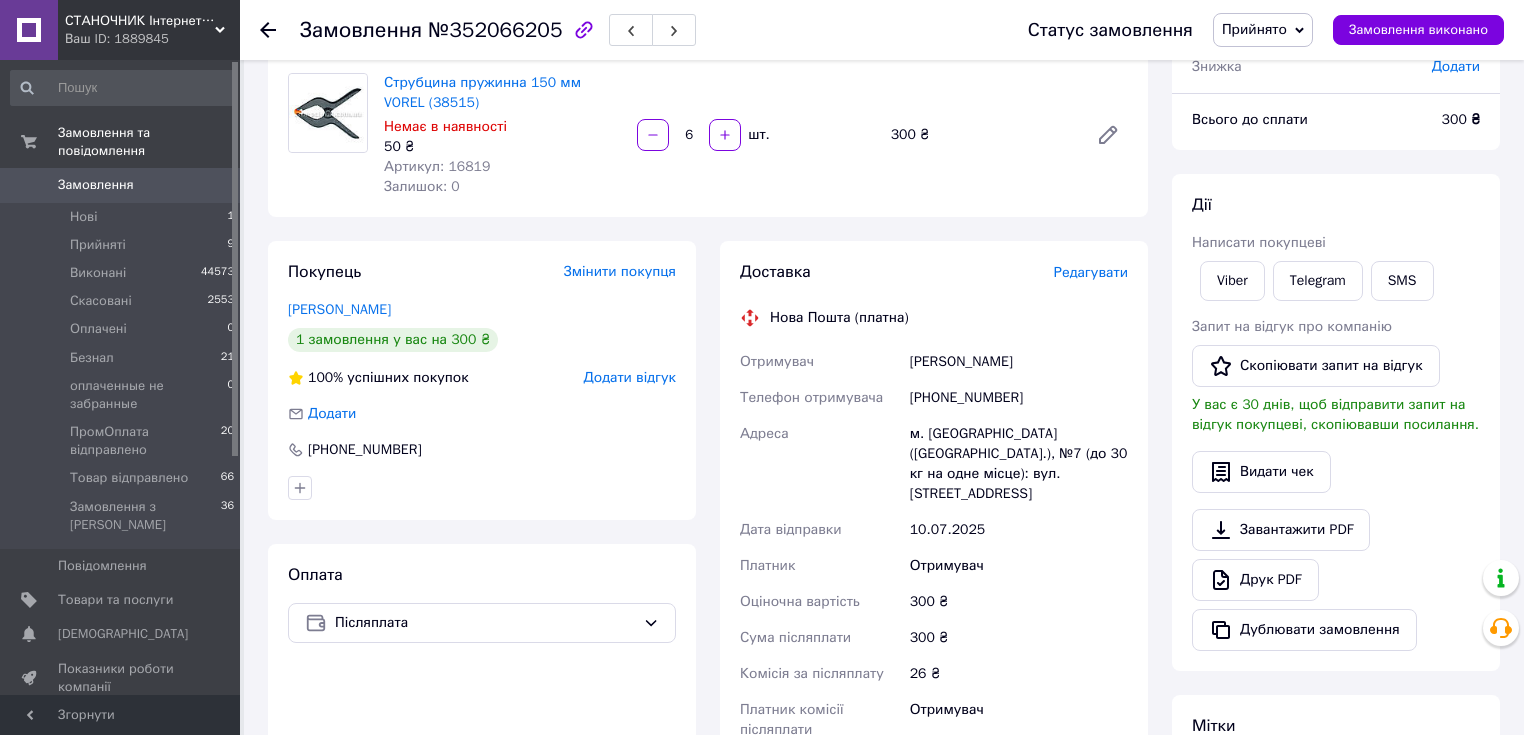 scroll, scrollTop: 400, scrollLeft: 0, axis: vertical 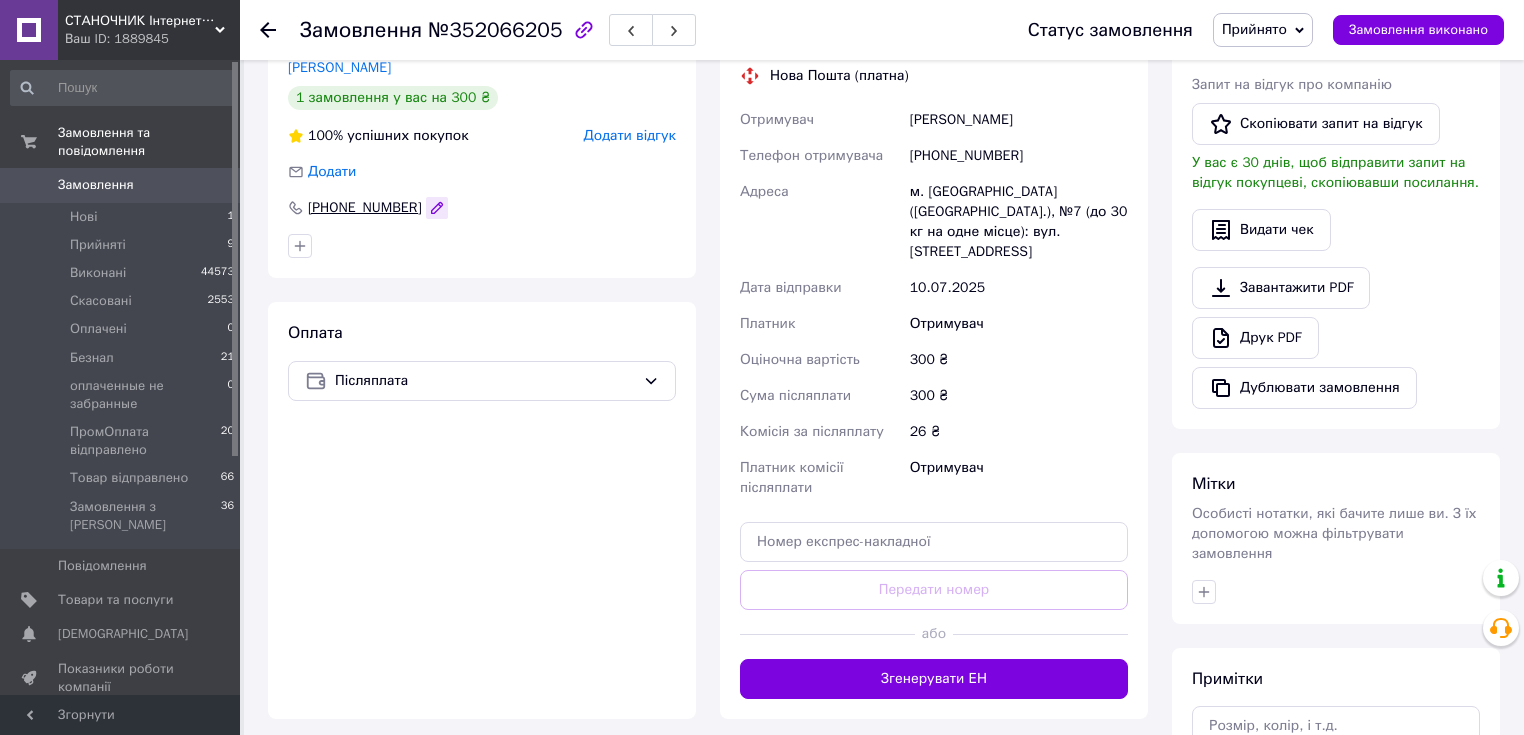 click 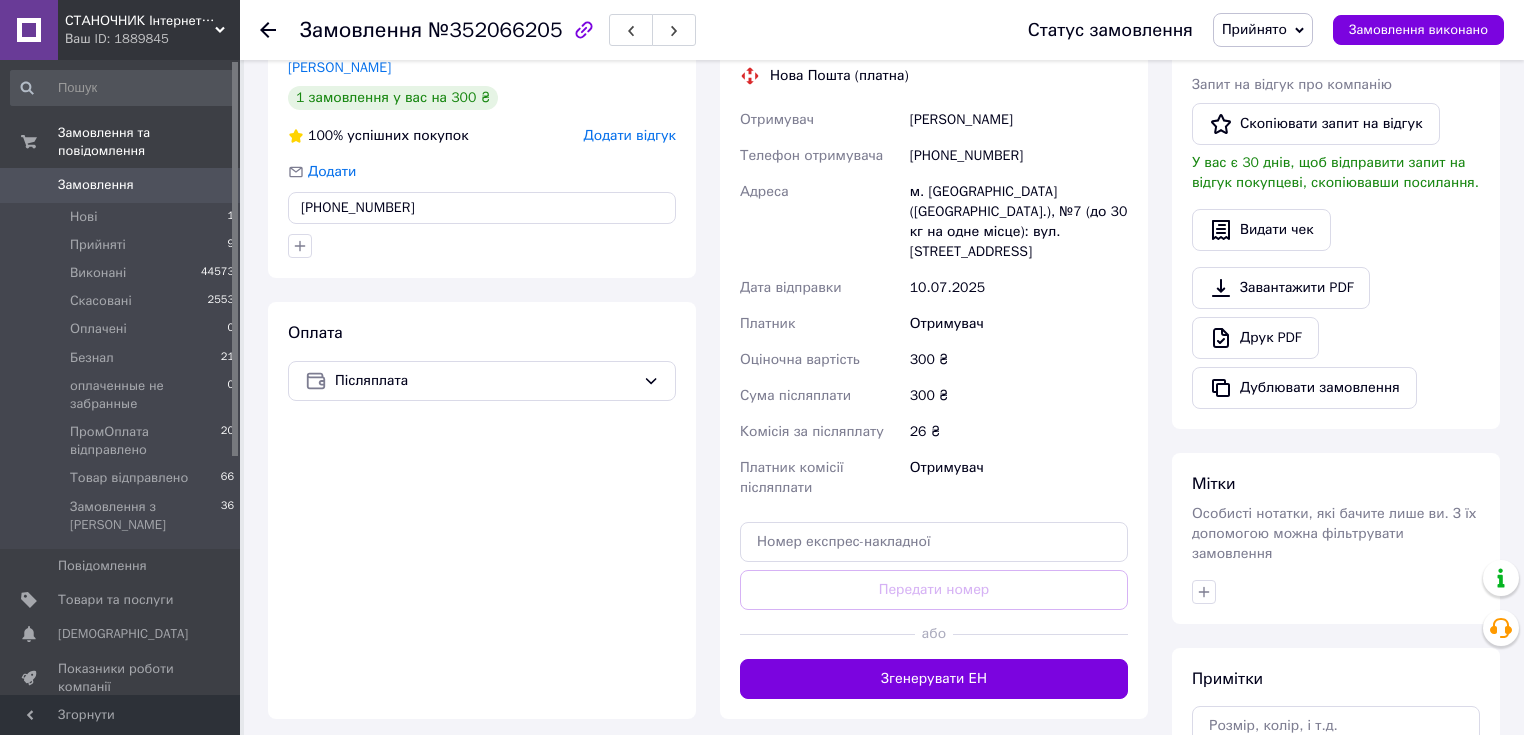 drag, startPoint x: 364, startPoint y: 209, endPoint x: 324, endPoint y: 211, distance: 40.04997 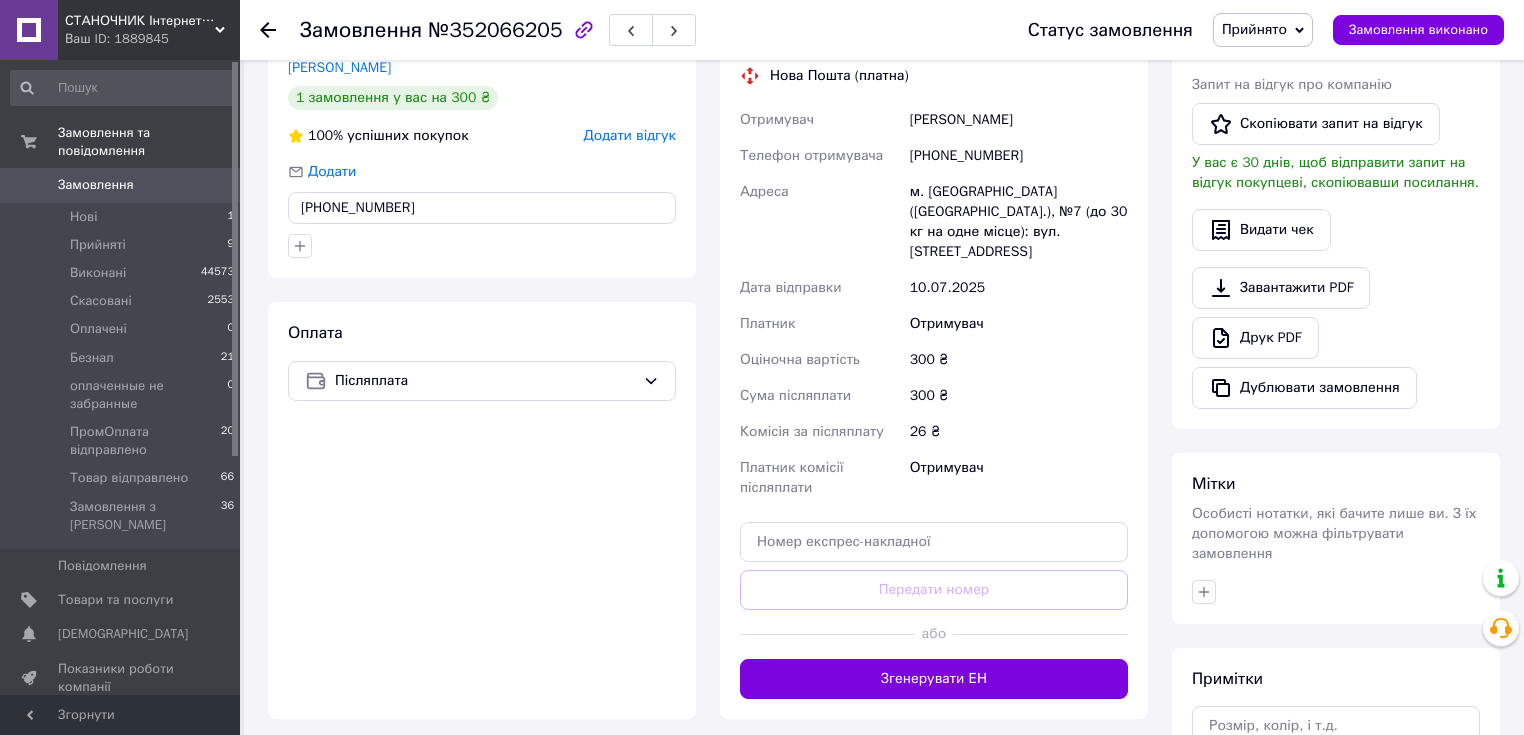drag, startPoint x: 1047, startPoint y: 115, endPoint x: 908, endPoint y: 125, distance: 139.35925 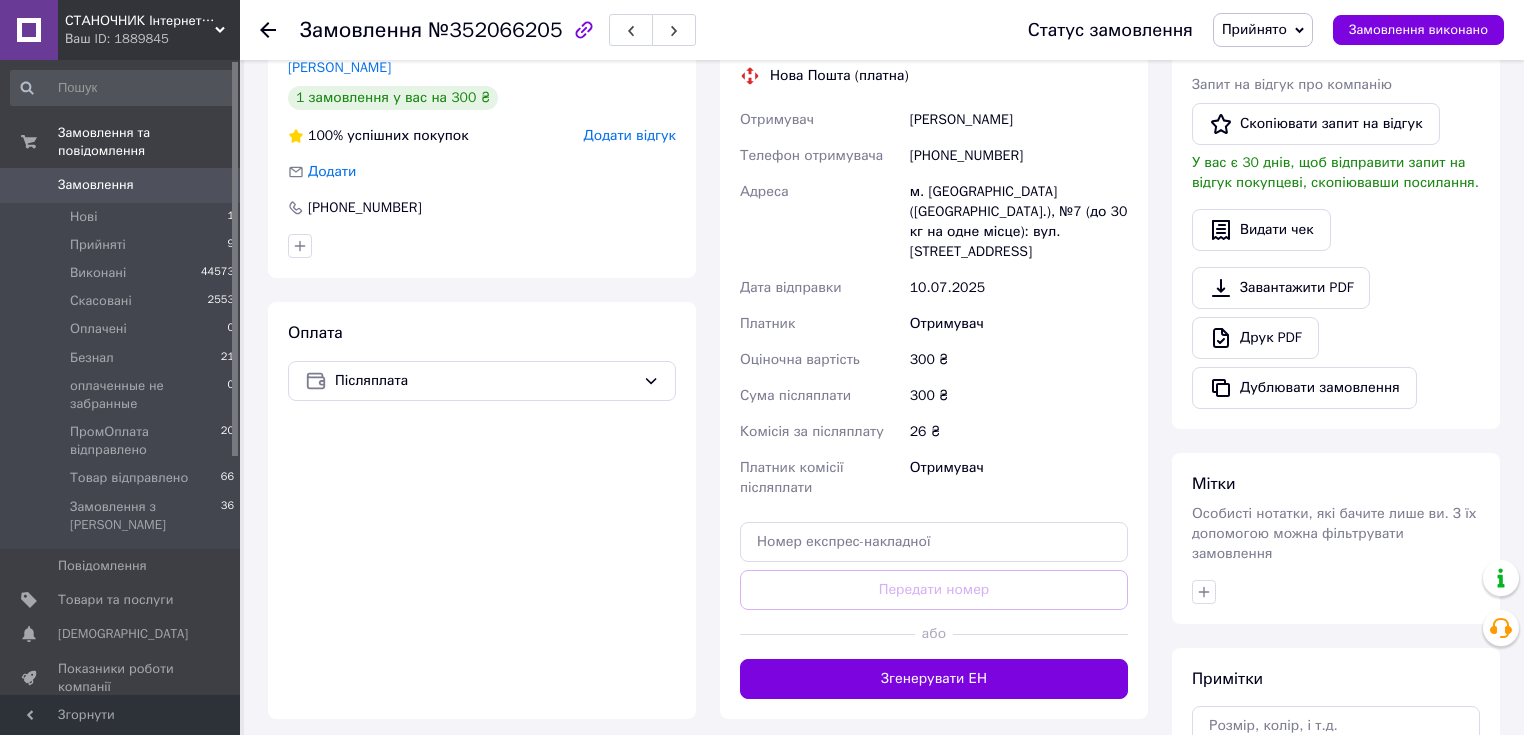 scroll, scrollTop: 160, scrollLeft: 0, axis: vertical 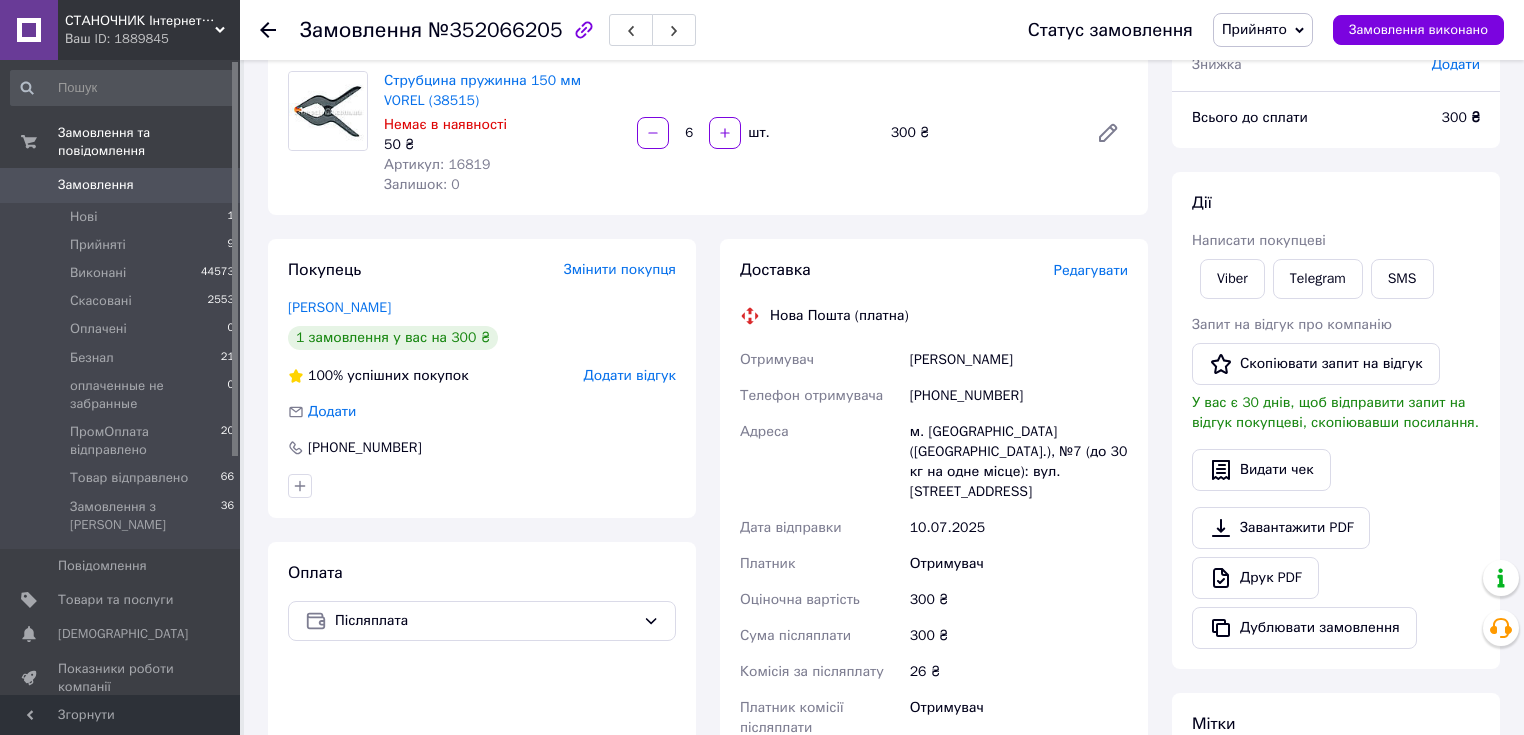 drag, startPoint x: 448, startPoint y: 295, endPoint x: 240, endPoint y: 304, distance: 208.19463 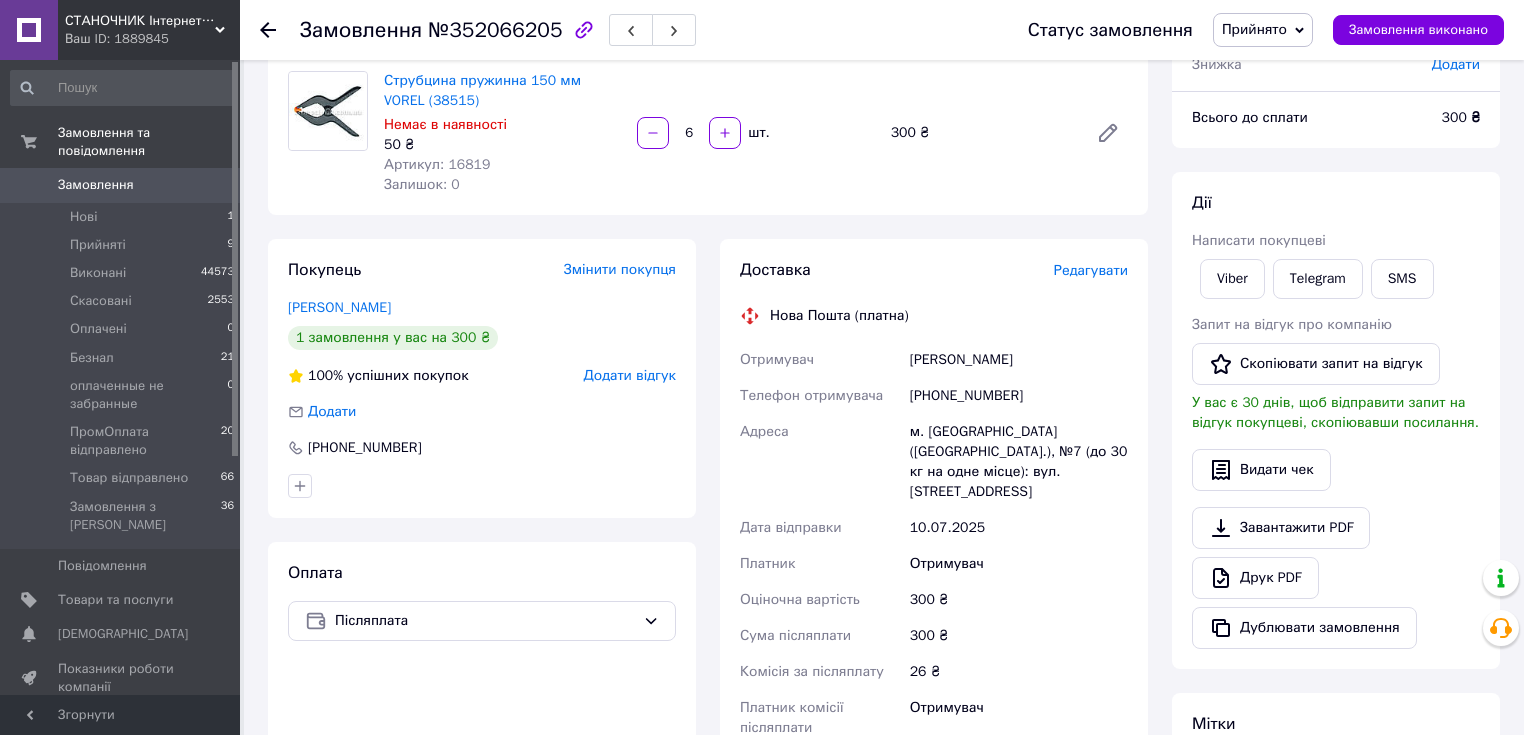 click on "[PERSON_NAME]" at bounding box center [482, 308] 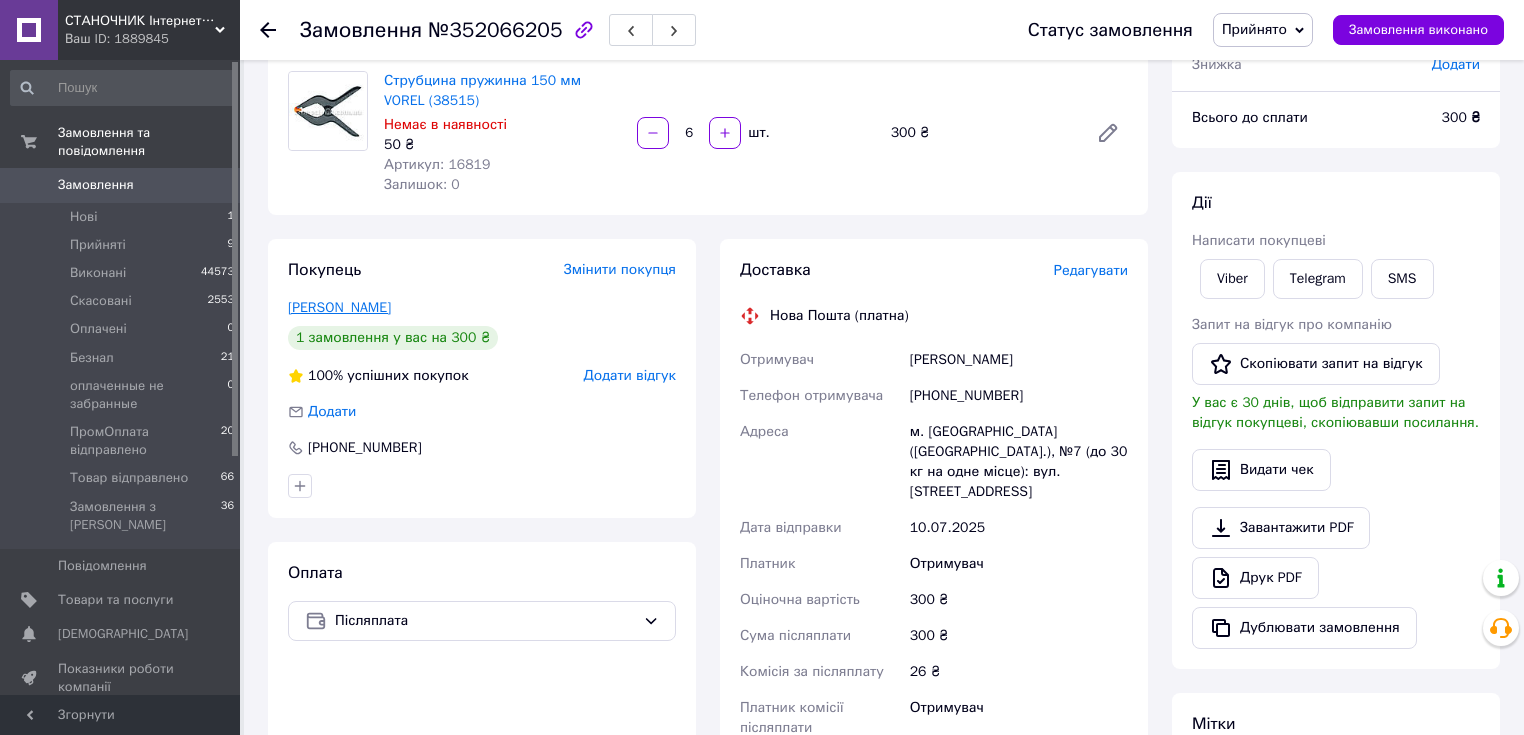drag, startPoint x: 452, startPoint y: 306, endPoint x: 300, endPoint y: 301, distance: 152.08221 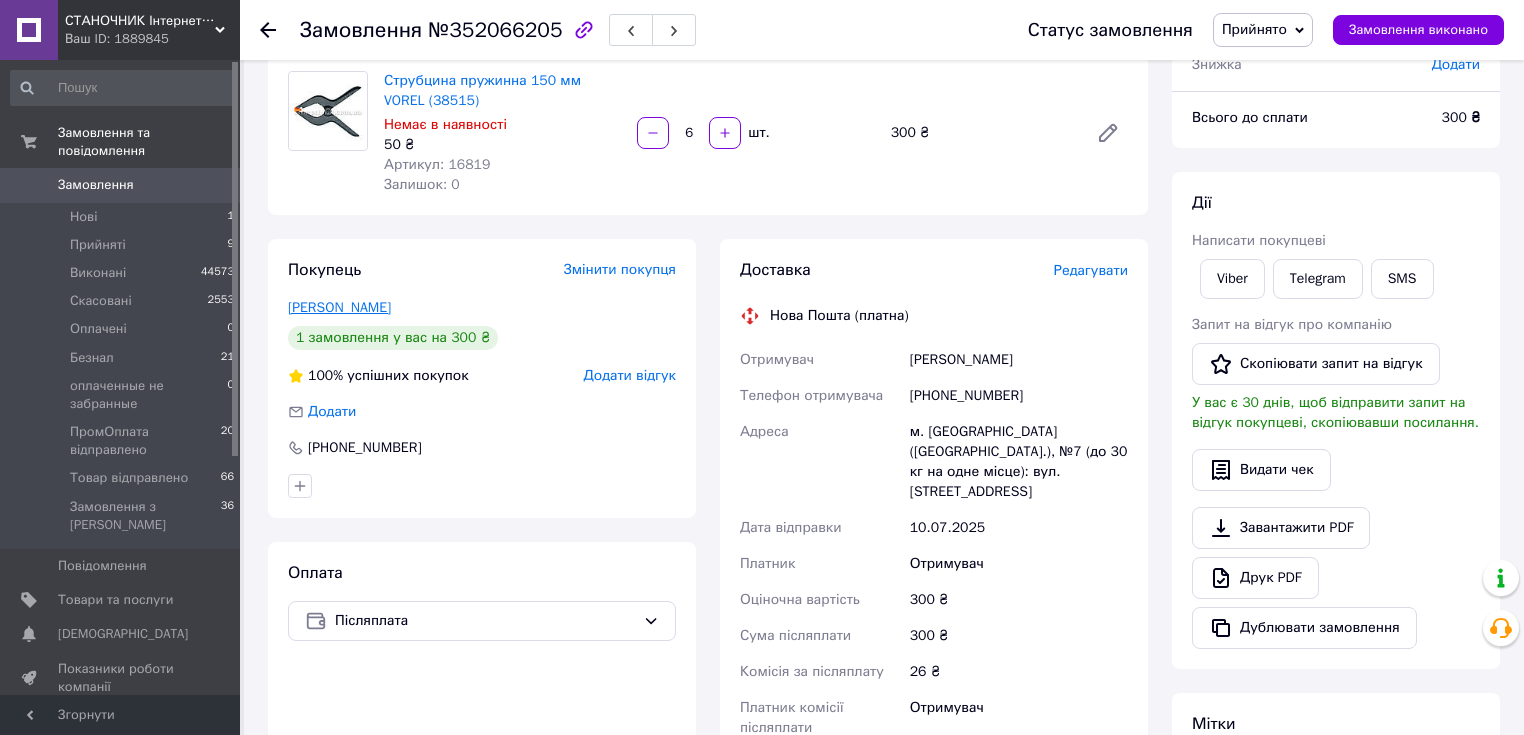 copy on "[PERSON_NAME]" 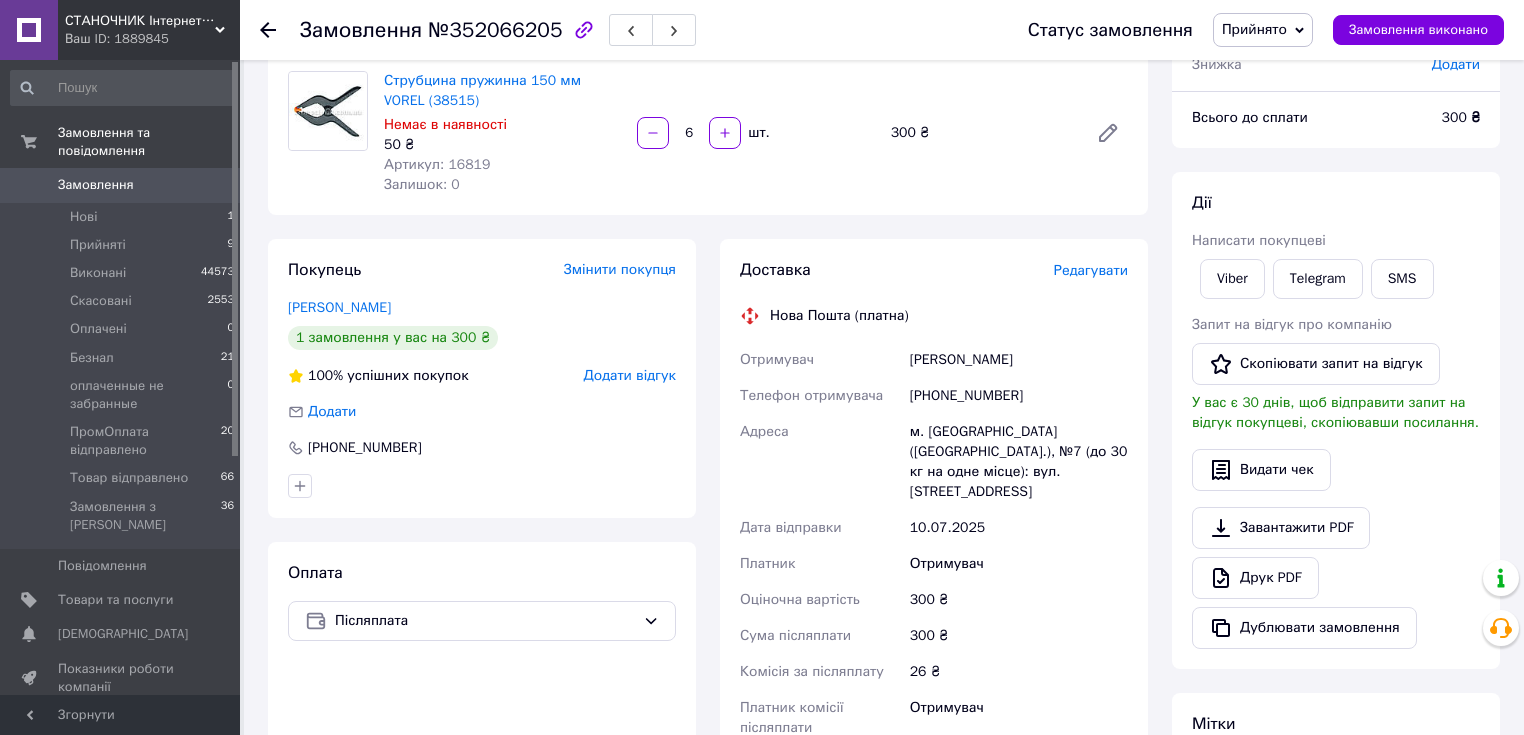 scroll, scrollTop: 400, scrollLeft: 0, axis: vertical 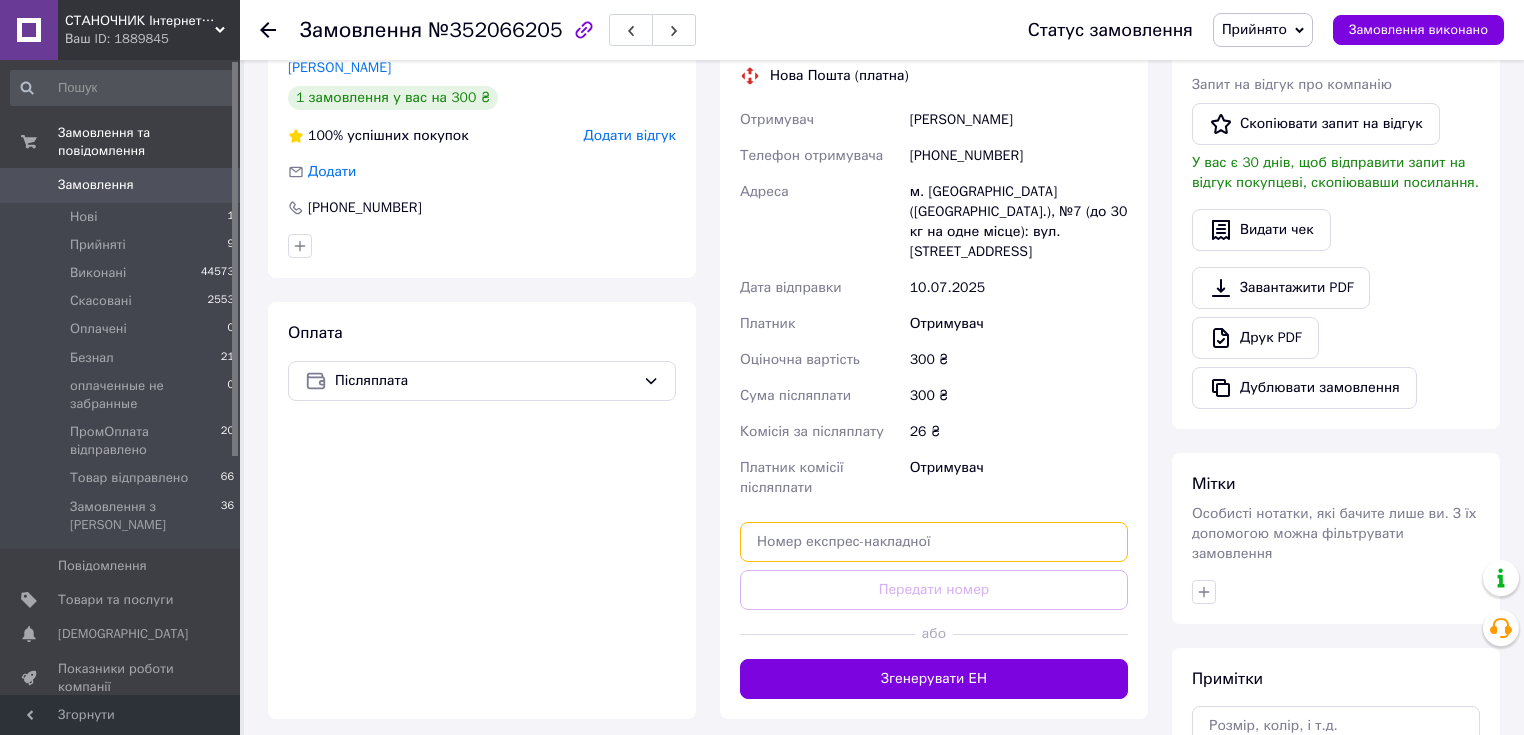 click at bounding box center (934, 542) 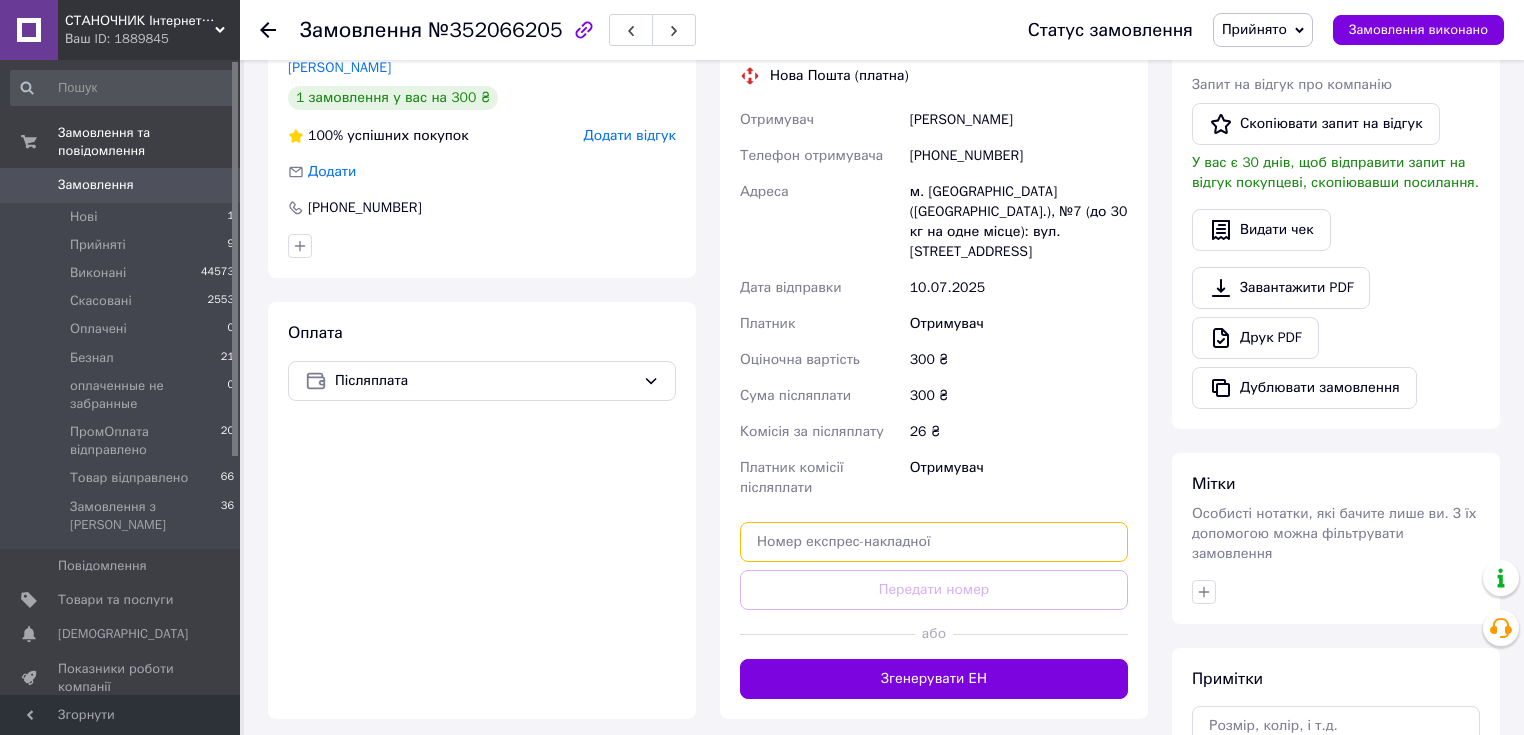 paste on "20451203127660" 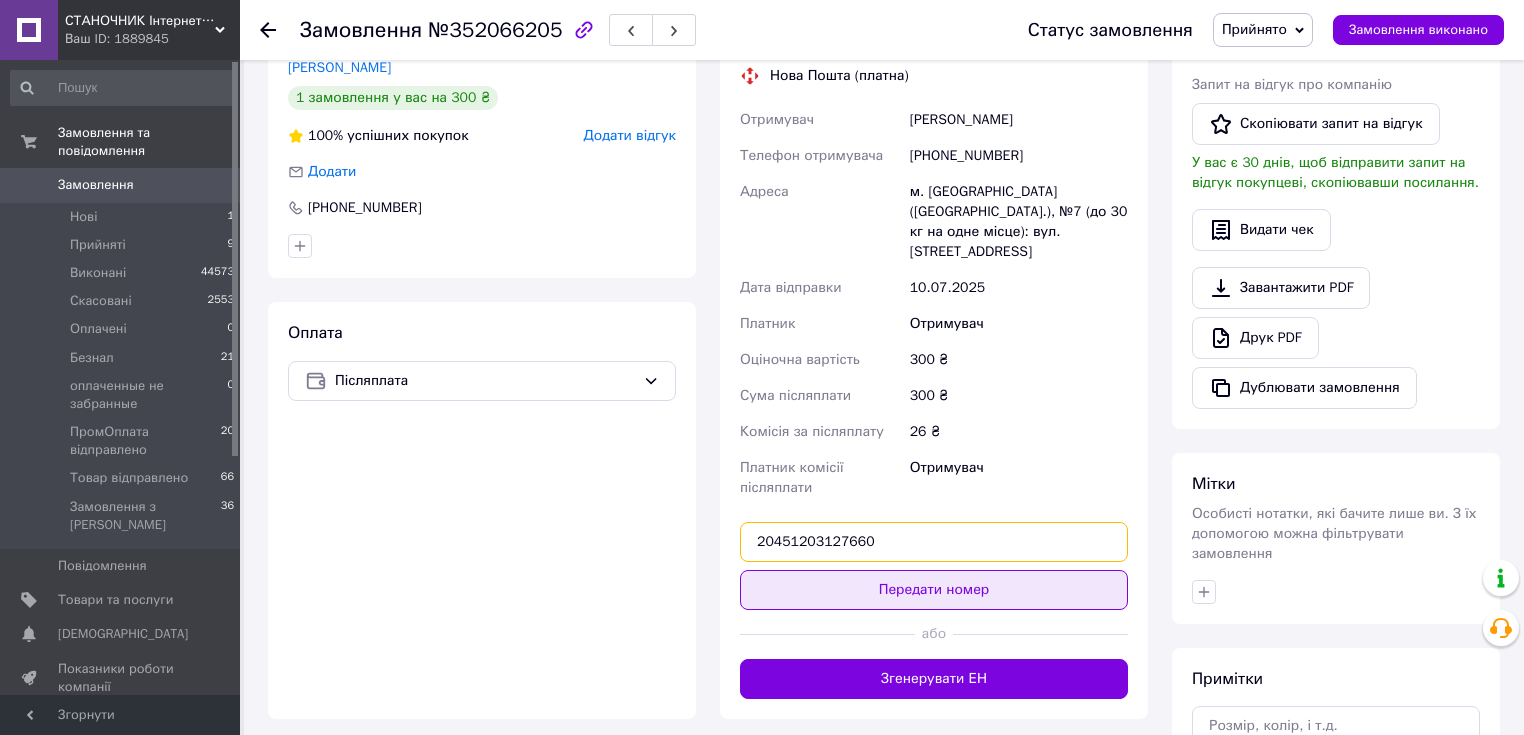 type on "20451203127660" 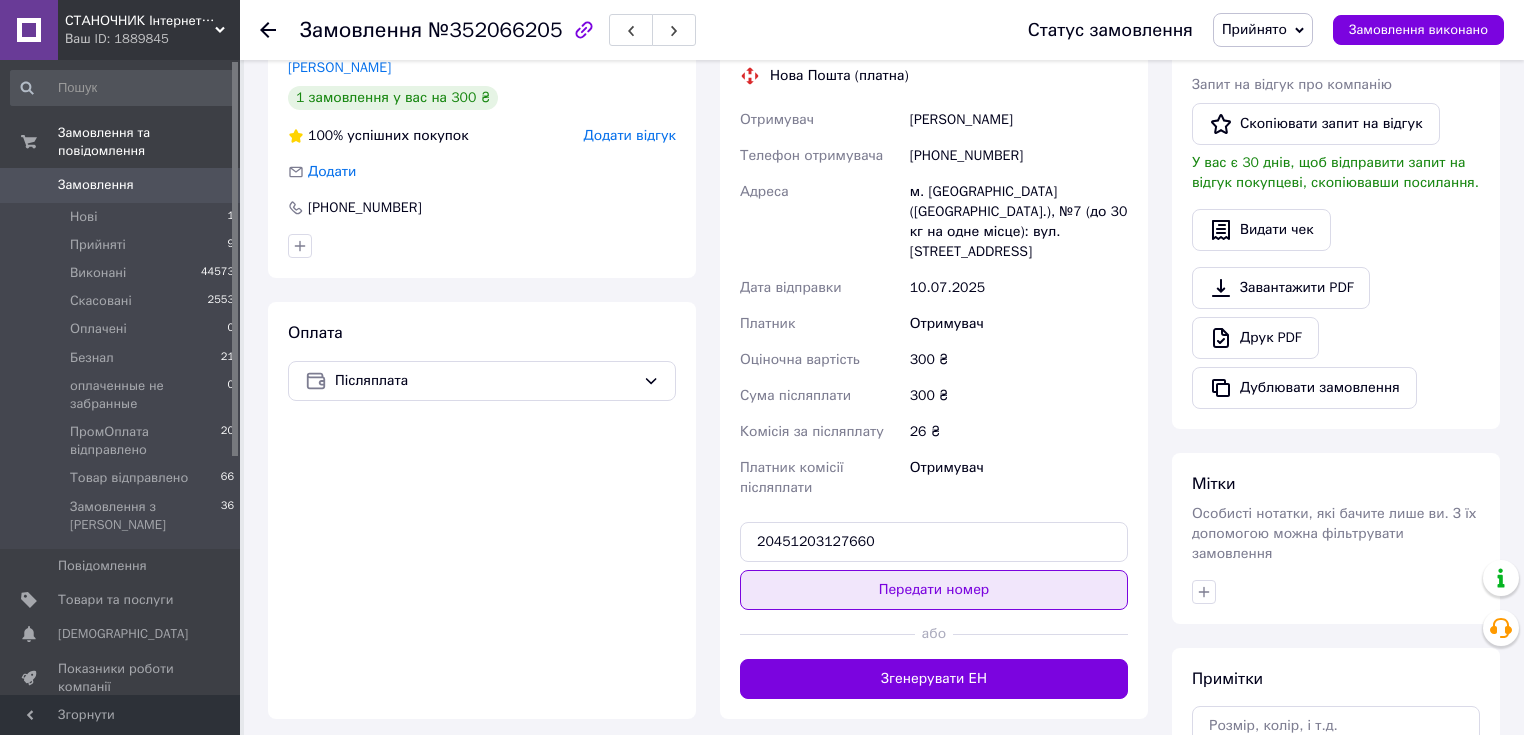 click on "Передати номер" at bounding box center [934, 590] 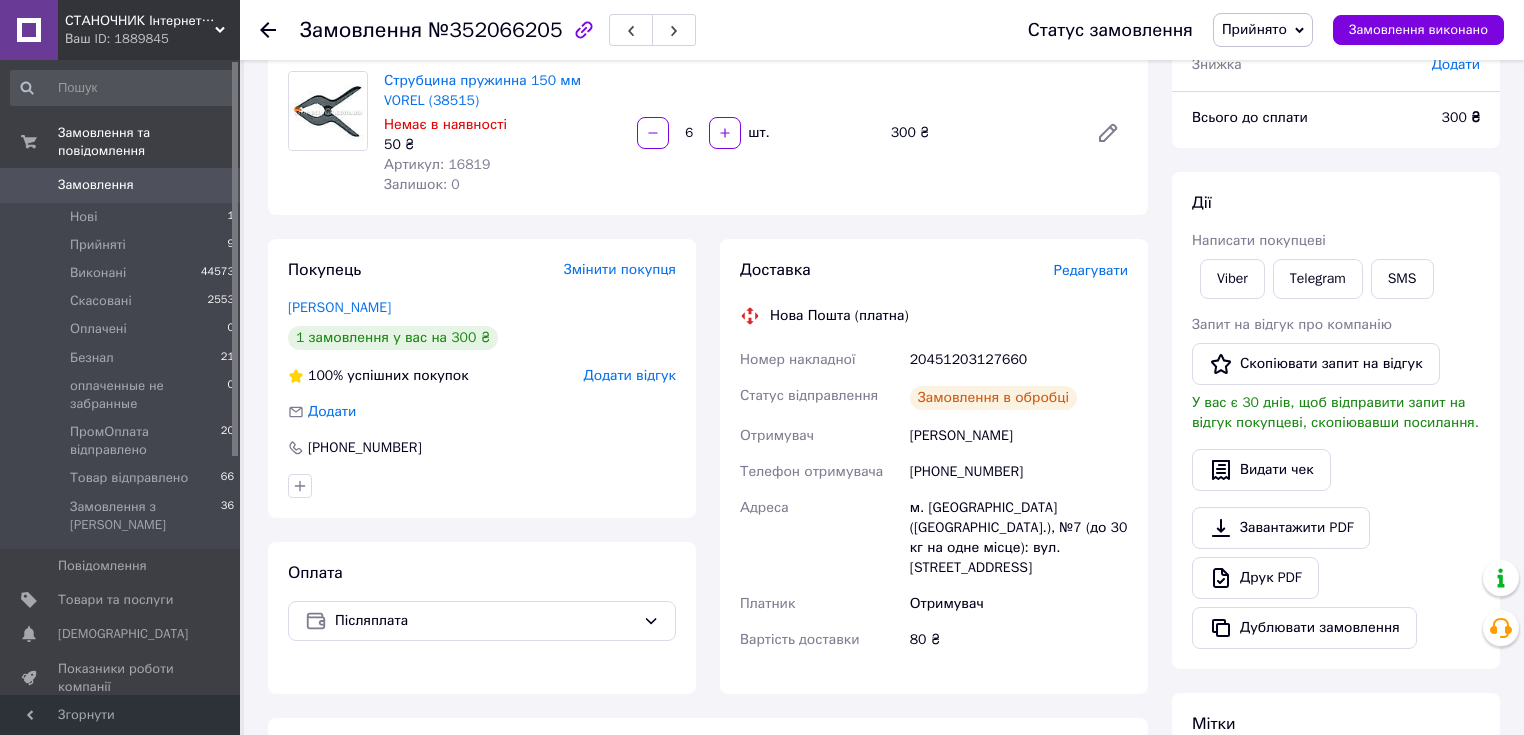 scroll, scrollTop: 0, scrollLeft: 0, axis: both 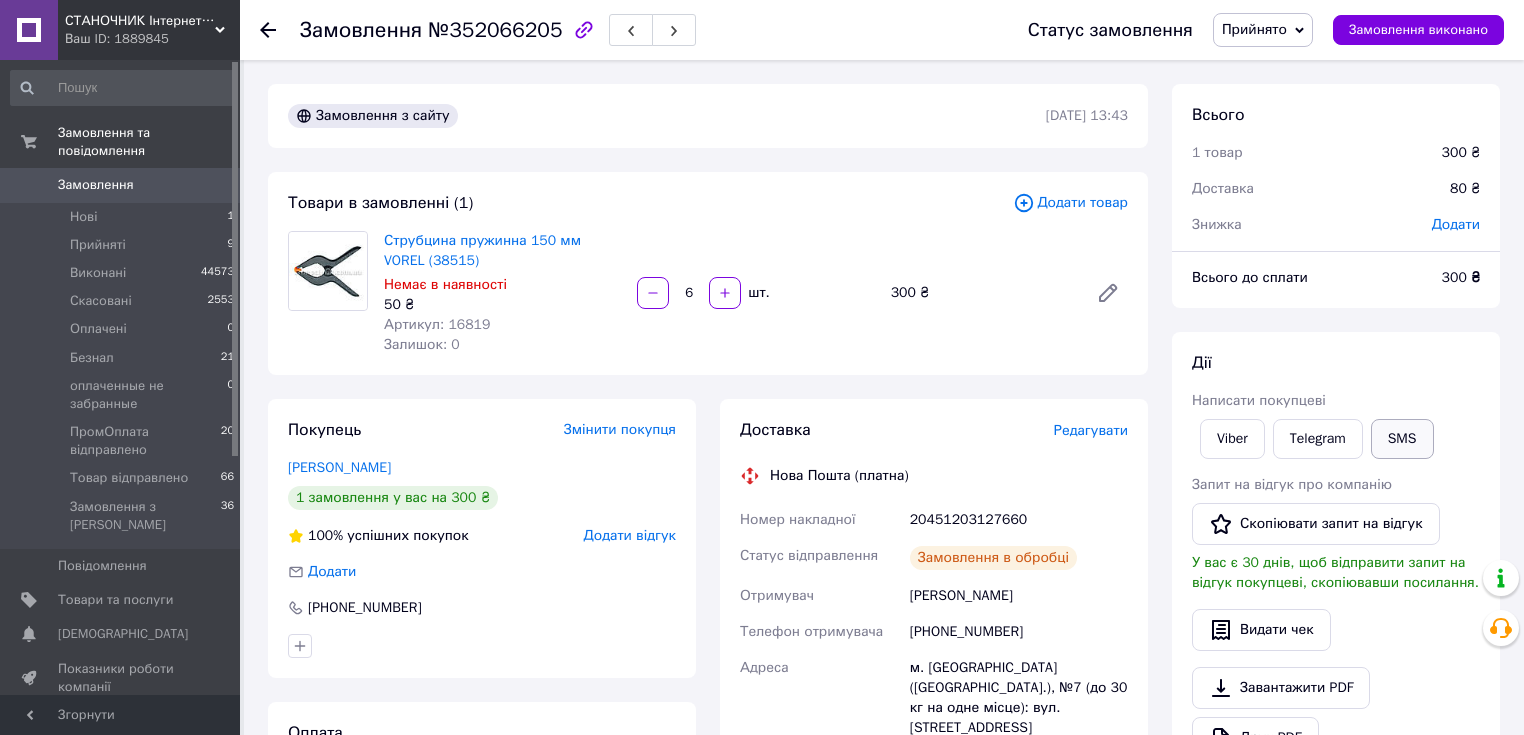 click on "SMS" at bounding box center [1402, 439] 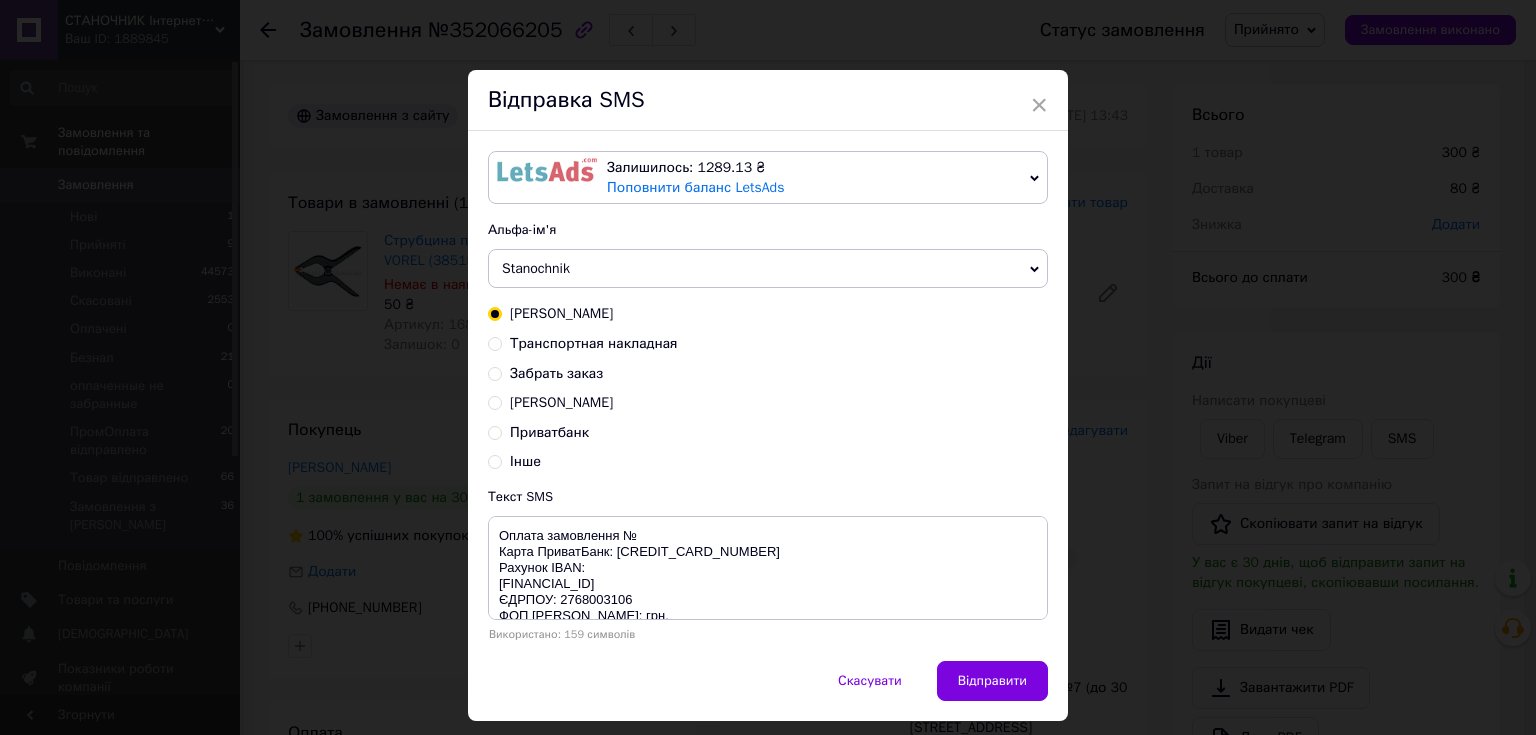 click on "Транспортная накладная" at bounding box center [594, 343] 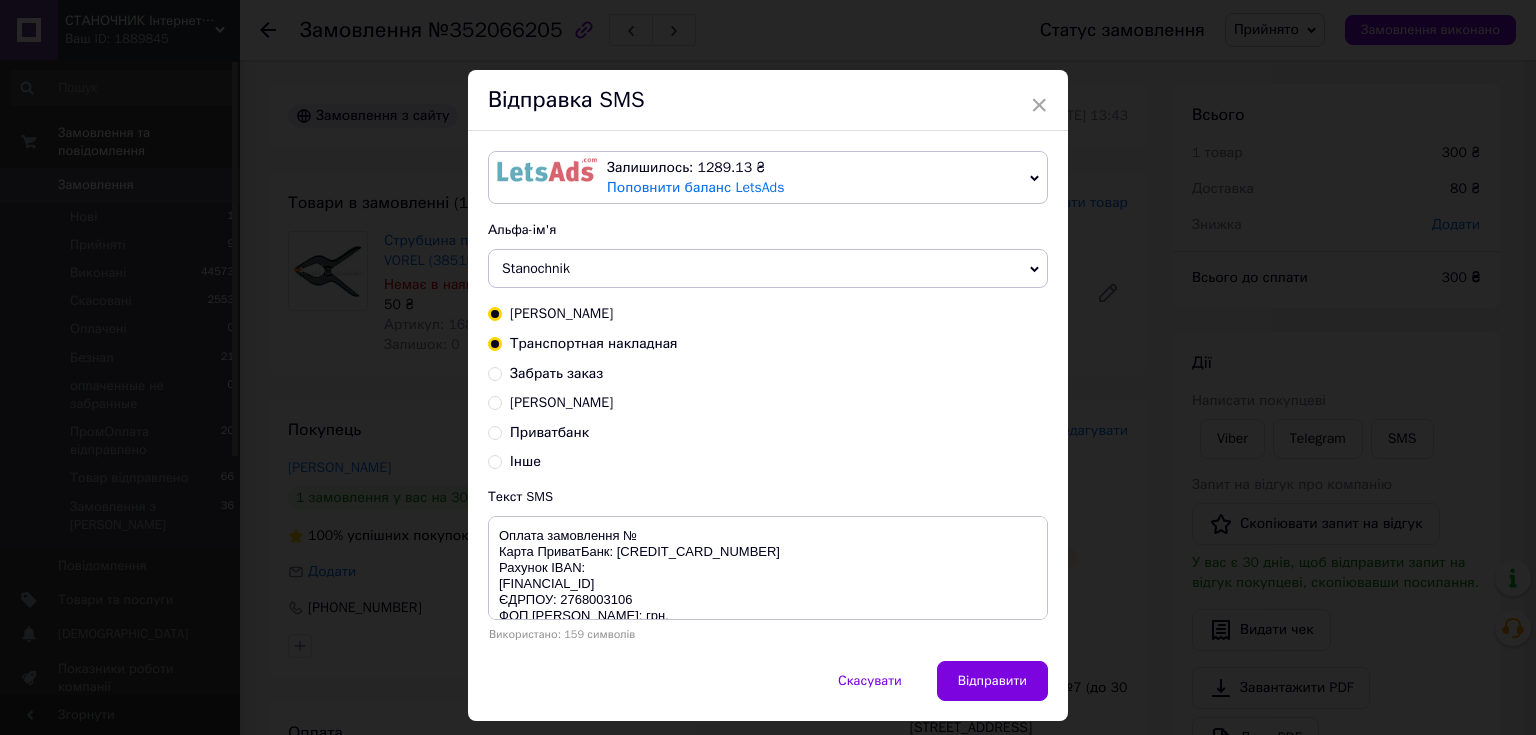 radio on "true" 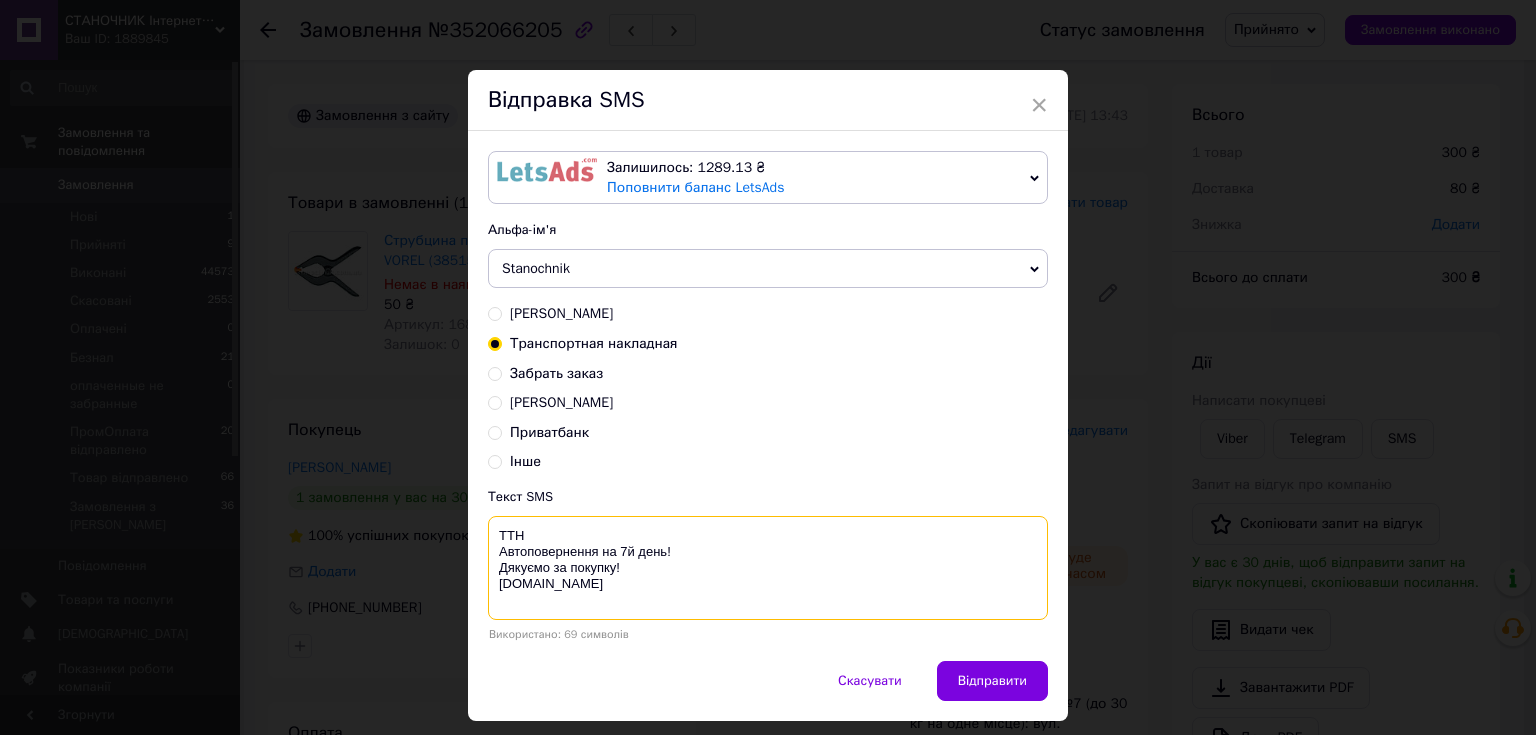 click on "ТТН
Автоповернення на 7й день!
Дякуємо за покупку!
[DOMAIN_NAME]" at bounding box center (768, 568) 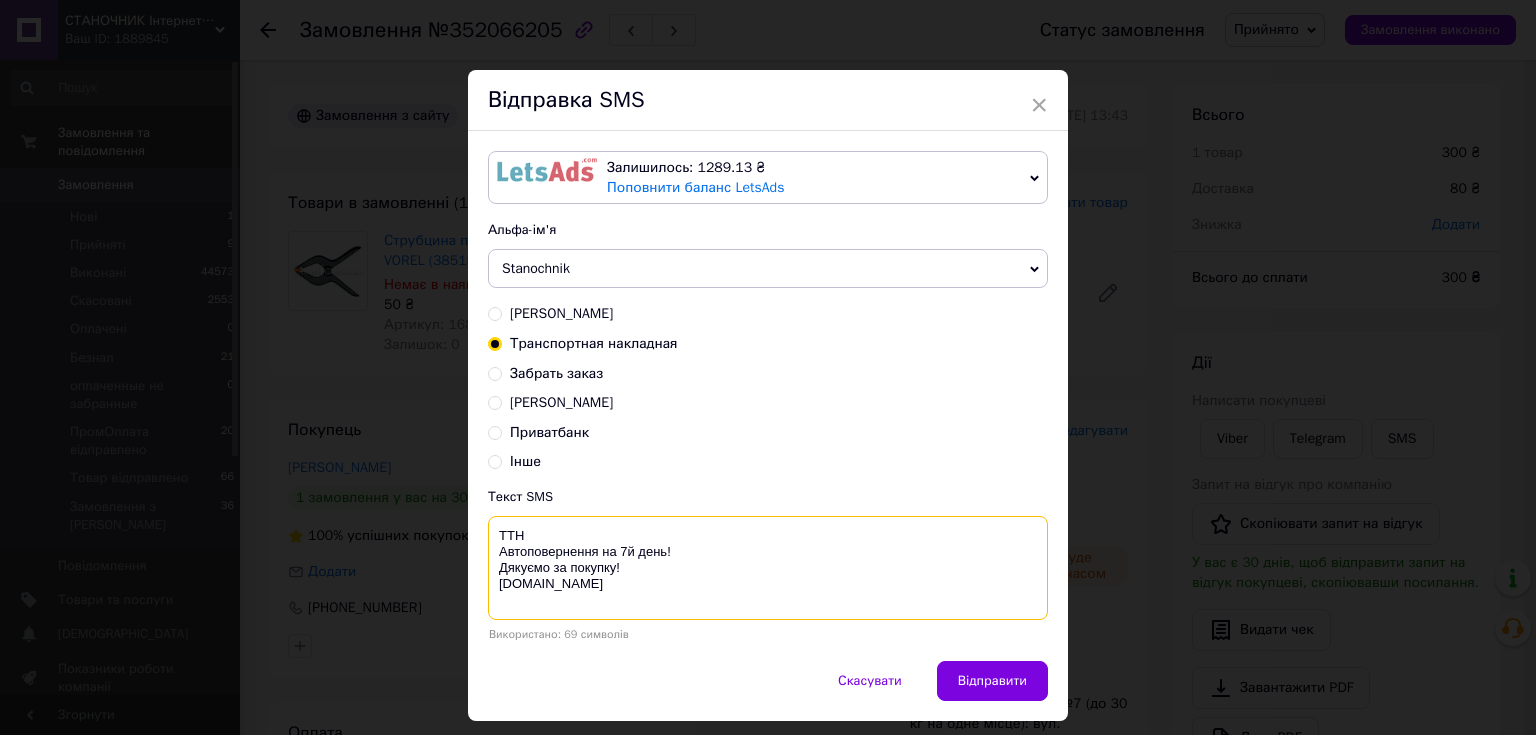 paste on "20451203127660" 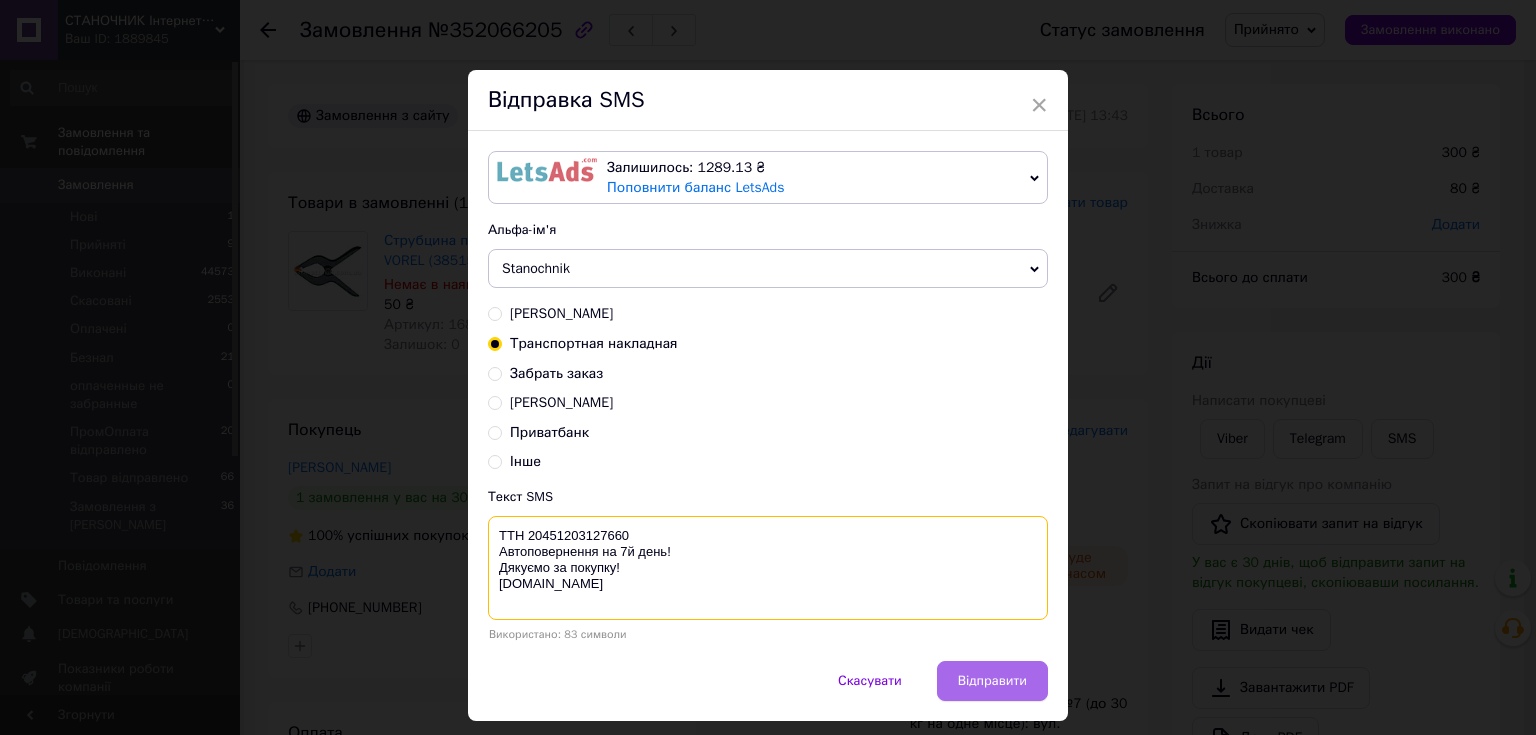 type on "ТТН 20451203127660
Автоповернення на 7й день!
Дякуємо за покупку!
stanochnik.com.ua" 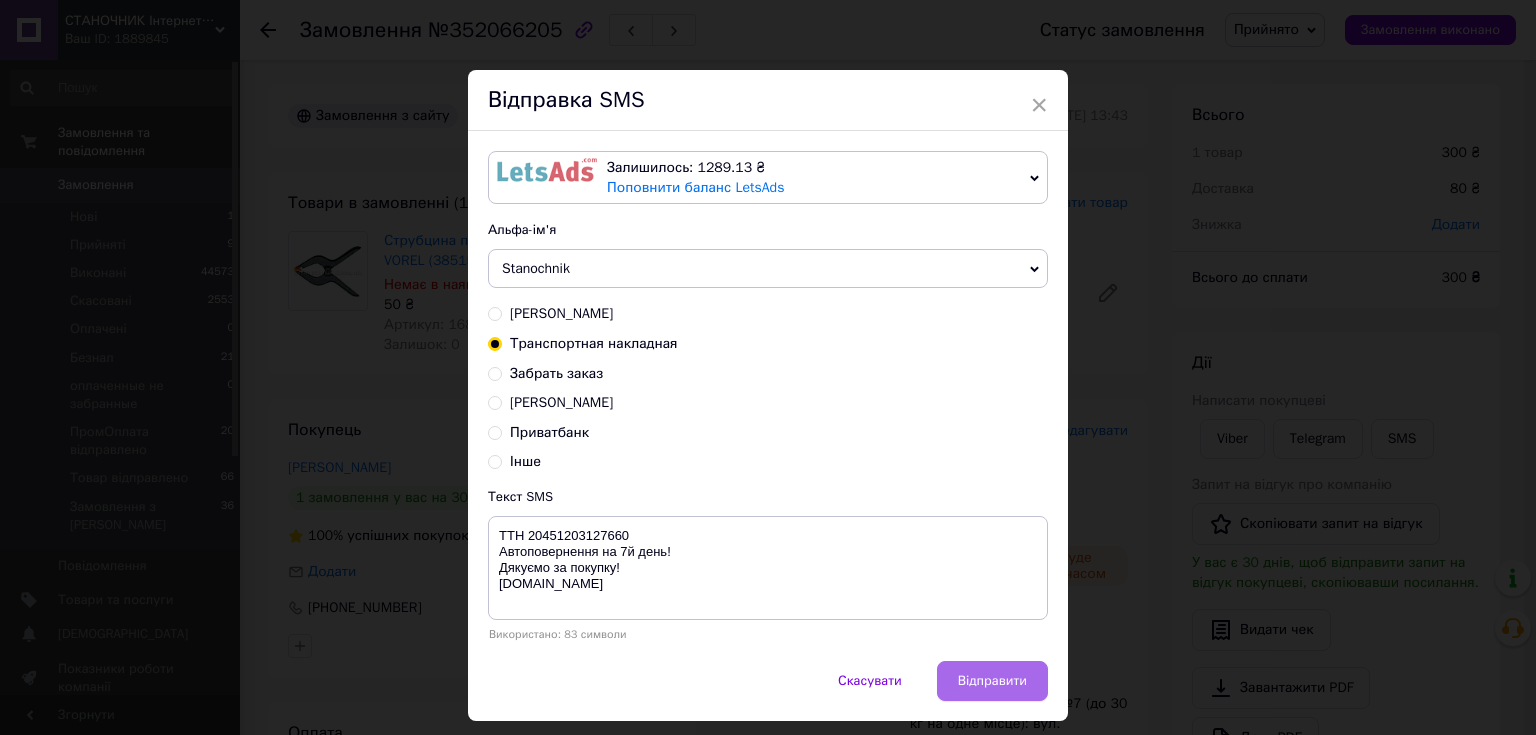 click on "Відправити" at bounding box center [992, 681] 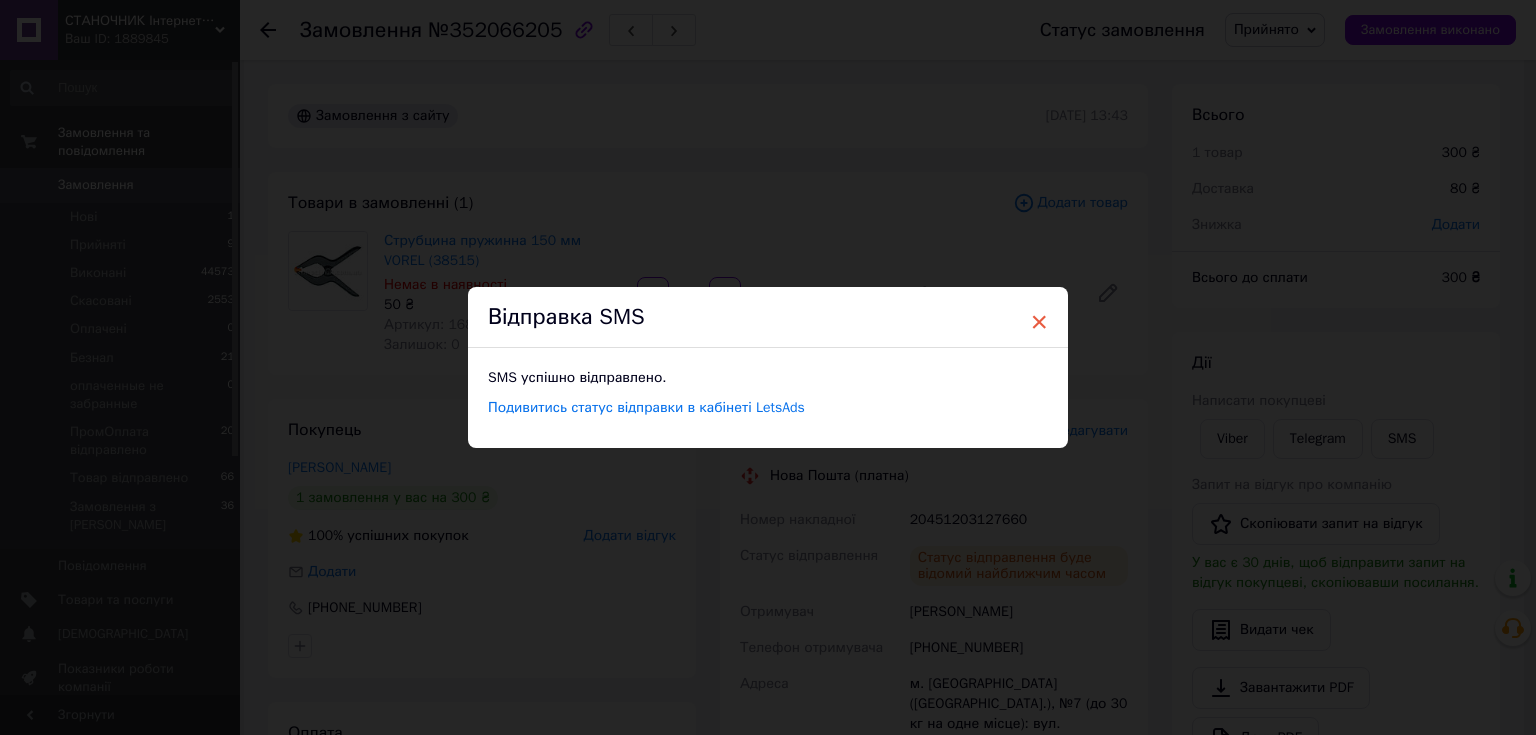click on "×" at bounding box center (1039, 322) 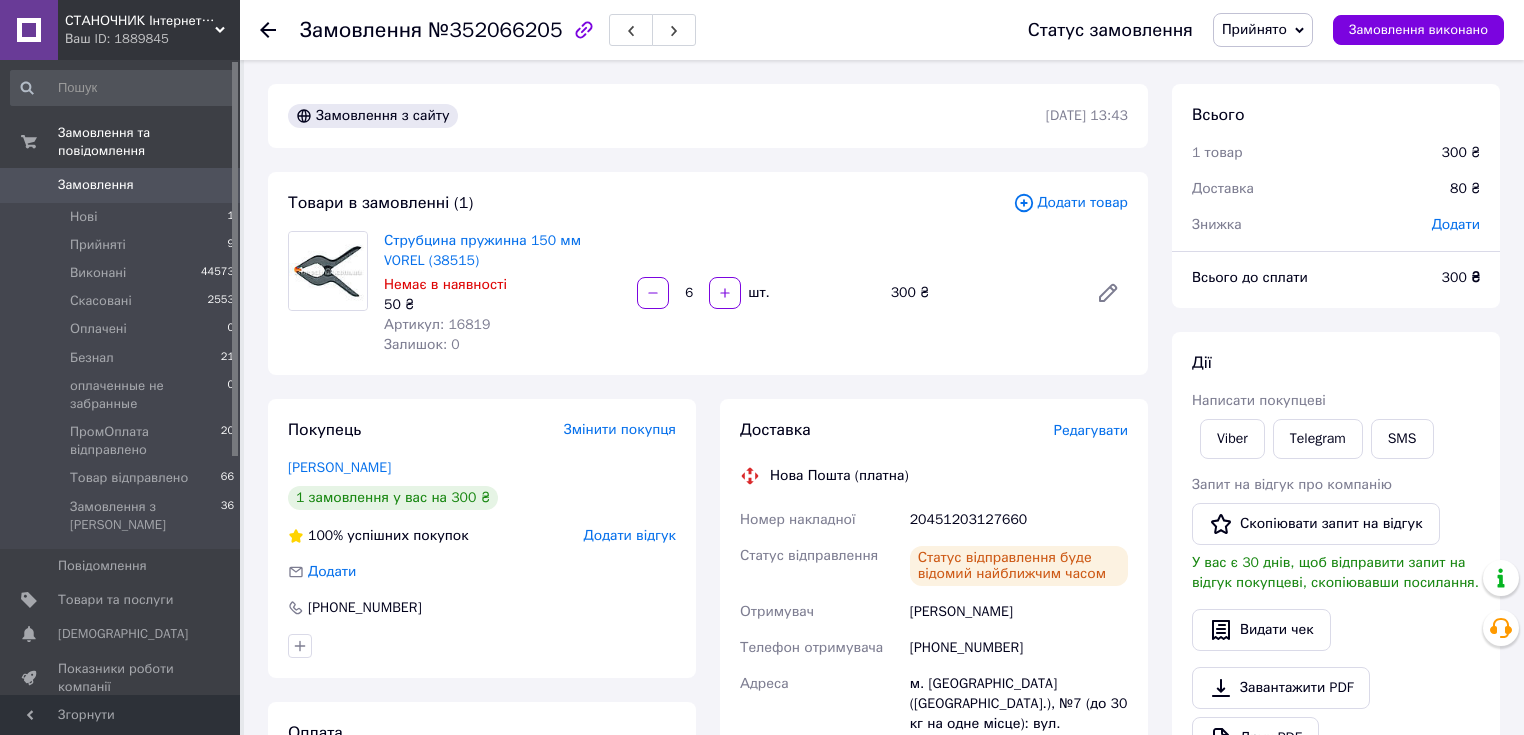 click on "Прийнято" at bounding box center [1254, 29] 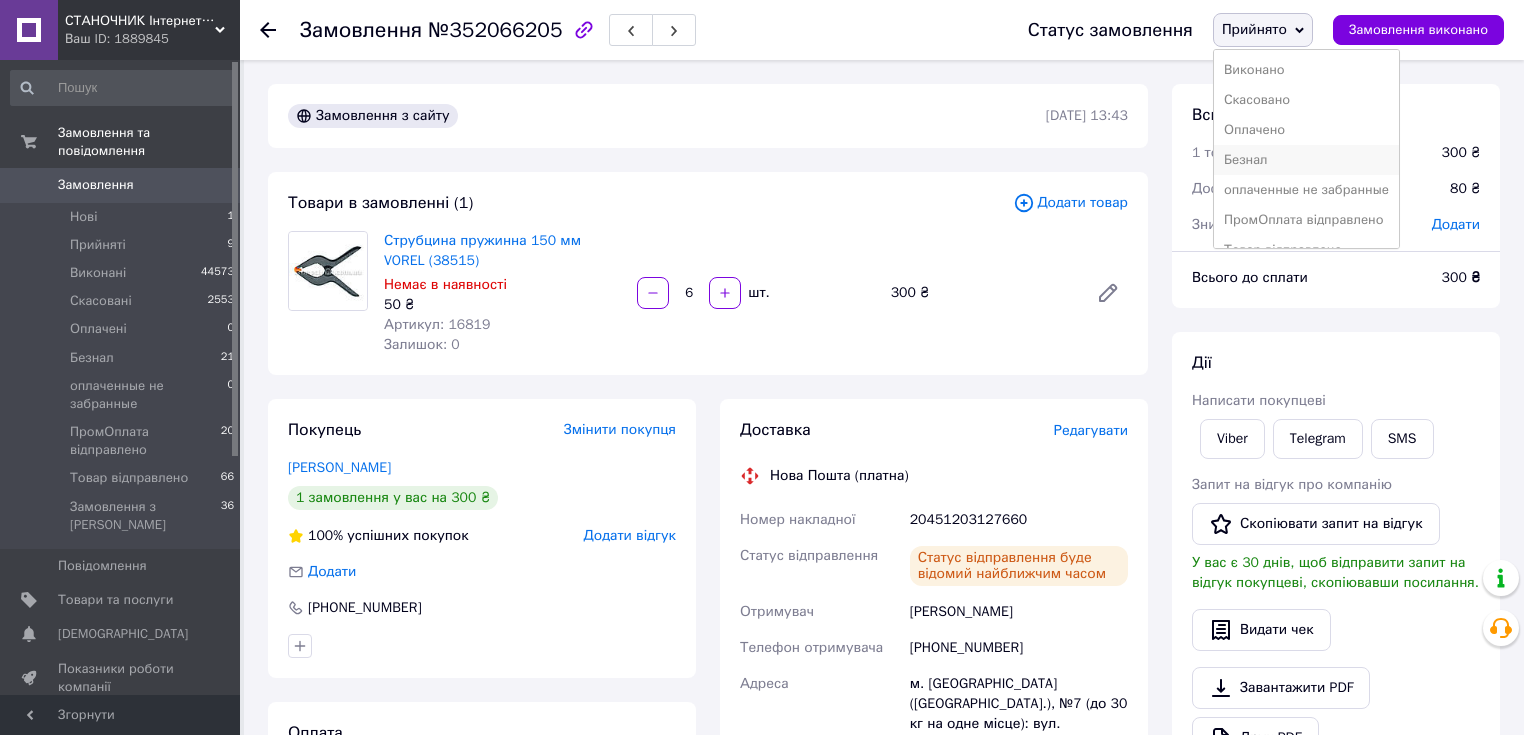 scroll, scrollTop: 21, scrollLeft: 0, axis: vertical 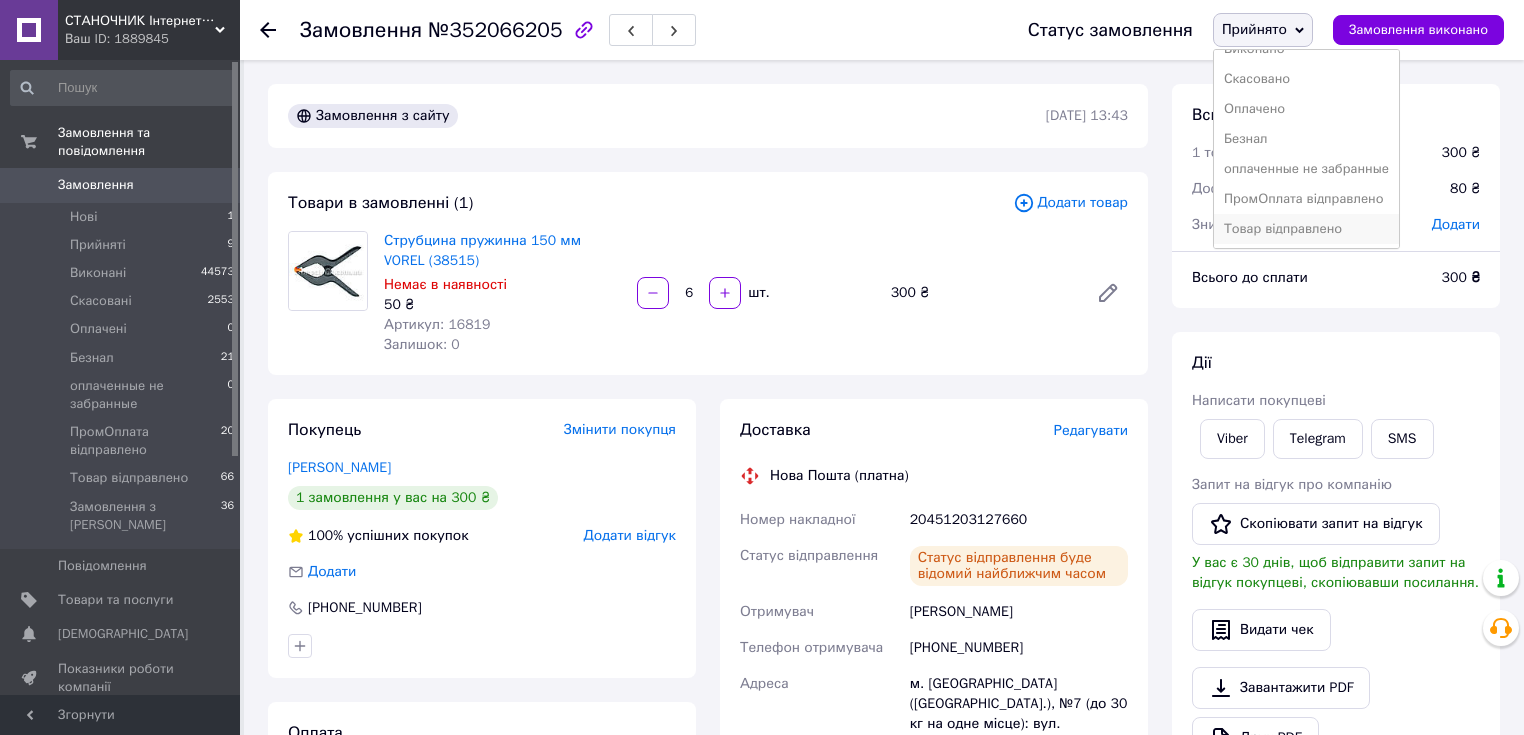 click on "Товар відправлено" at bounding box center (1306, 229) 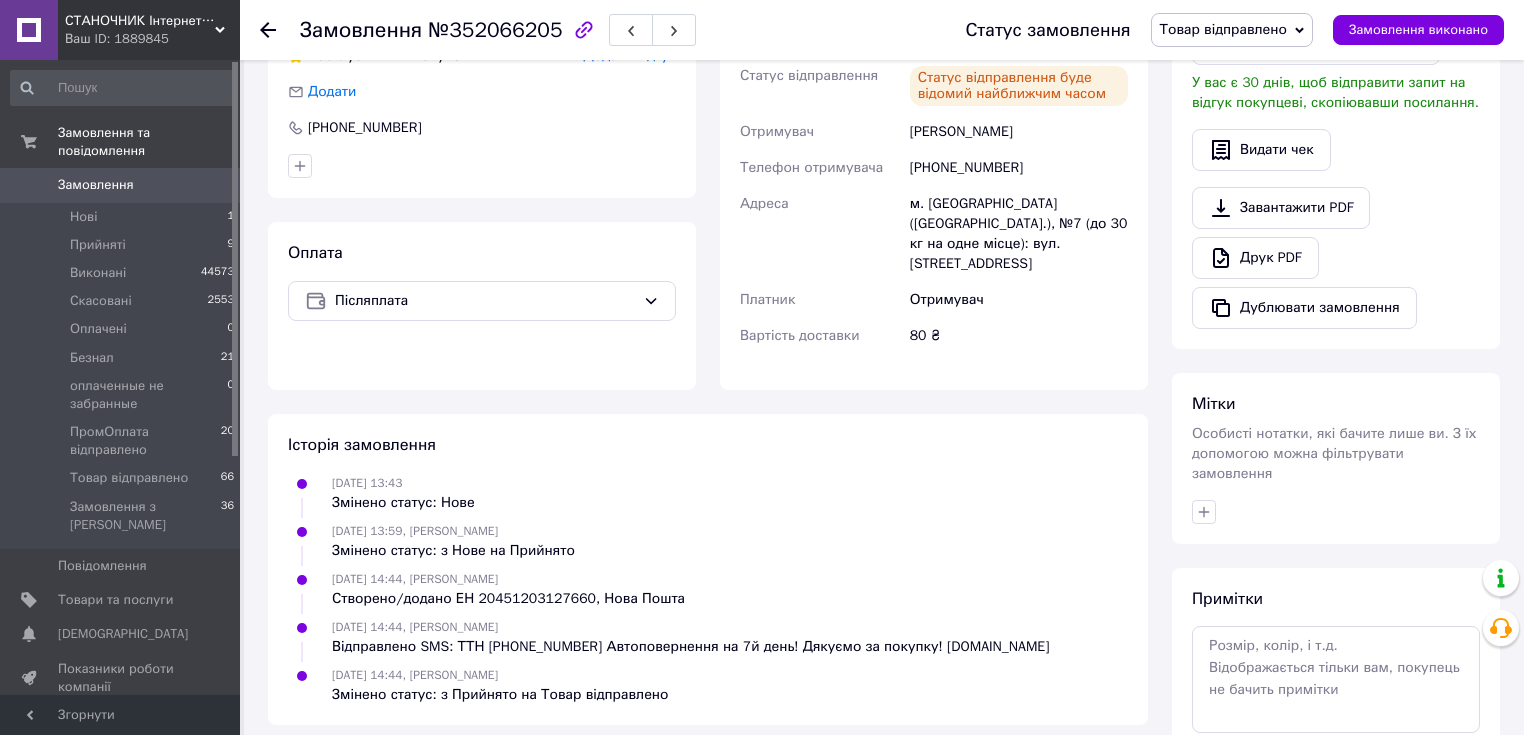 scroll, scrollTop: 599, scrollLeft: 0, axis: vertical 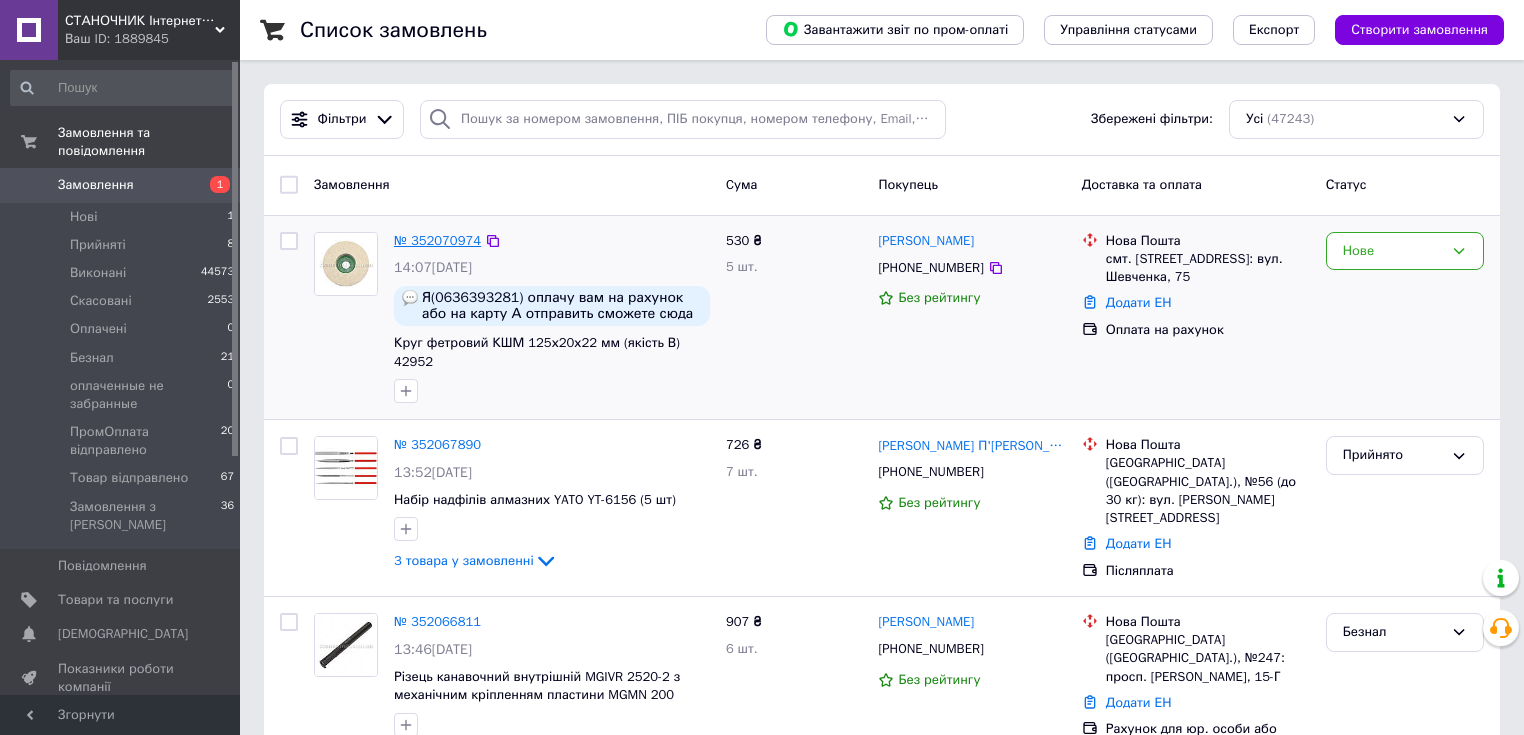 click on "№ 352070974" at bounding box center [437, 240] 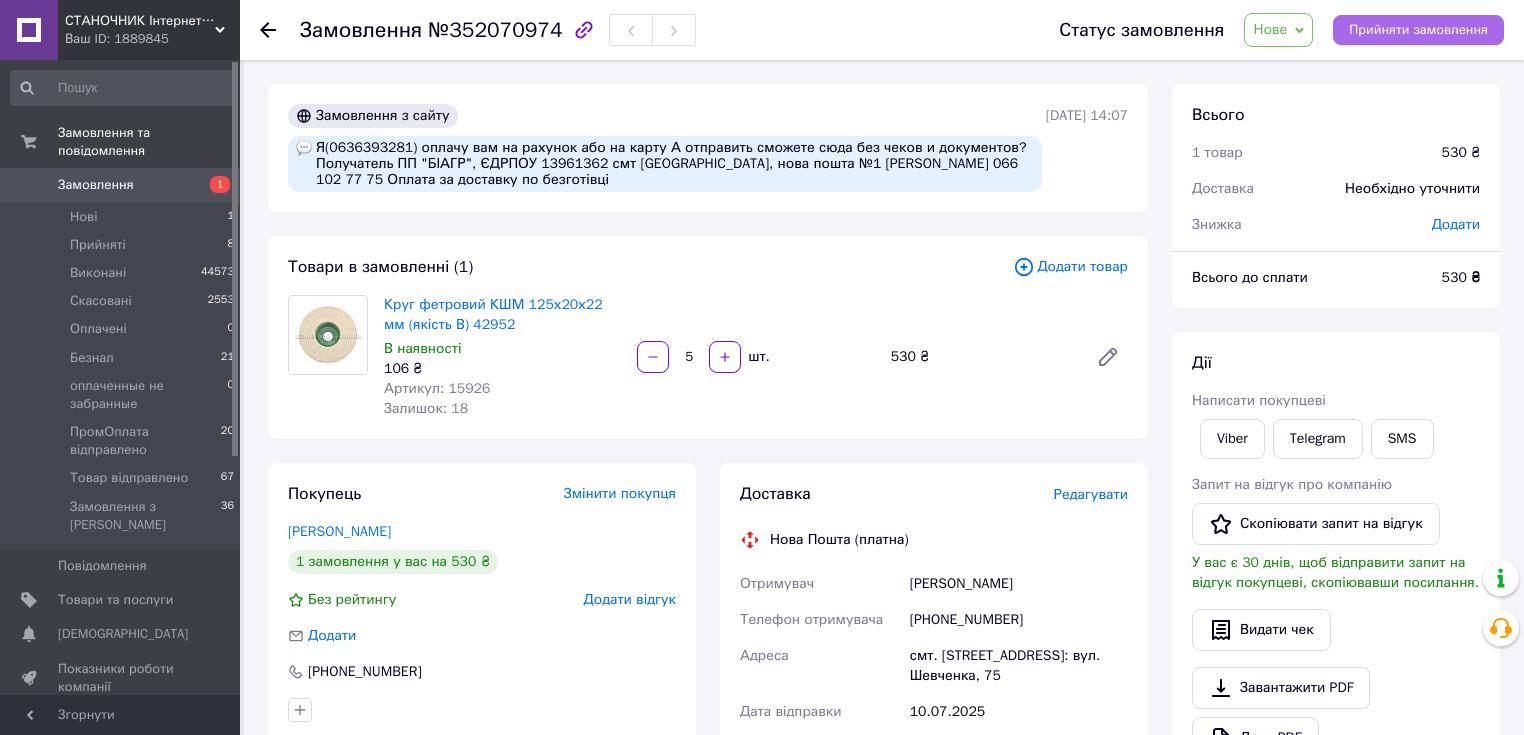 click on "Прийняти замовлення" at bounding box center [1418, 30] 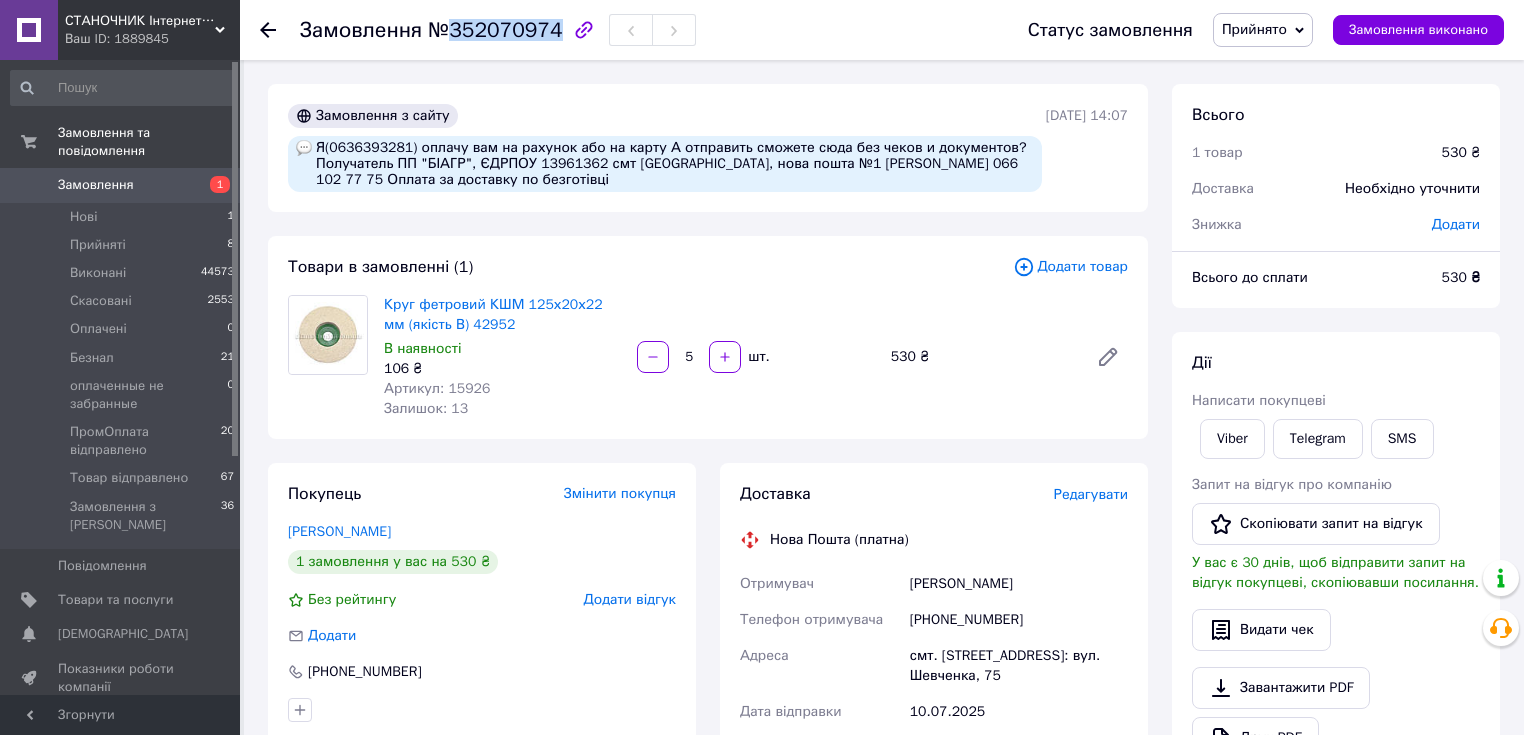 drag, startPoint x: 449, startPoint y: 30, endPoint x: 548, endPoint y: 32, distance: 99.0202 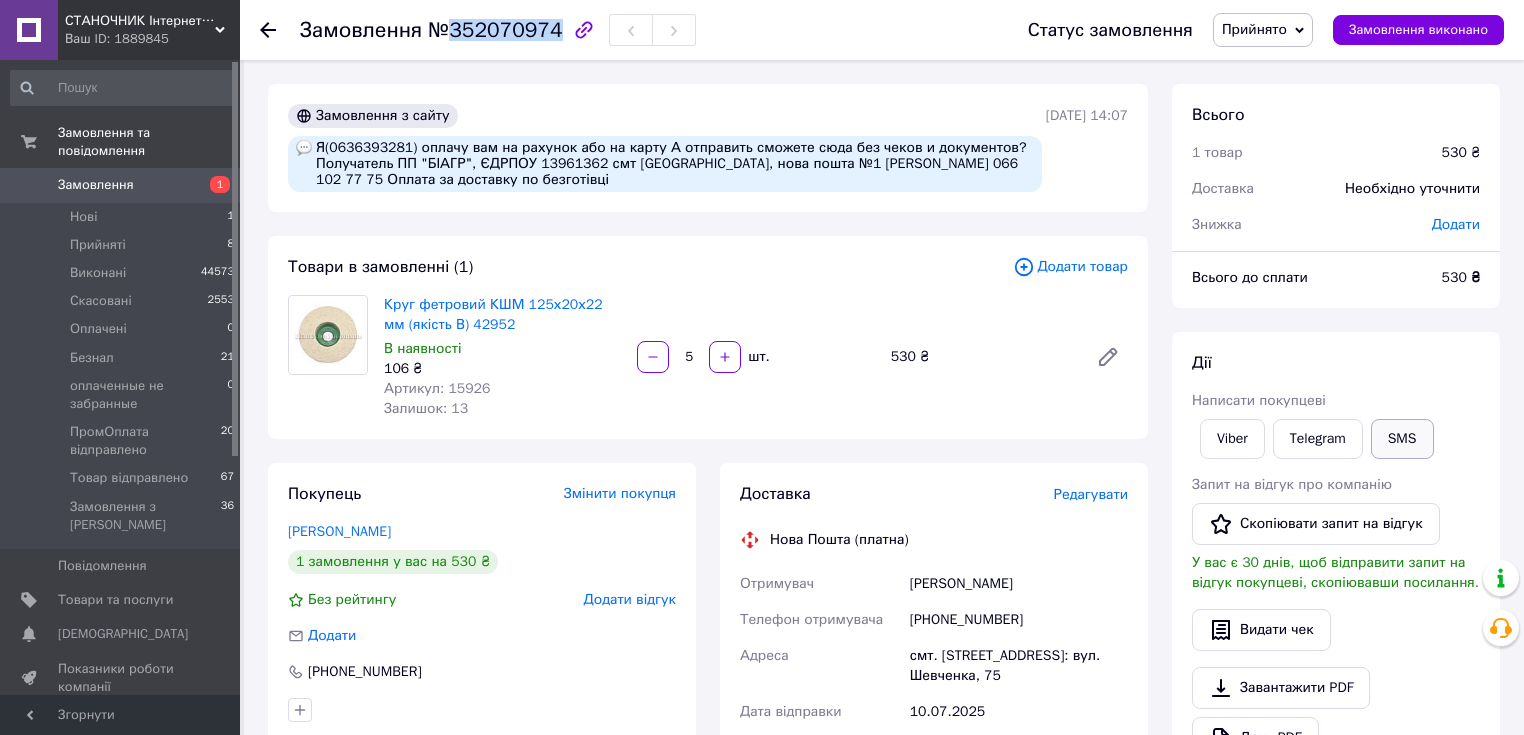 click on "SMS" at bounding box center [1402, 439] 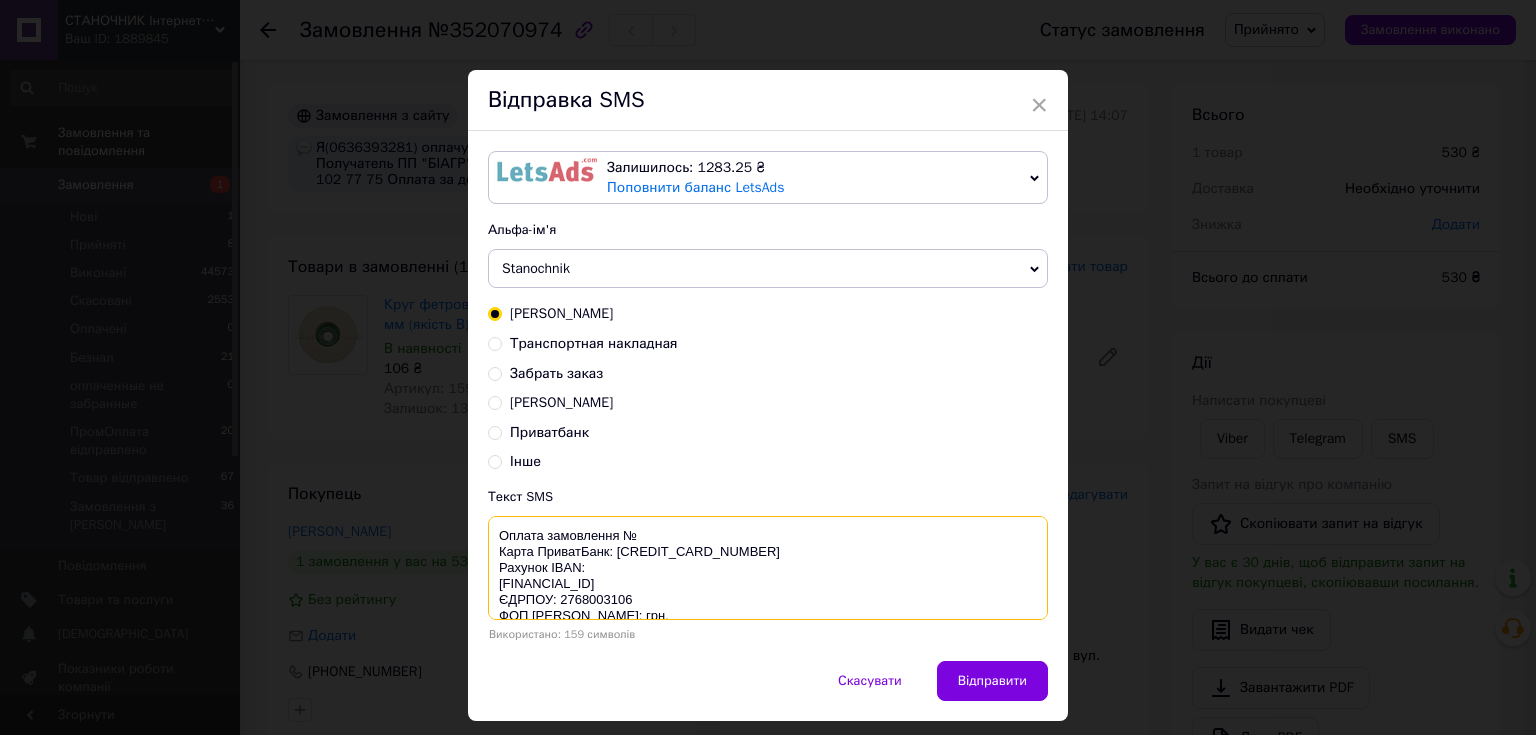 click on "Оплата замовлення №
Карта ПриватБанк: [CREDIT_CARD_NUMBER]
Рахунок IBAN:
[FINANCIAL_ID]
ЄДРПОУ: 2768003106
ФОП [PERSON_NAME]: грн." at bounding box center (768, 568) 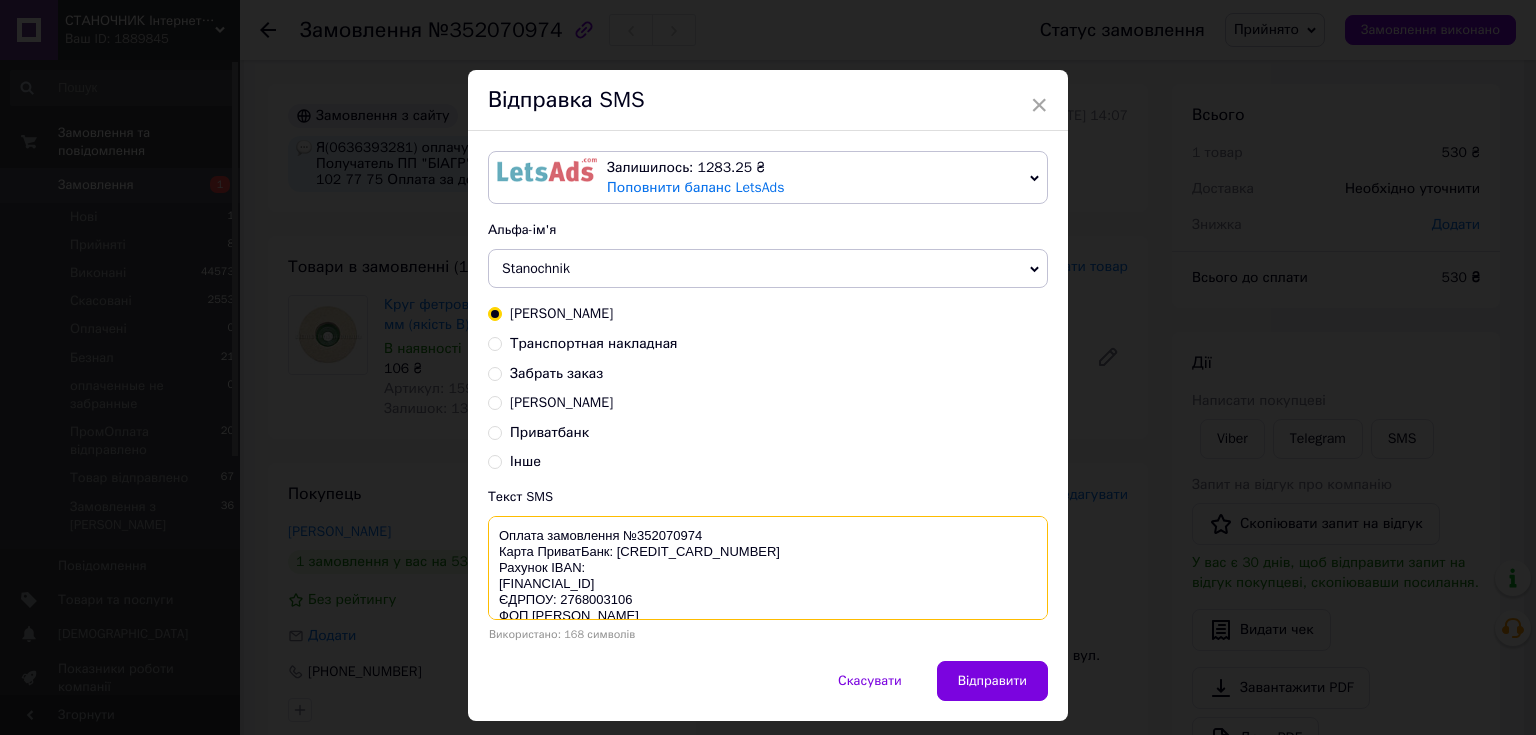 scroll, scrollTop: 32, scrollLeft: 0, axis: vertical 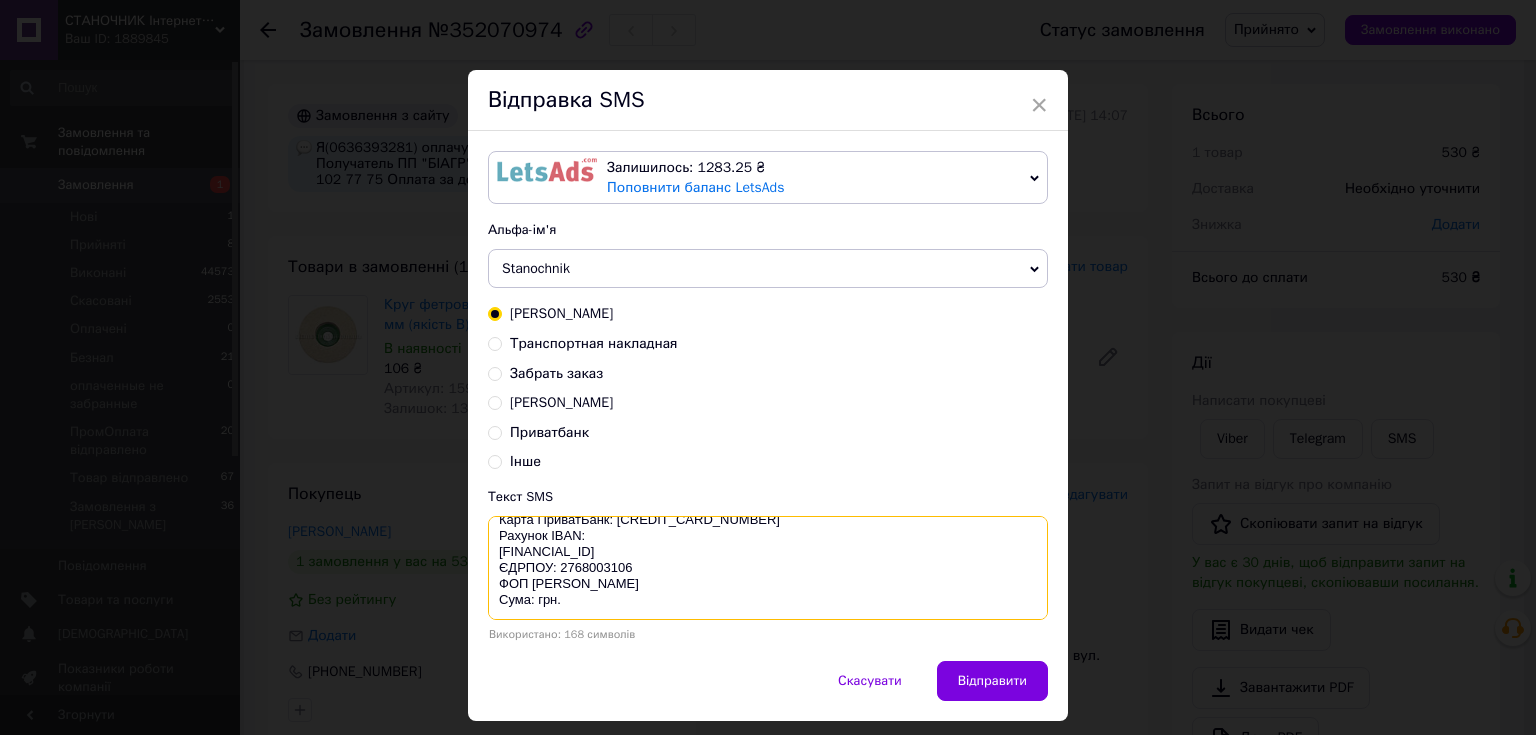 click on "Оплата замовлення №352070974
Карта ПриватБанк: 4246001008507372
Рахунок IBAN:
UA113052990000026008031207156
ЄДРПОУ: 2768003106
ФОП Зінішина Олеся Анатоліївна
Сума: грн." at bounding box center (768, 568) 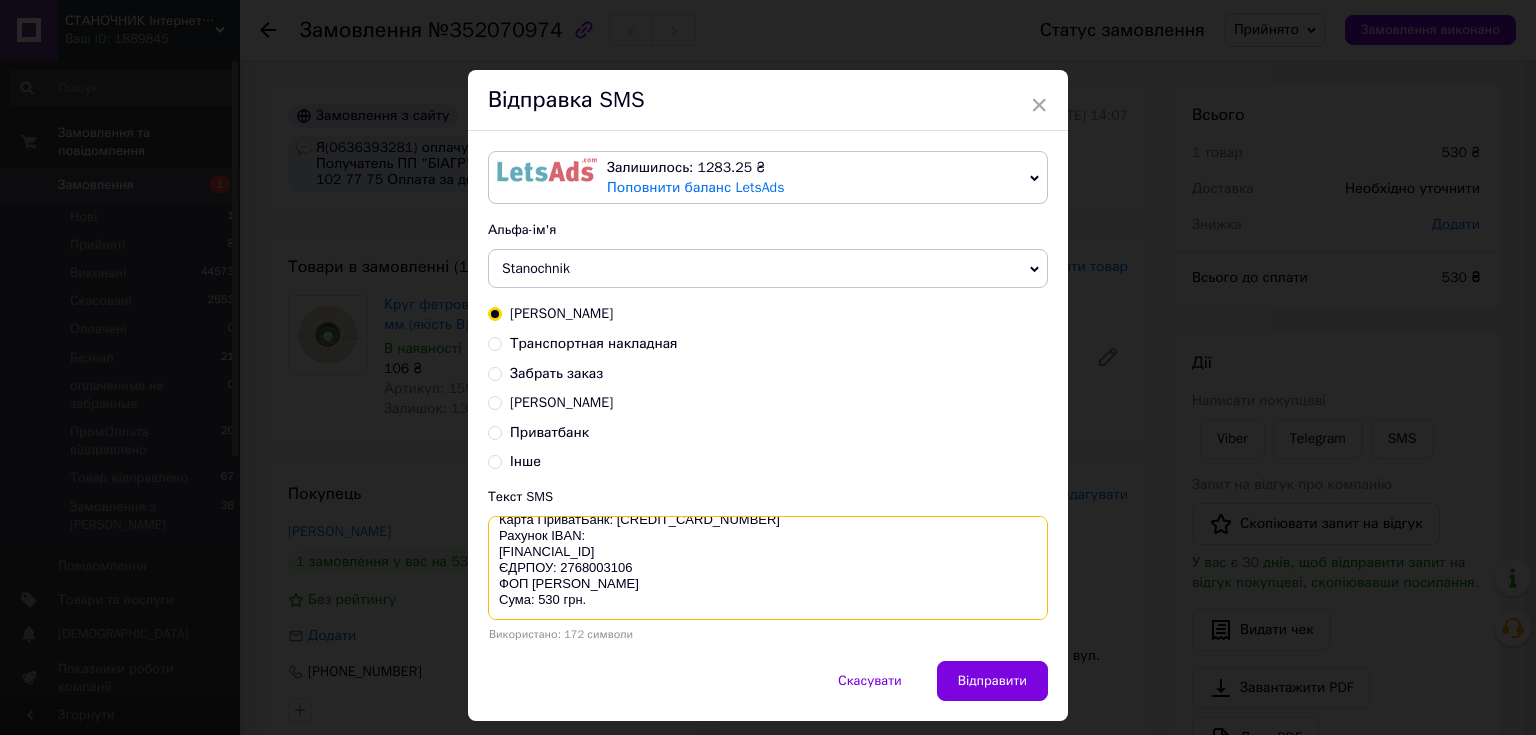 click on "Оплата замовлення №352070974
Карта ПриватБанк: 4246001008507372
Рахунок IBAN:
UA113052990000026008031207156
ЄДРПОУ: 2768003106
ФОП Зінішина Олеся Анатоліївна
Сума: 530 грн." at bounding box center [768, 568] 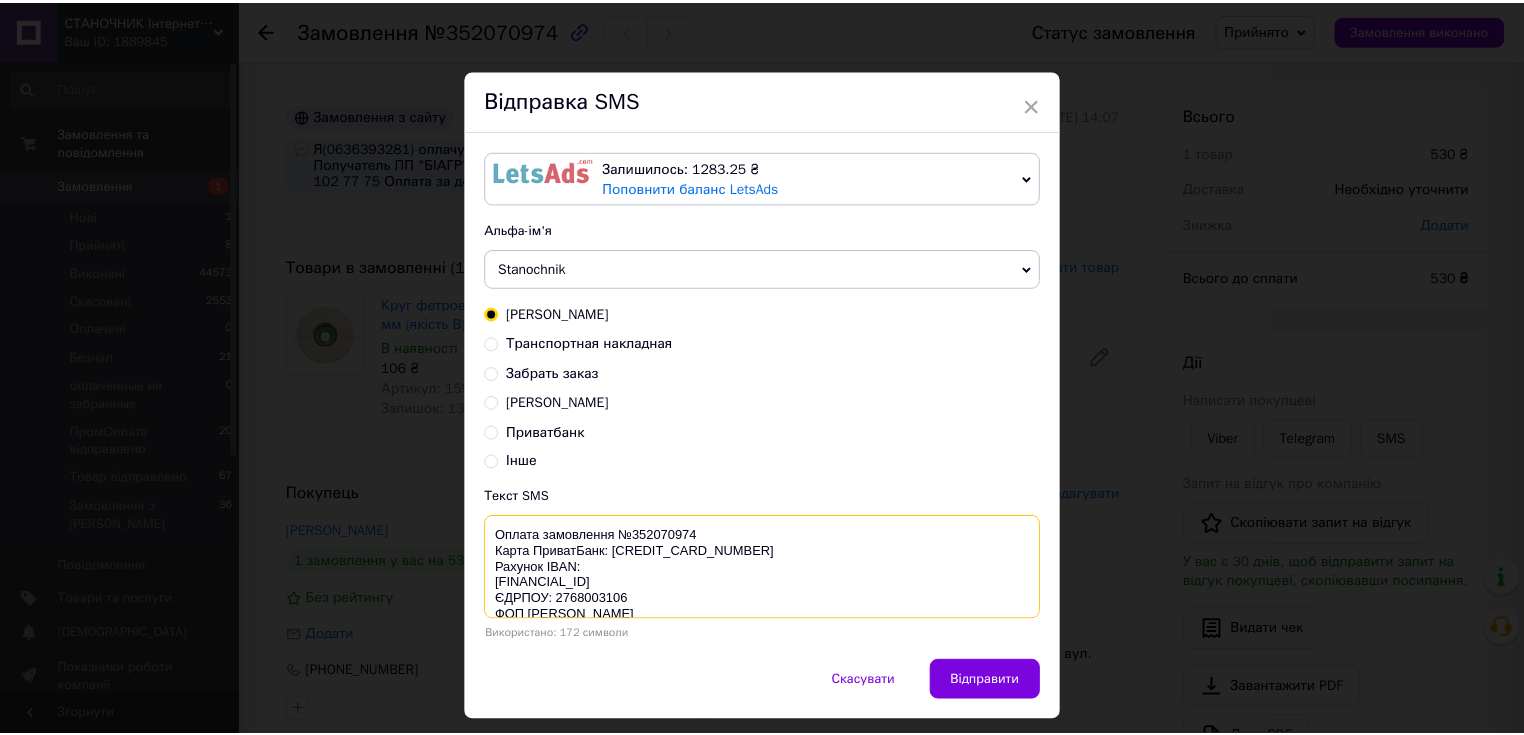 scroll, scrollTop: 32, scrollLeft: 0, axis: vertical 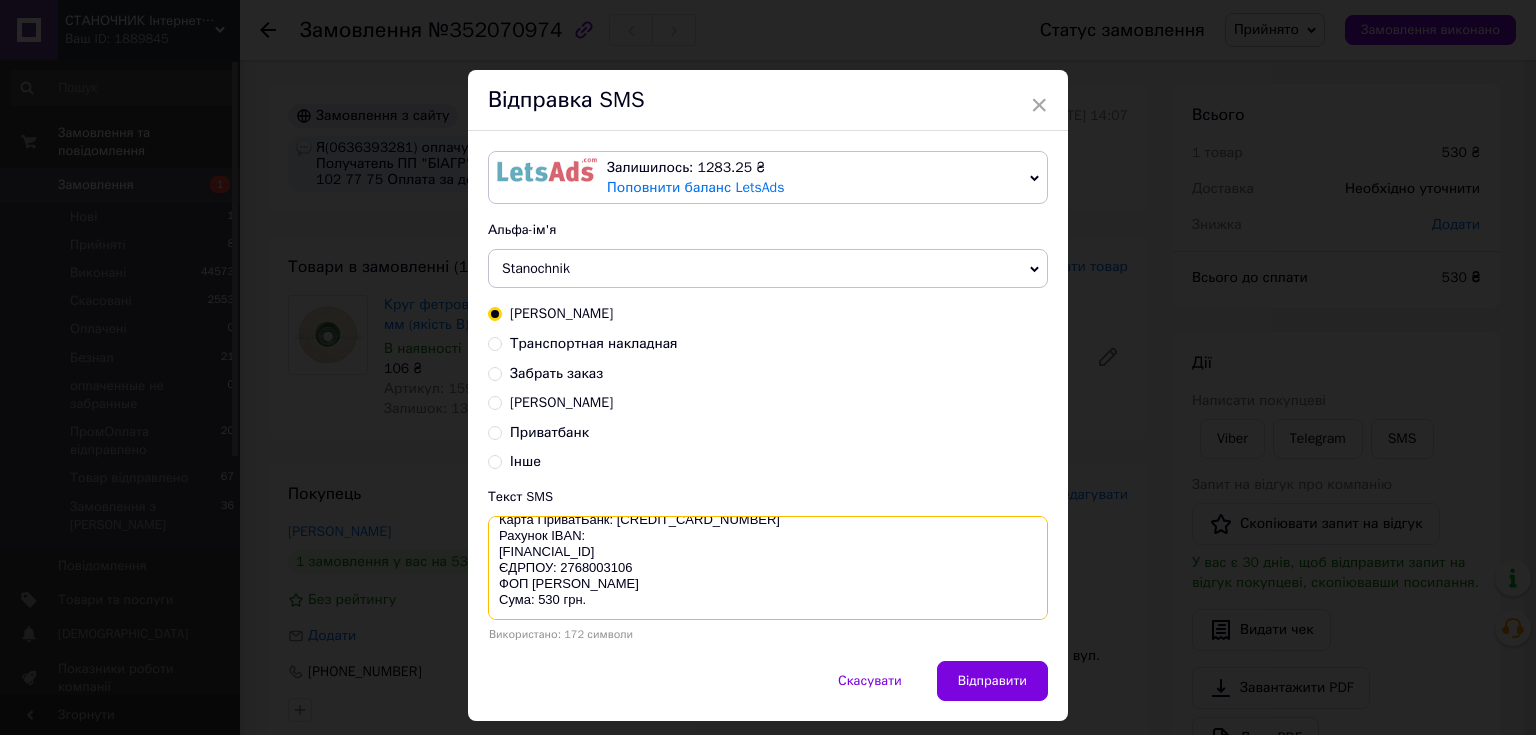 drag, startPoint x: 492, startPoint y: 533, endPoint x: 736, endPoint y: 626, distance: 261.1226 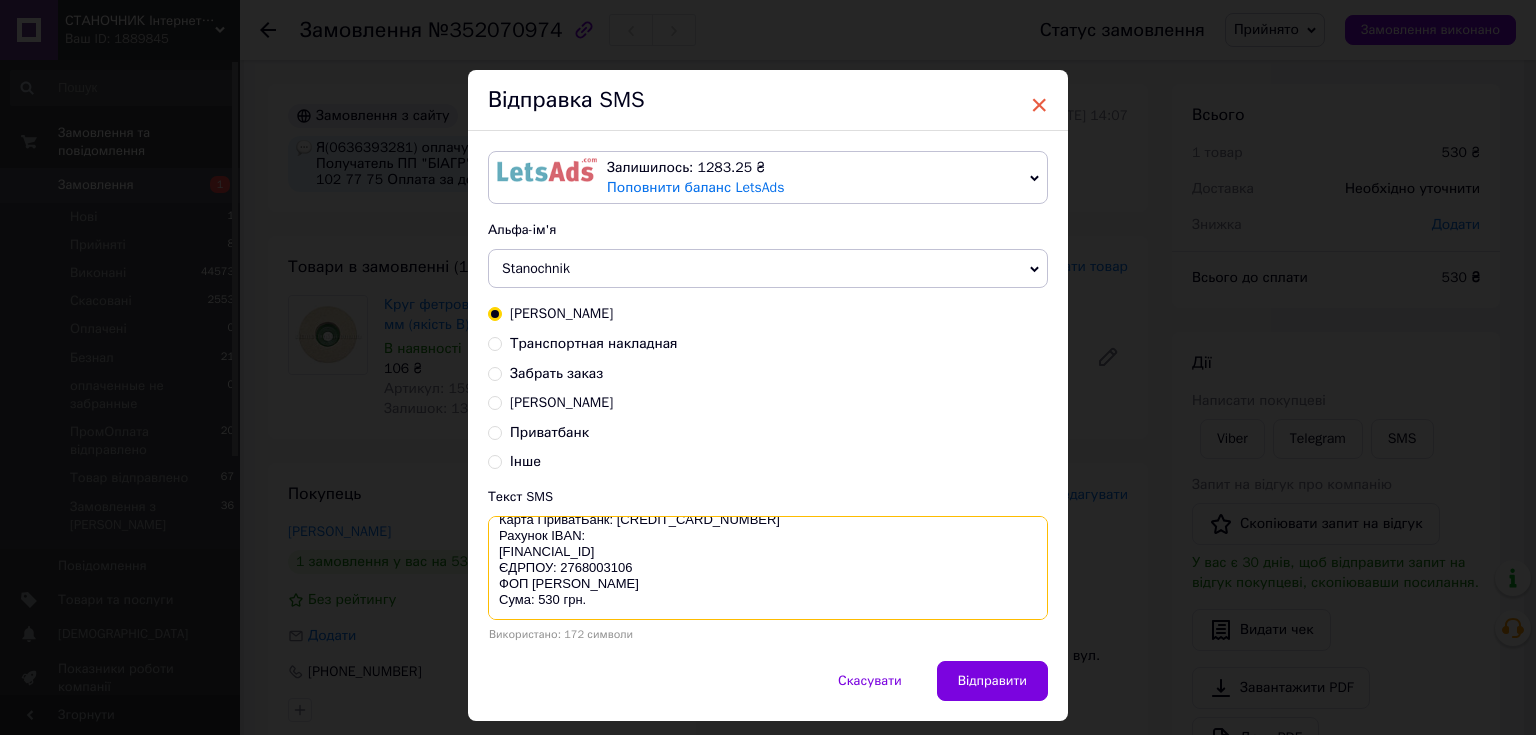type on "Оплата замовлення №352070974
Карта ПриватБанк: 4246001008507372
Рахунок IBAN:
UA113052990000026008031207156
ЄДРПОУ: 2768003106
ФОП Зінішина Олеся Анатоліївна
Сума: 530 грн." 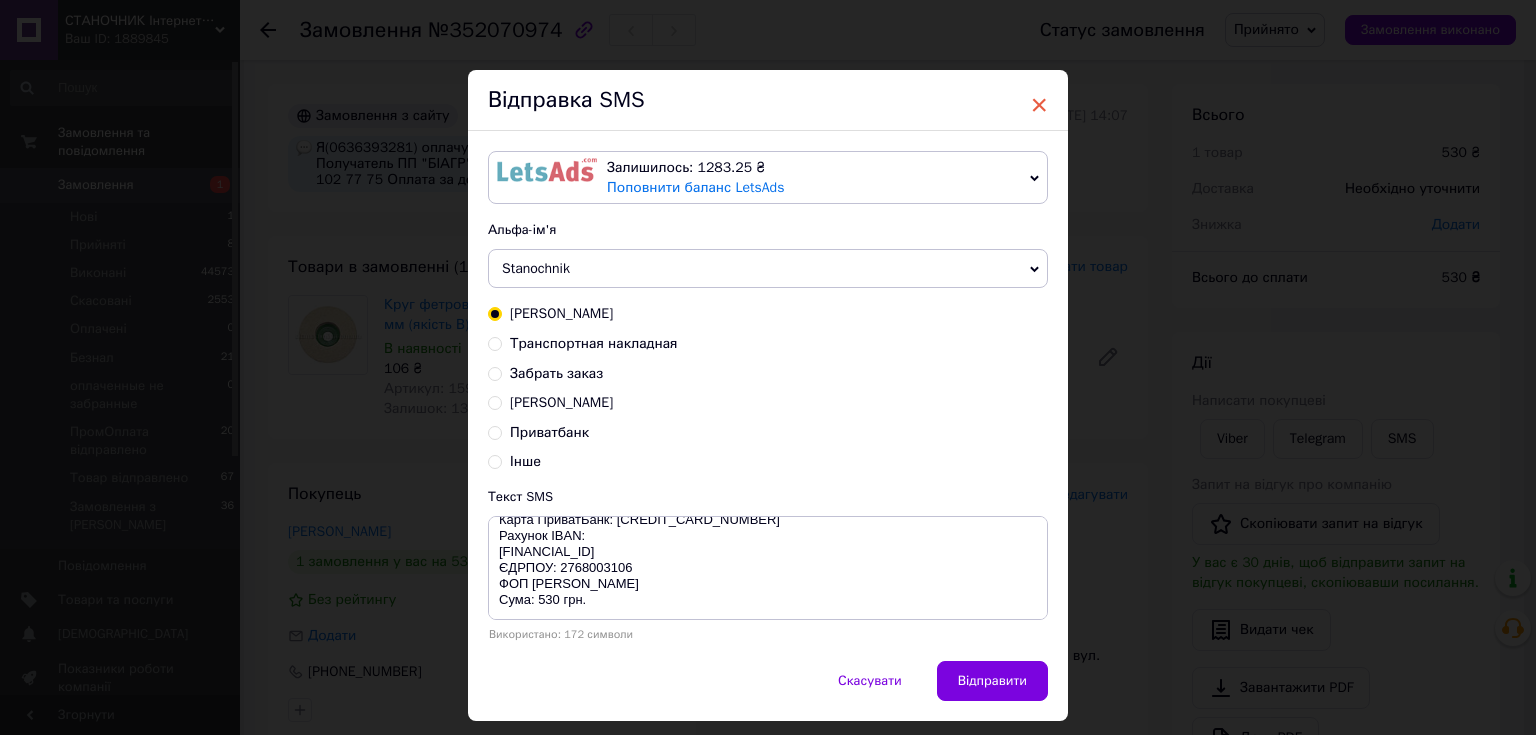 click on "×" at bounding box center (1039, 105) 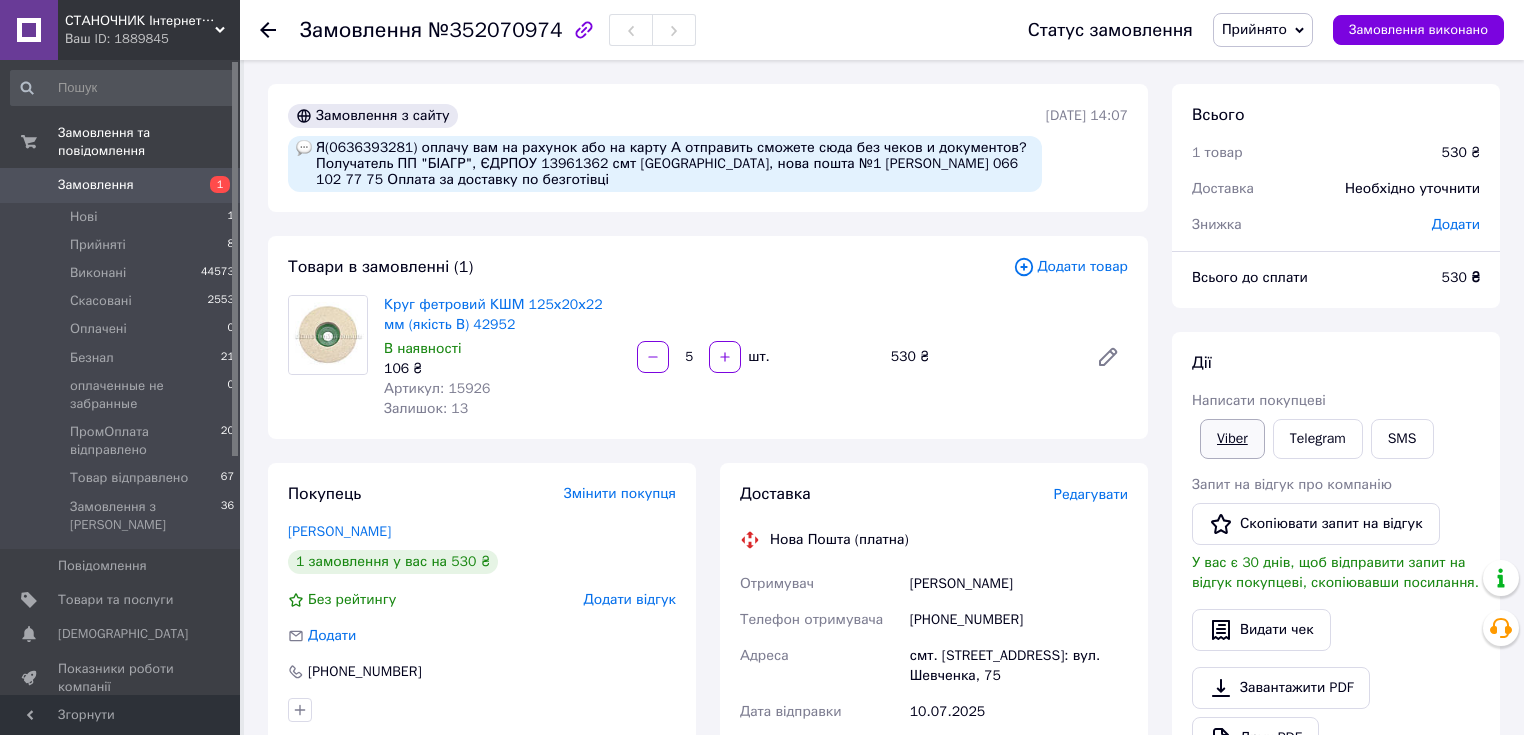 click on "Viber" at bounding box center (1232, 439) 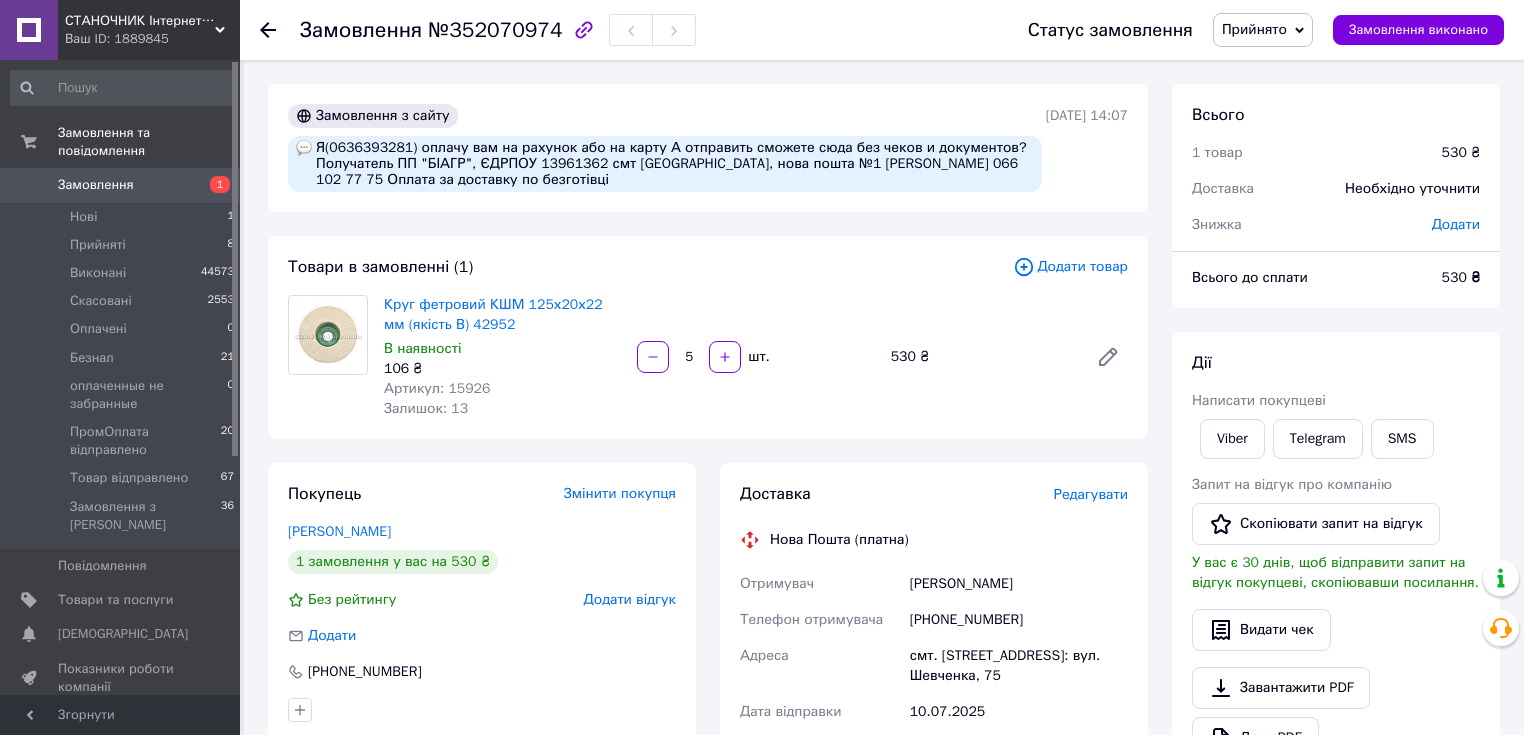 scroll, scrollTop: 240, scrollLeft: 0, axis: vertical 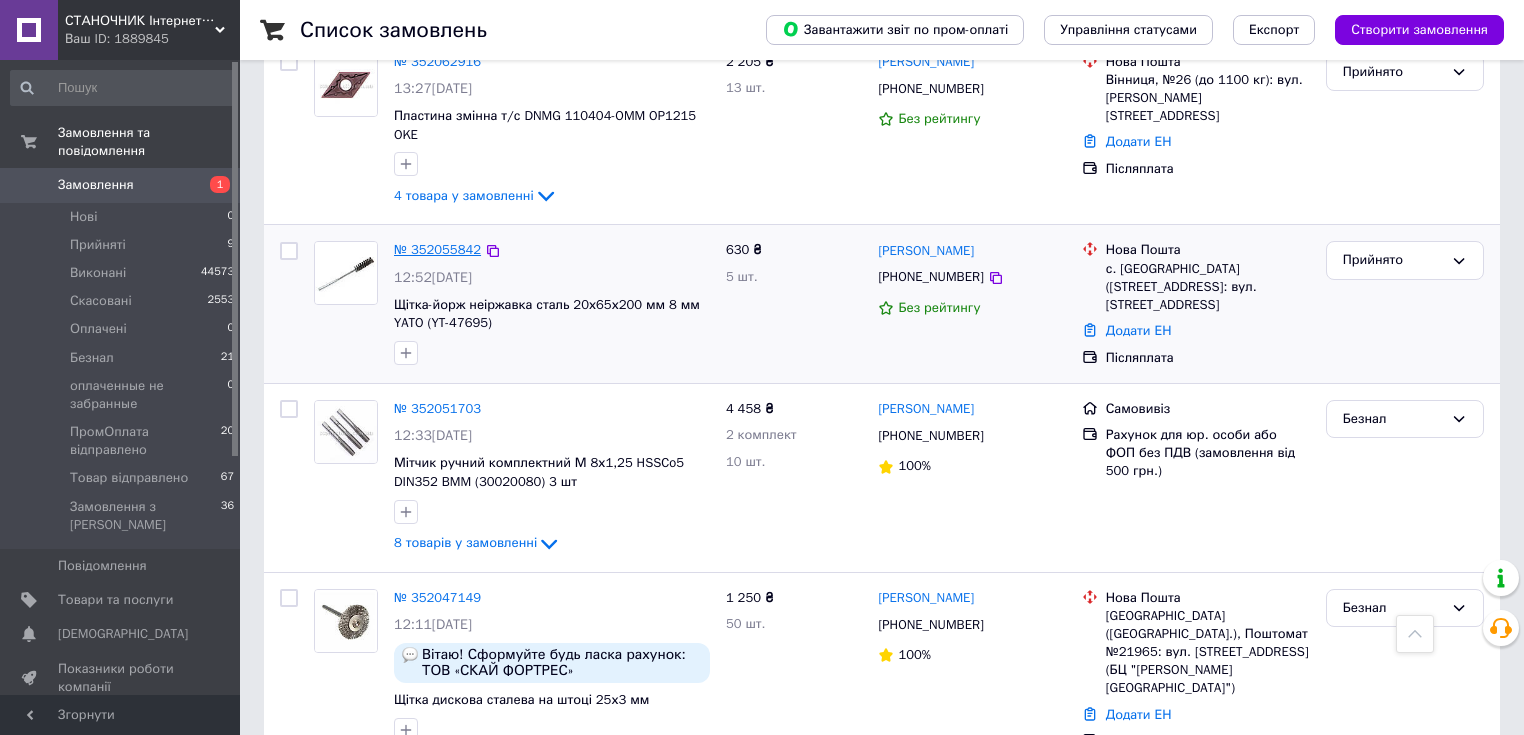 click on "№ 352055842" at bounding box center (437, 249) 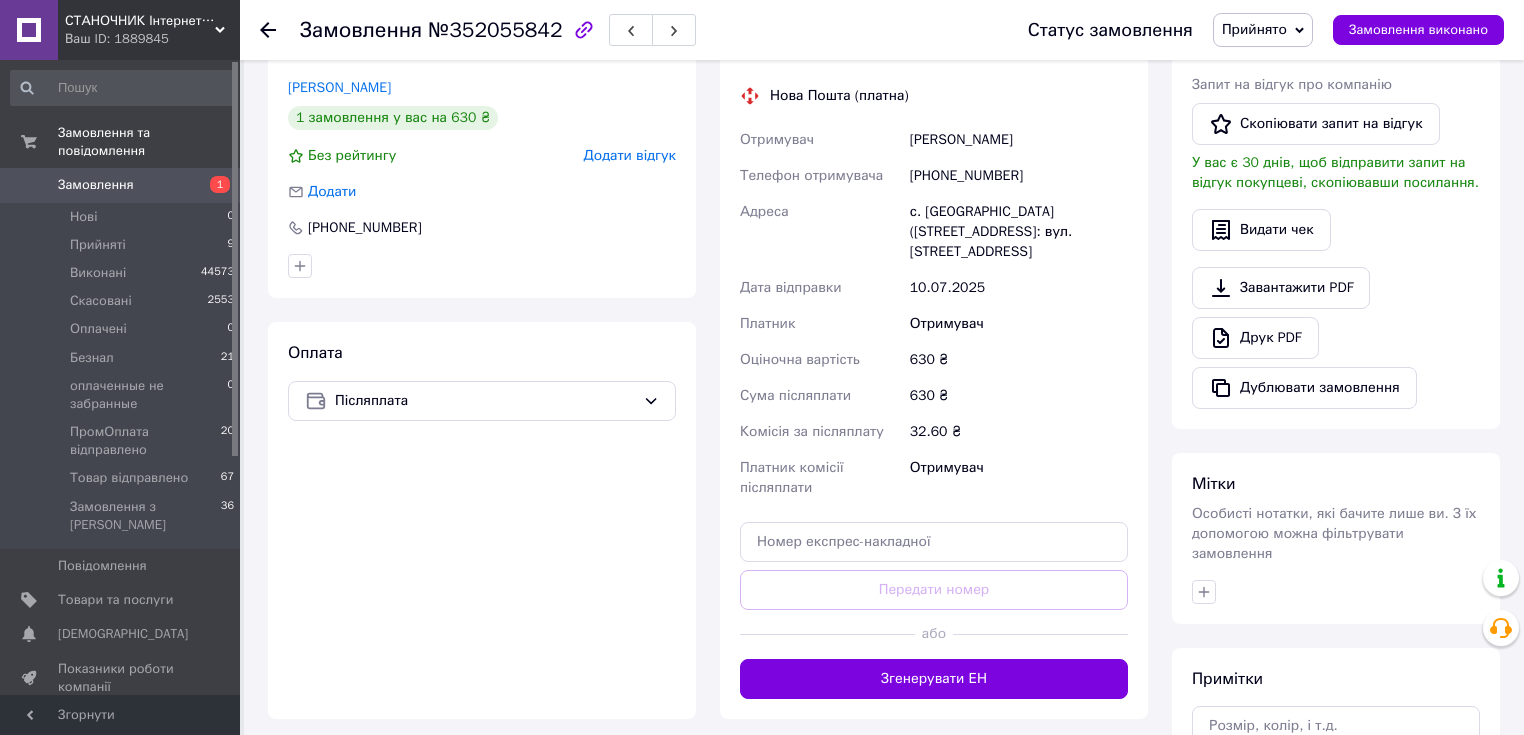 scroll, scrollTop: 320, scrollLeft: 0, axis: vertical 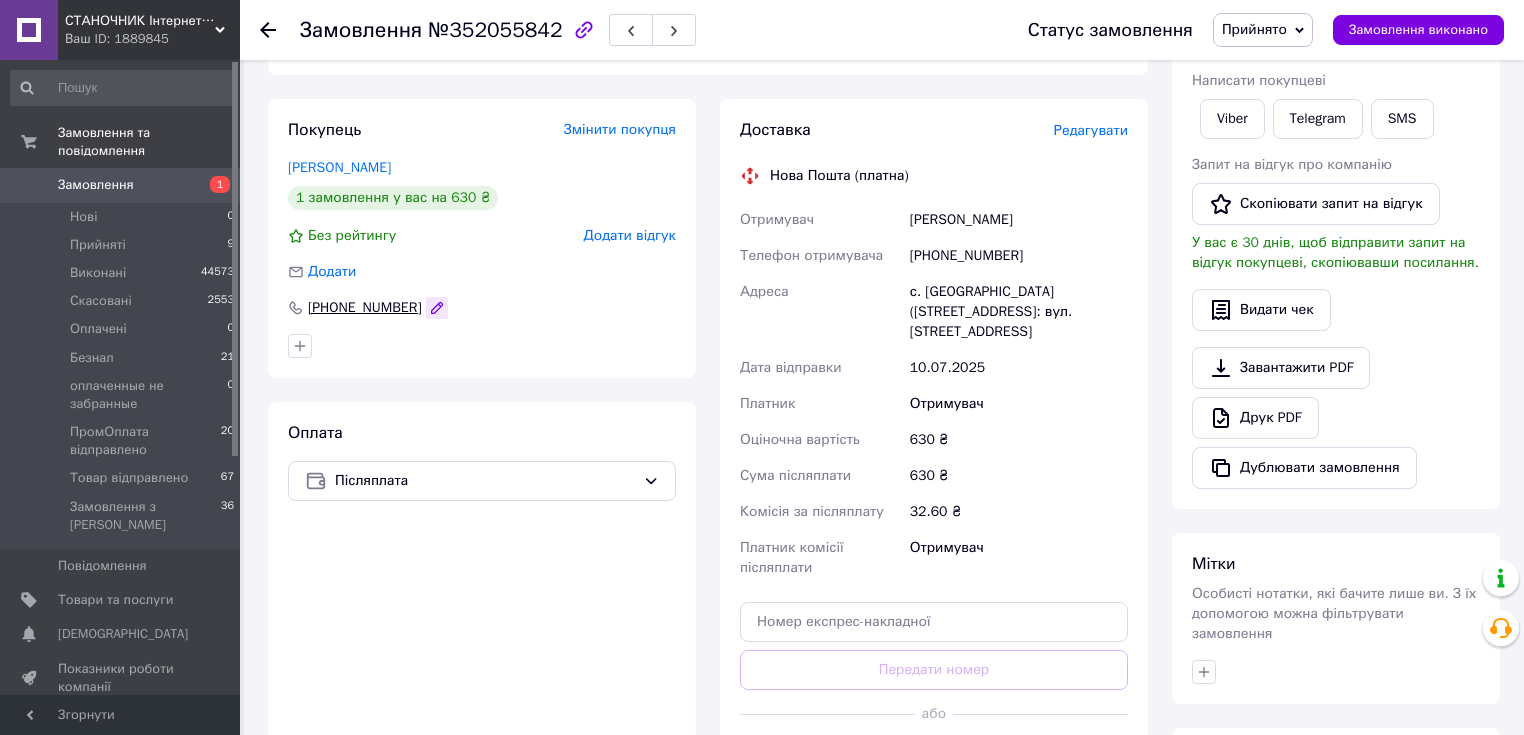 click 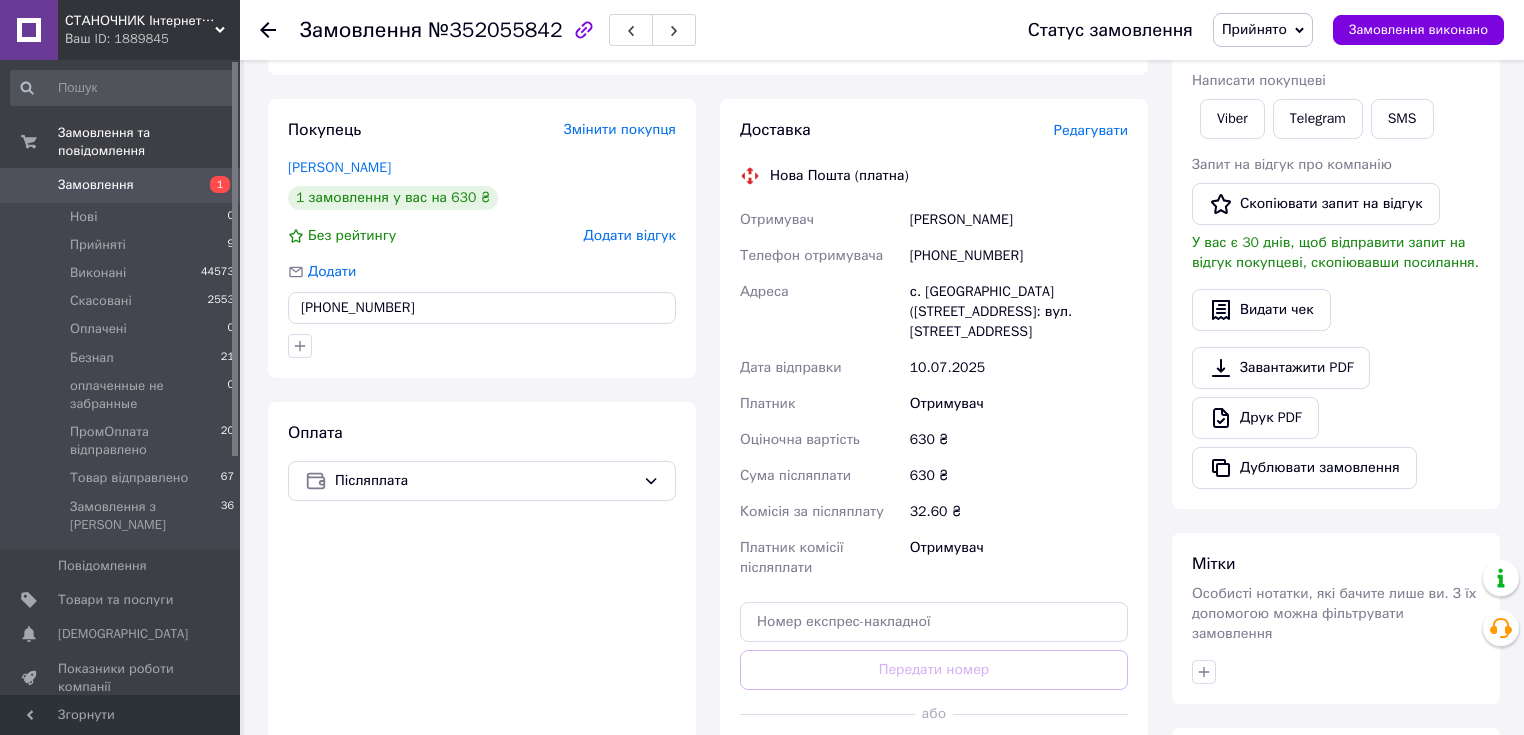 drag, startPoint x: 418, startPoint y: 289, endPoint x: 326, endPoint y: 290, distance: 92.00543 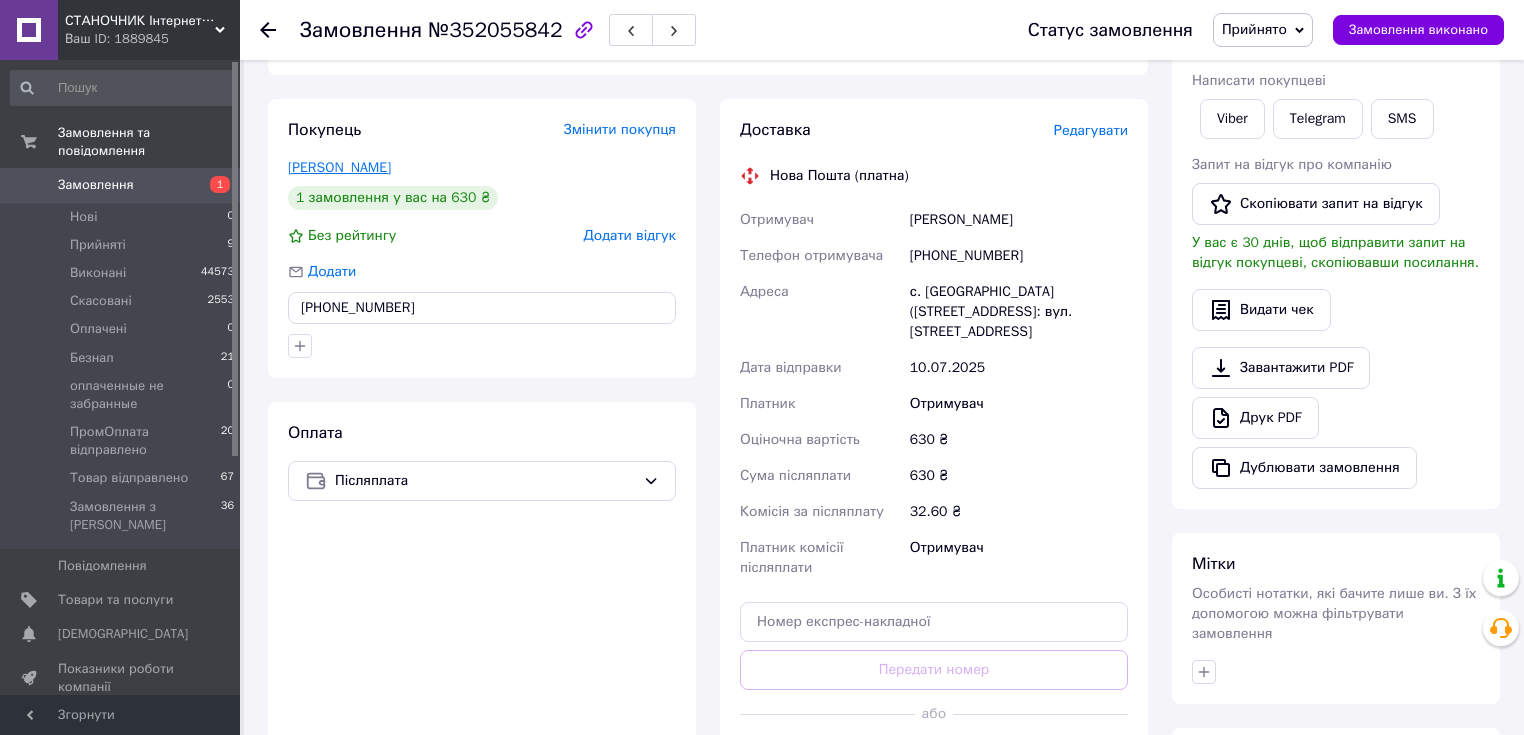 drag, startPoint x: 400, startPoint y: 146, endPoint x: 304, endPoint y: 145, distance: 96.00521 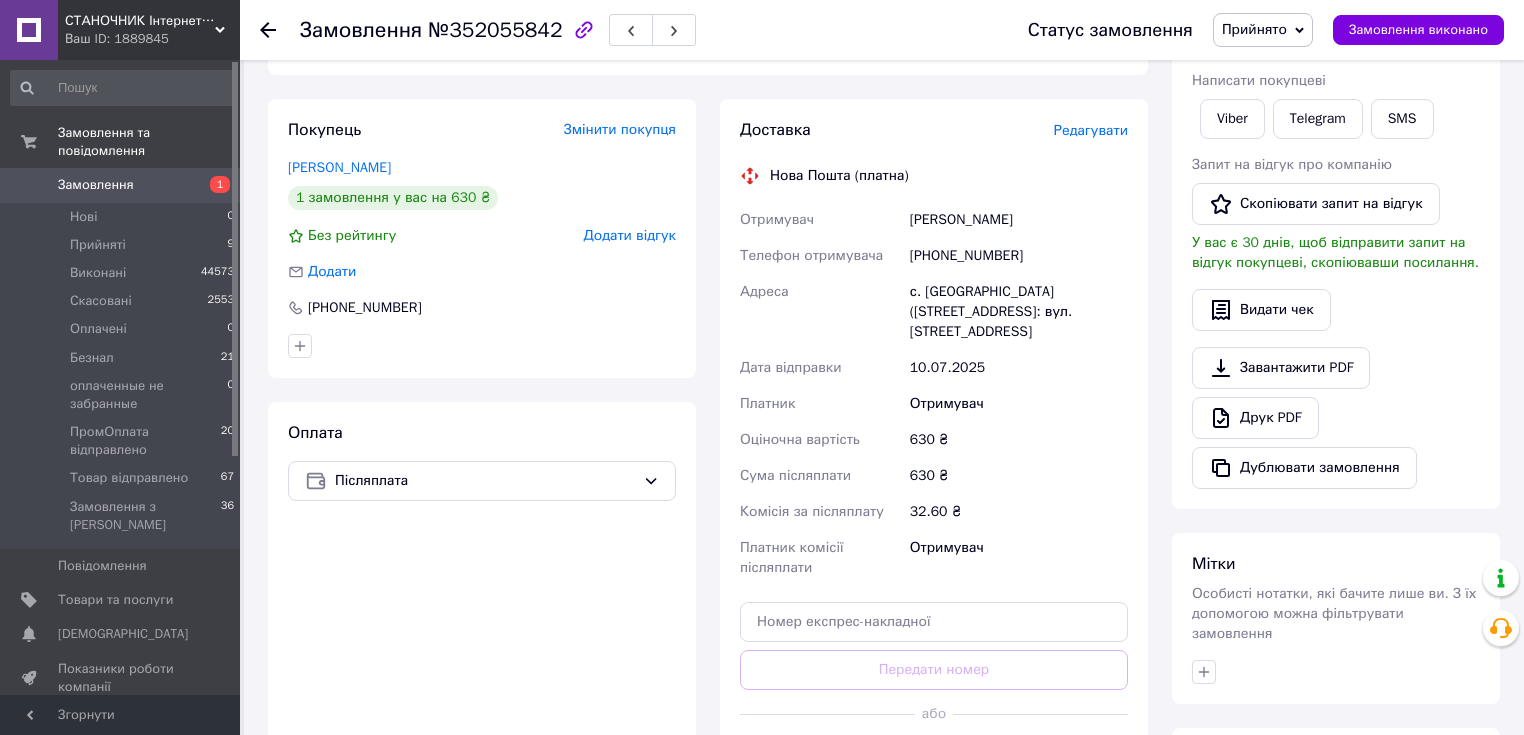 drag, startPoint x: 479, startPoint y: 358, endPoint x: 456, endPoint y: 325, distance: 40.22437 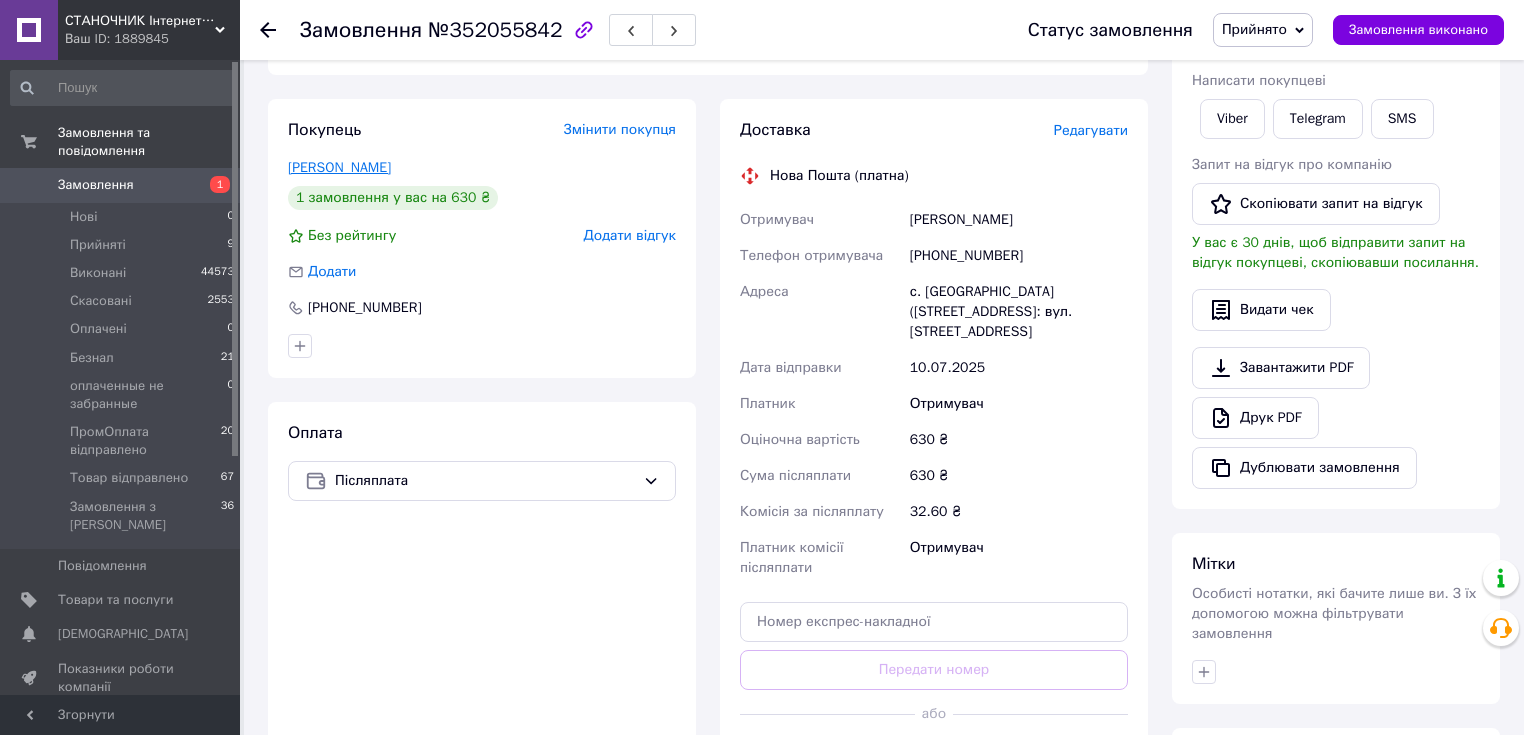 drag, startPoint x: 401, startPoint y: 140, endPoint x: 294, endPoint y: 145, distance: 107.11676 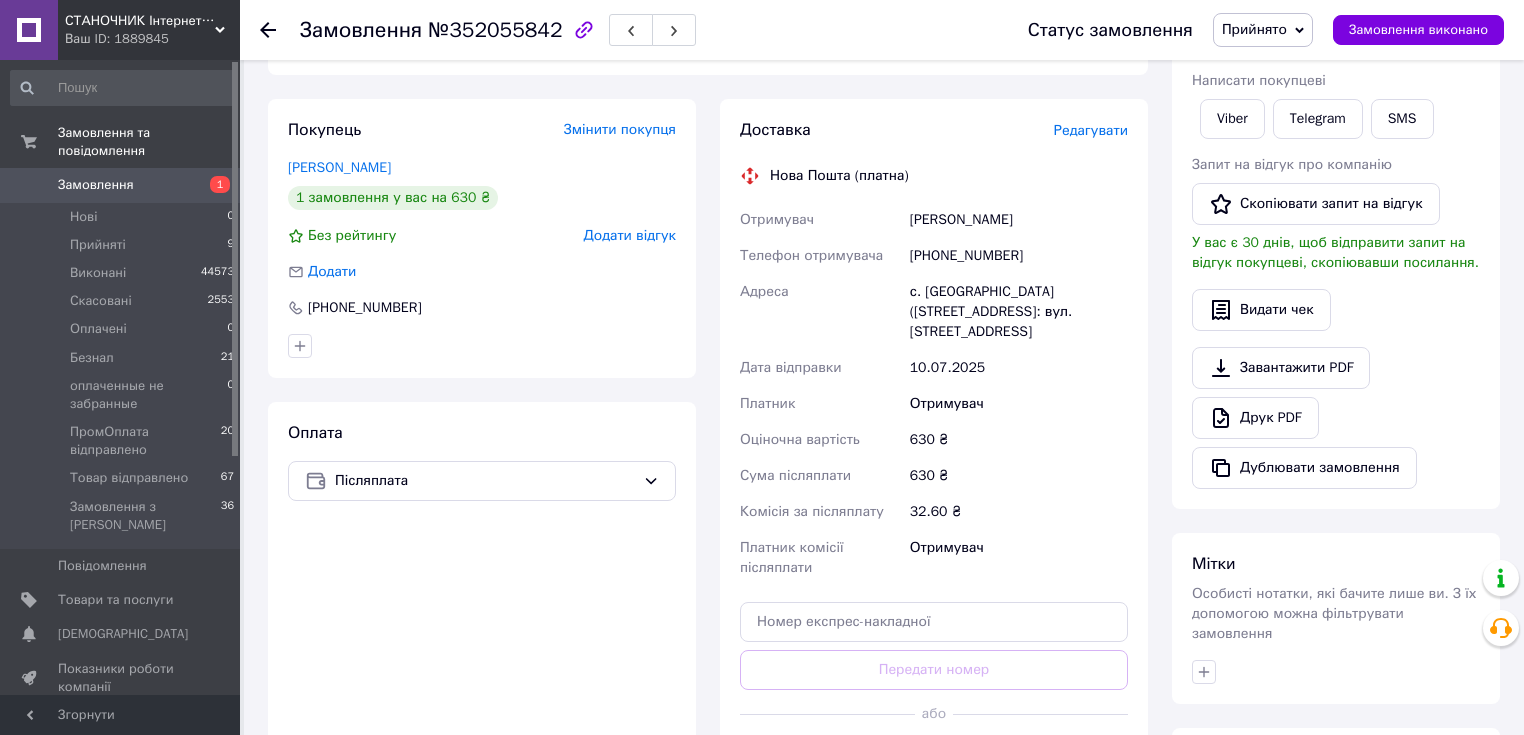 scroll, scrollTop: 640, scrollLeft: 0, axis: vertical 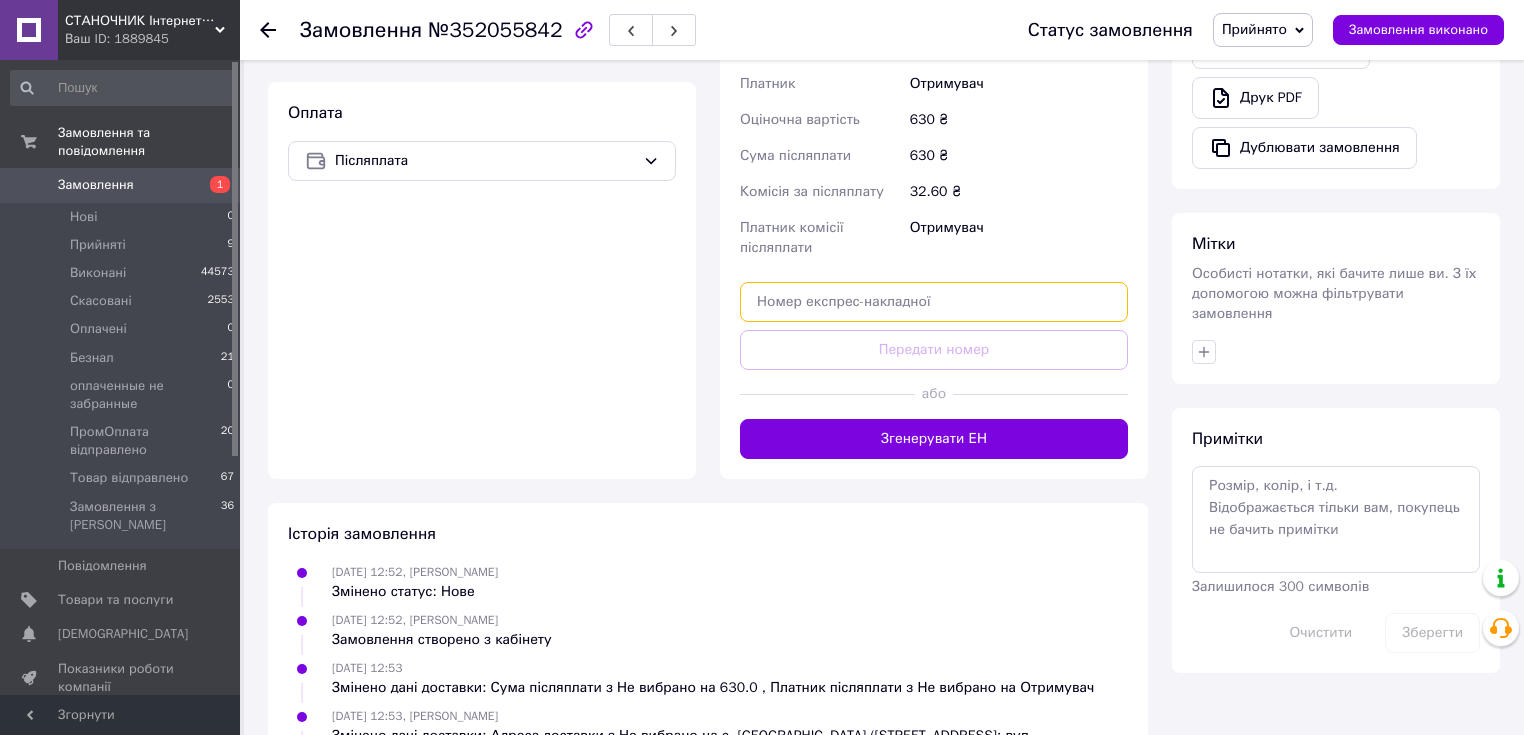 click at bounding box center [934, 302] 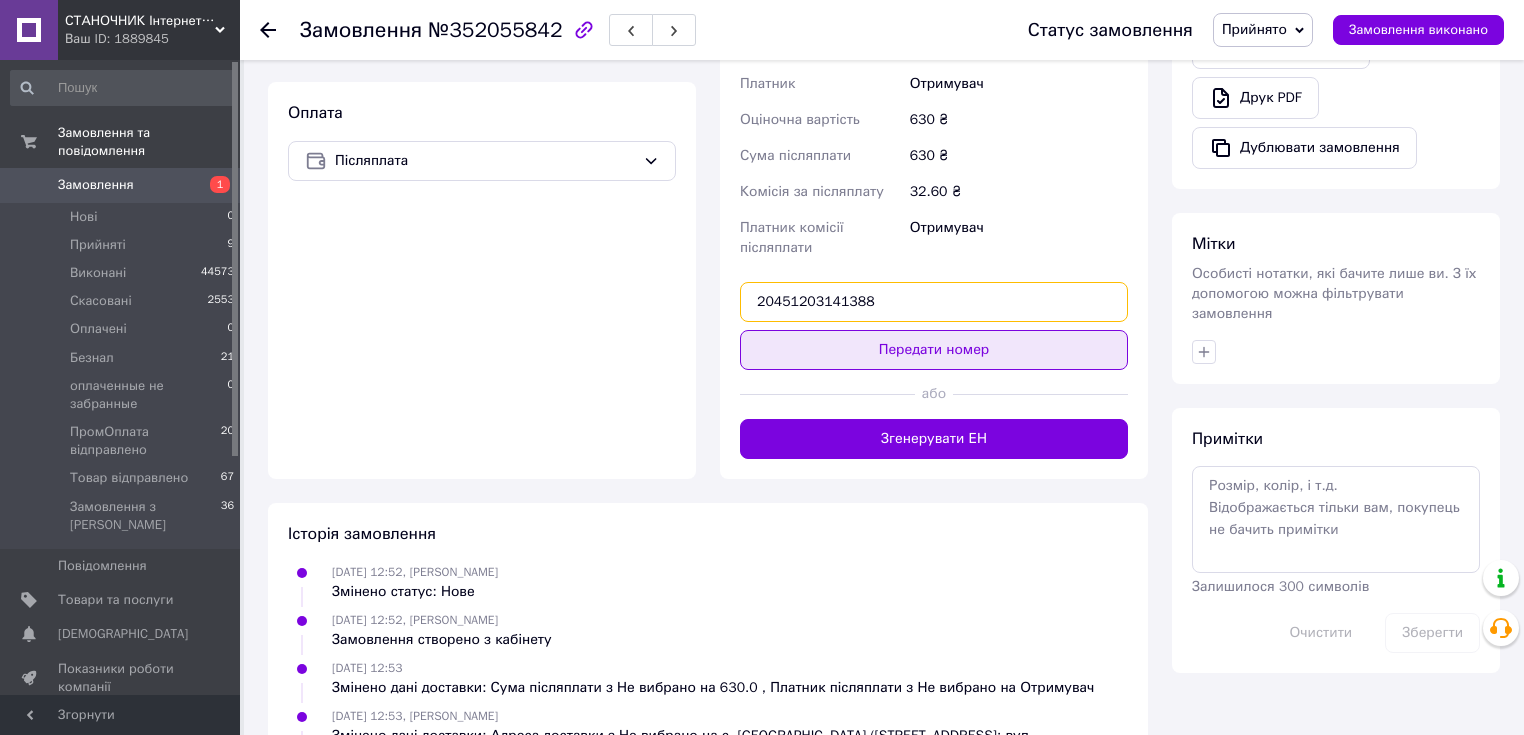 type on "20451203141388" 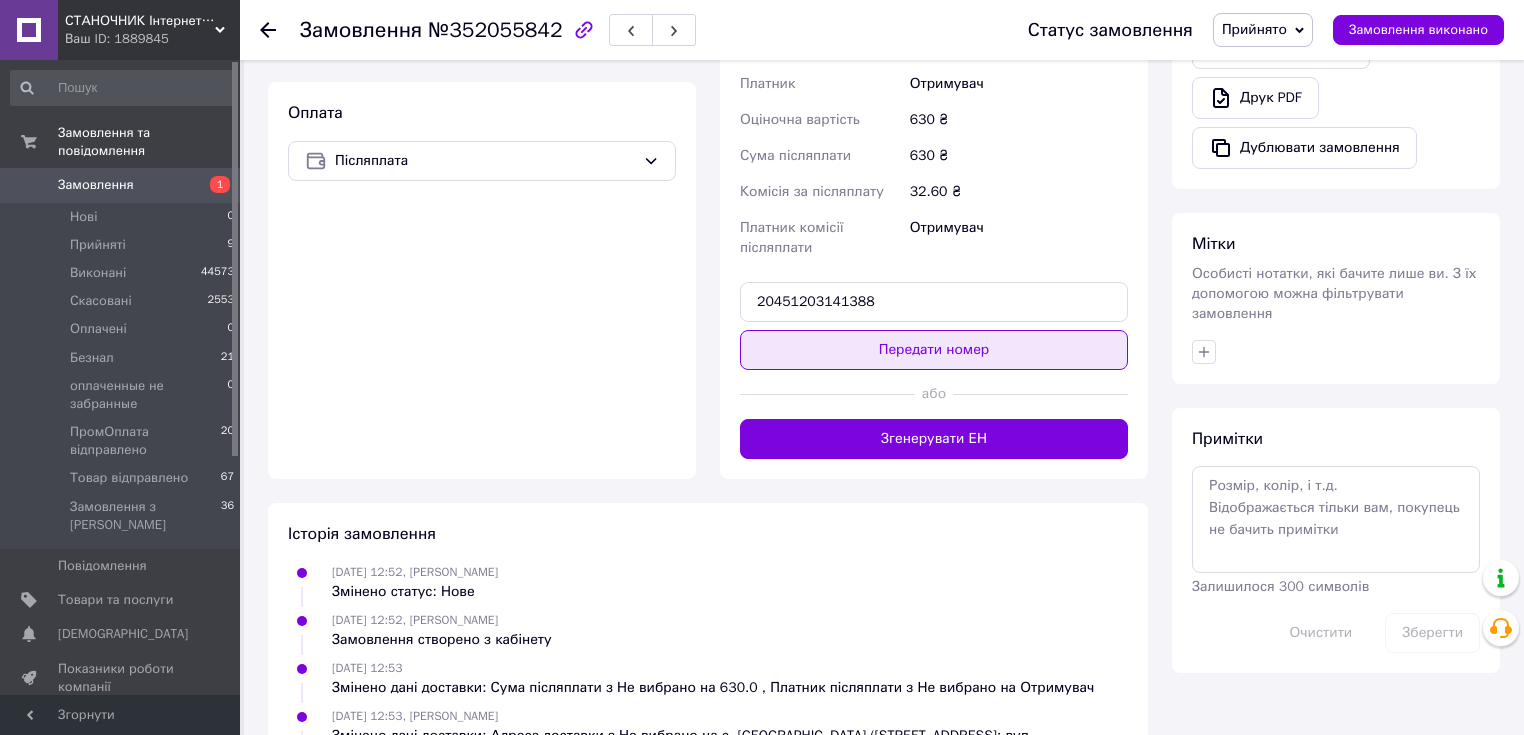click on "Передати номер" at bounding box center (934, 350) 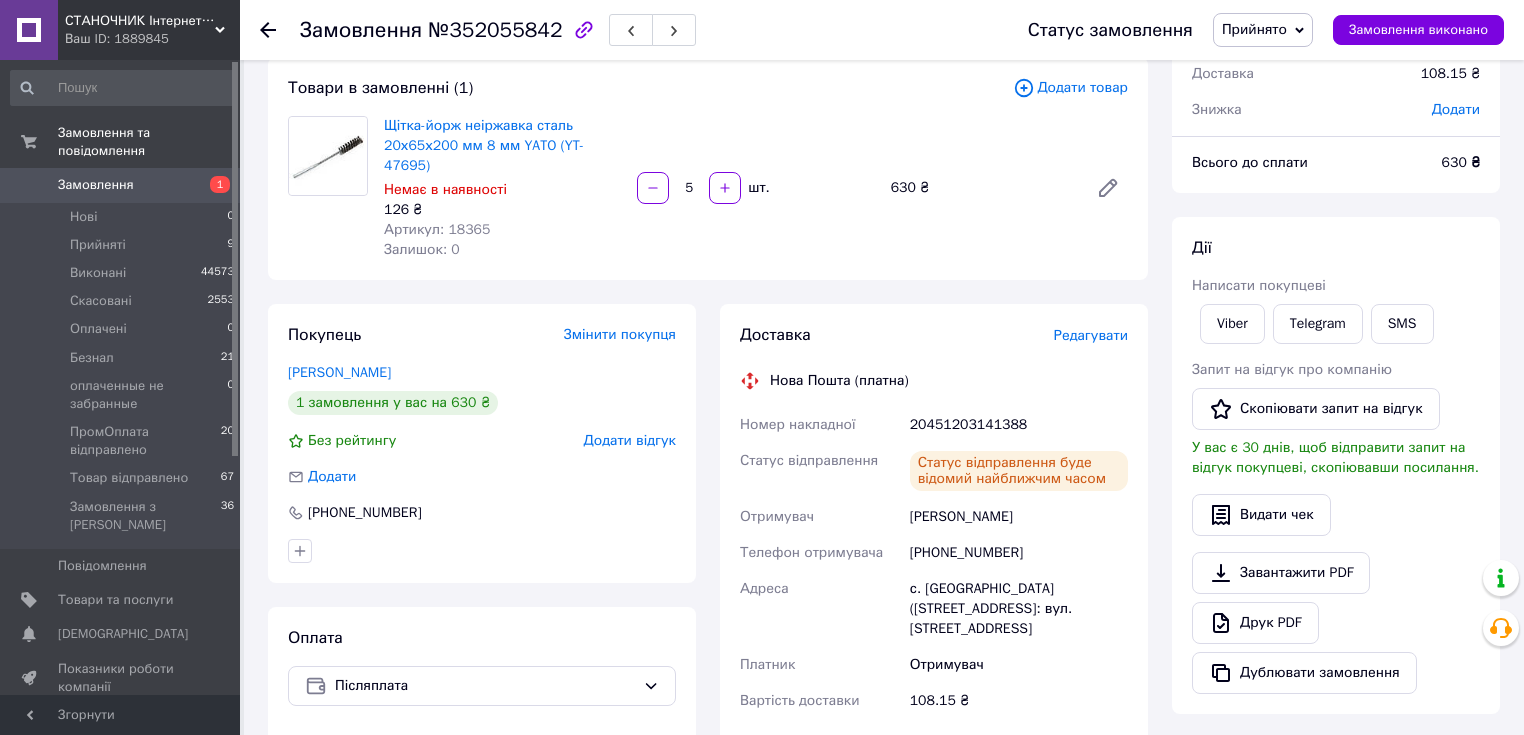 scroll, scrollTop: 35, scrollLeft: 0, axis: vertical 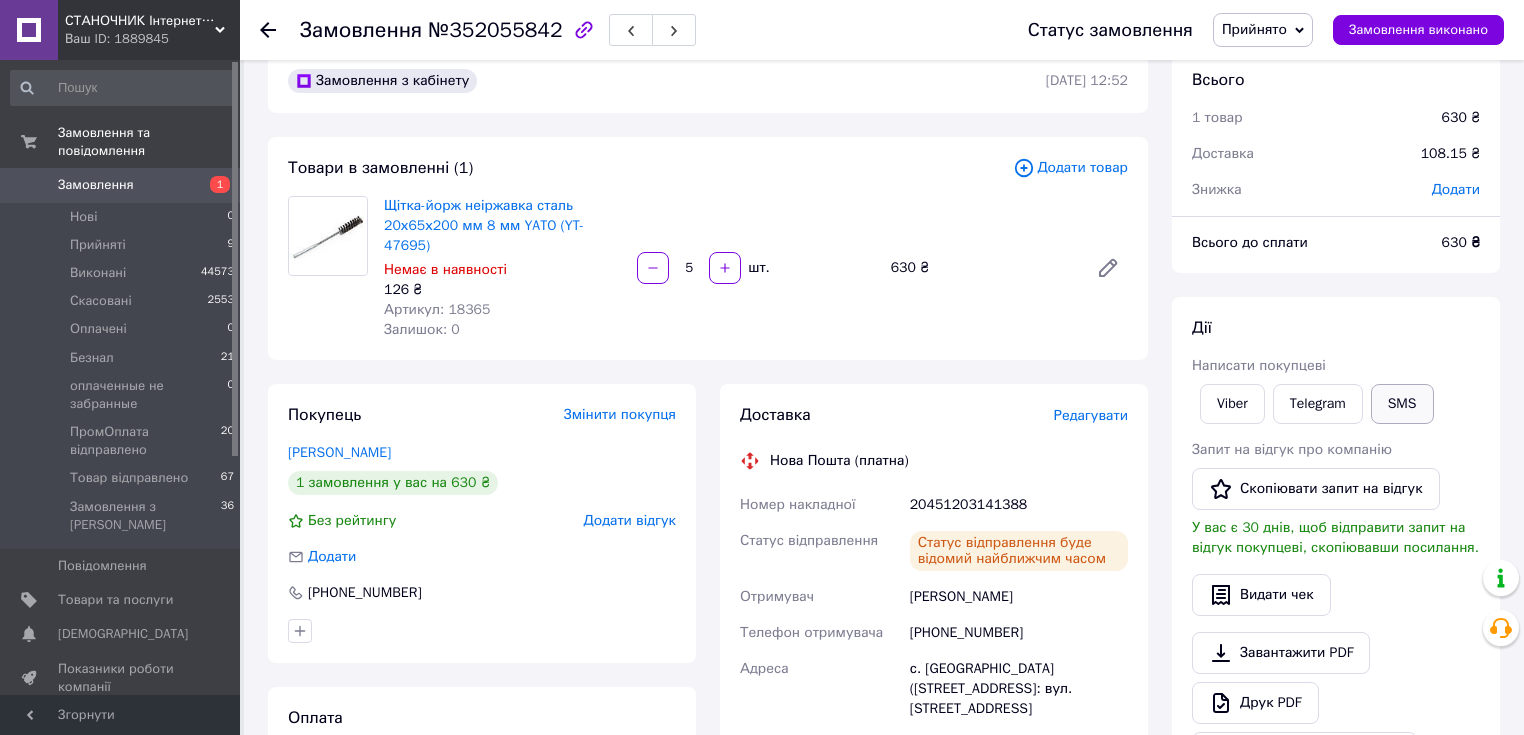 click on "SMS" at bounding box center [1402, 404] 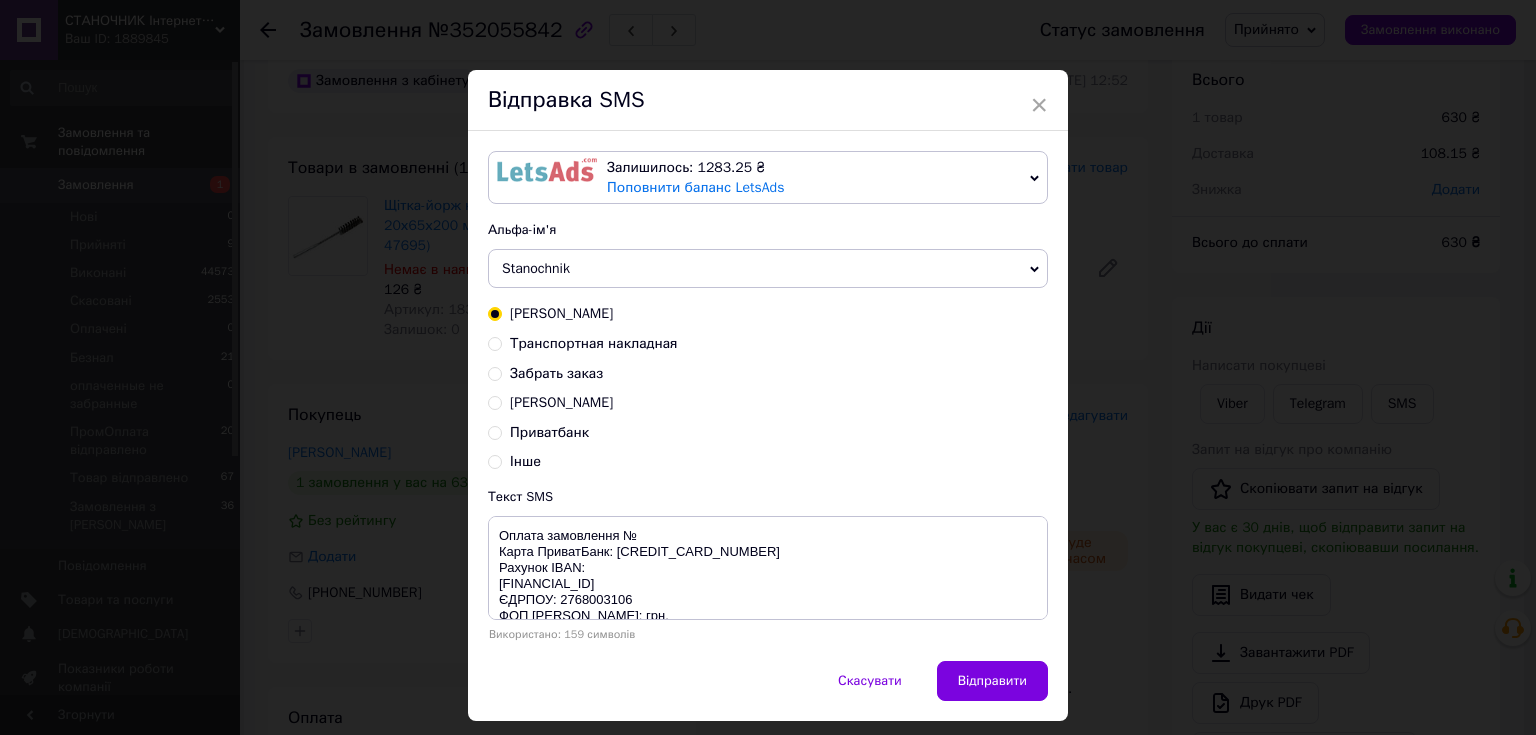 click on "Транспортная накладная" at bounding box center (594, 343) 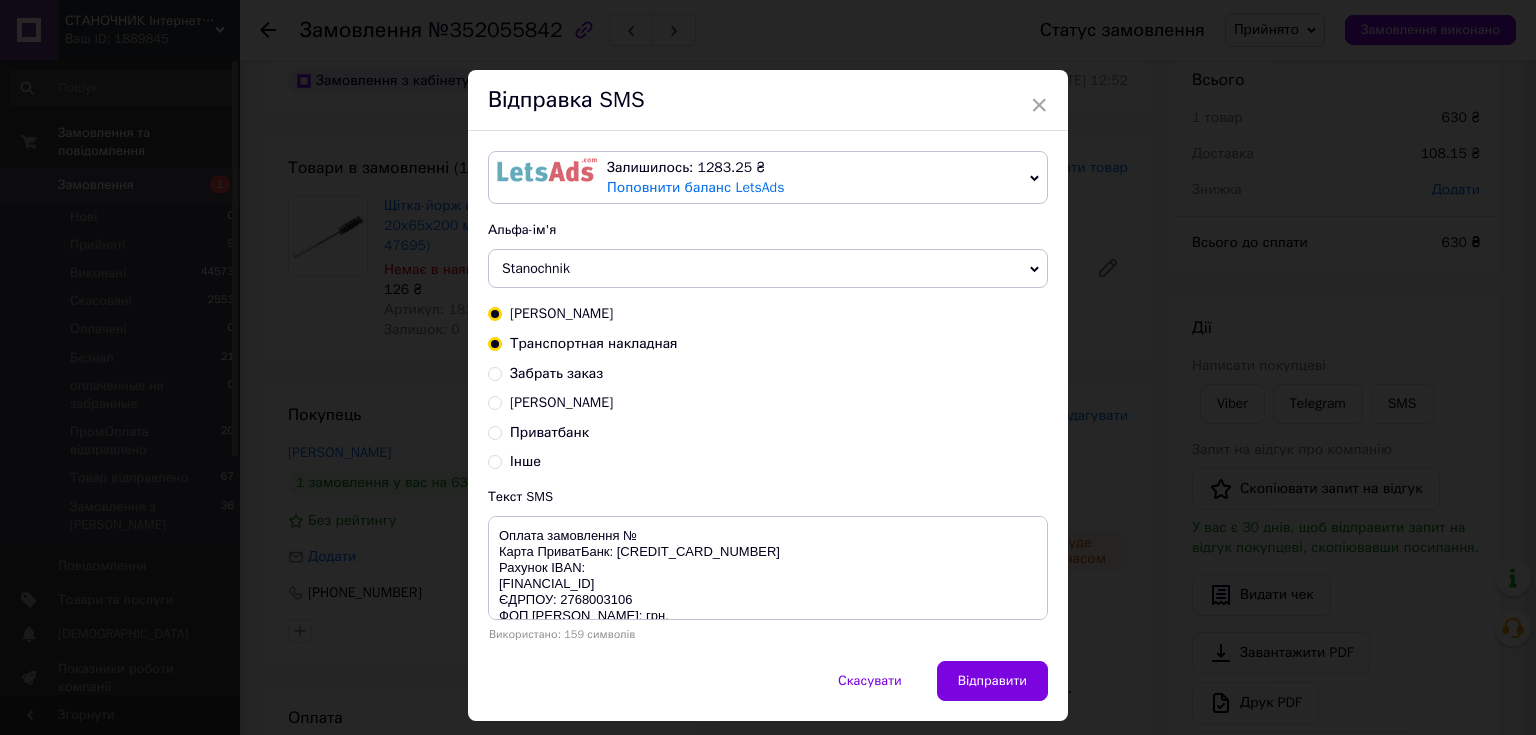 radio on "true" 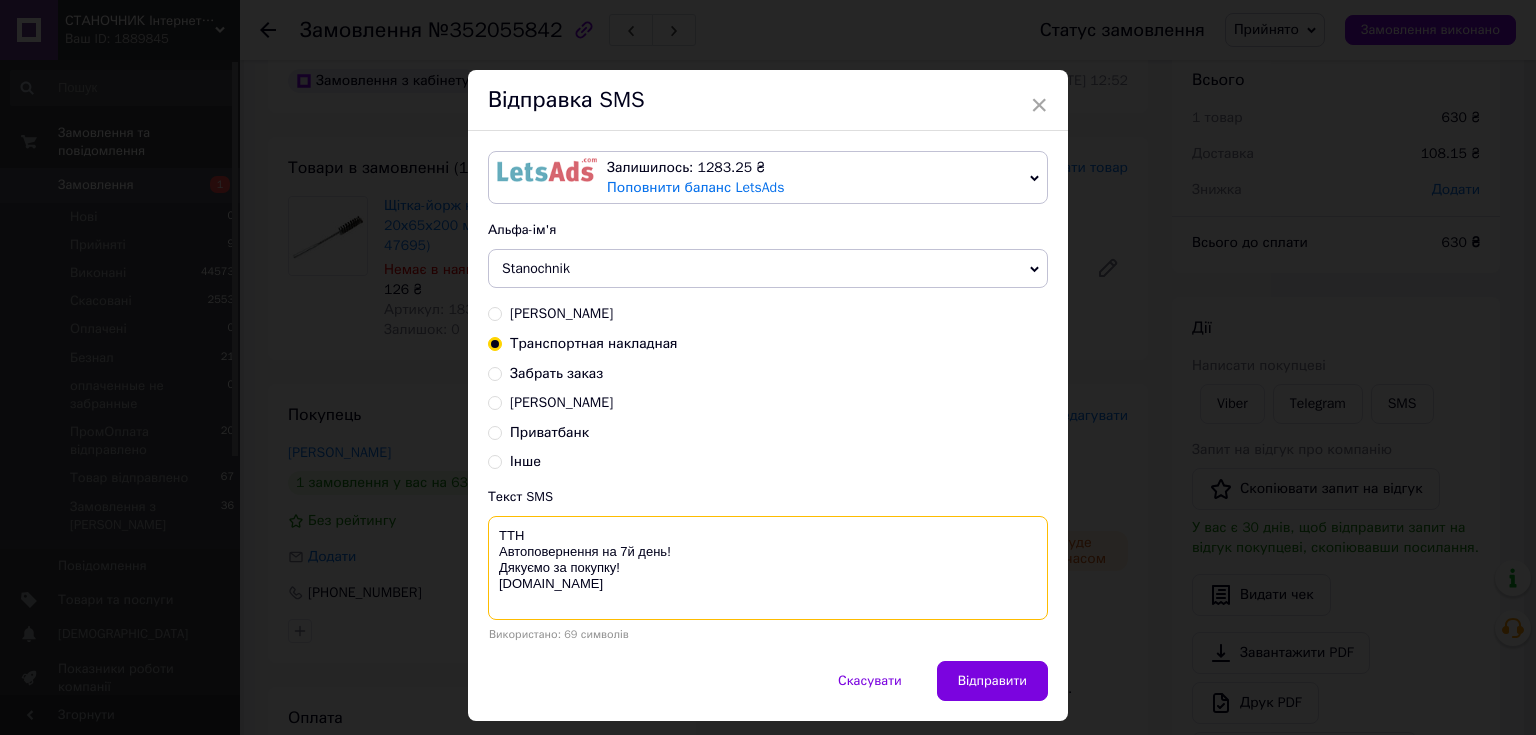 click on "ТТН
Автоповернення на 7й день!
Дякуємо за покупку!
[DOMAIN_NAME]" at bounding box center [768, 568] 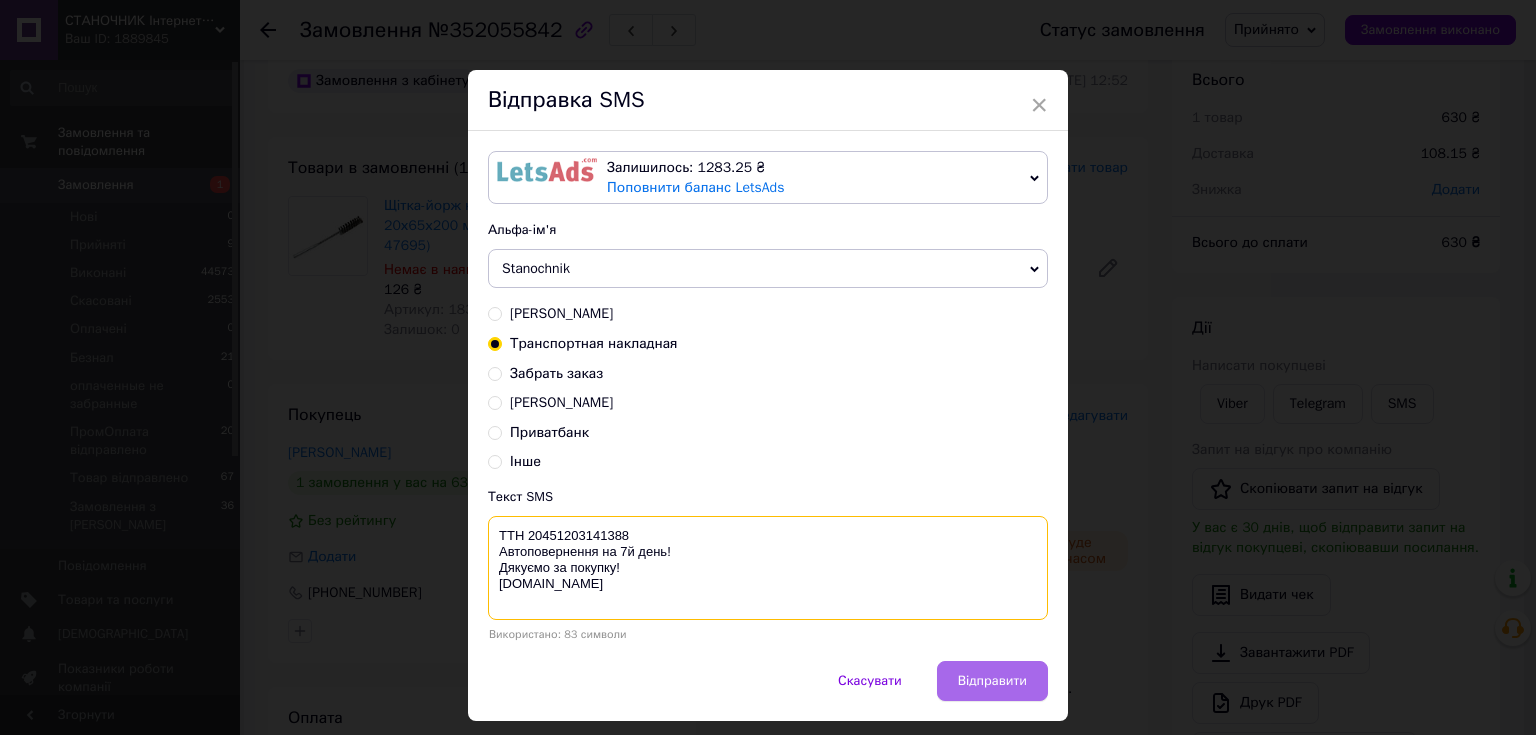type on "ТТН 20451203141388
Автоповернення на 7й день!
Дякуємо за покупку!
stanochnik.com.ua" 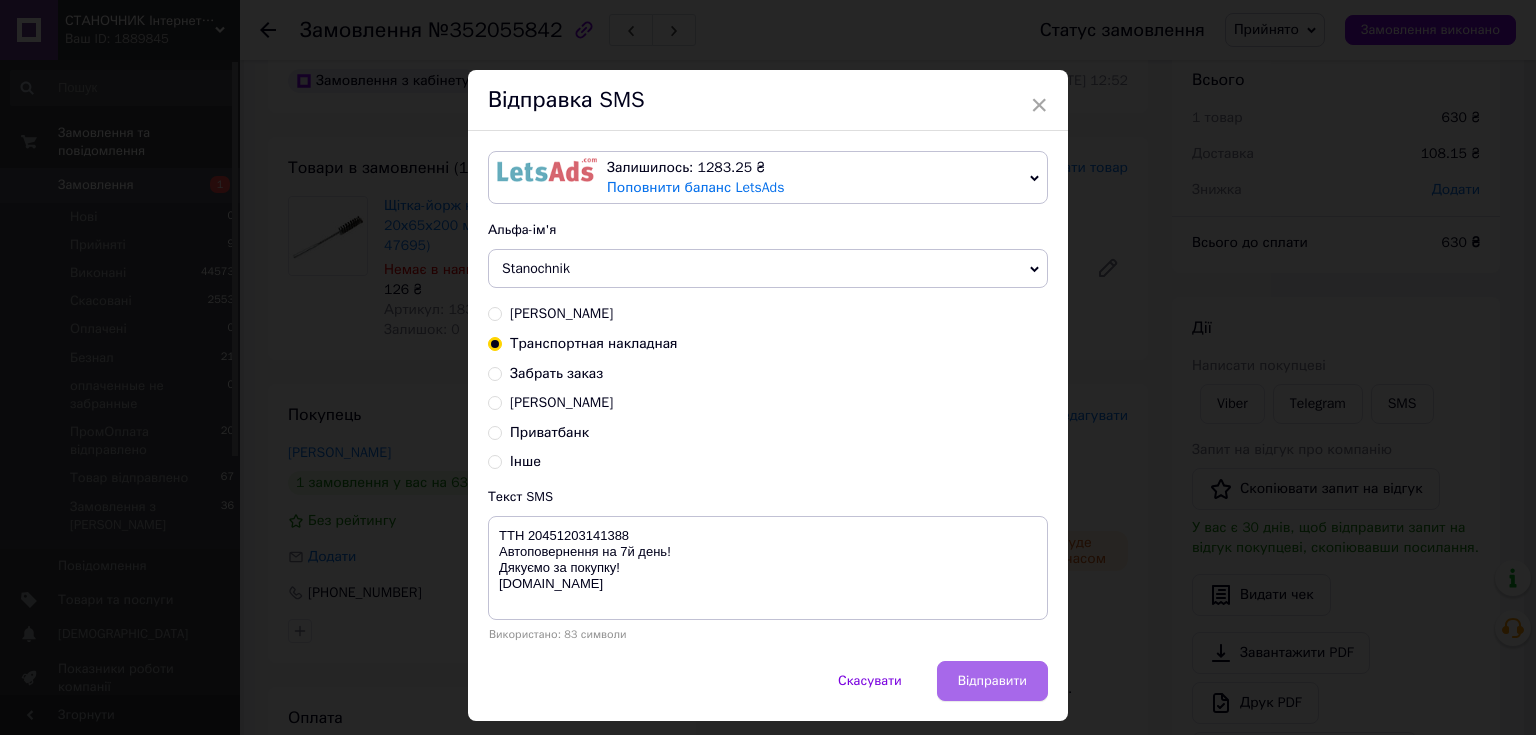 click on "Відправити" at bounding box center [992, 681] 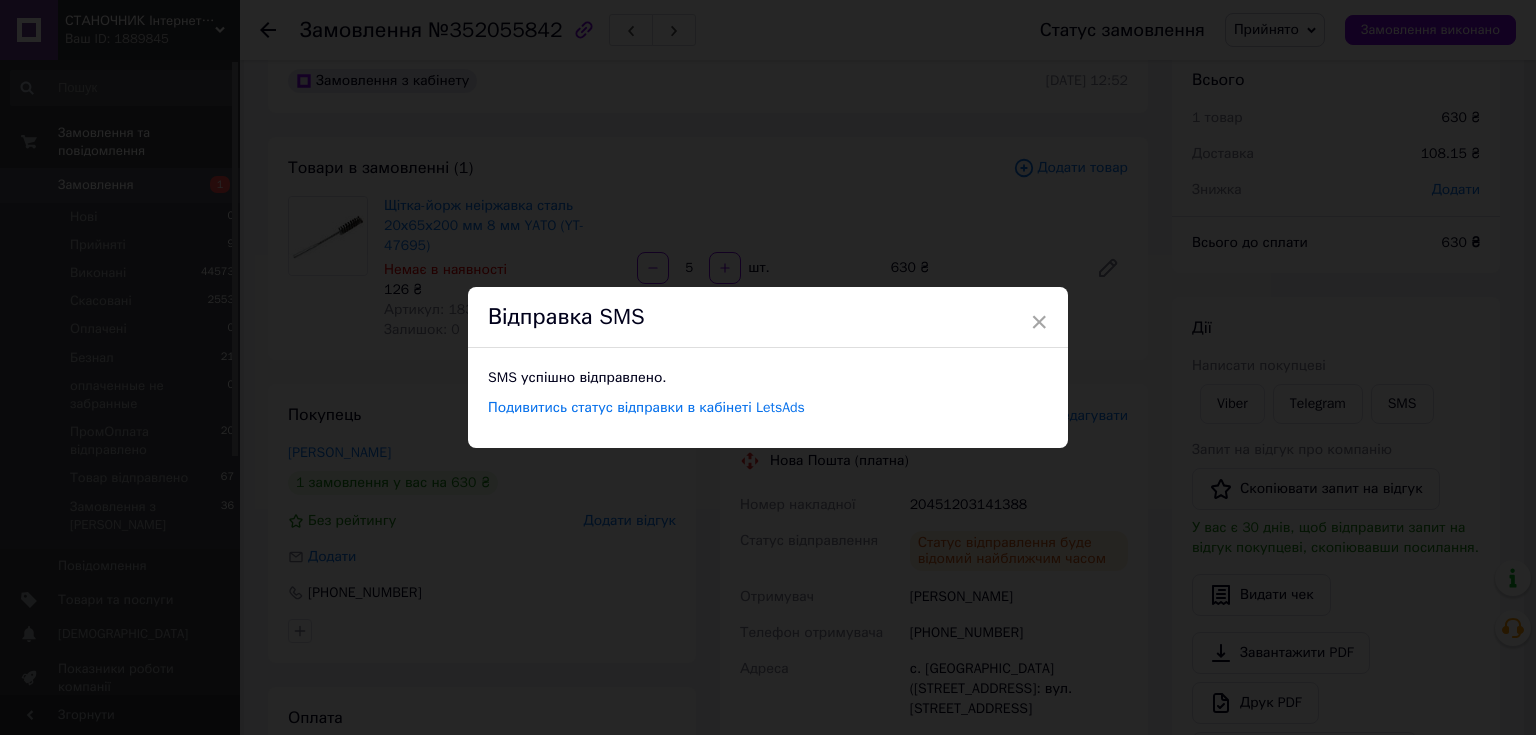 click on "× Відправка SMS SMS успішно відправлено. Подивитись статус відправки в кабінеті LetsAds" at bounding box center (768, 367) 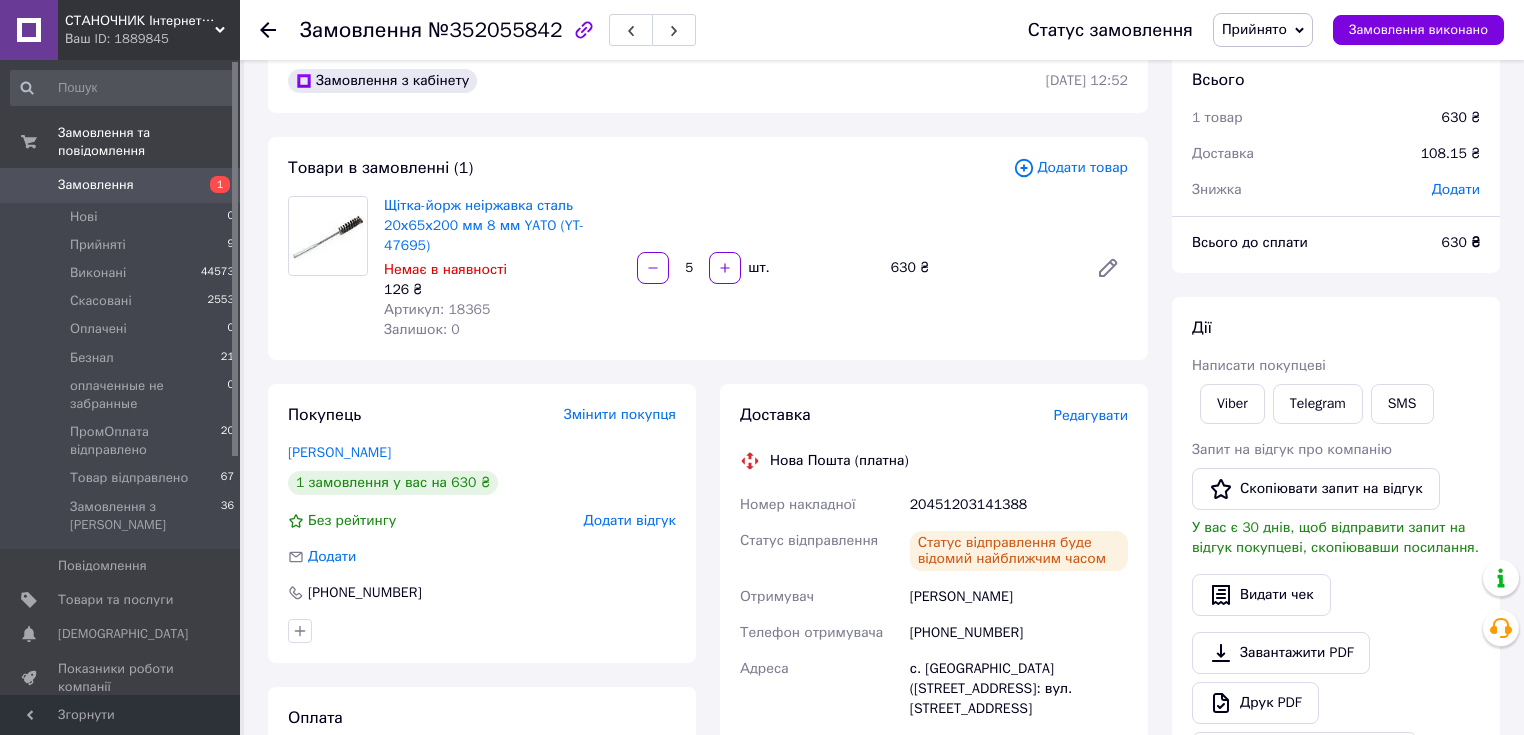 click on "Прийнято" at bounding box center (1254, 29) 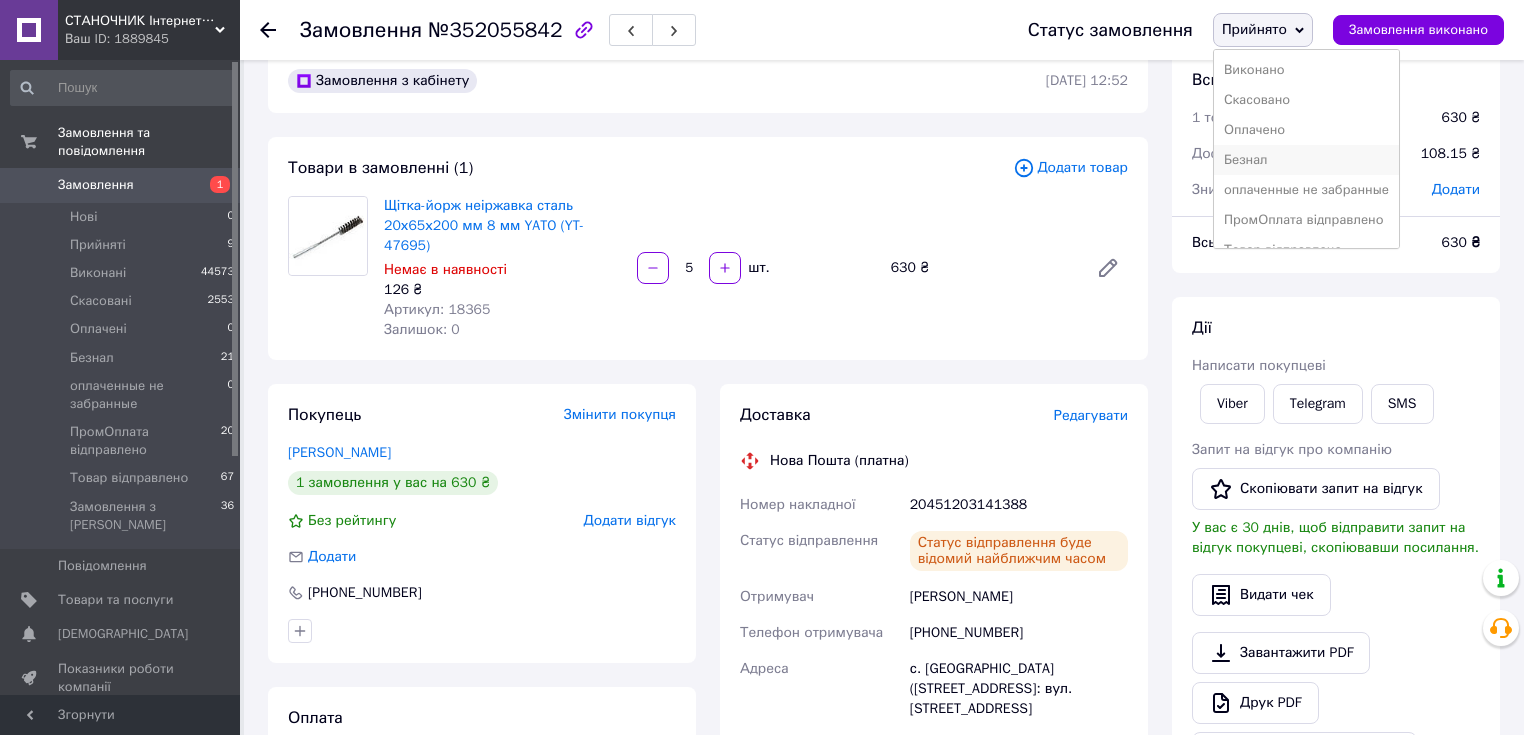 scroll, scrollTop: 21, scrollLeft: 0, axis: vertical 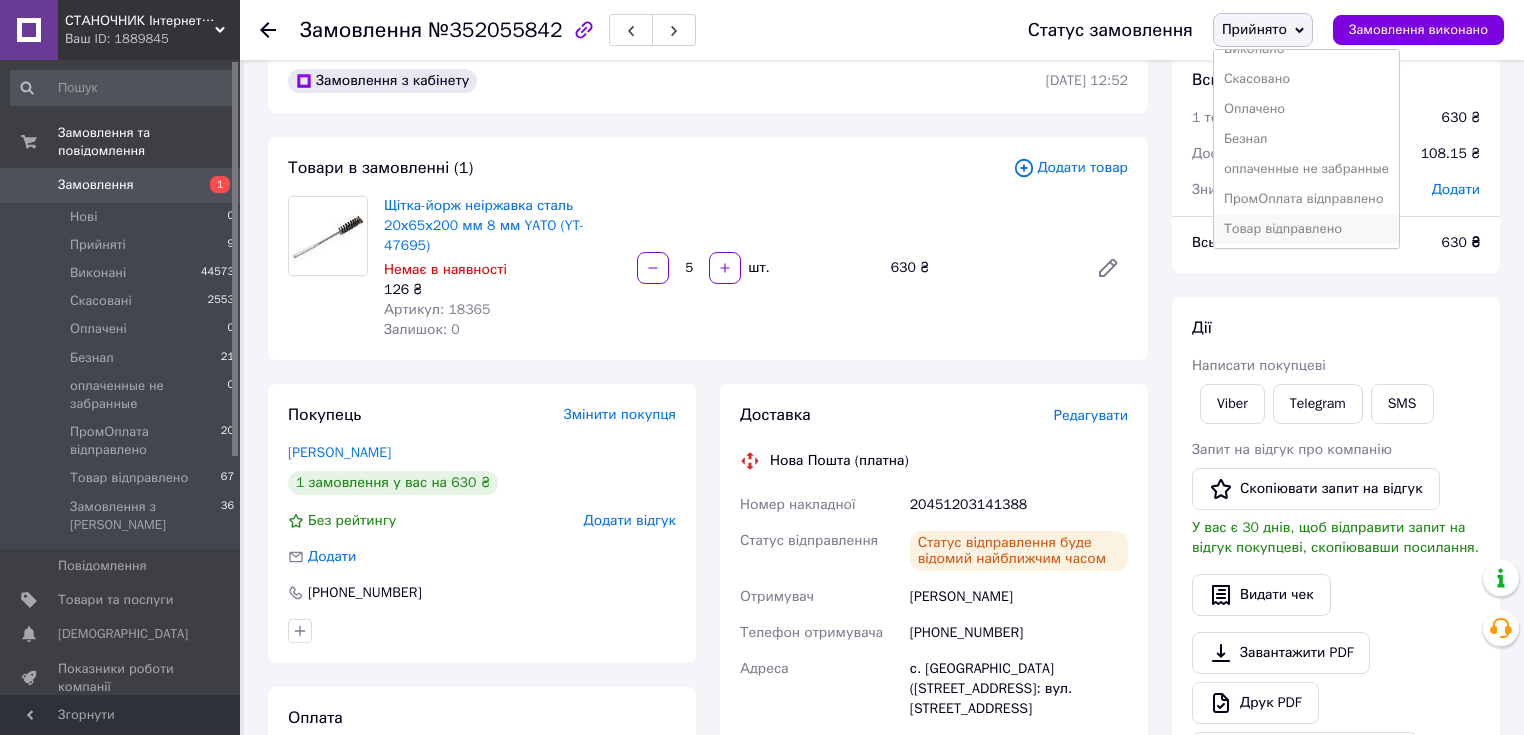 click on "Товар відправлено" at bounding box center [1306, 229] 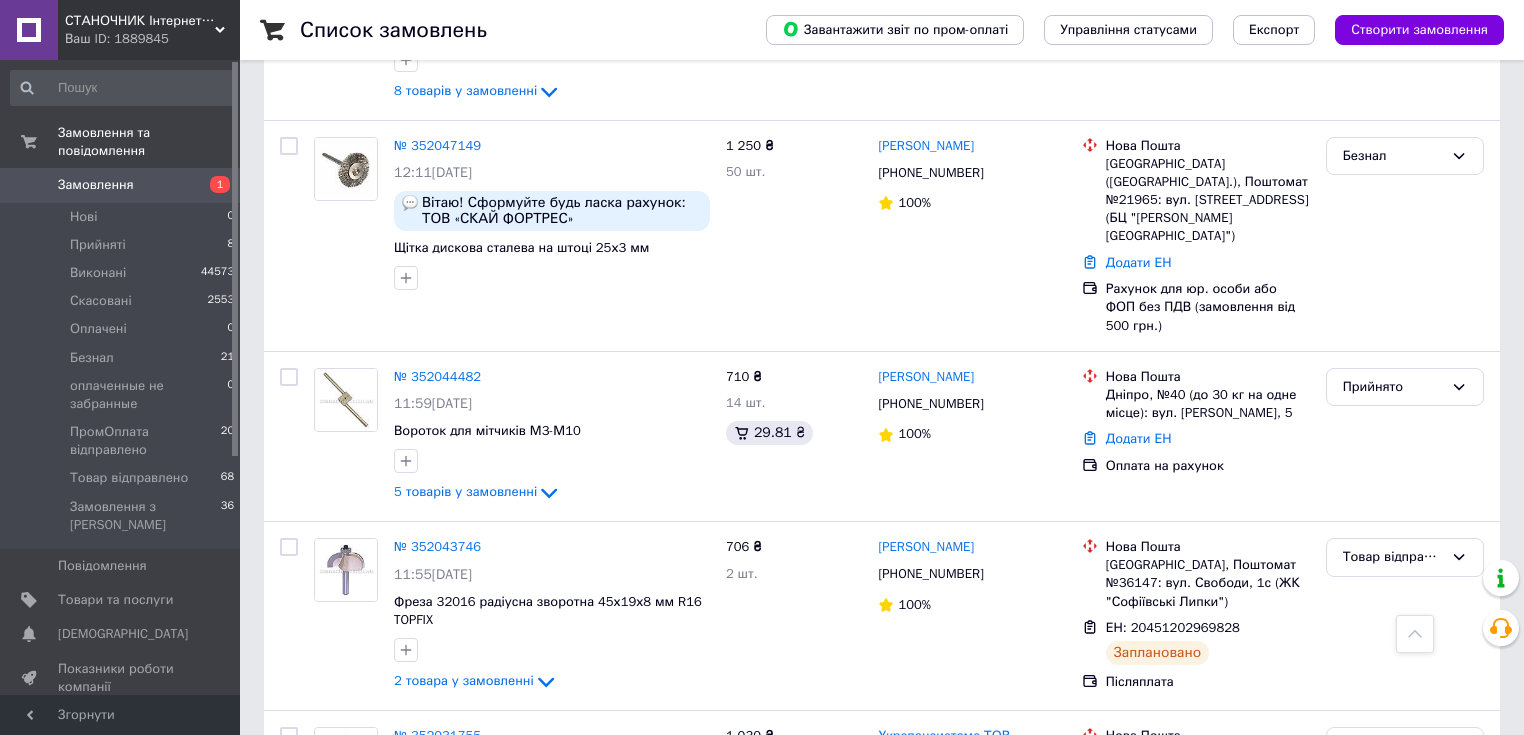 scroll, scrollTop: 1520, scrollLeft: 0, axis: vertical 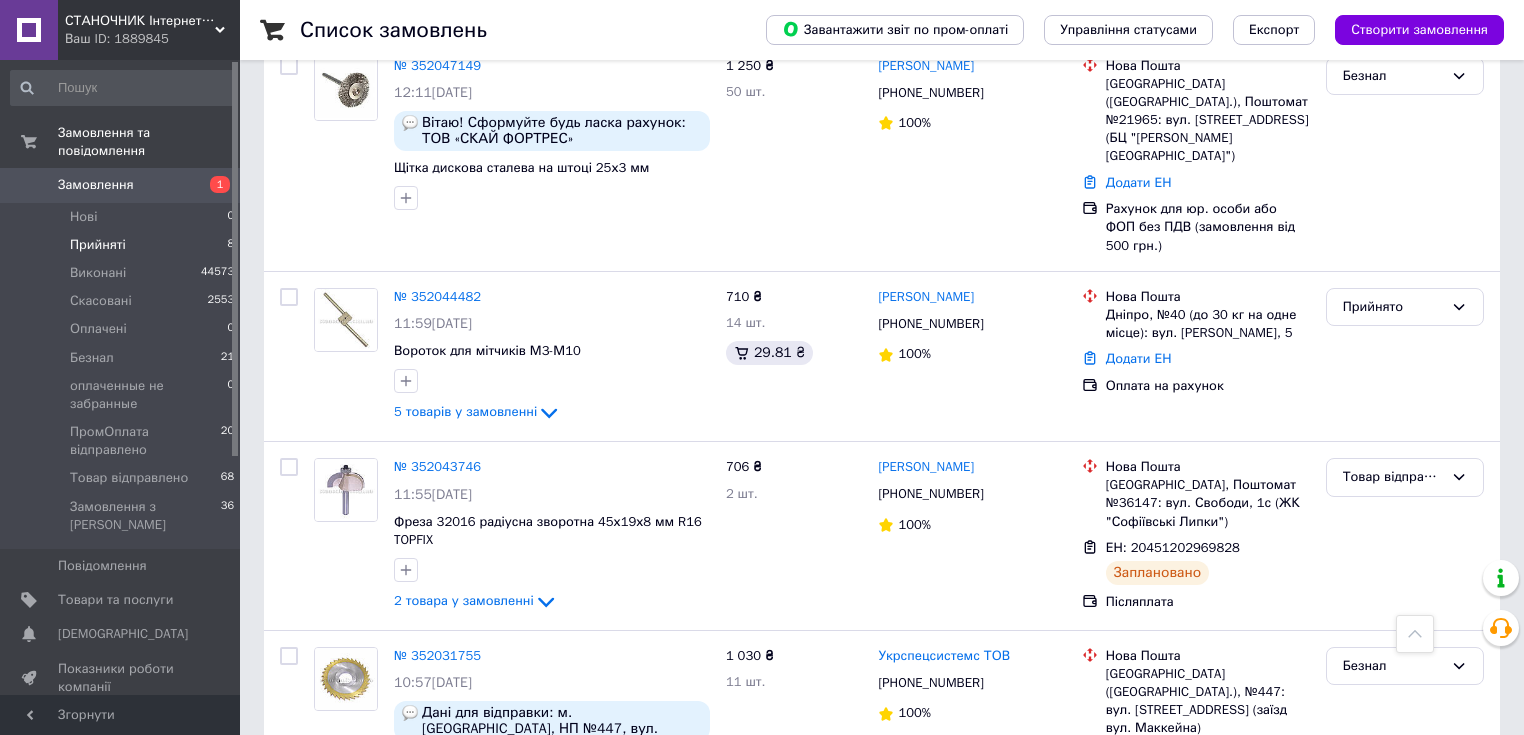click on "Прийняті 8" at bounding box center (123, 245) 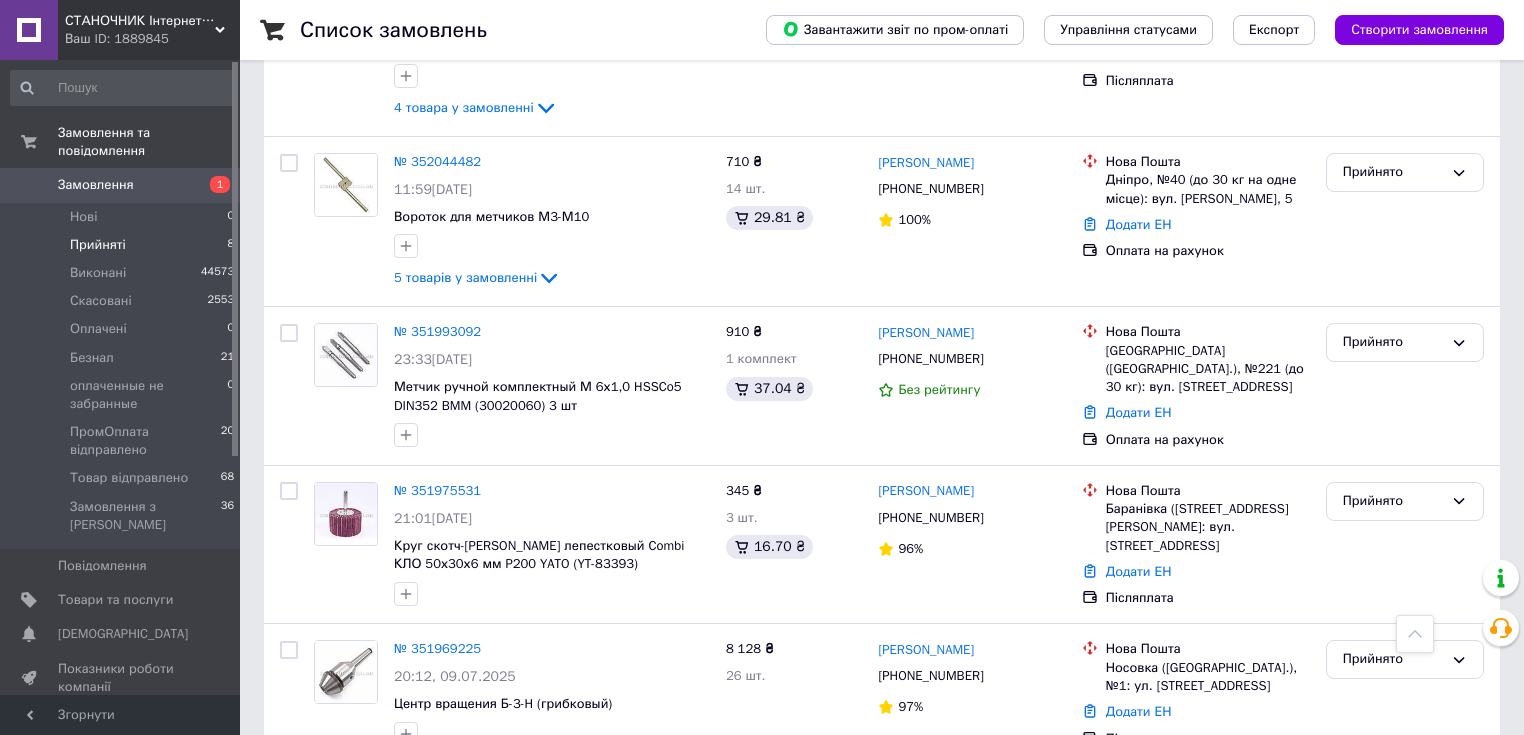 scroll, scrollTop: 948, scrollLeft: 0, axis: vertical 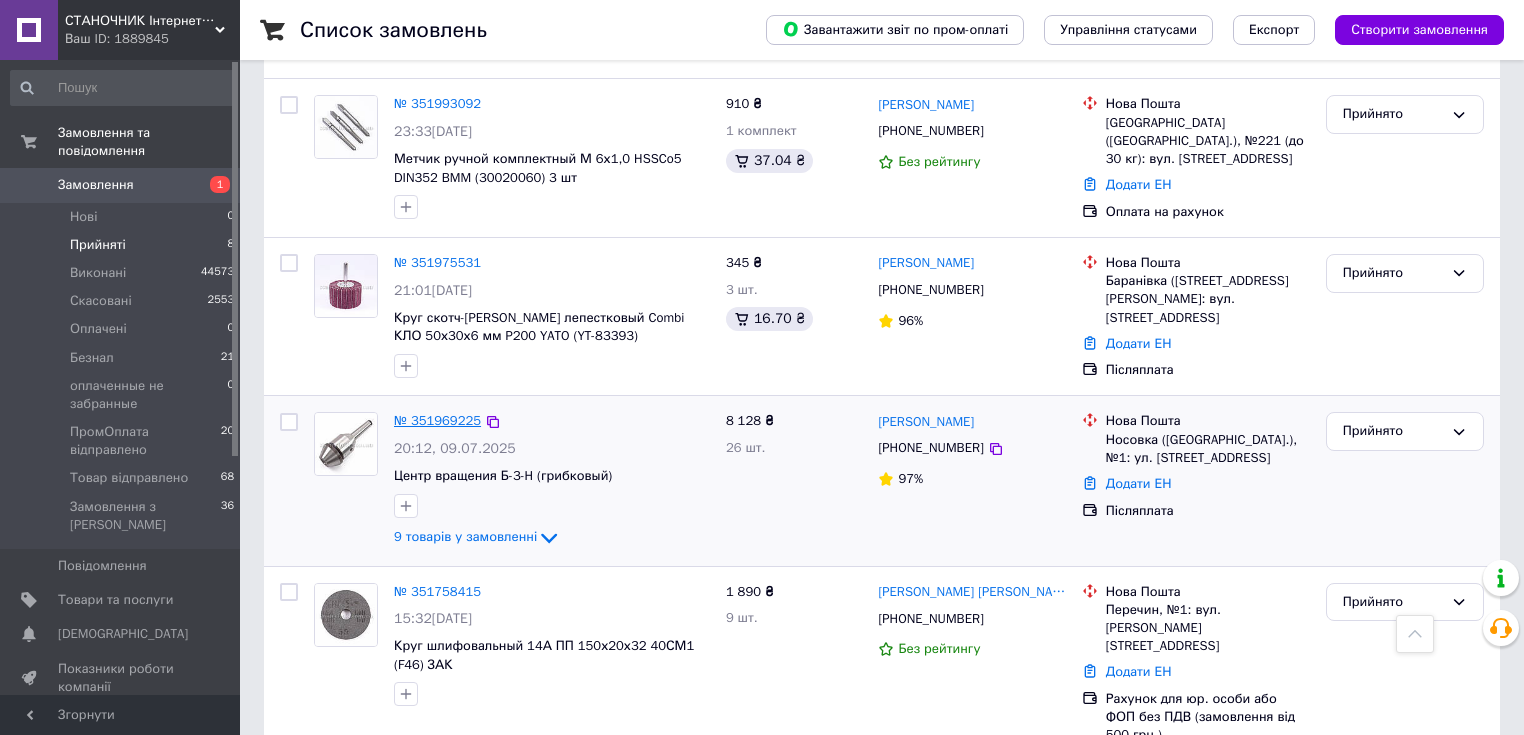 click on "№ 351969225" at bounding box center (437, 420) 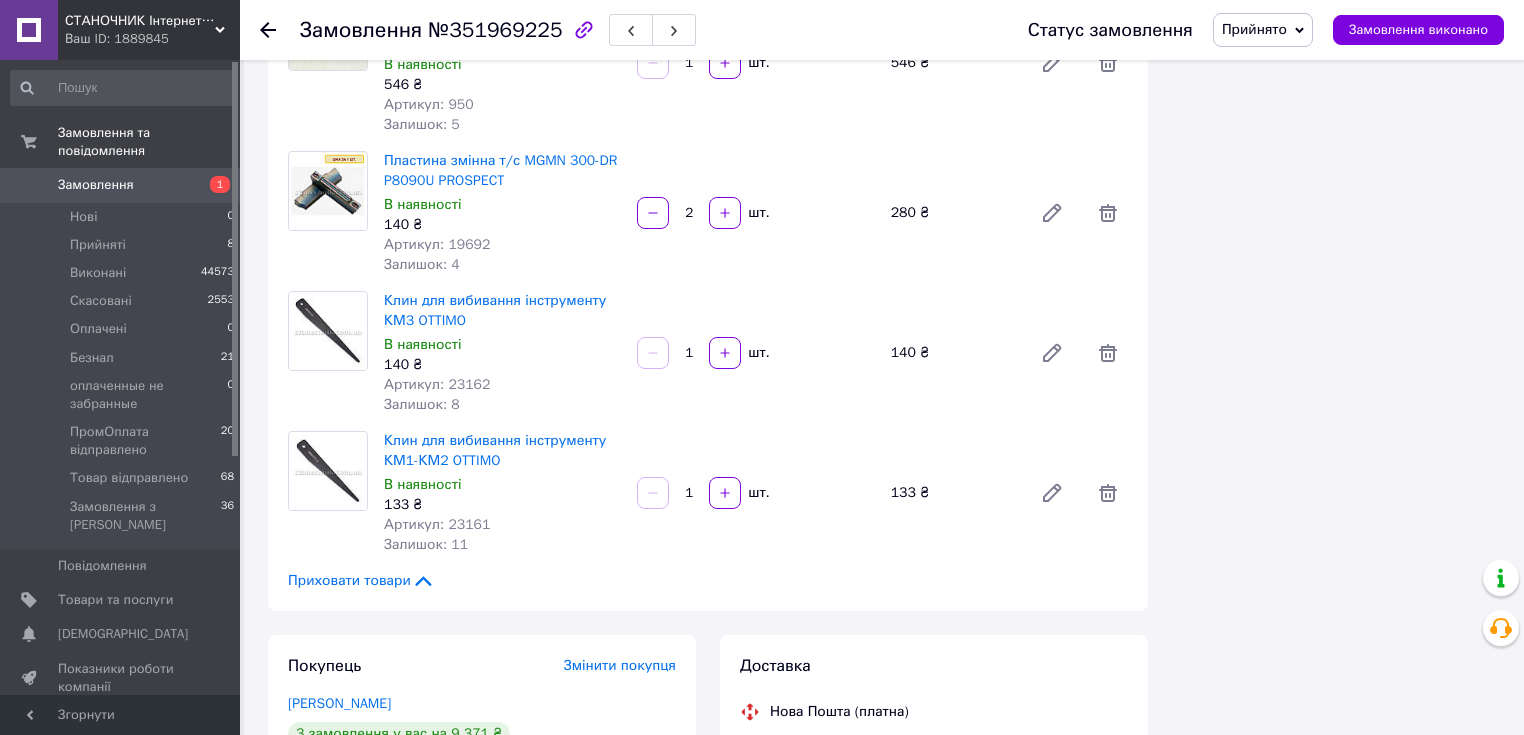 scroll, scrollTop: 1314, scrollLeft: 0, axis: vertical 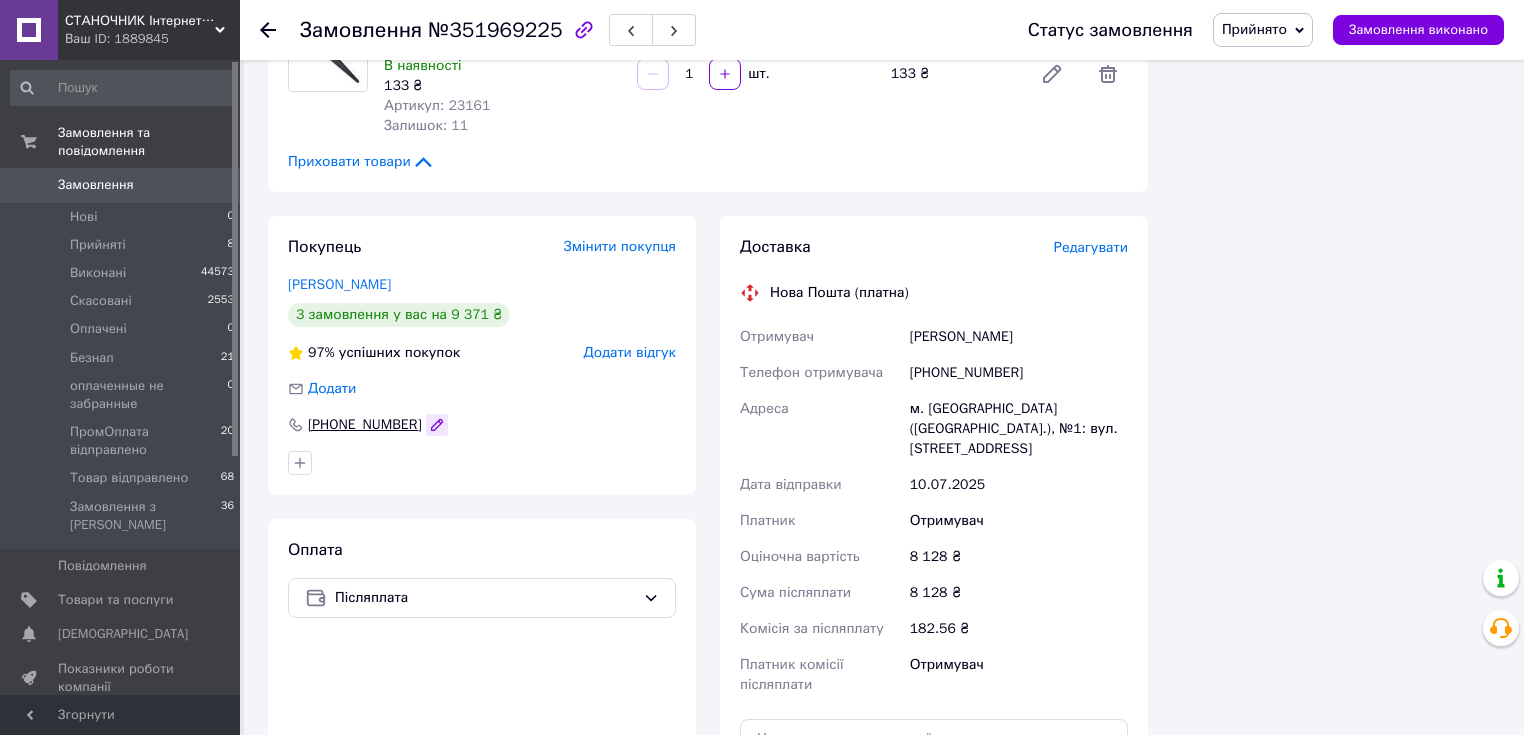 click 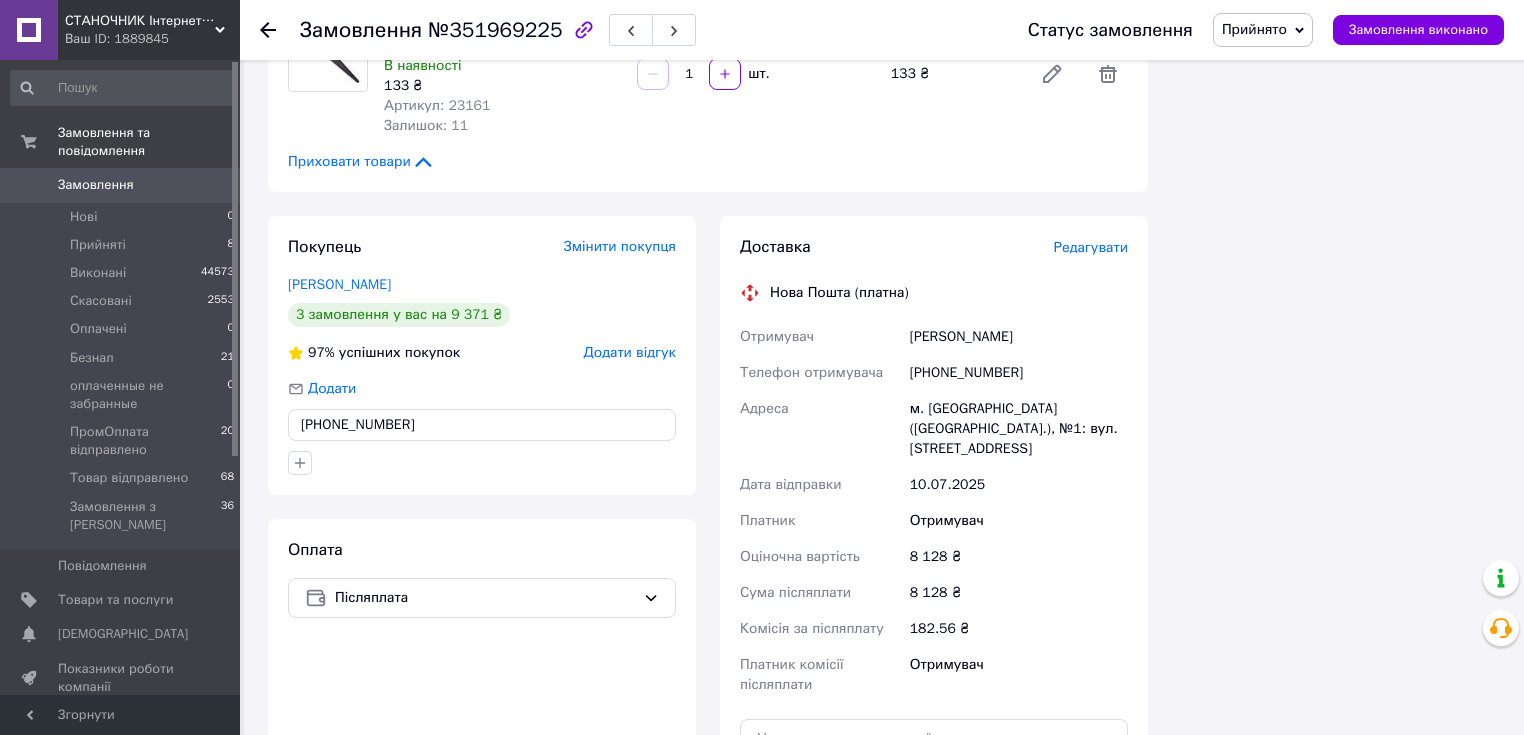drag, startPoint x: 417, startPoint y: 409, endPoint x: 327, endPoint y: 409, distance: 90 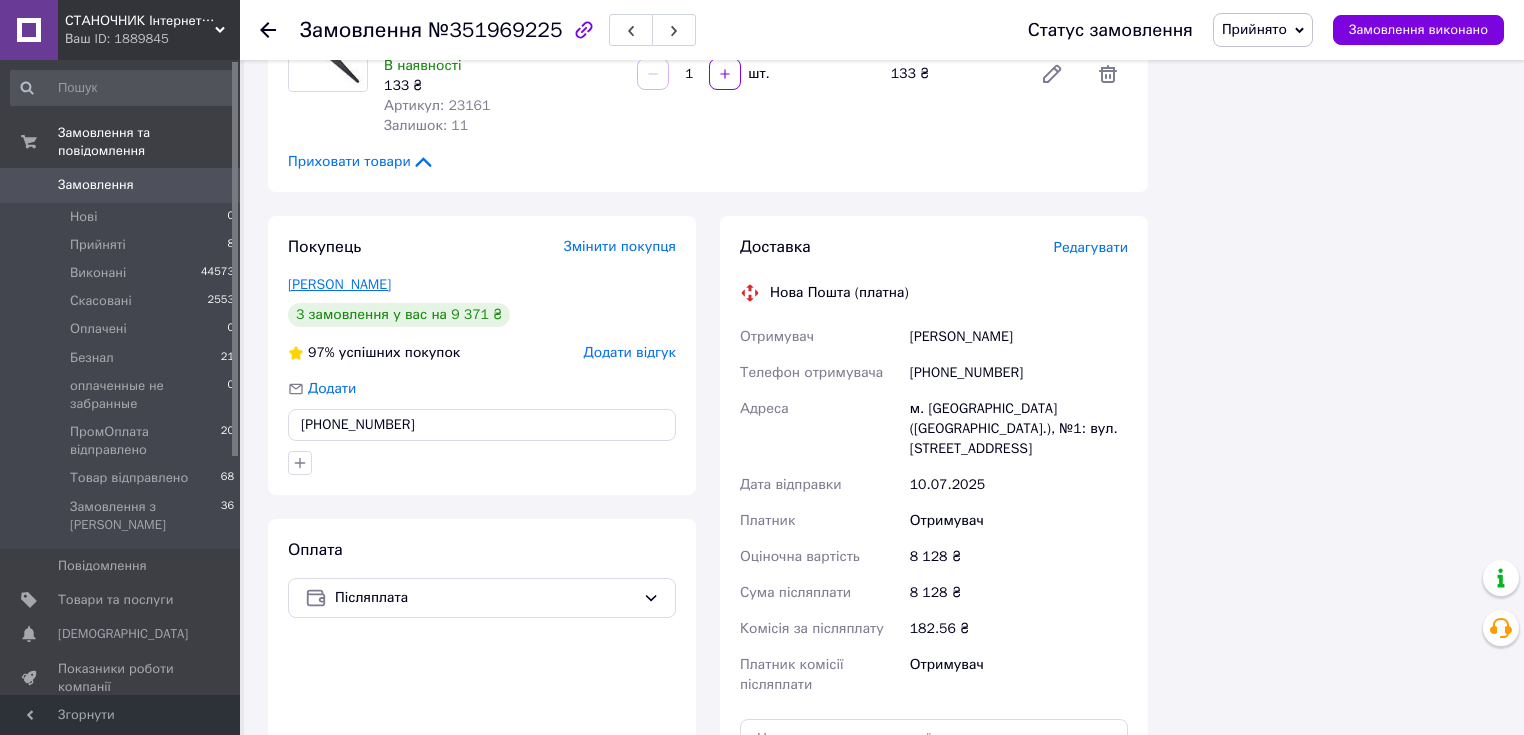 drag, startPoint x: 412, startPoint y: 264, endPoint x: 291, endPoint y: 270, distance: 121.14867 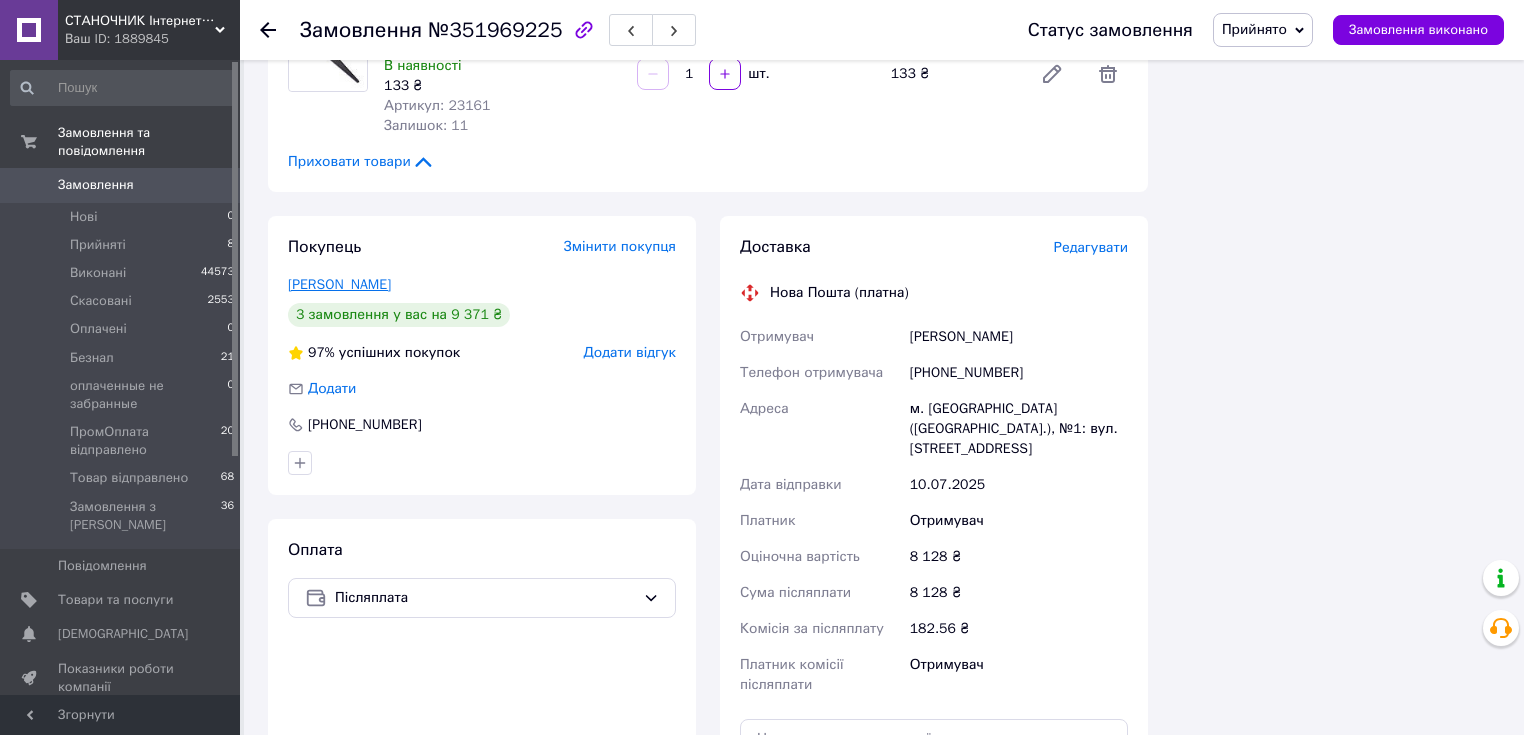 copy on "Павленко Олександр" 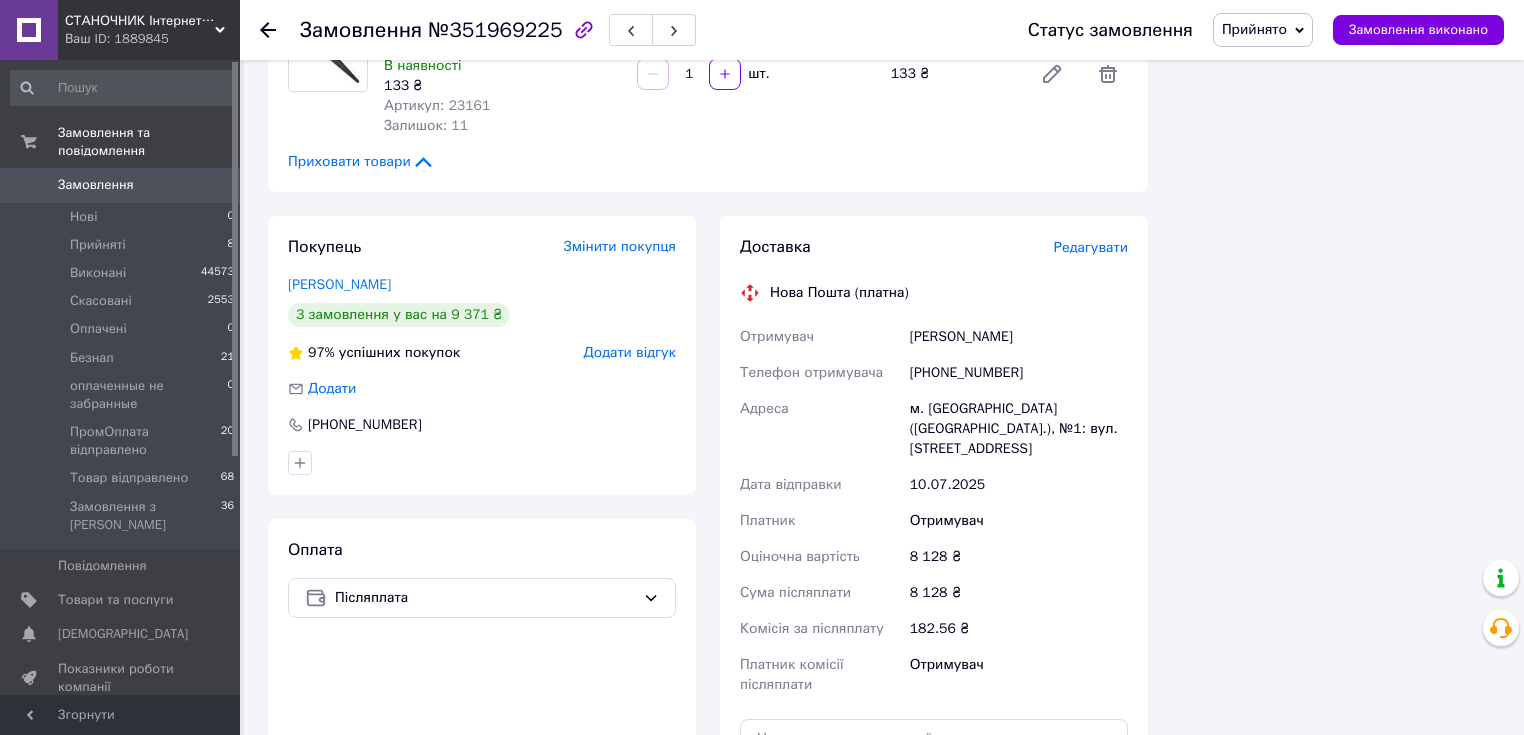 scroll, scrollTop: 1619, scrollLeft: 0, axis: vertical 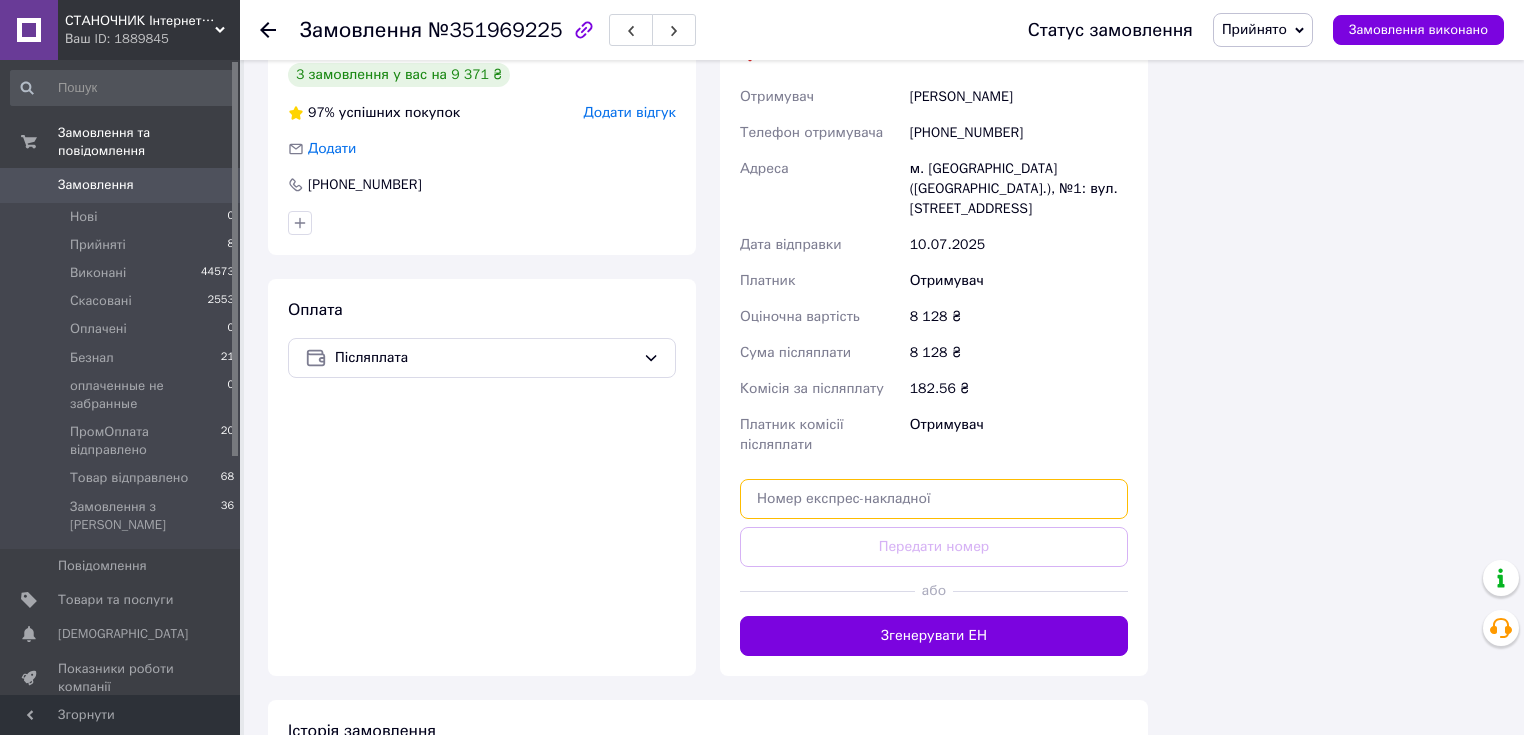 click at bounding box center [934, 499] 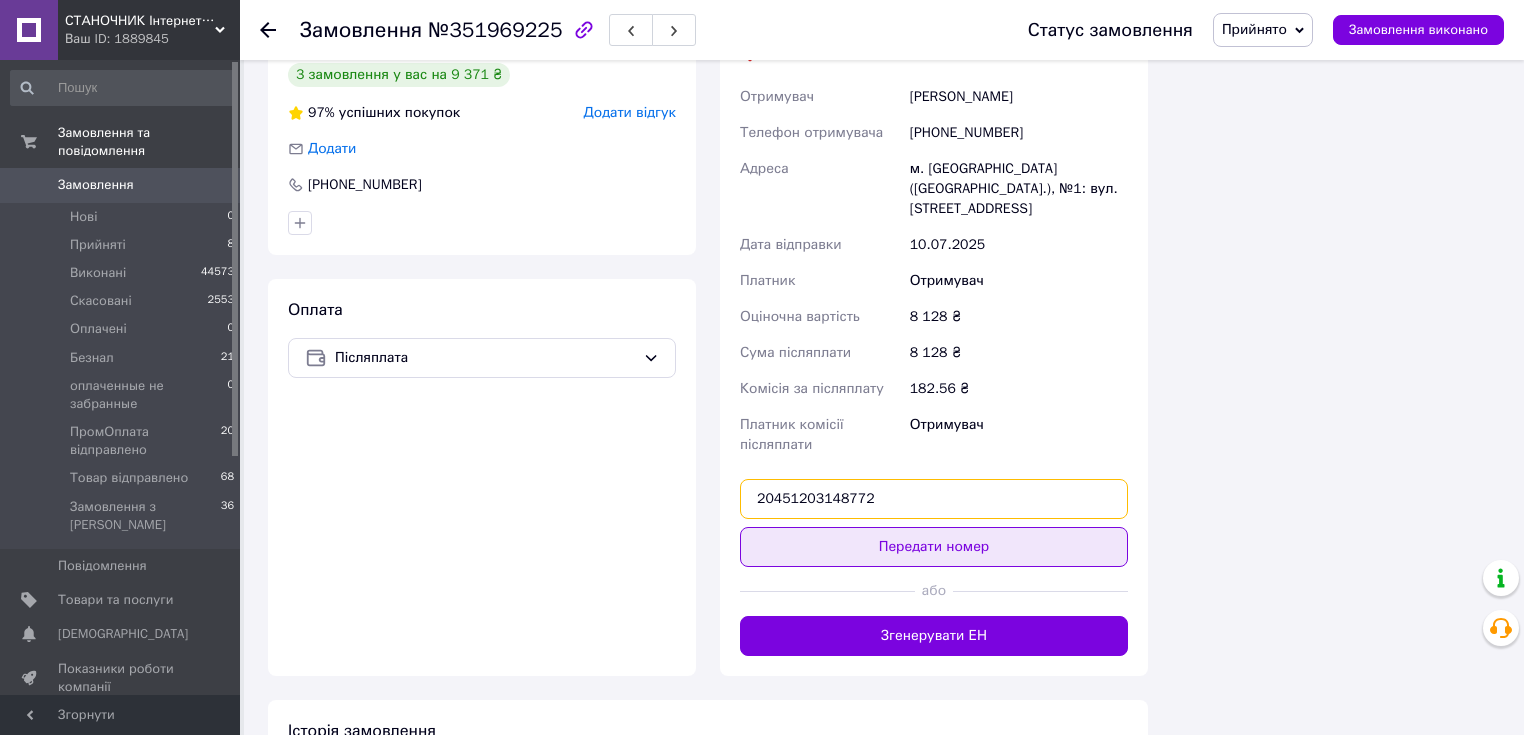 type on "20451203148772" 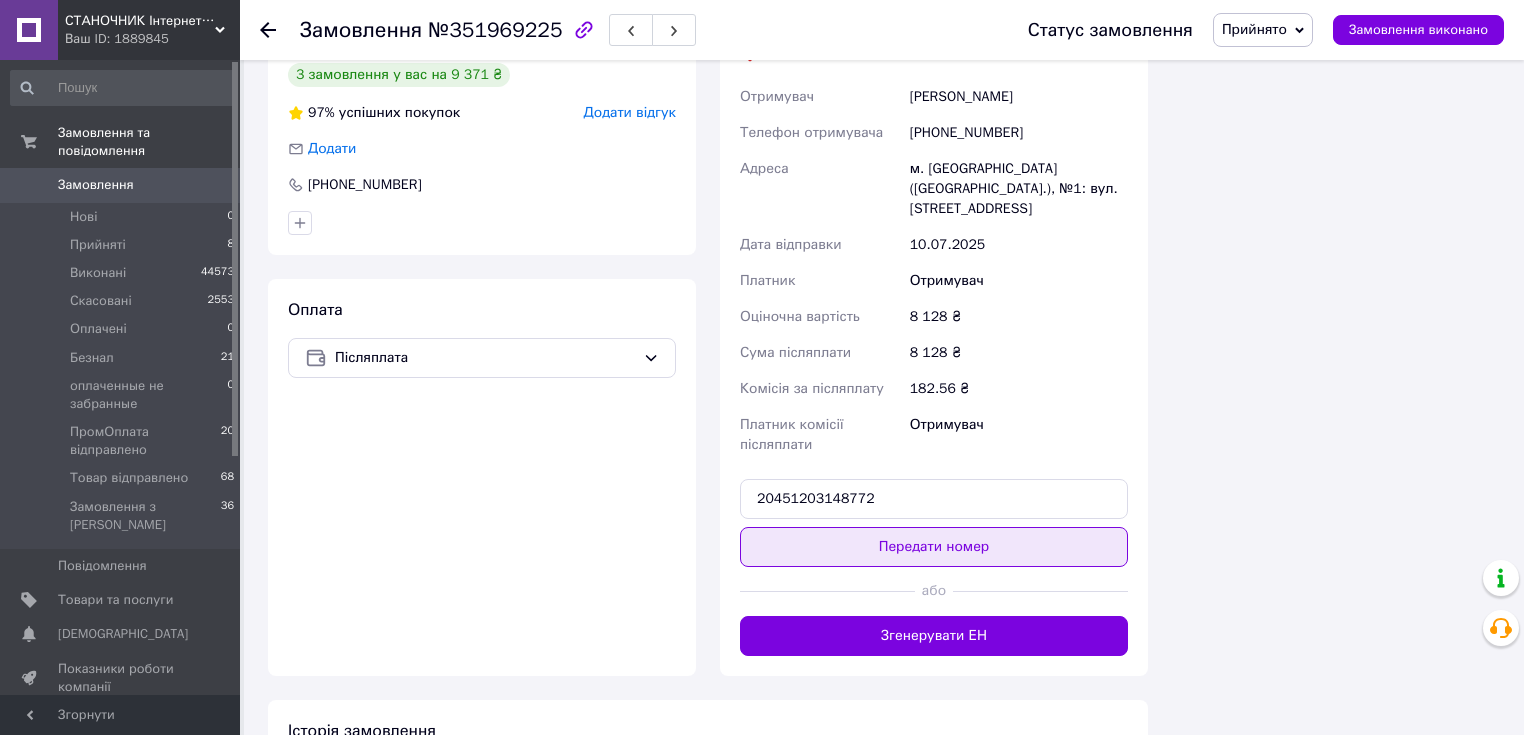 click on "Передати номер" at bounding box center [934, 547] 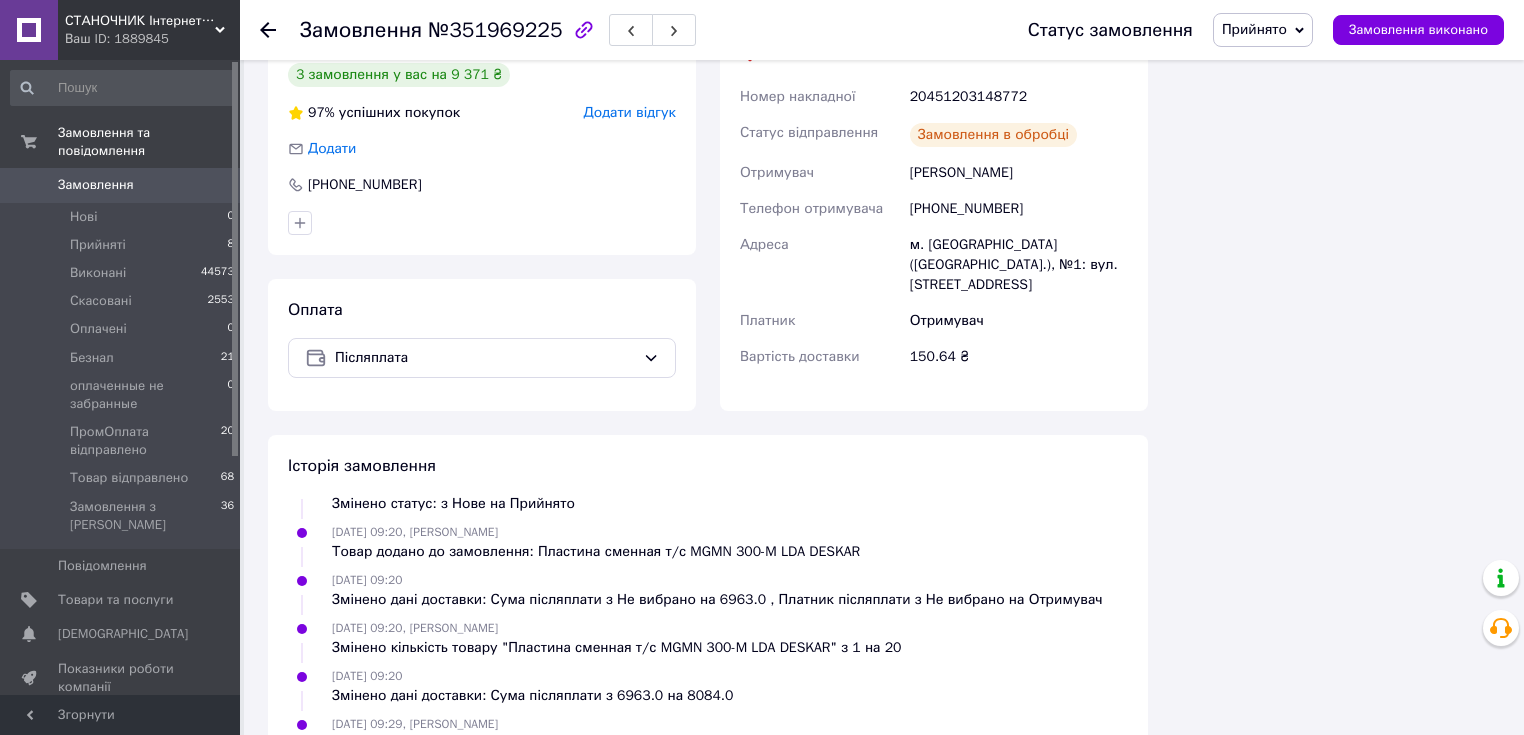 scroll, scrollTop: 117, scrollLeft: 0, axis: vertical 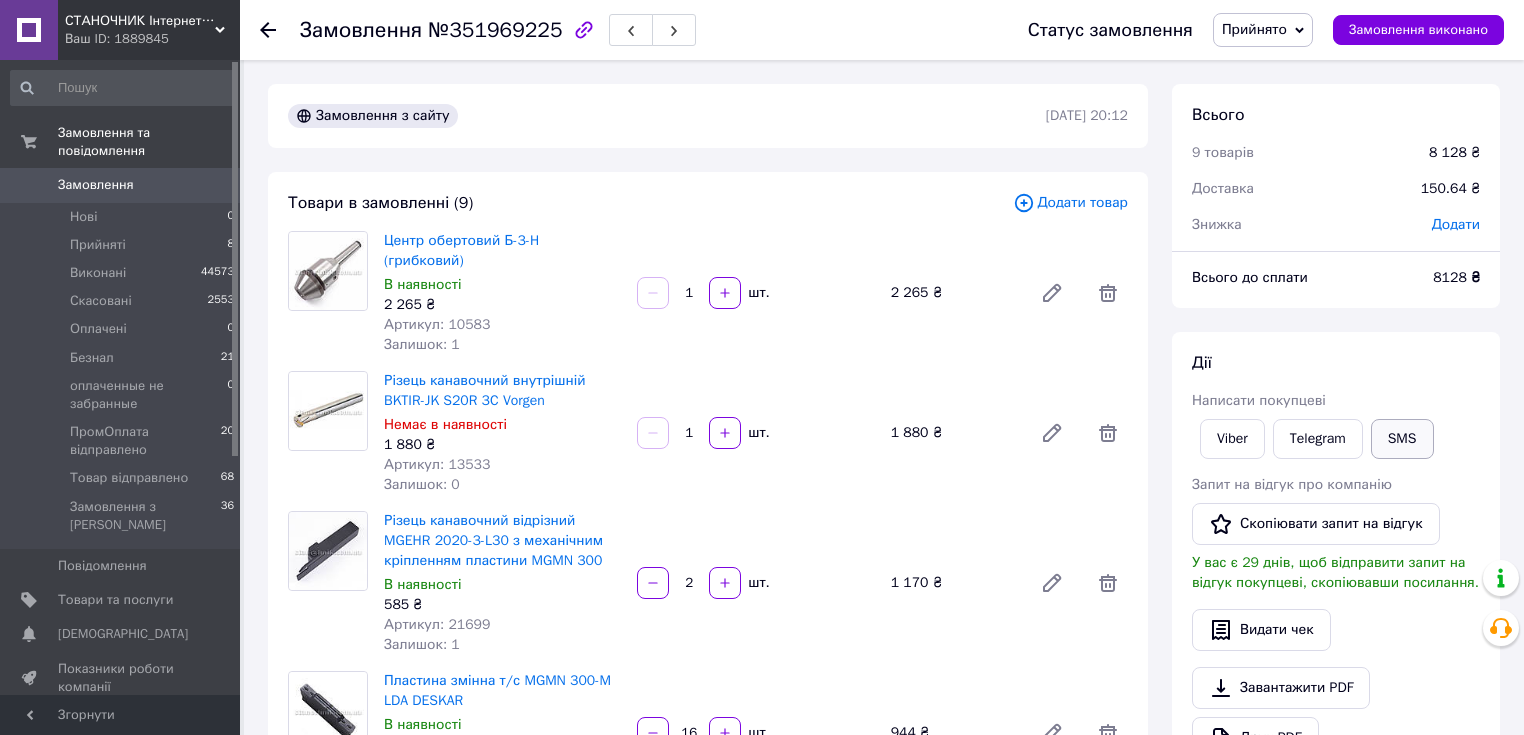 click on "SMS" at bounding box center [1402, 439] 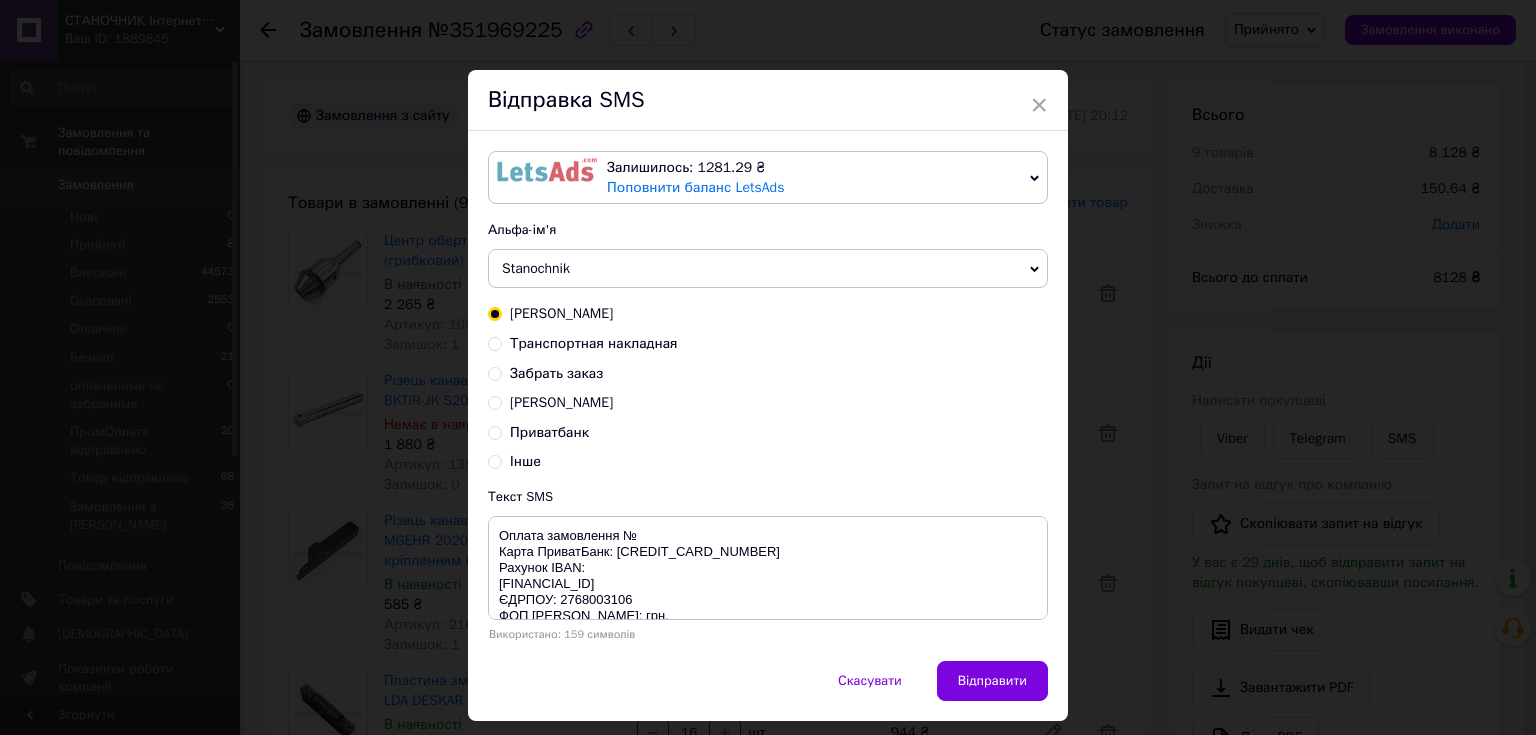 click on "Транспортная накладная" at bounding box center (594, 343) 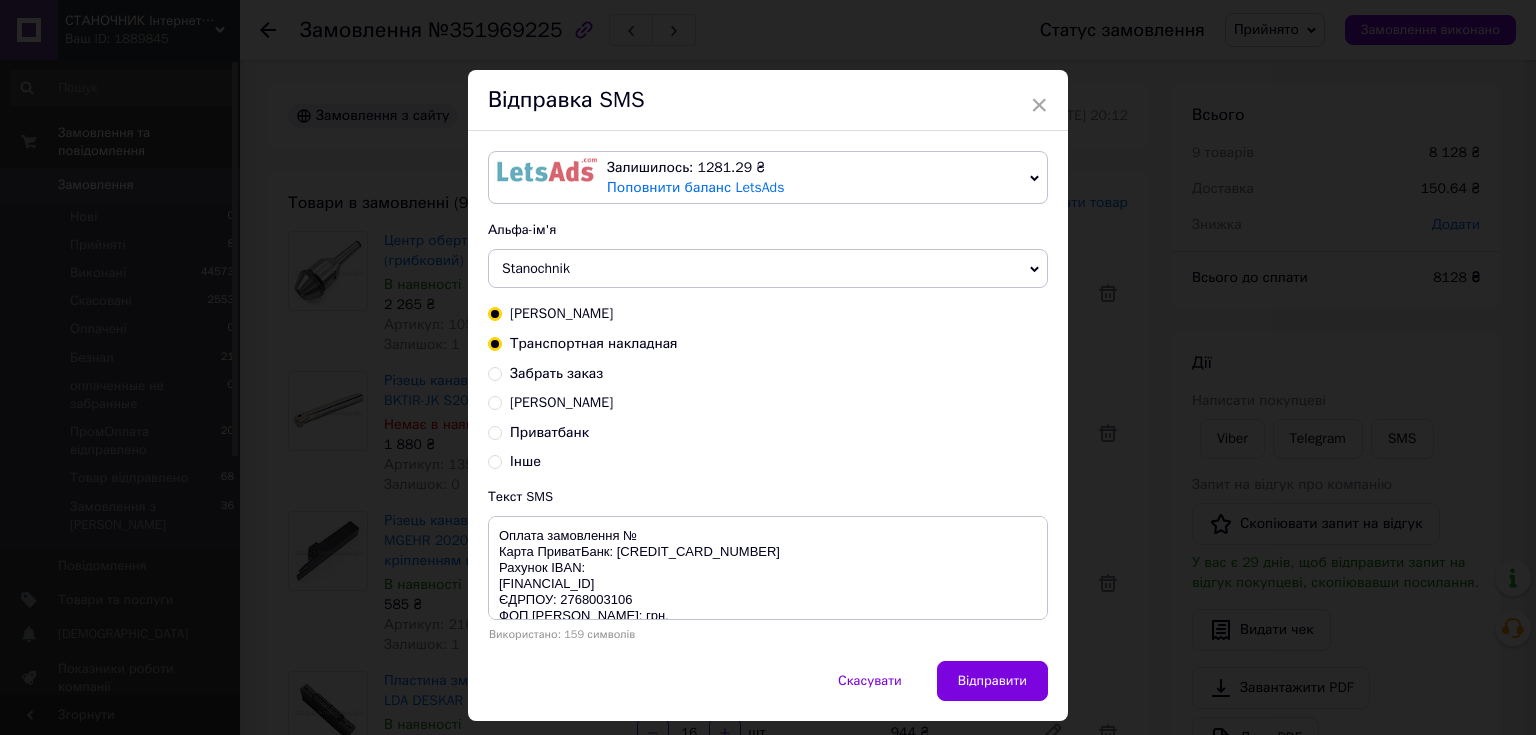 radio on "false" 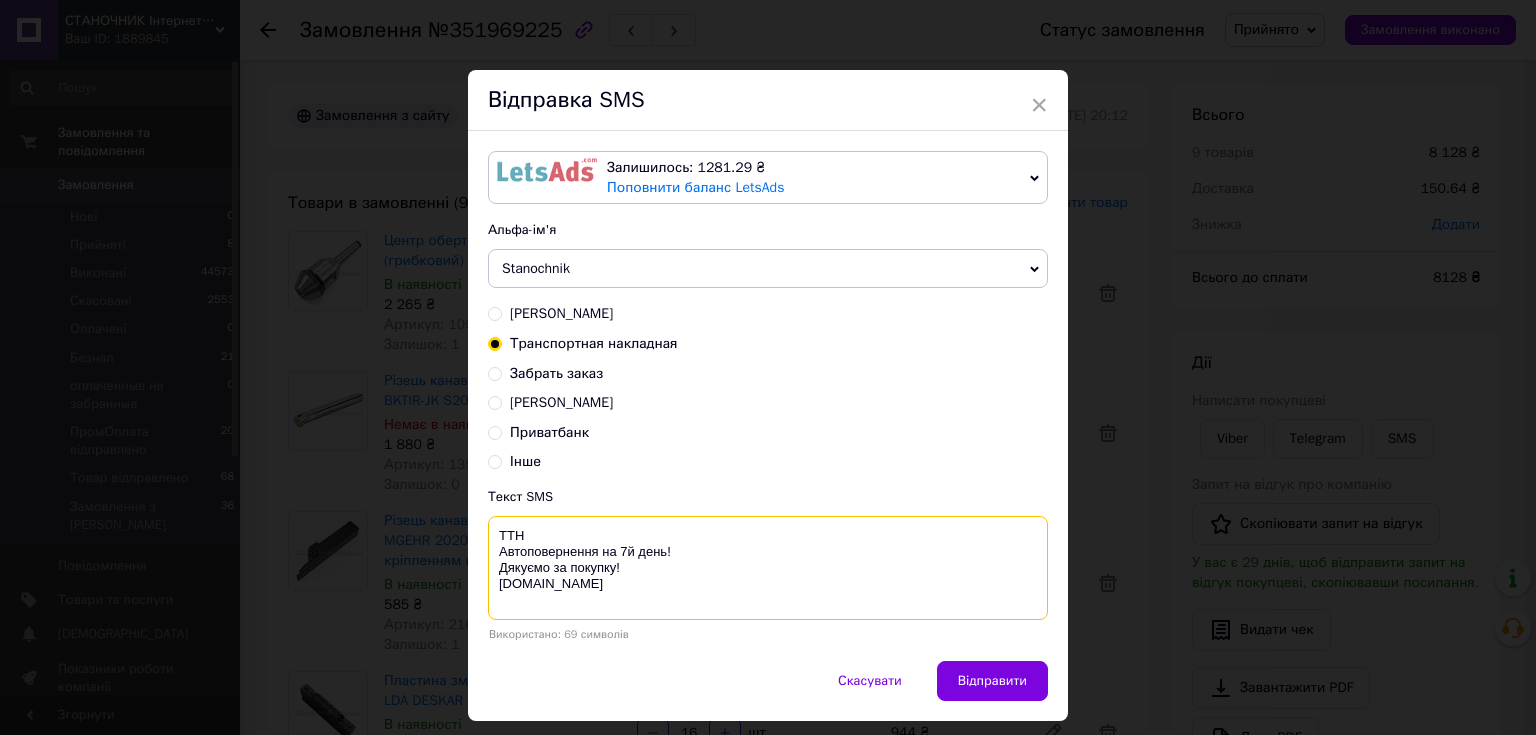 click on "ТТН
Автоповернення на 7й день!
Дякуємо за покупку!
[DOMAIN_NAME]" at bounding box center (768, 568) 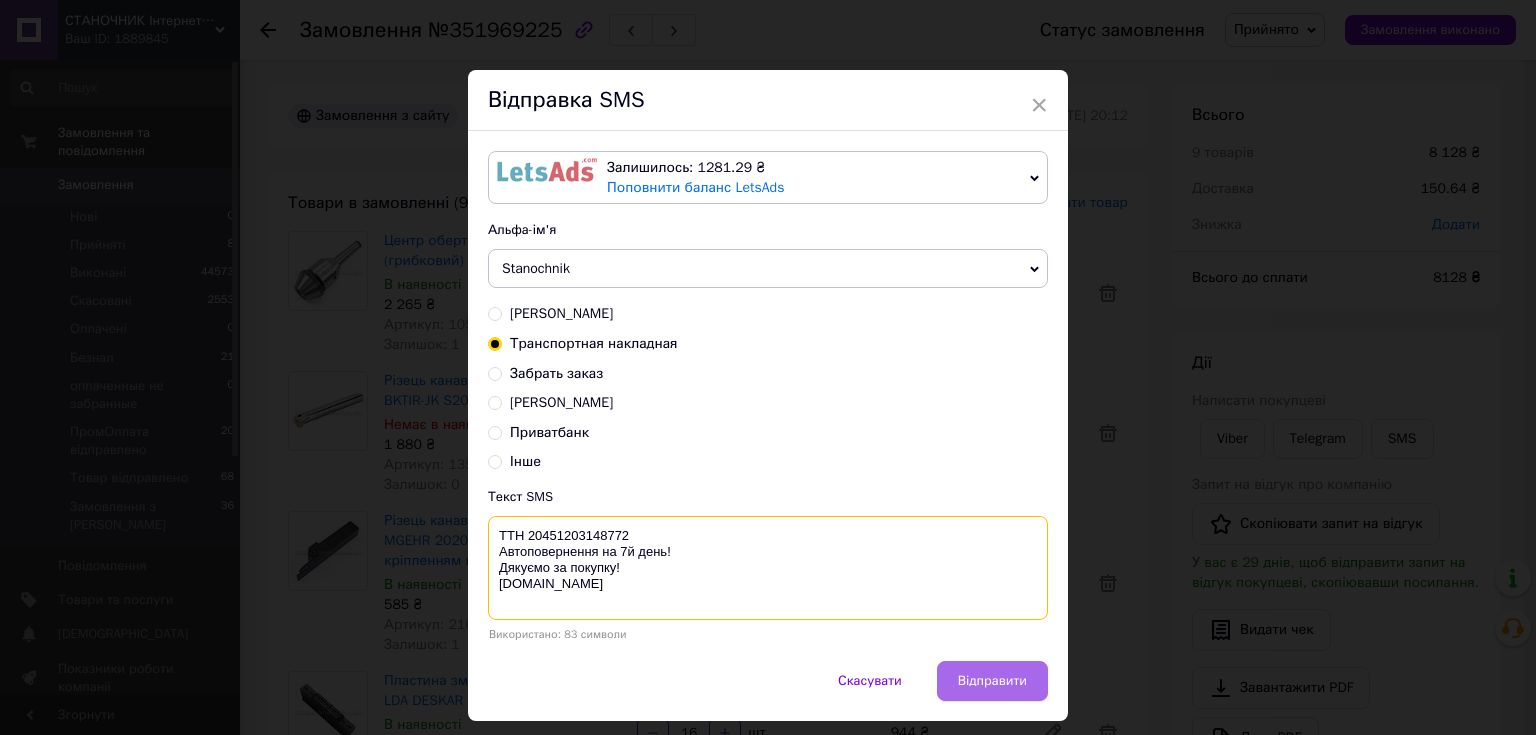 type on "ТТН 20451203148772
Автоповернення на 7й день!
Дякуємо за покупку!
stanochnik.com.ua" 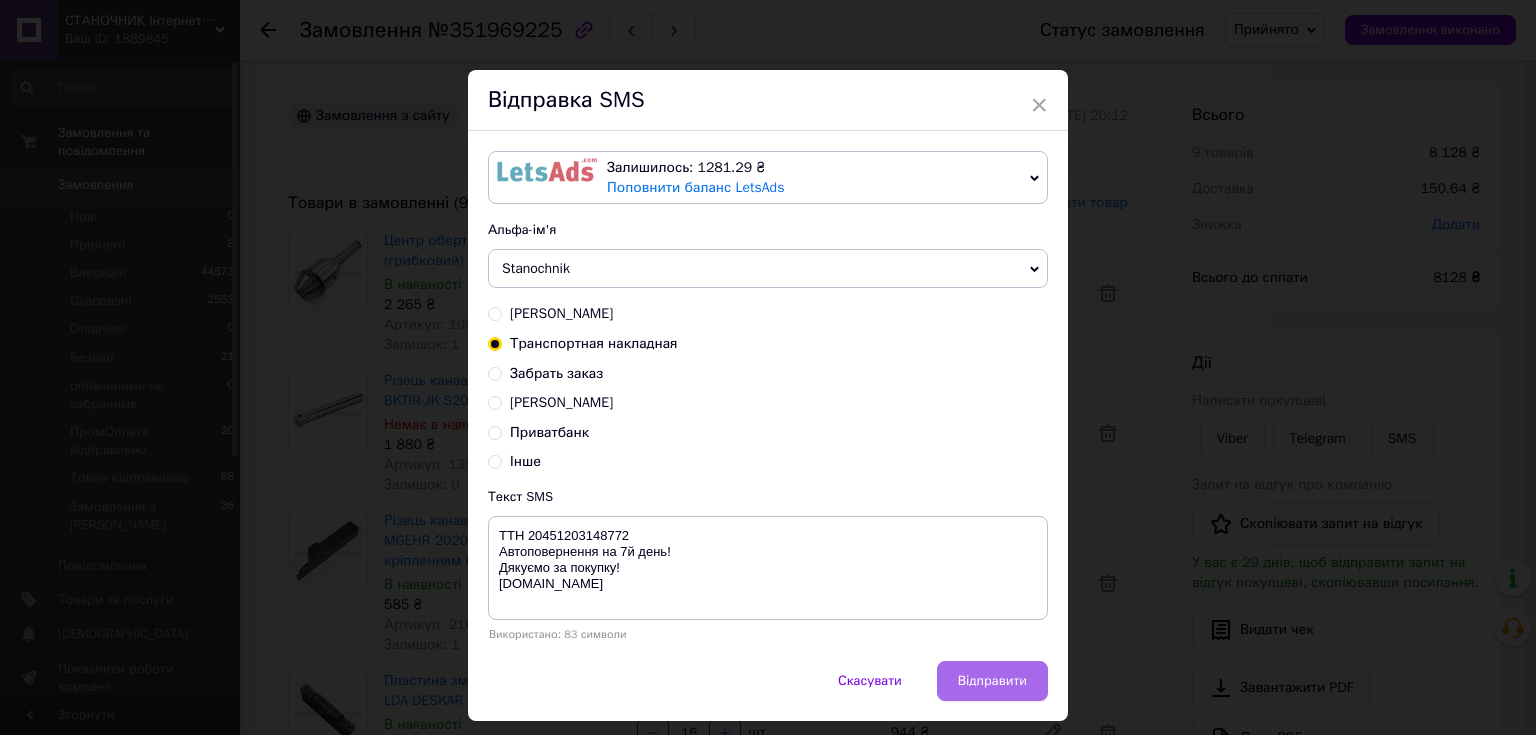 click on "Відправити" at bounding box center (992, 681) 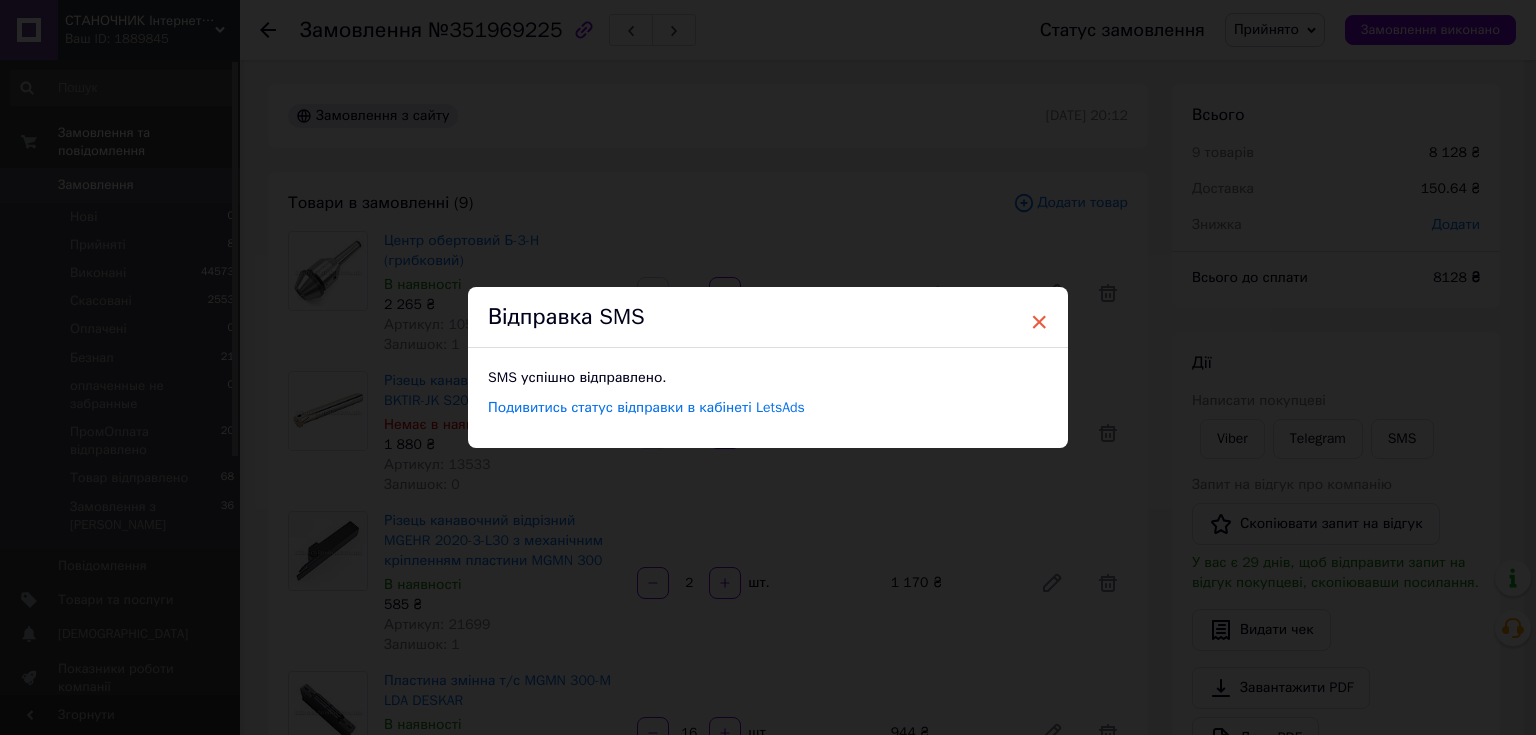 click on "×" at bounding box center (1039, 322) 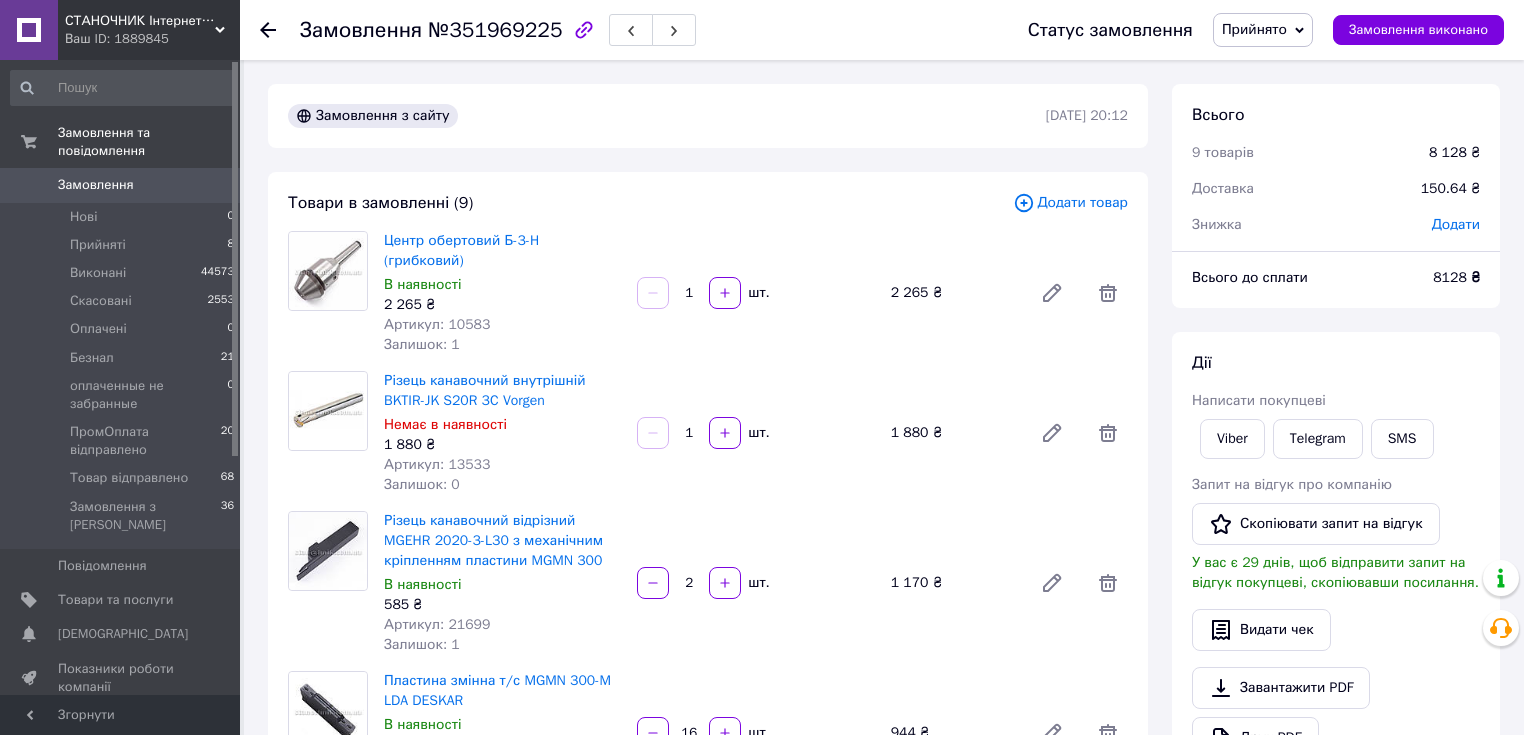 click on "Прийнято" at bounding box center (1254, 29) 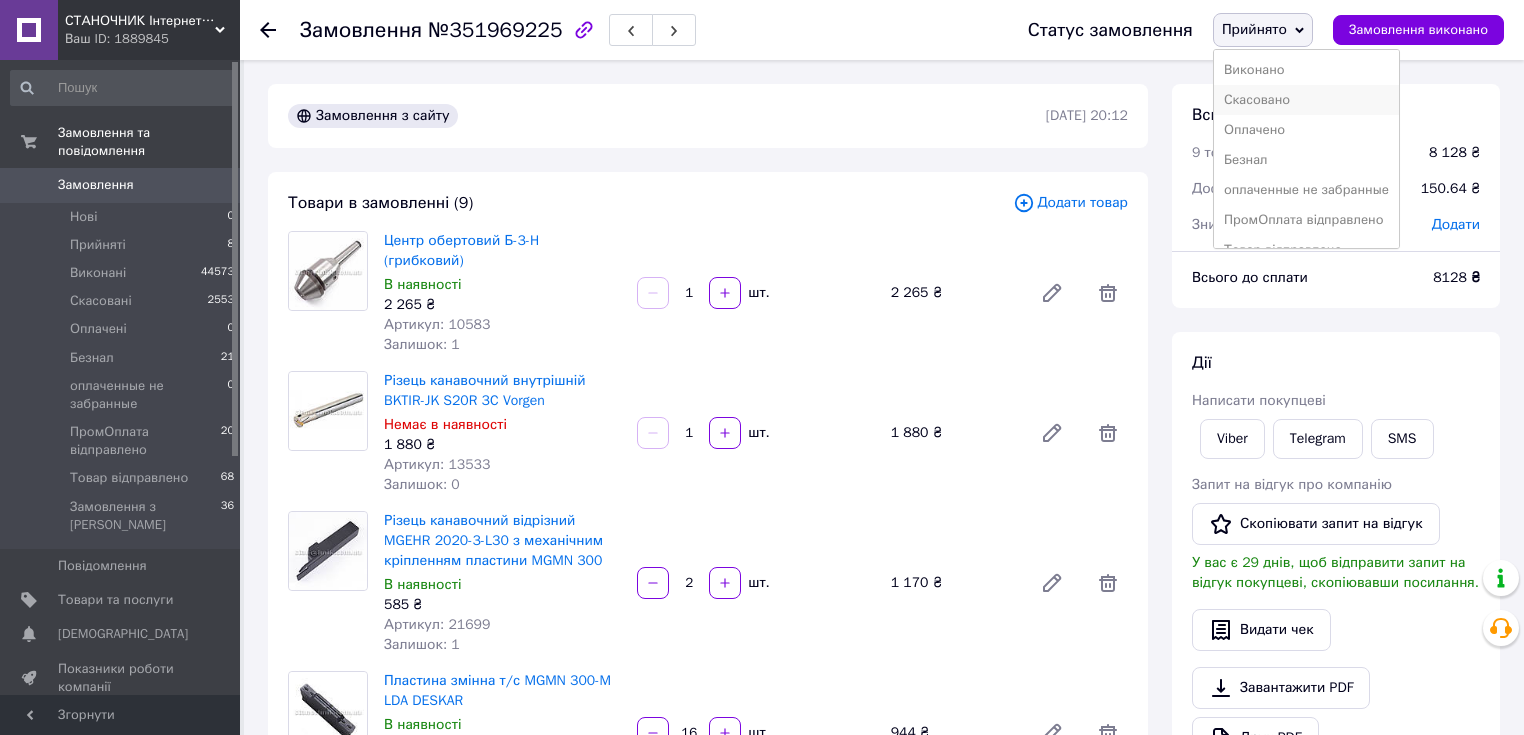 scroll, scrollTop: 21, scrollLeft: 0, axis: vertical 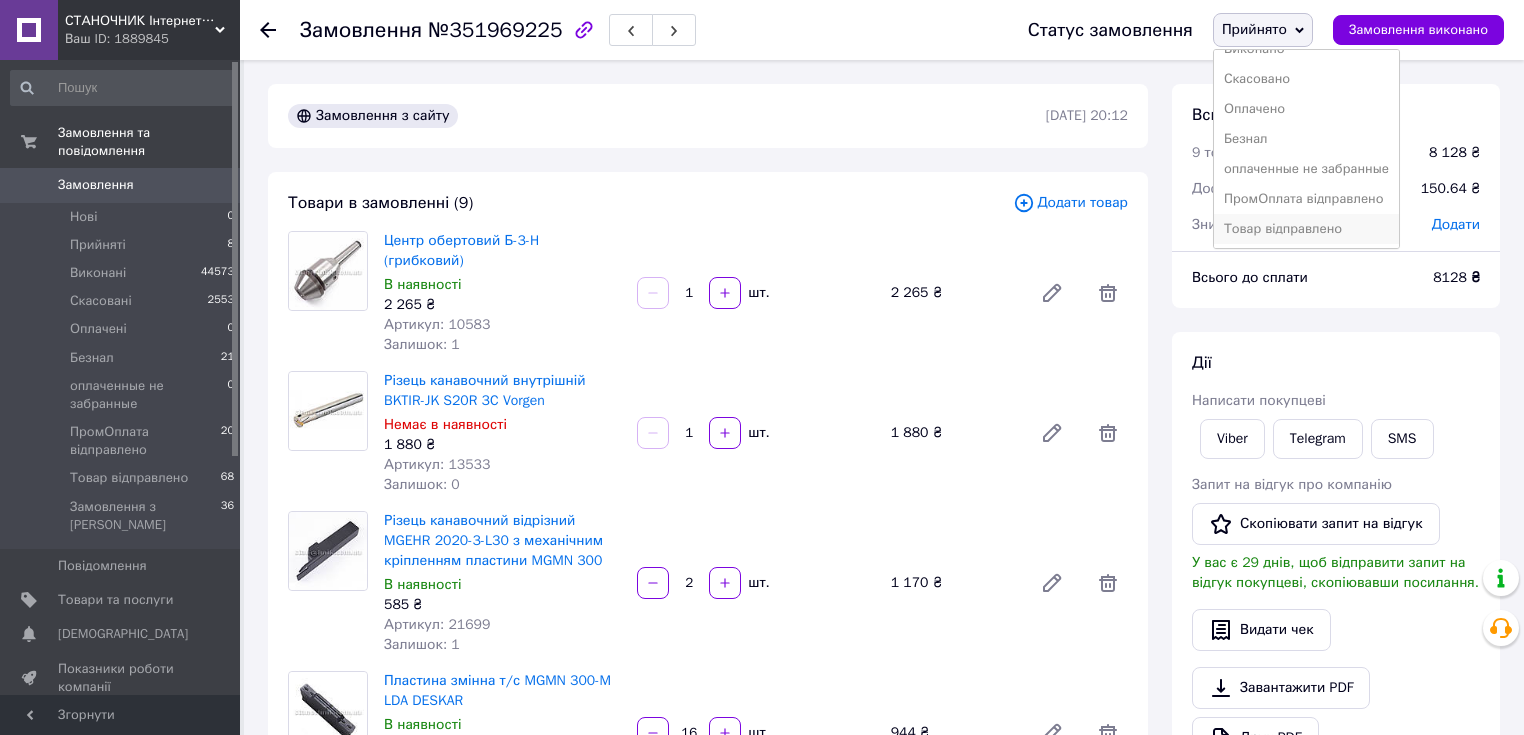 click on "Товар відправлено" at bounding box center (1306, 229) 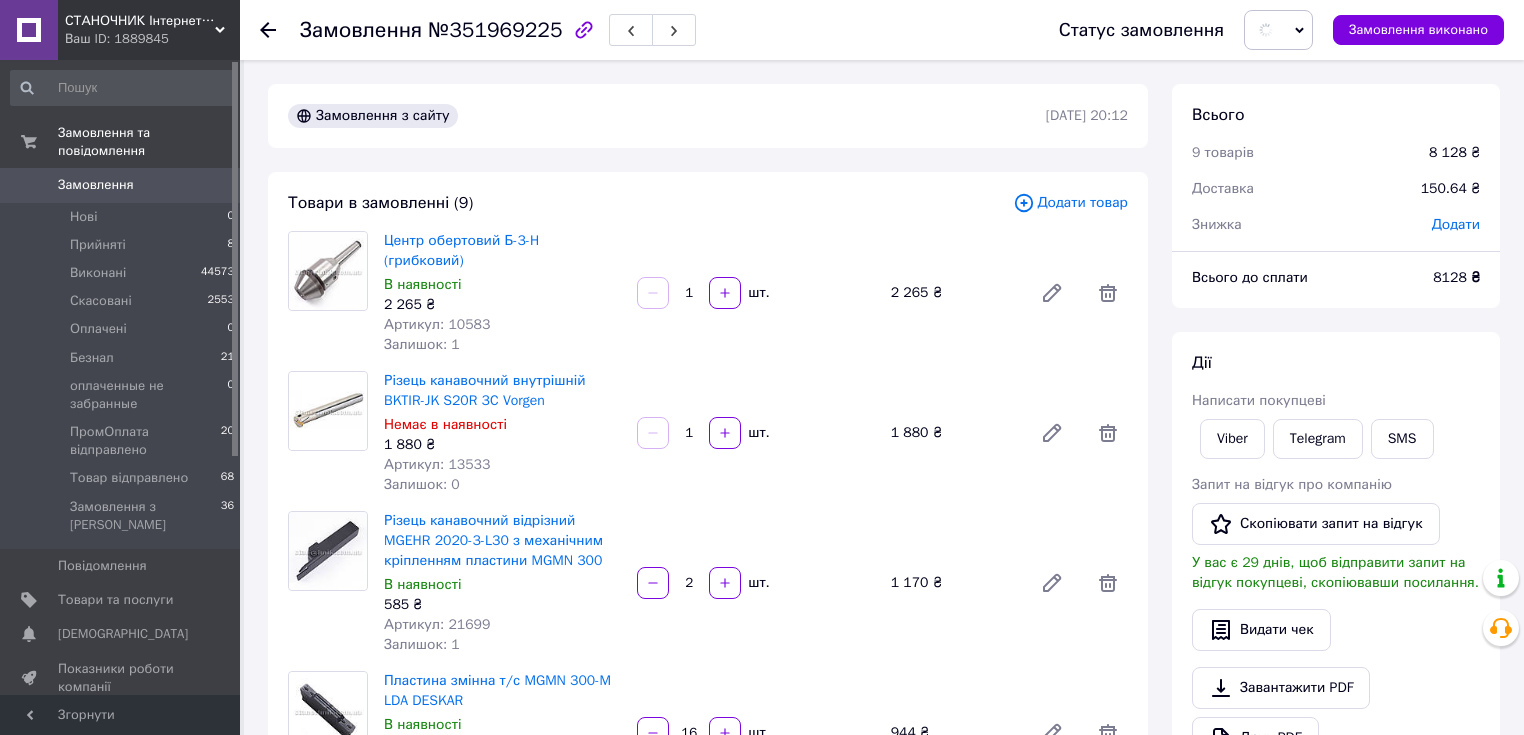scroll, scrollTop: 240, scrollLeft: 0, axis: vertical 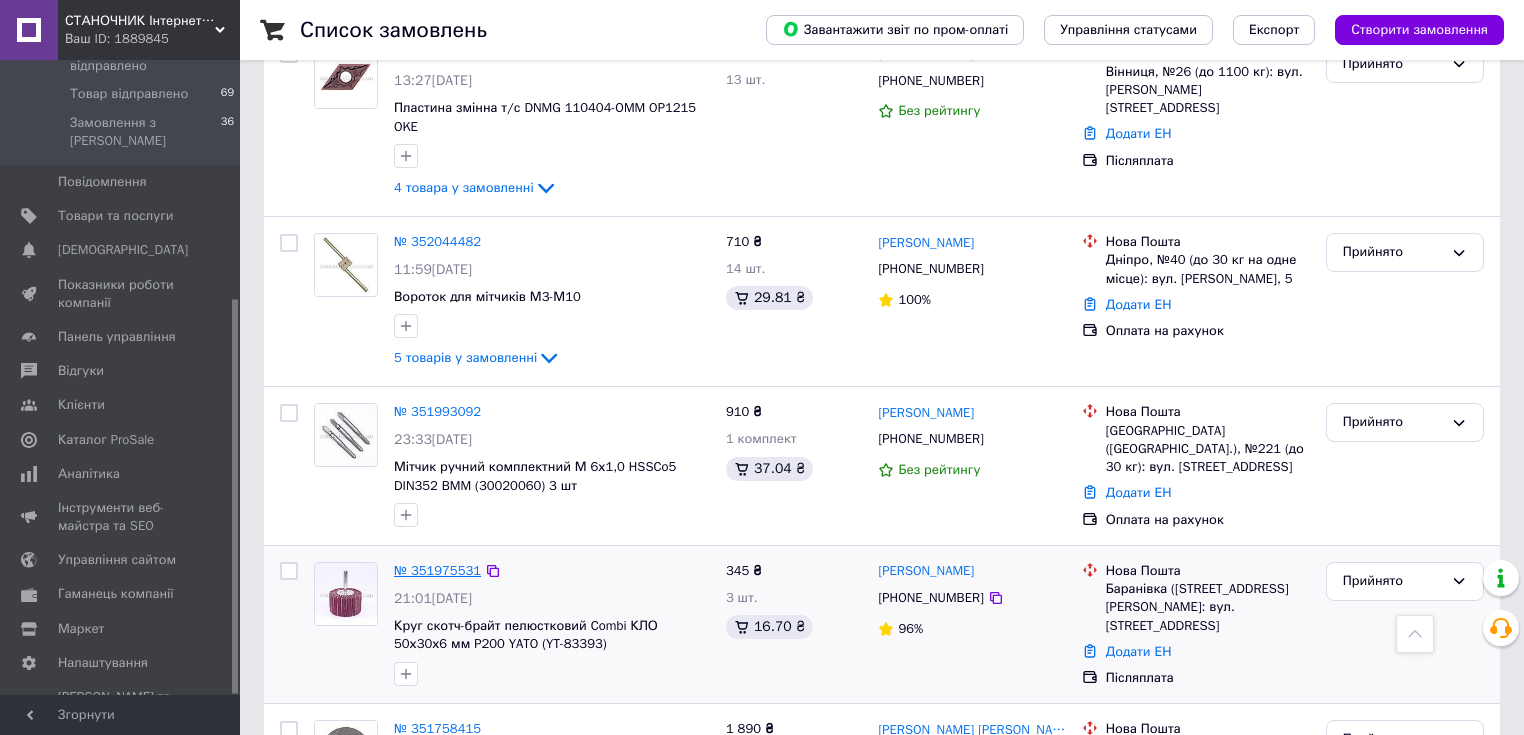 click on "№ 351975531" at bounding box center [437, 570] 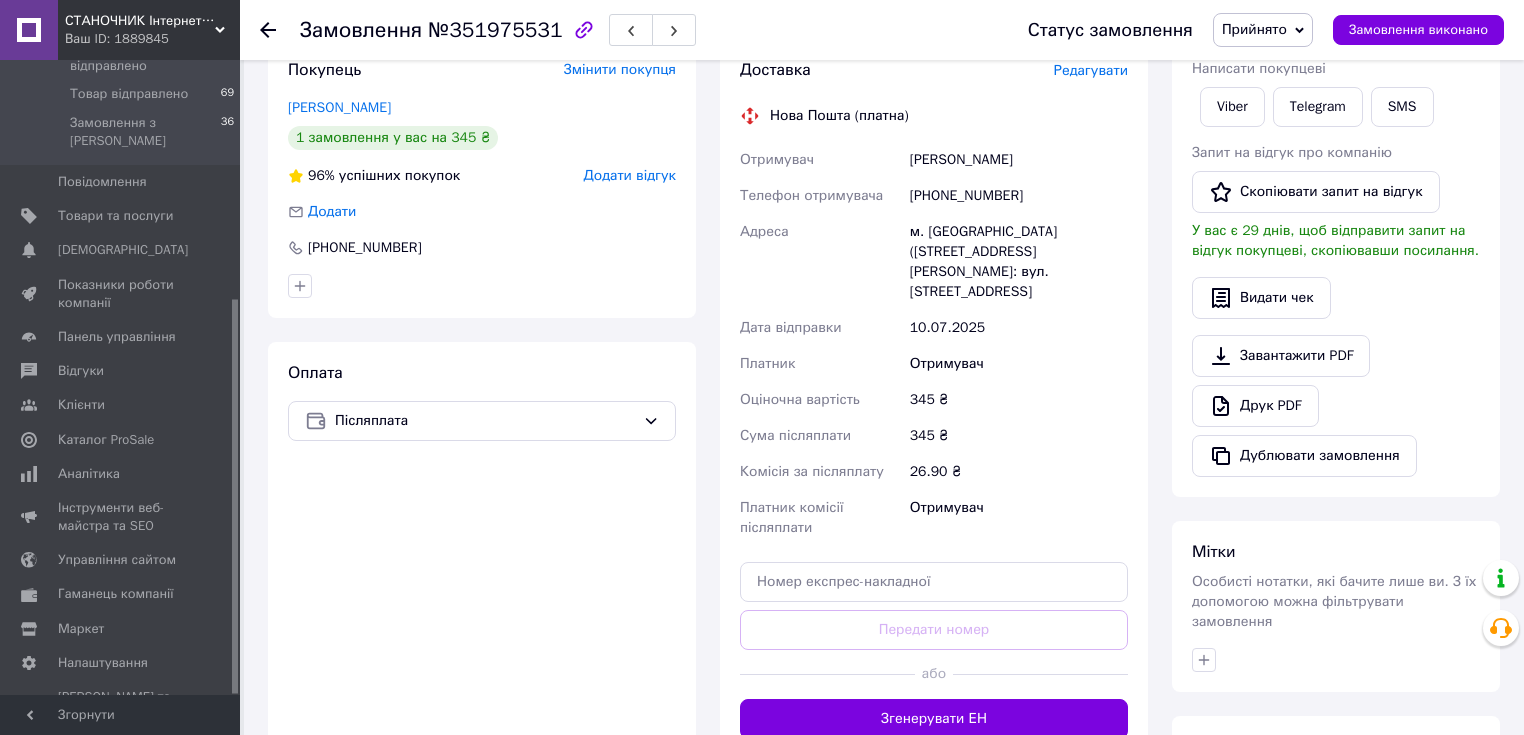 scroll, scrollTop: 80, scrollLeft: 0, axis: vertical 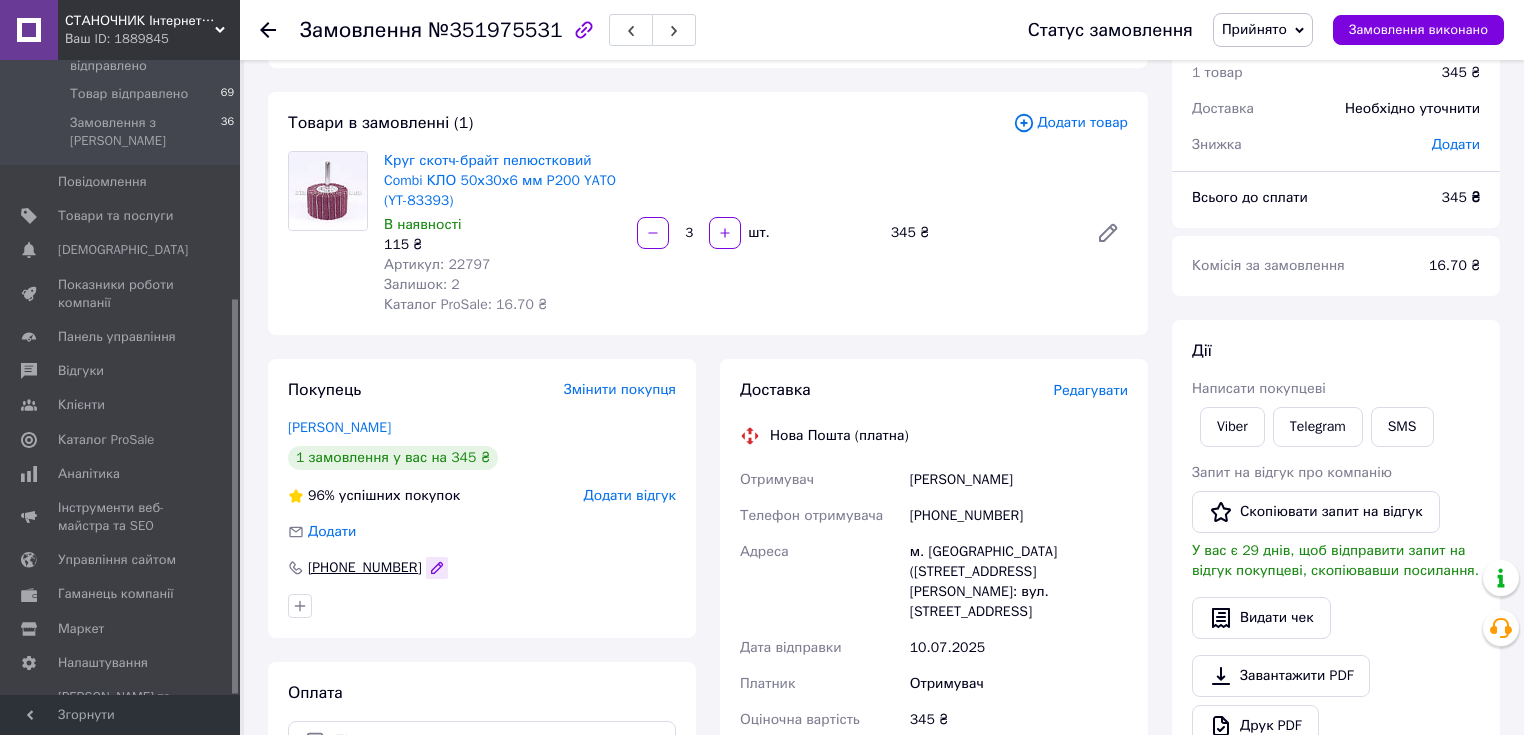 click 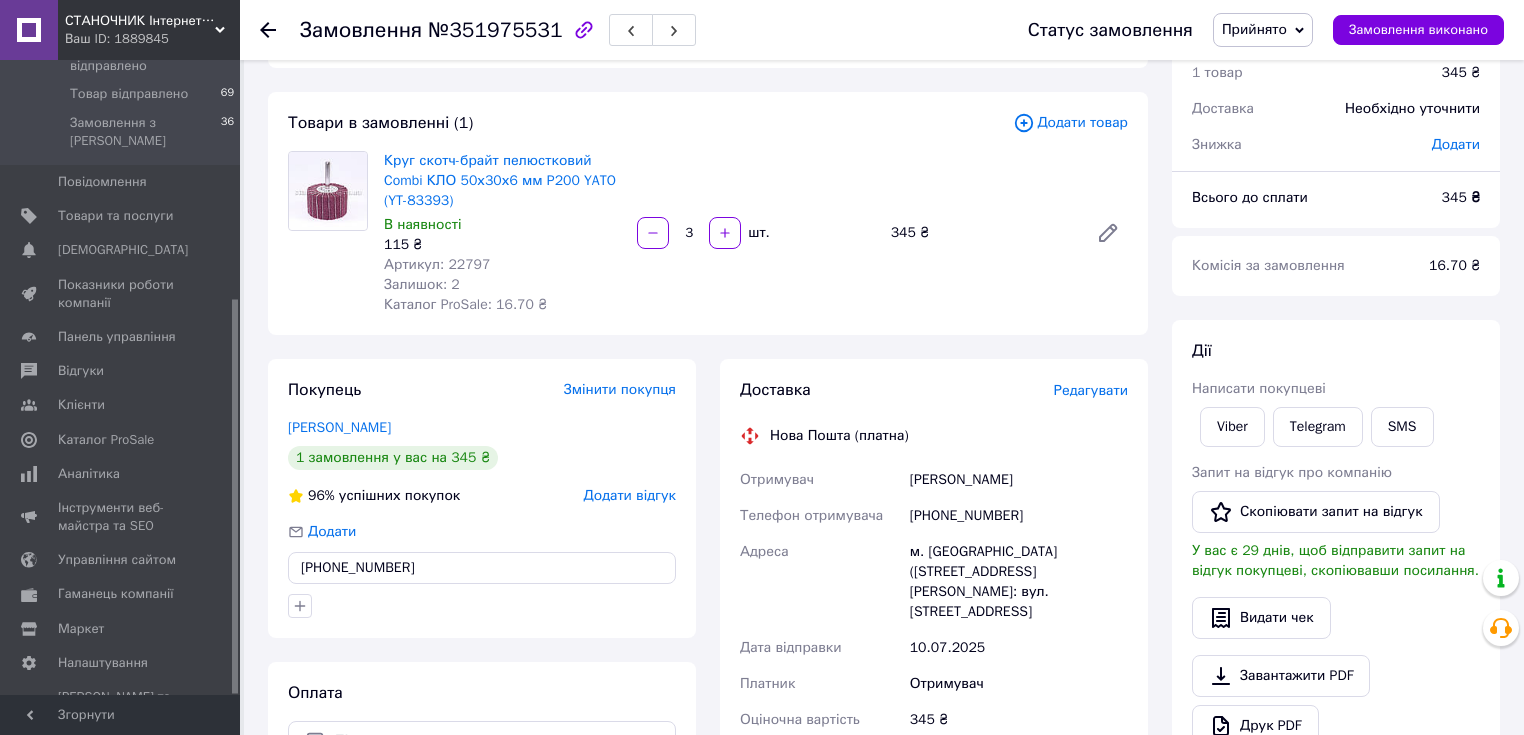 drag, startPoint x: 412, startPoint y: 570, endPoint x: 324, endPoint y: 576, distance: 88.20431 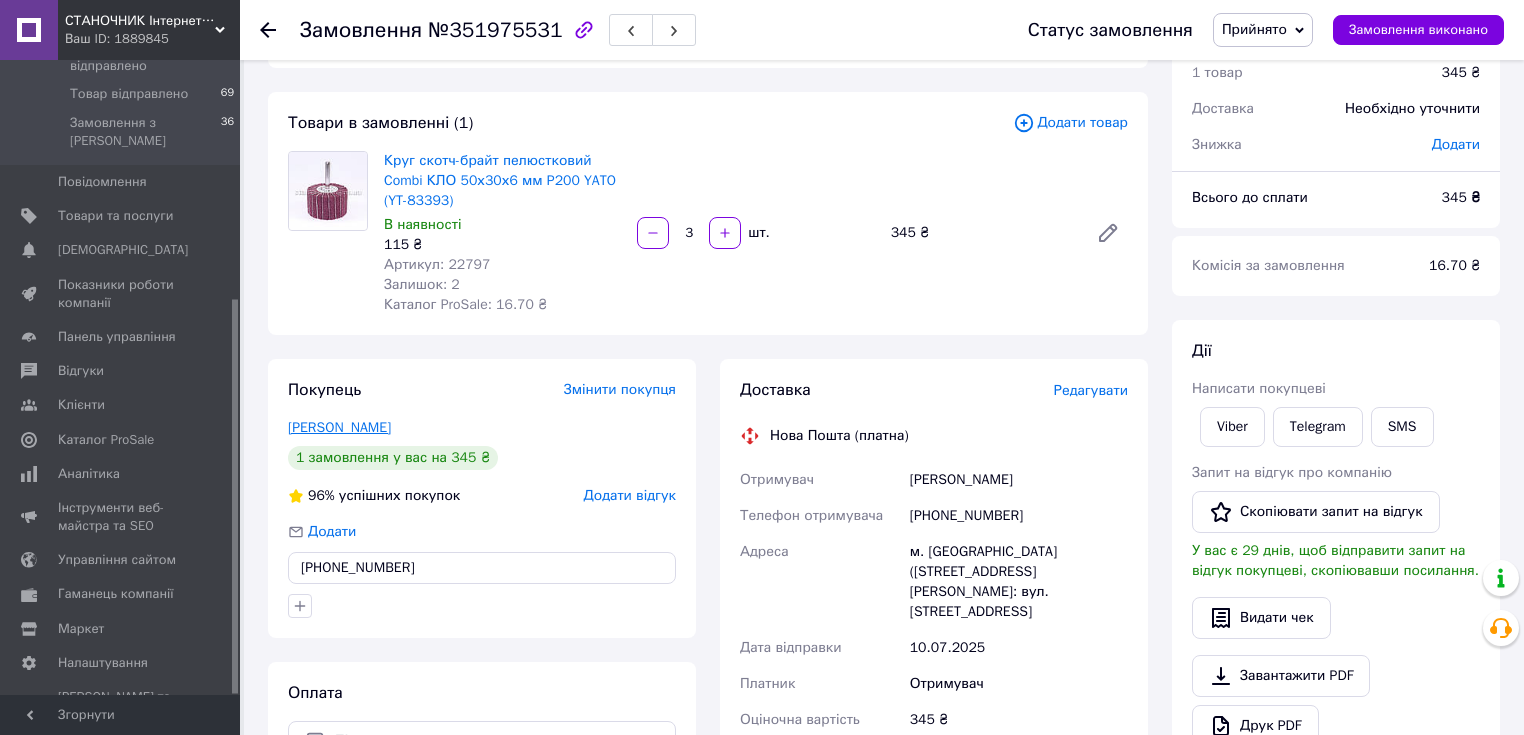drag, startPoint x: 456, startPoint y: 424, endPoint x: 299, endPoint y: 428, distance: 157.05095 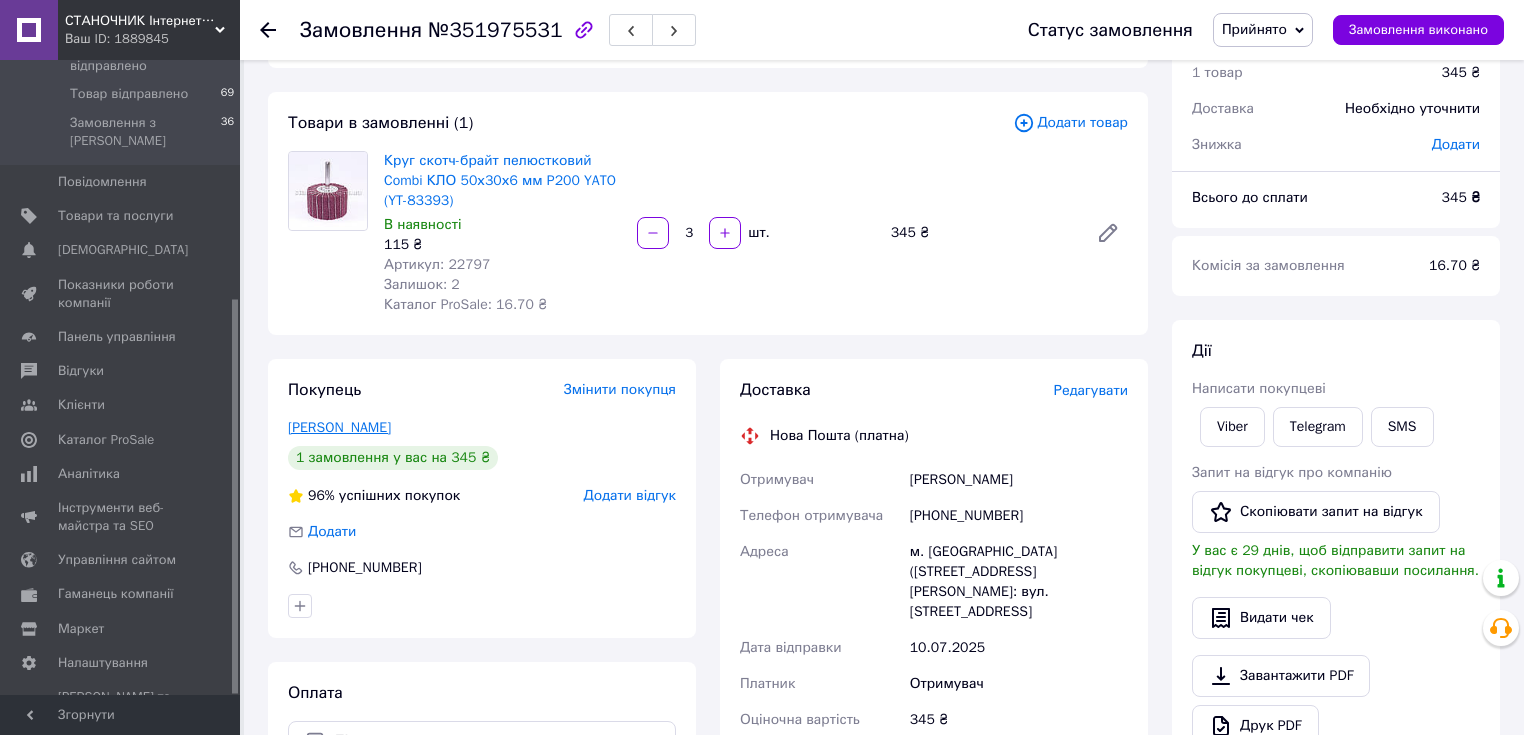 copy on "Нестерчук Олександр" 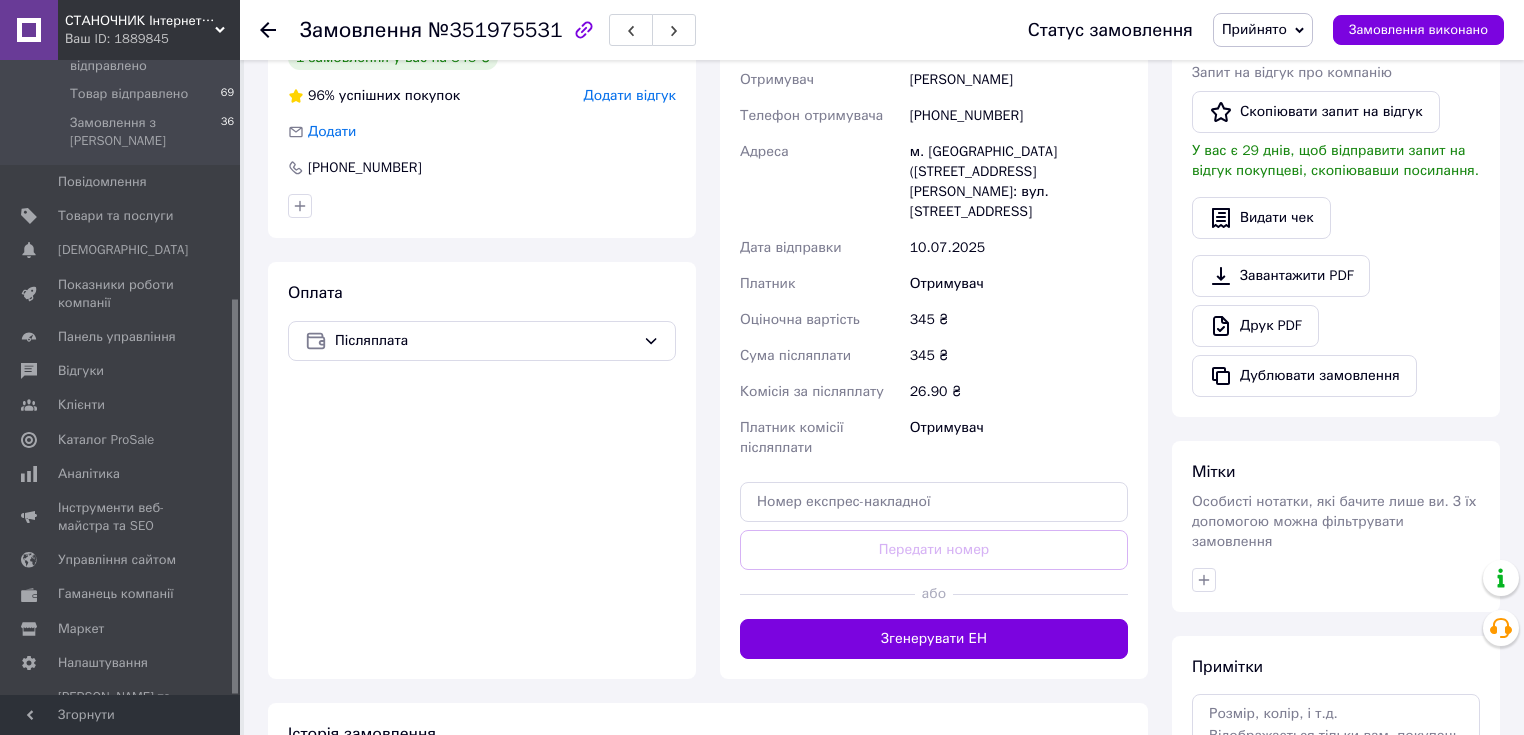 scroll, scrollTop: 640, scrollLeft: 0, axis: vertical 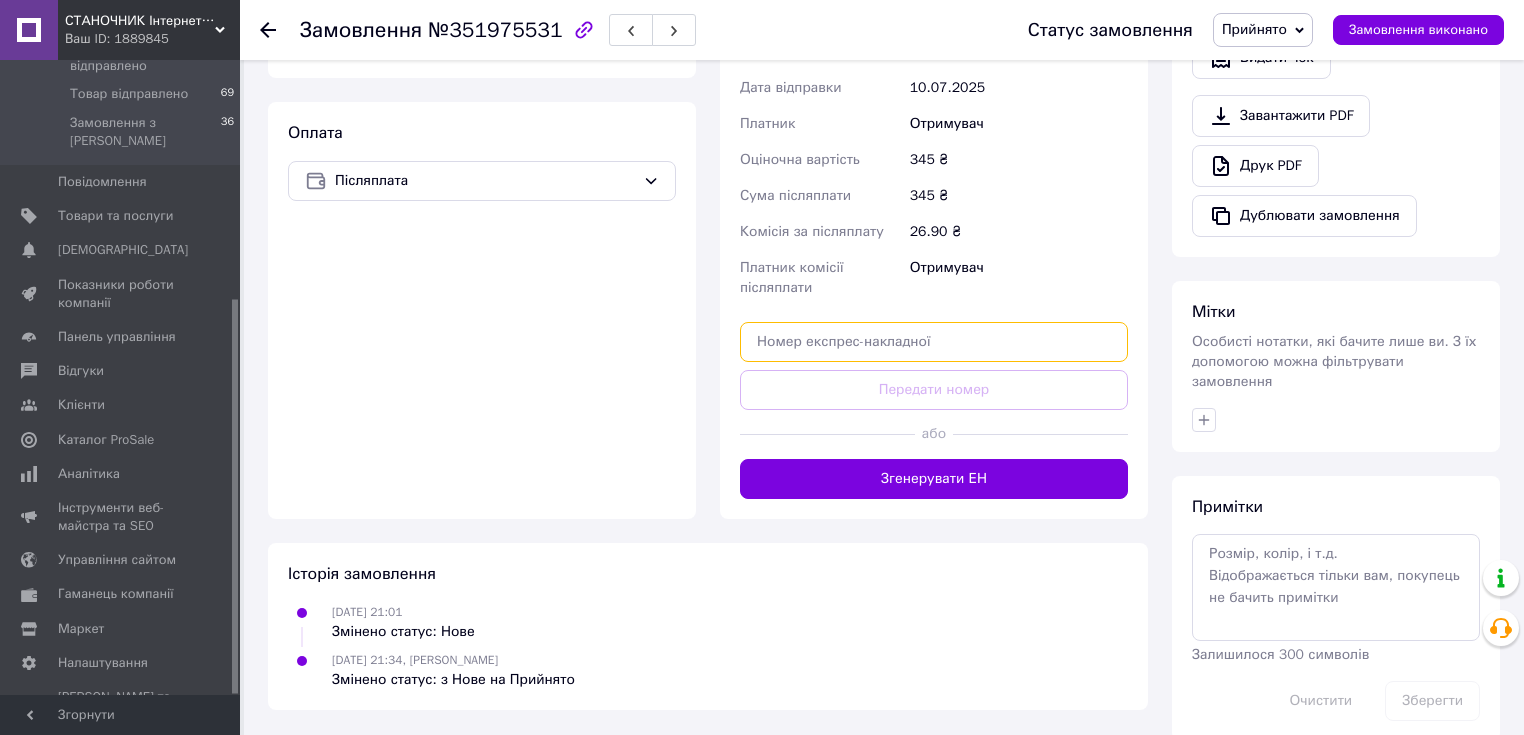 click at bounding box center [934, 342] 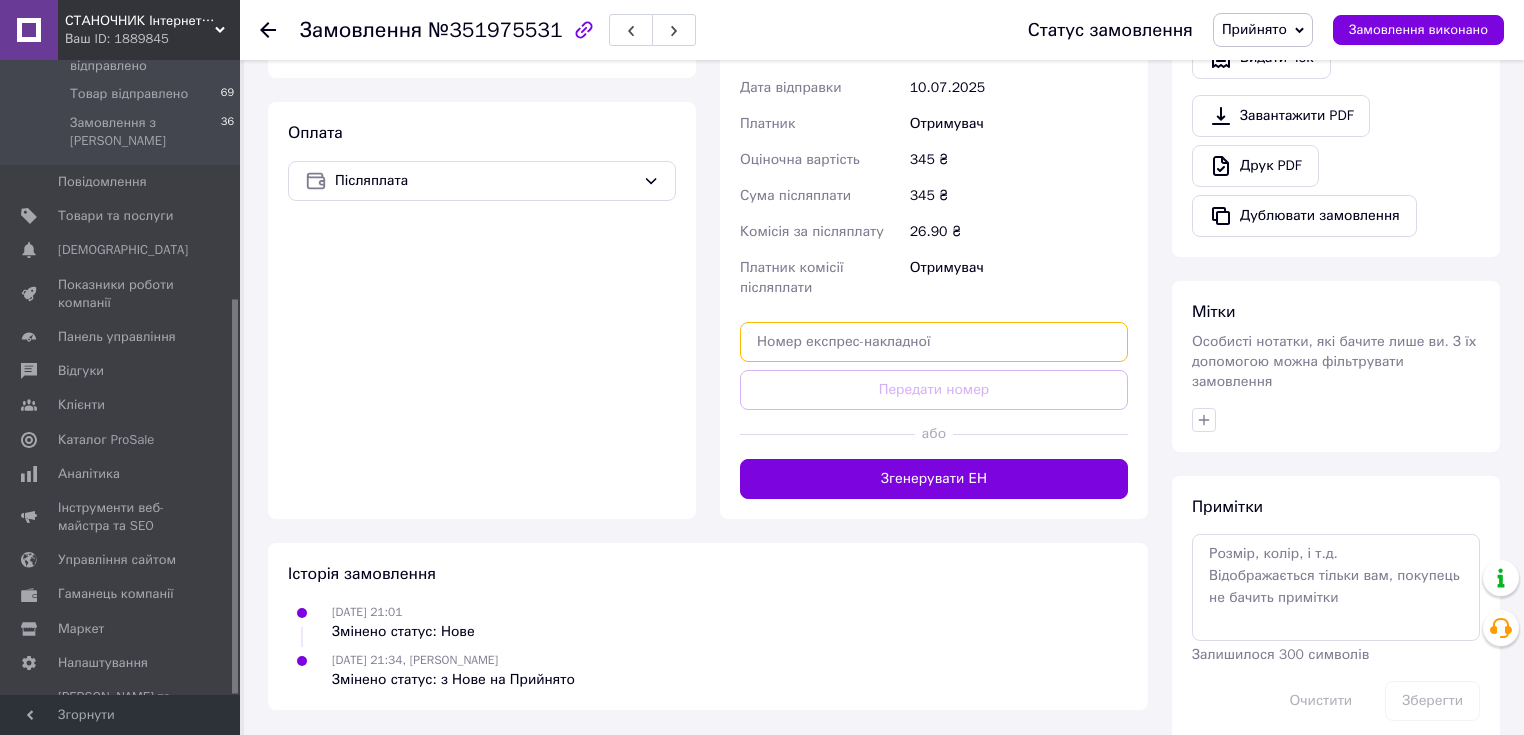paste on "20451203154663" 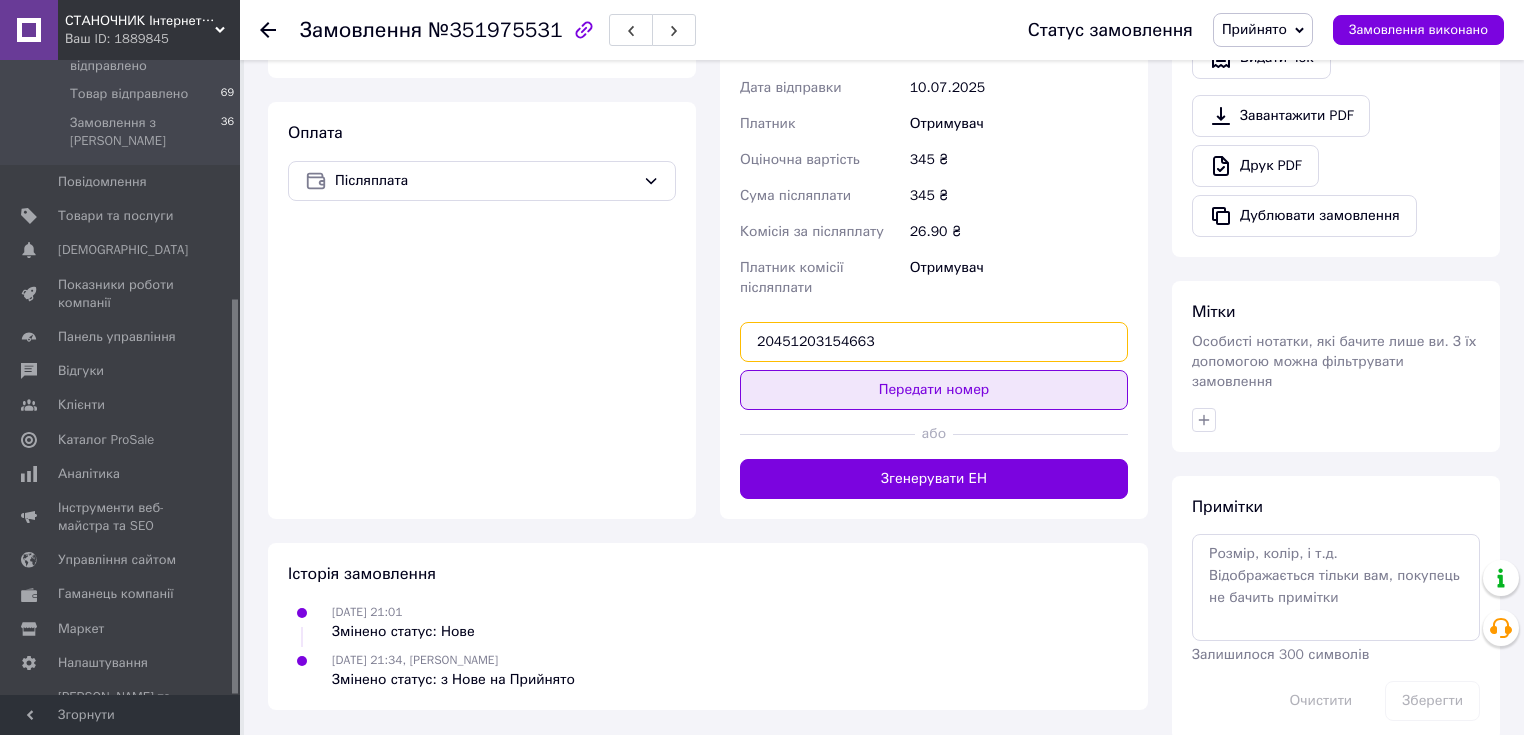 type on "20451203154663" 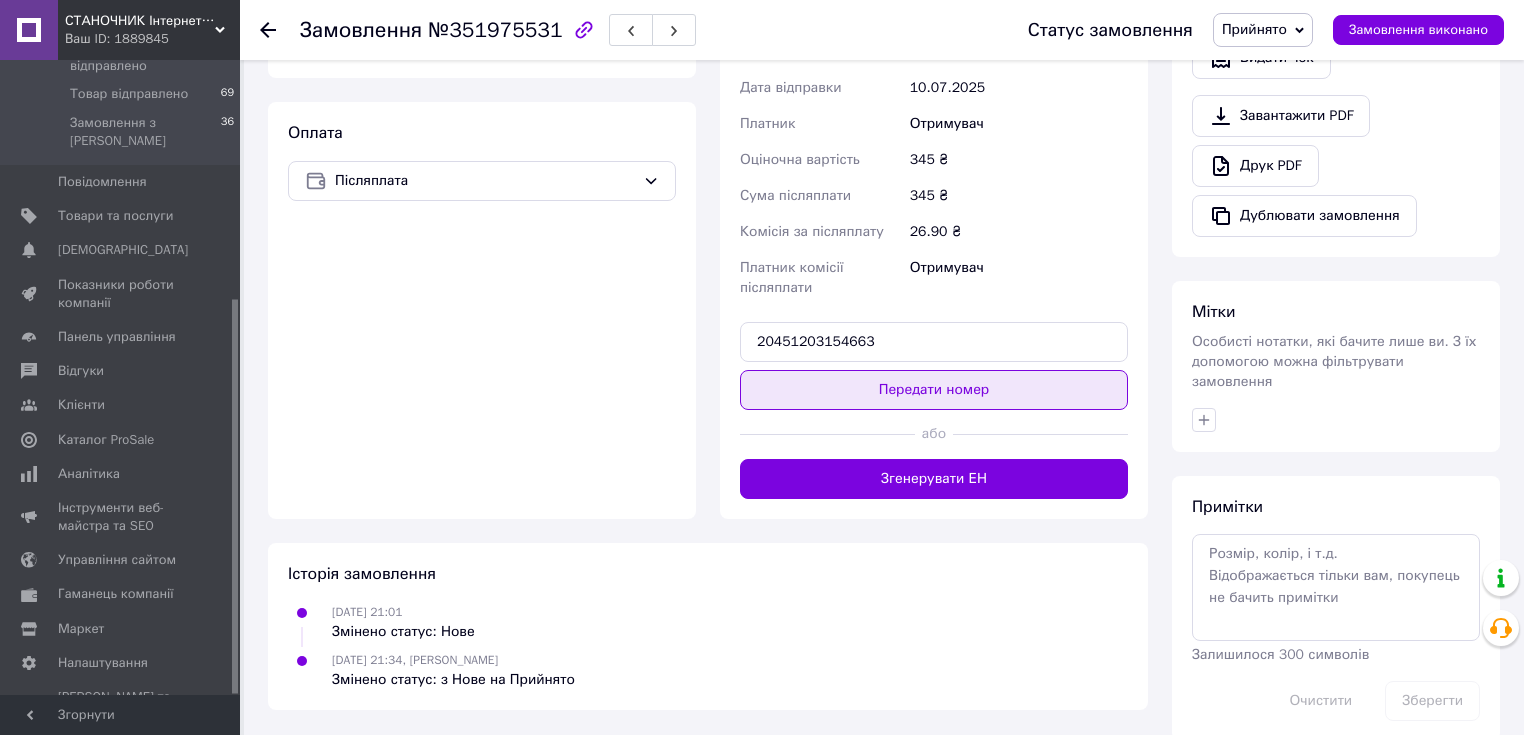 click on "Передати номер" at bounding box center (934, 390) 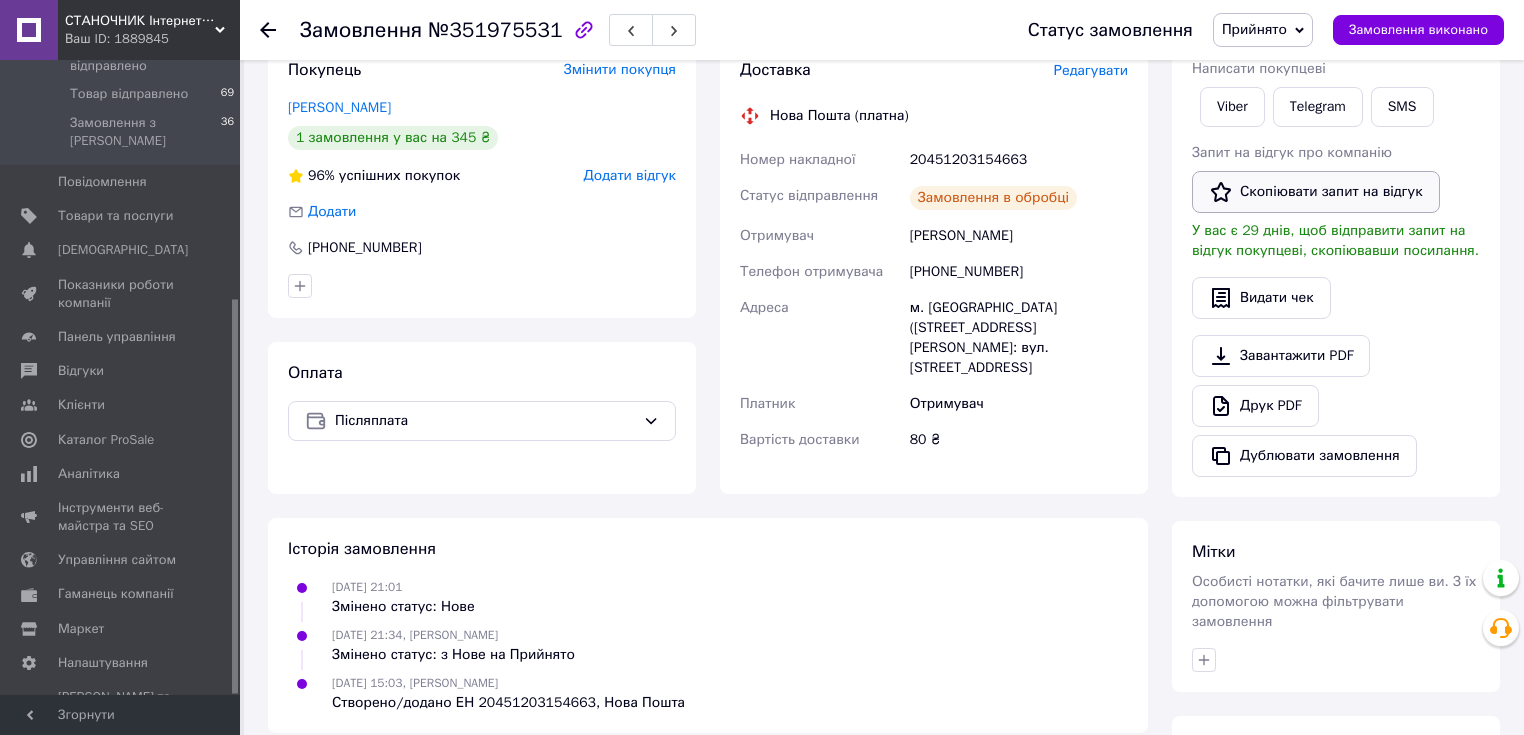 scroll, scrollTop: 160, scrollLeft: 0, axis: vertical 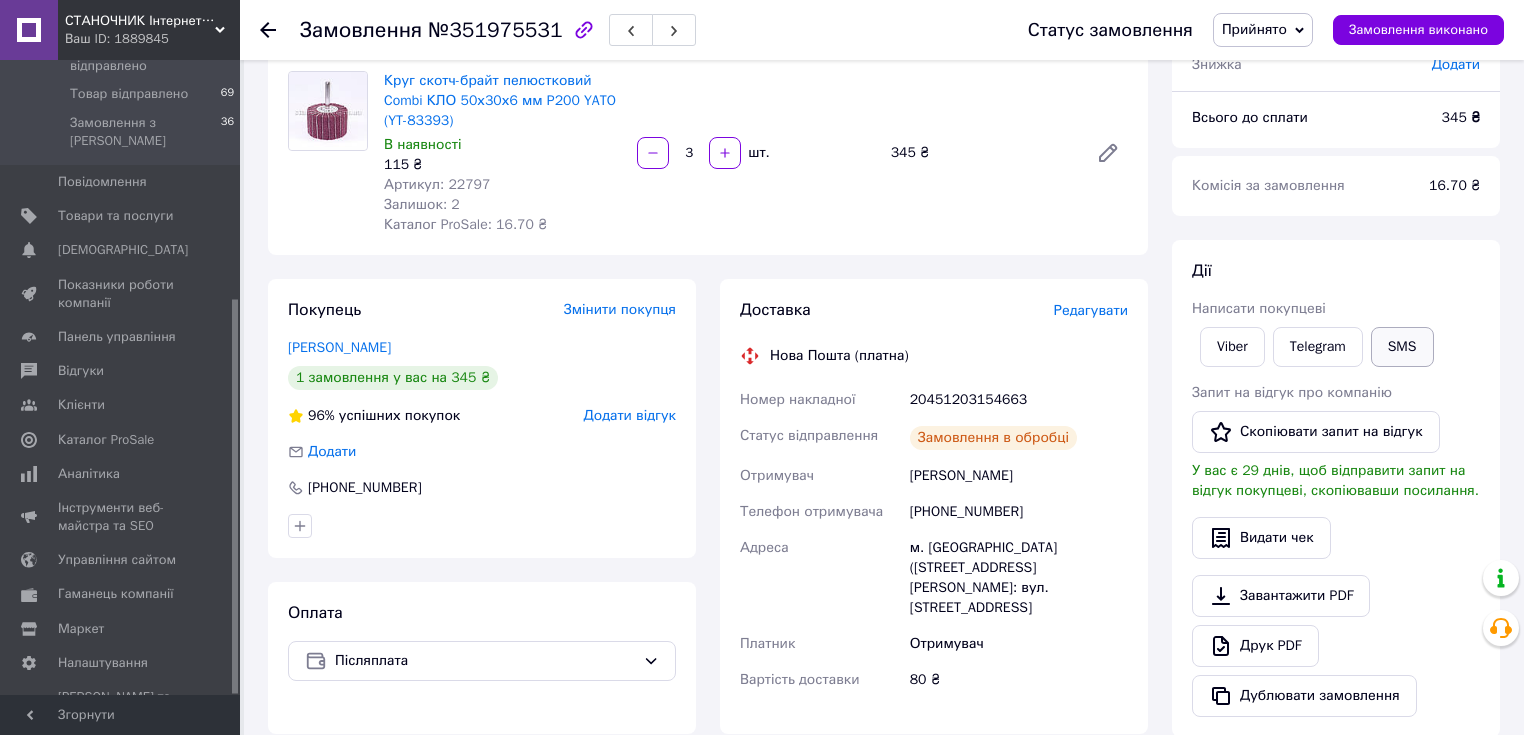 click on "SMS" at bounding box center [1402, 347] 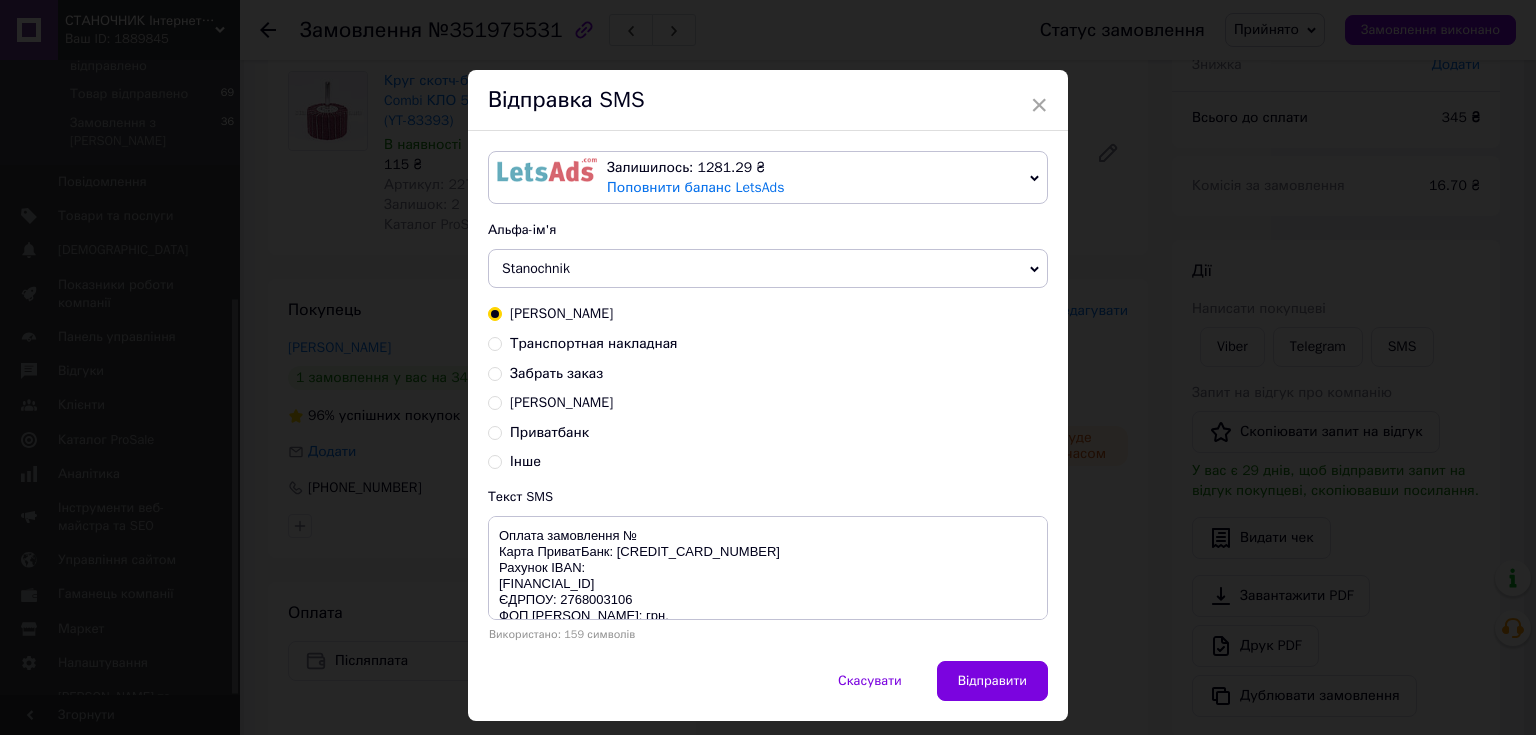 click on "Транспортная накладная" at bounding box center [594, 343] 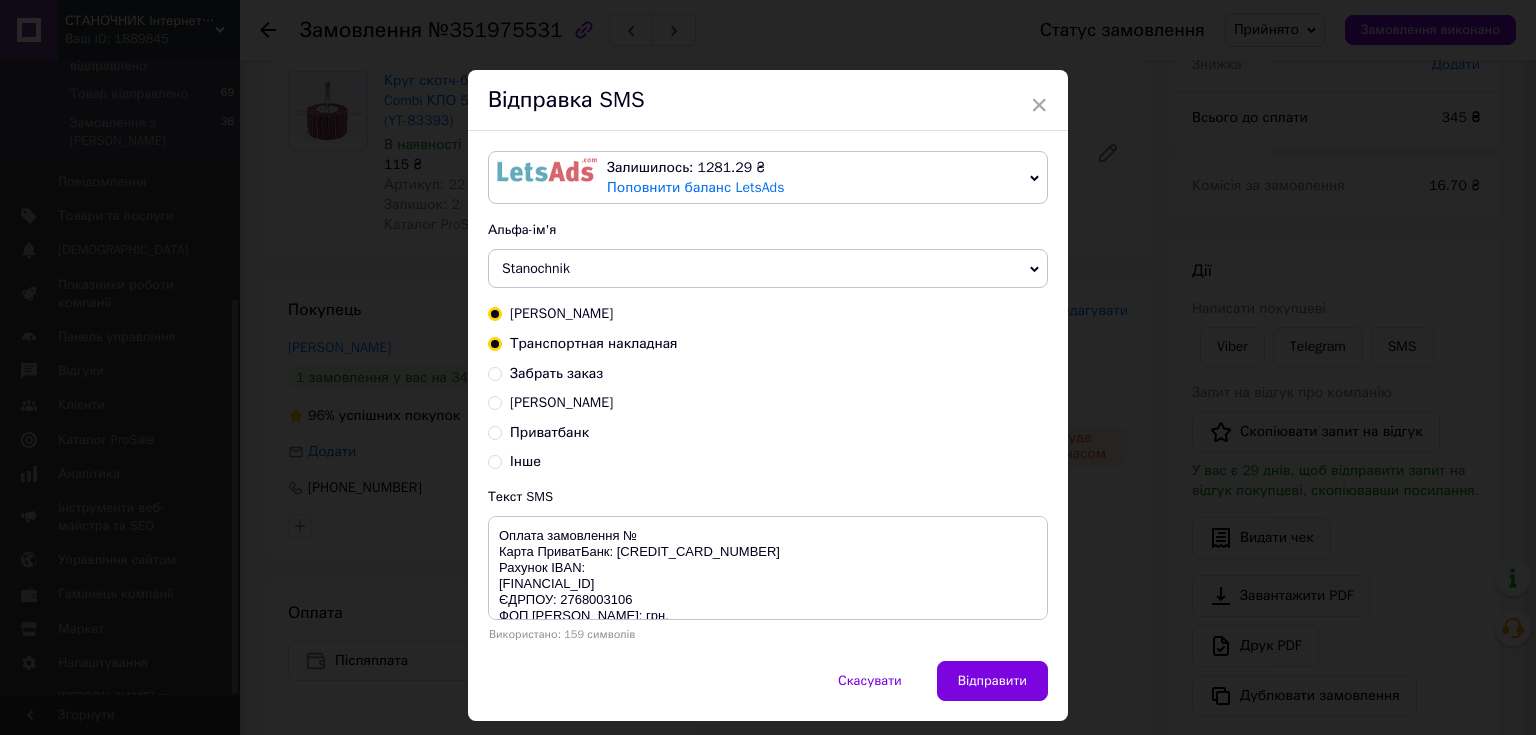 radio on "true" 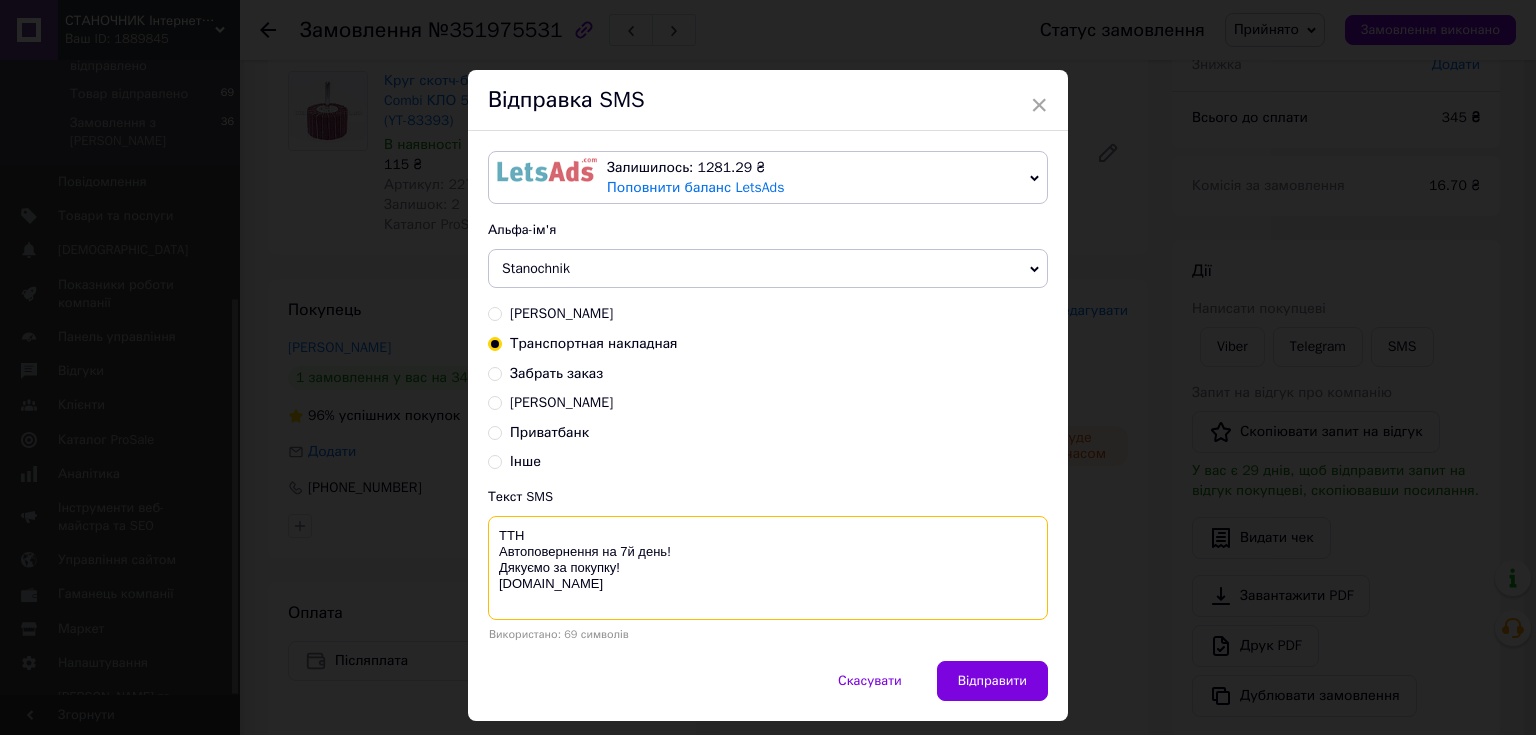 click on "ТТН
Автоповернення на 7й день!
Дякуємо за покупку!
[DOMAIN_NAME]" at bounding box center (768, 568) 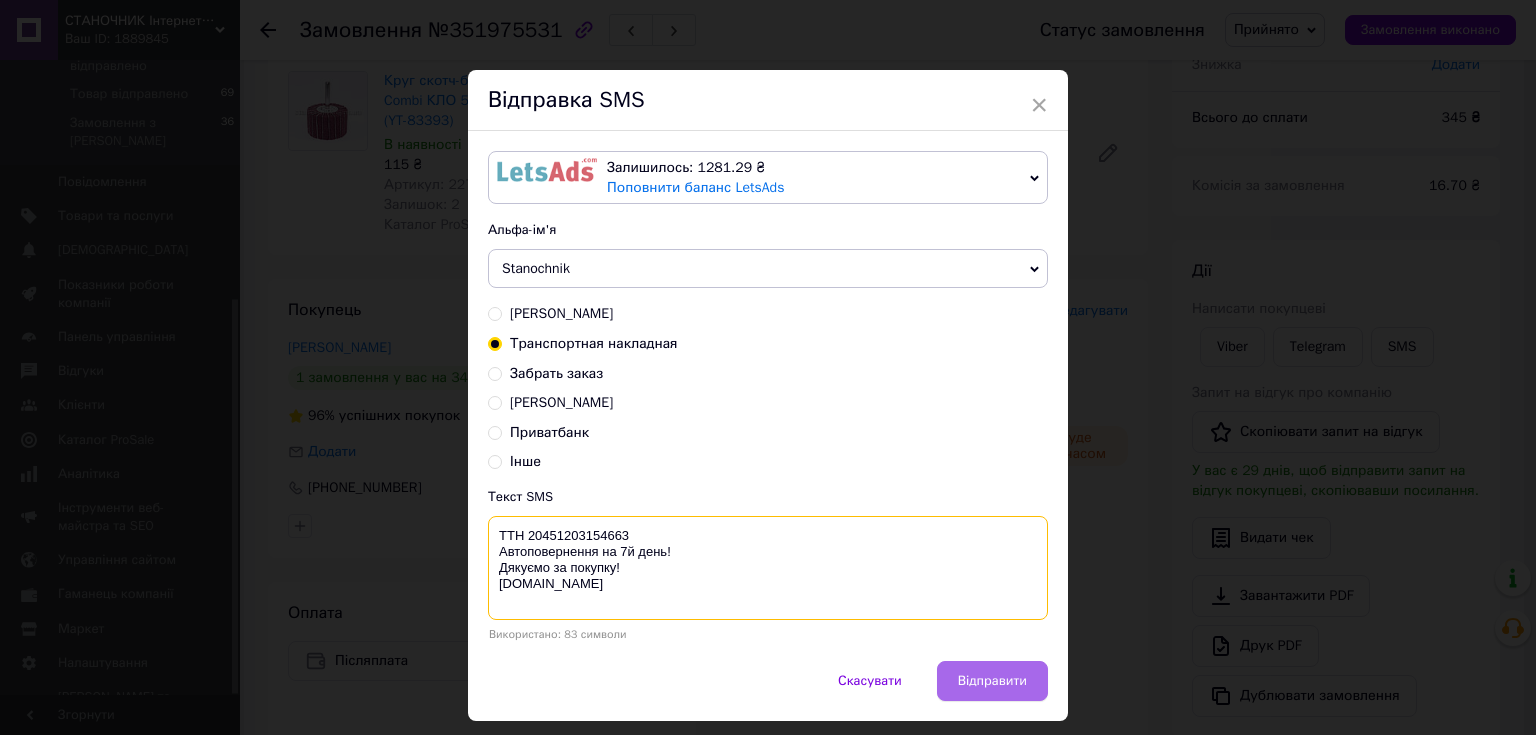 type on "ТТН 20451203154663
Автоповернення на 7й день!
Дякуємо за покупку!
stanochnik.com.ua" 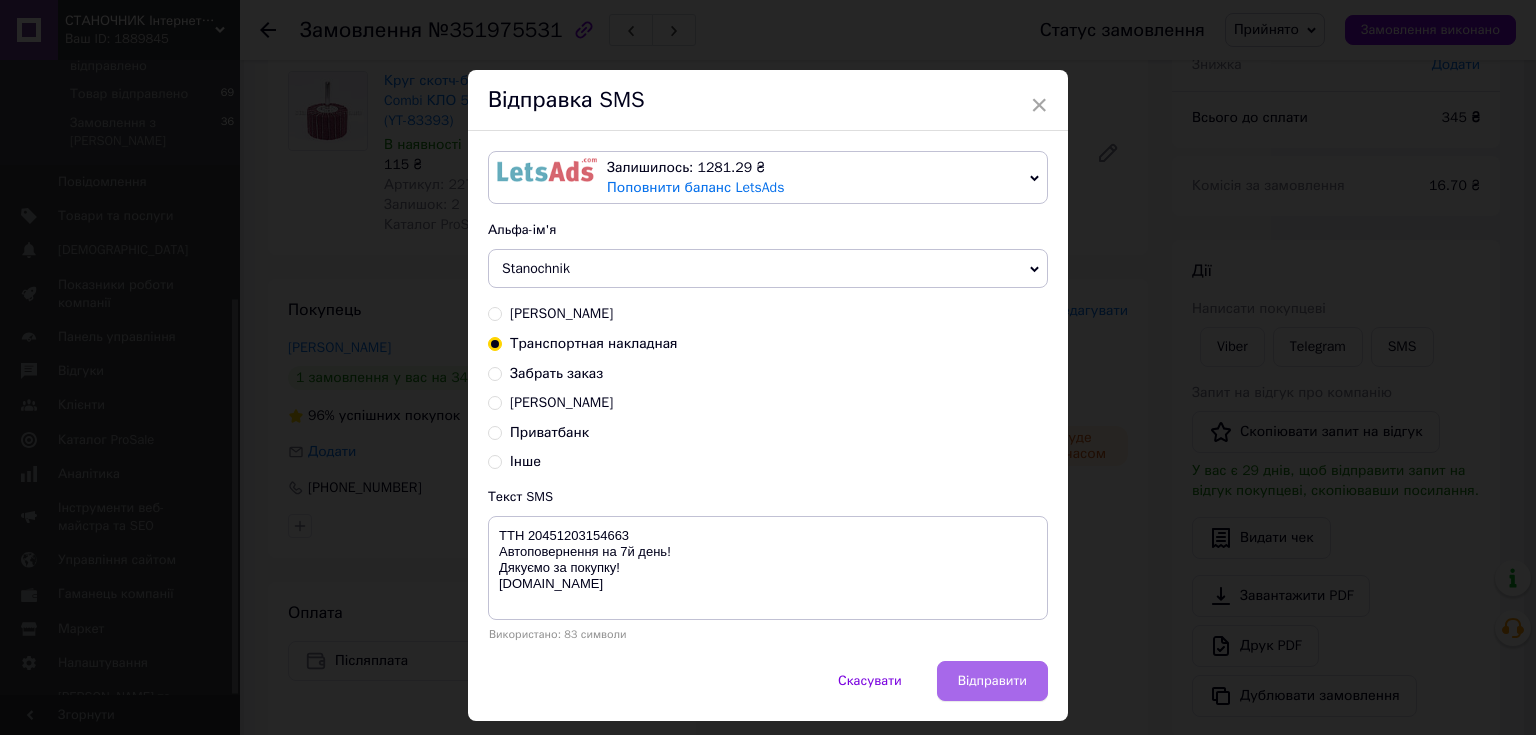 click on "Відправити" at bounding box center [992, 681] 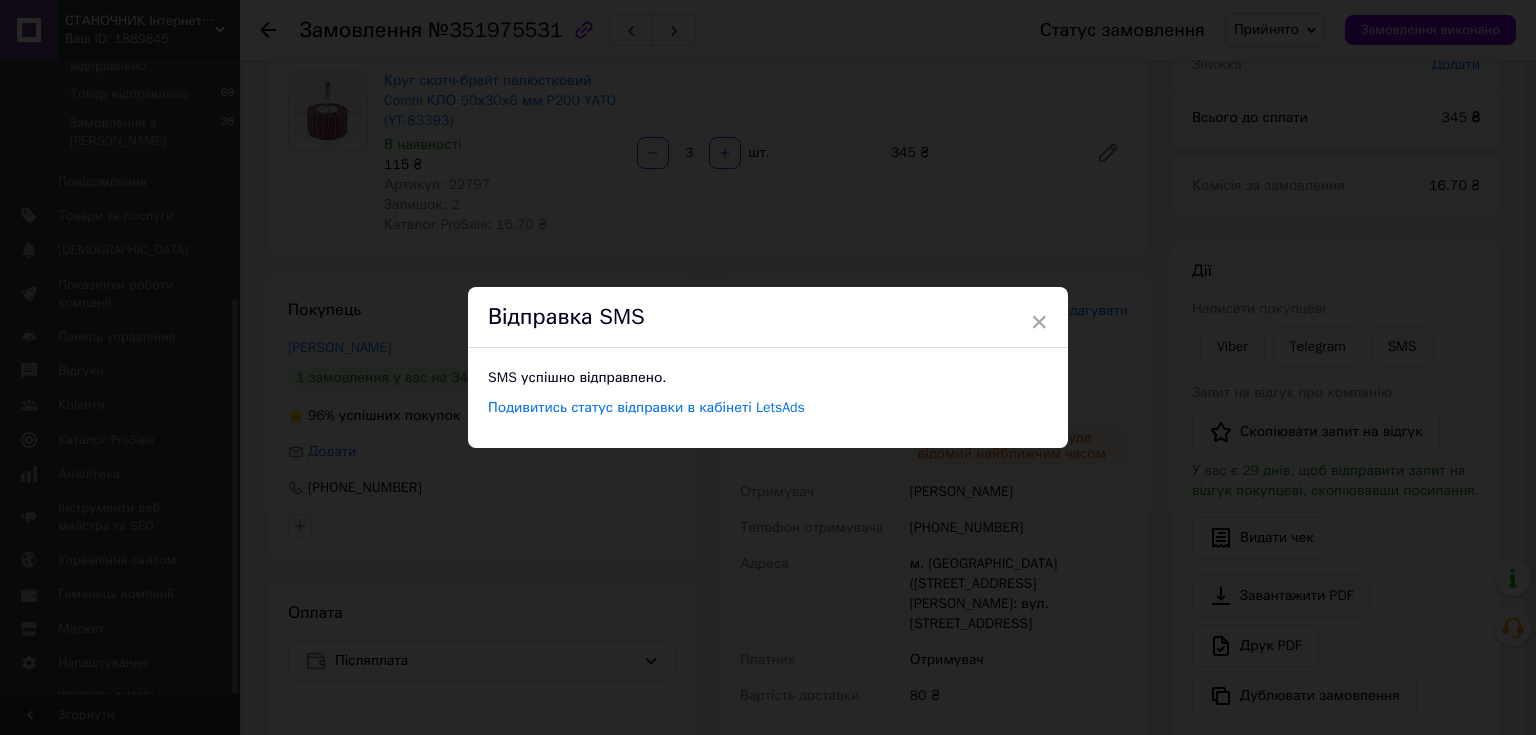 drag, startPoint x: 1036, startPoint y: 321, endPoint x: 1043, endPoint y: 309, distance: 13.892444 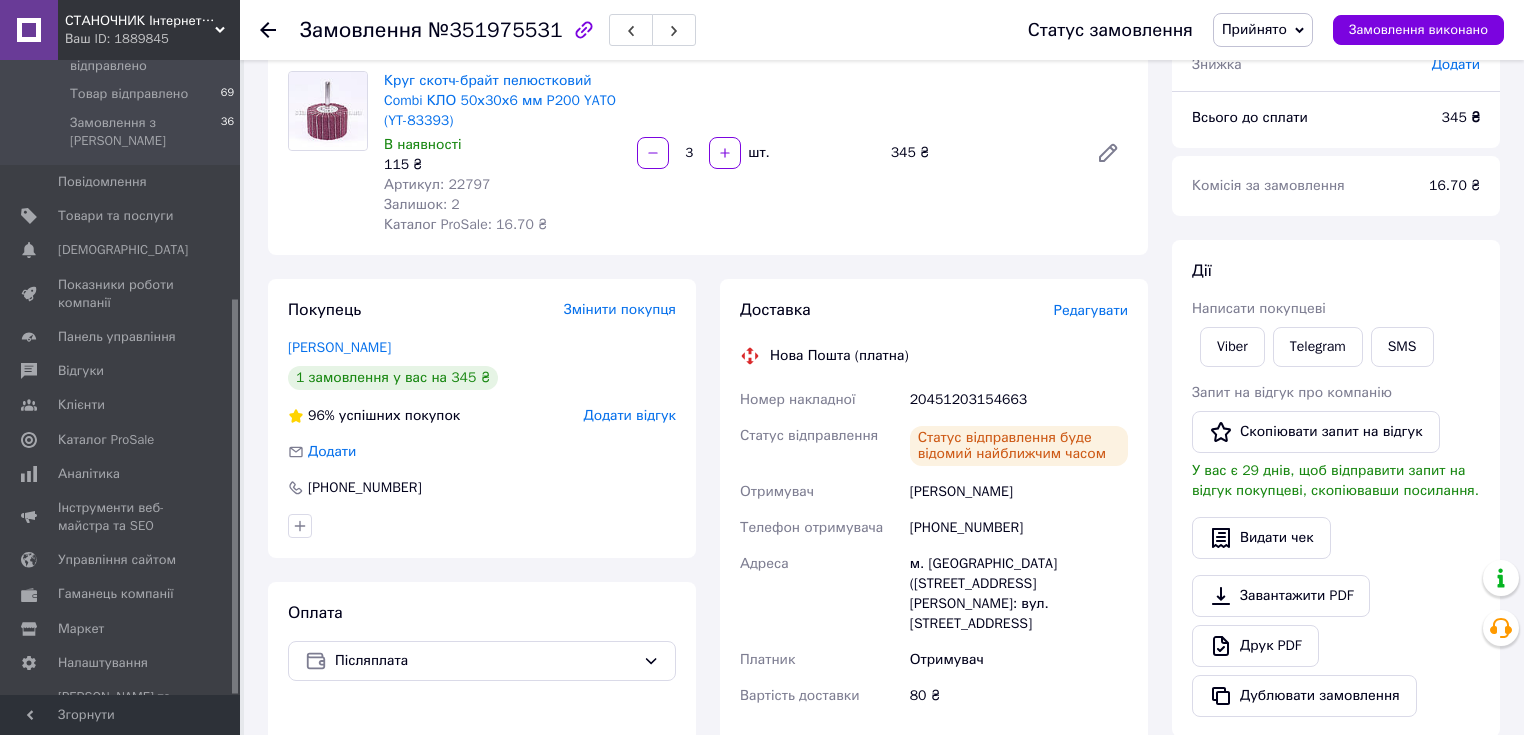 click on "Прийнято" at bounding box center (1254, 29) 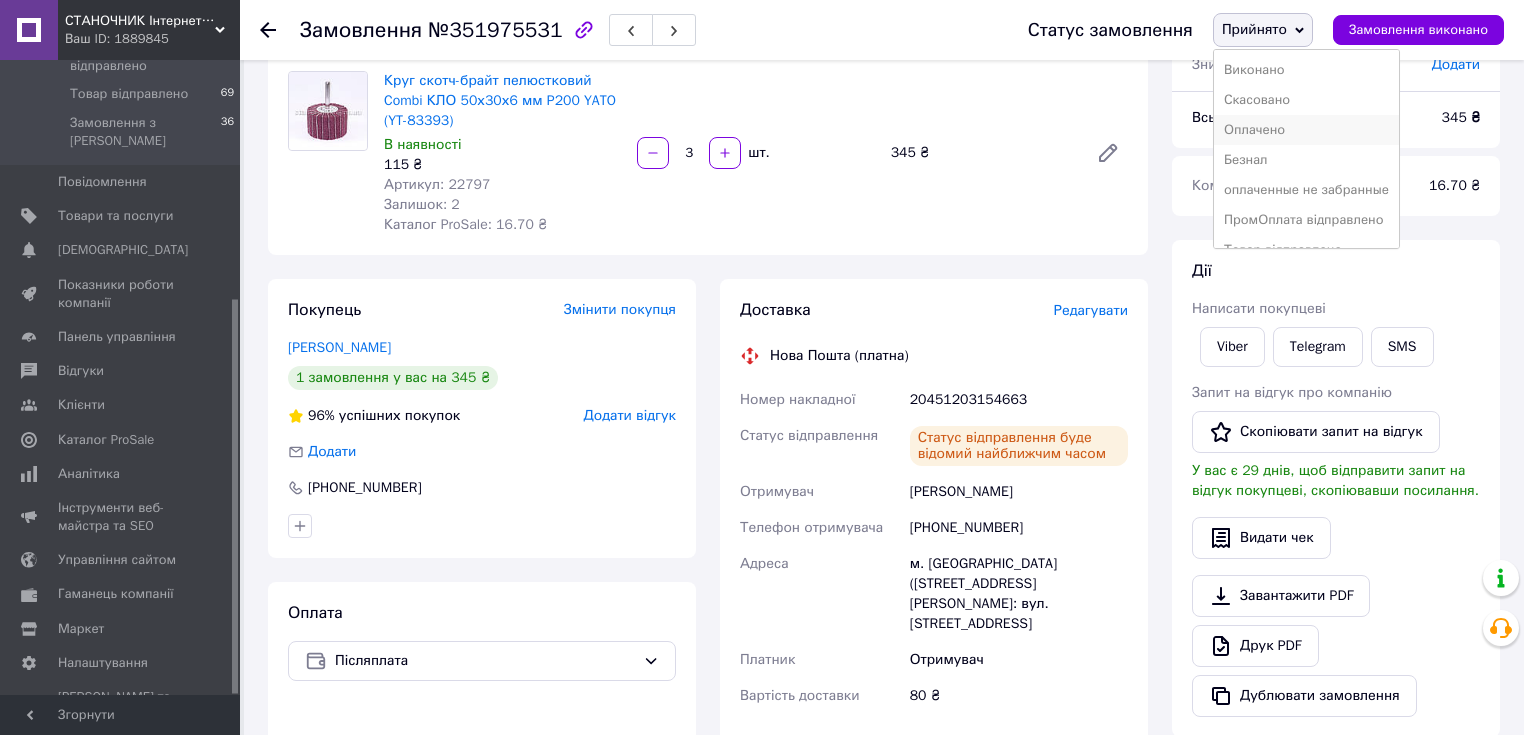 scroll, scrollTop: 21, scrollLeft: 0, axis: vertical 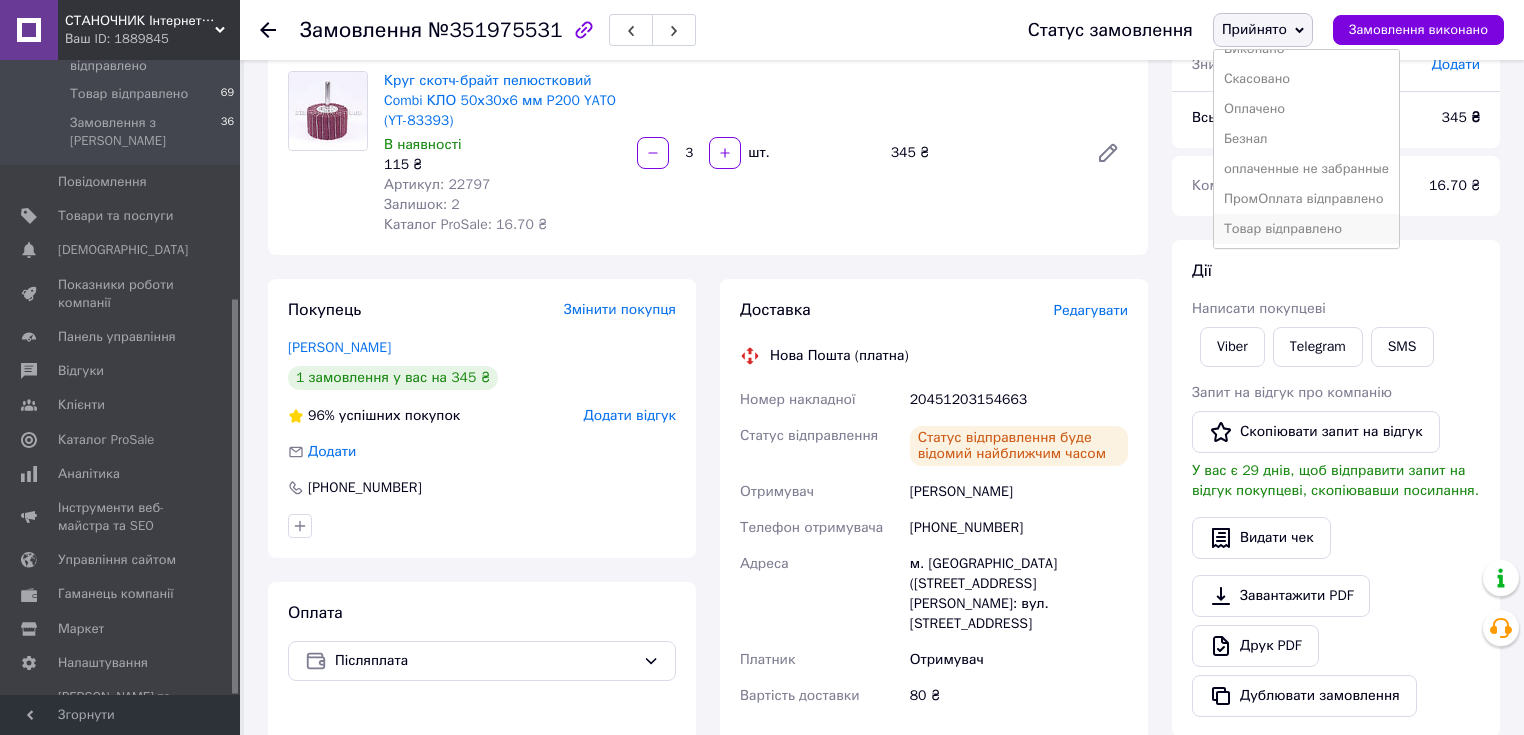 click on "Товар відправлено" at bounding box center [1306, 229] 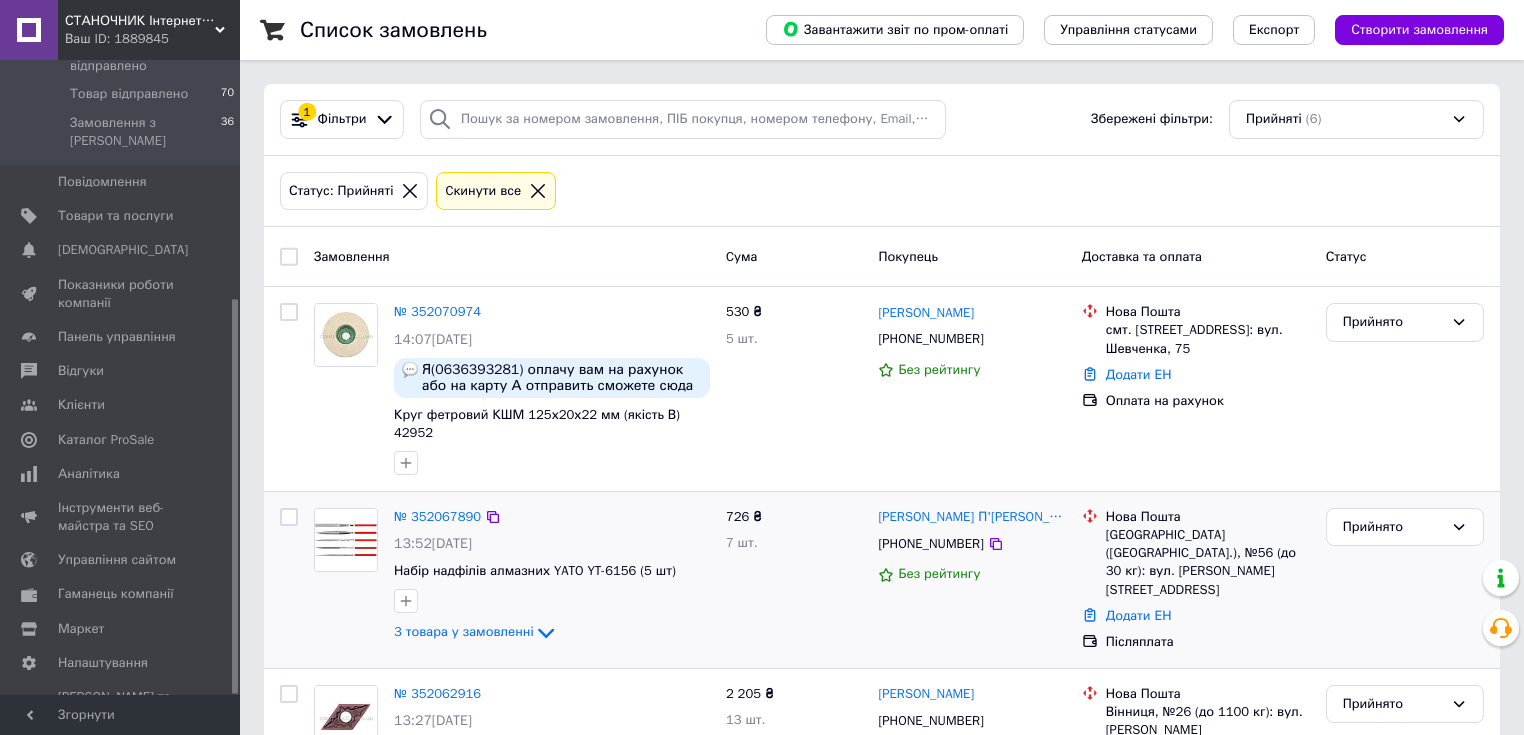 scroll, scrollTop: 160, scrollLeft: 0, axis: vertical 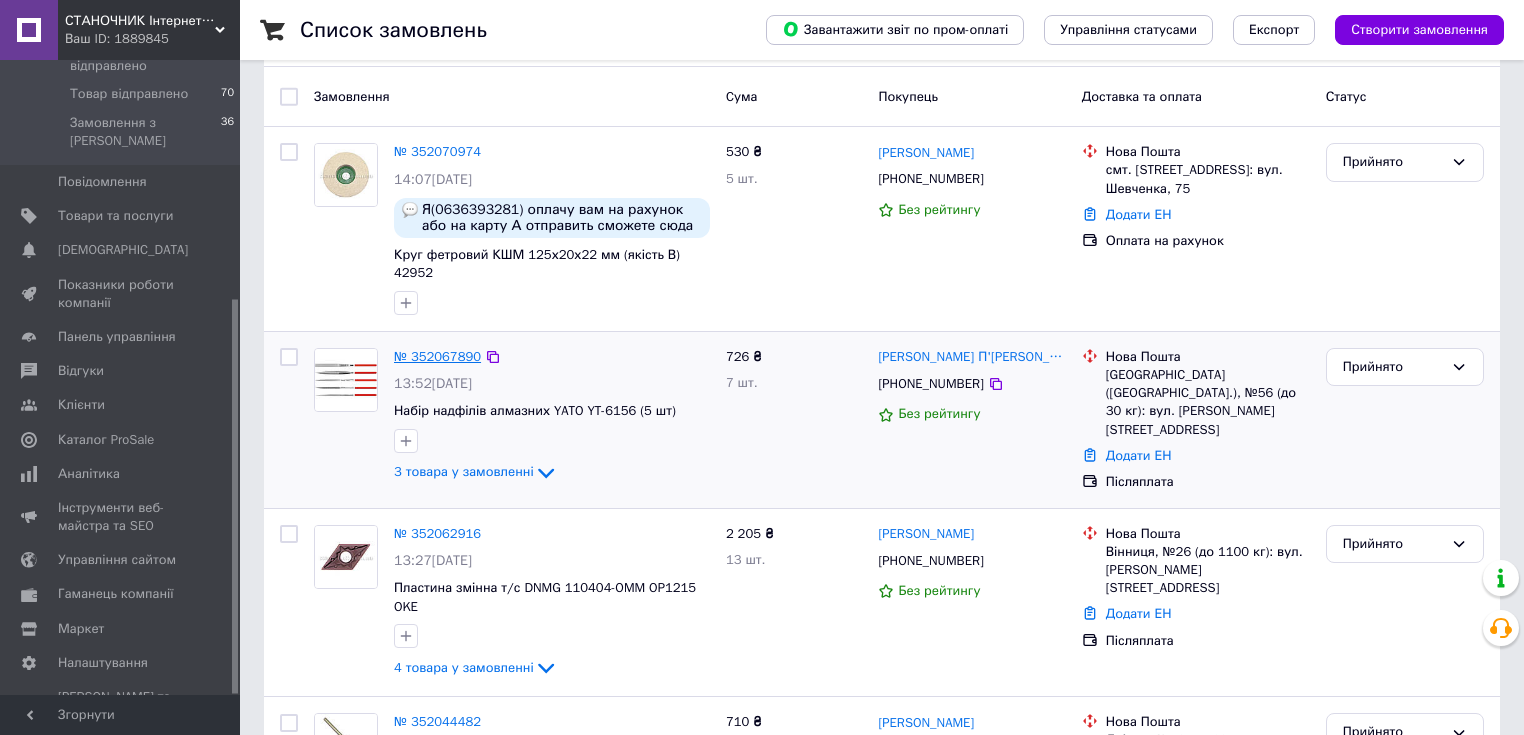 click on "№ 352067890" at bounding box center [437, 356] 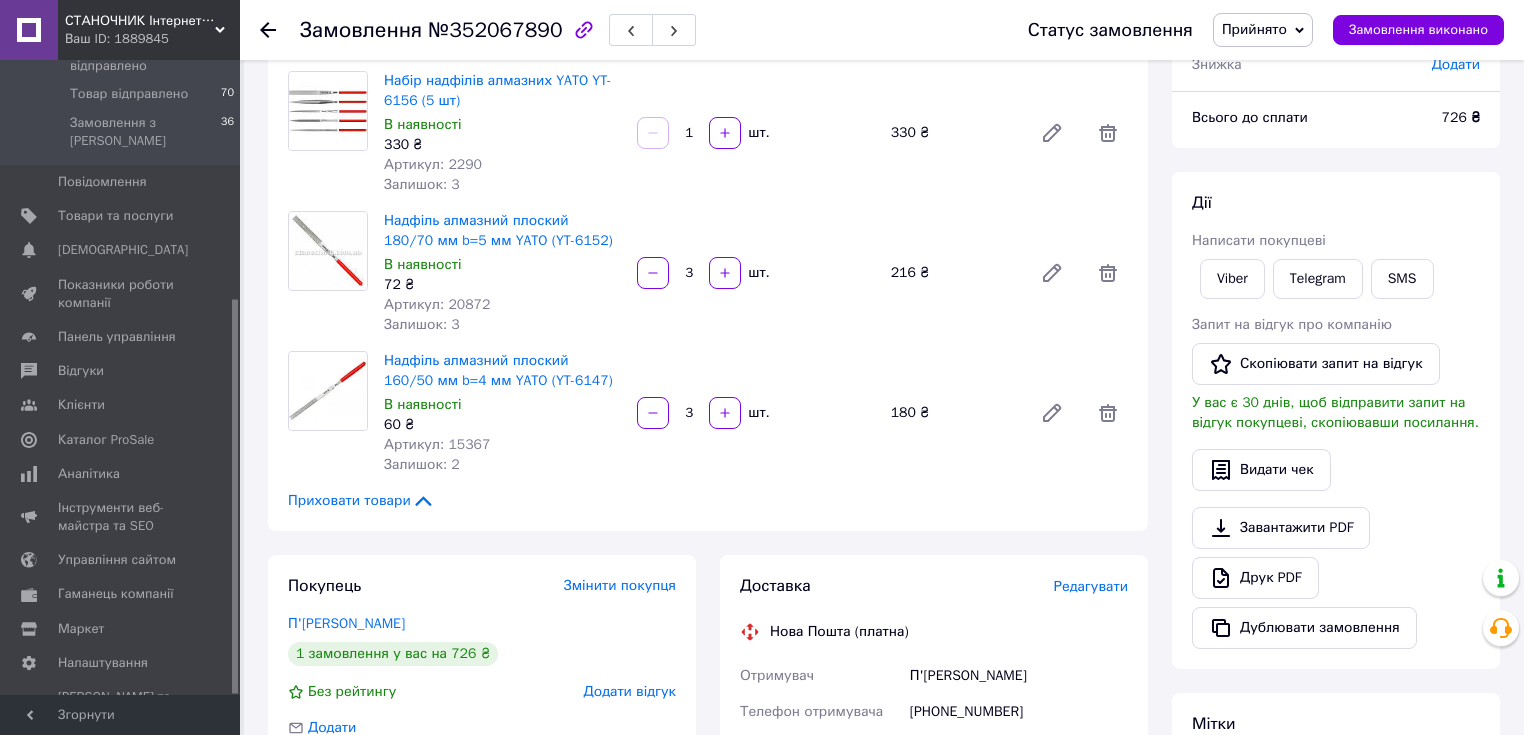 scroll, scrollTop: 400, scrollLeft: 0, axis: vertical 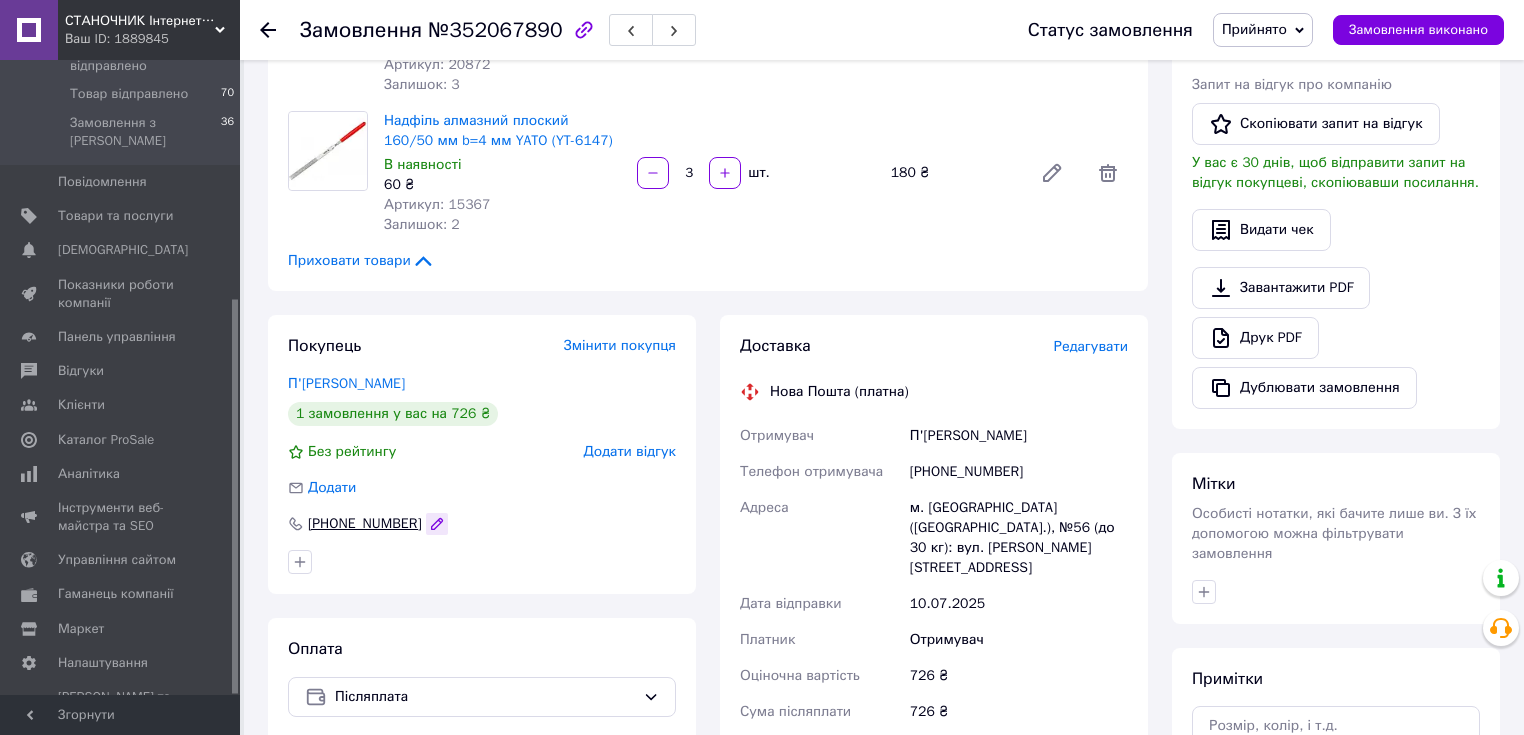 click 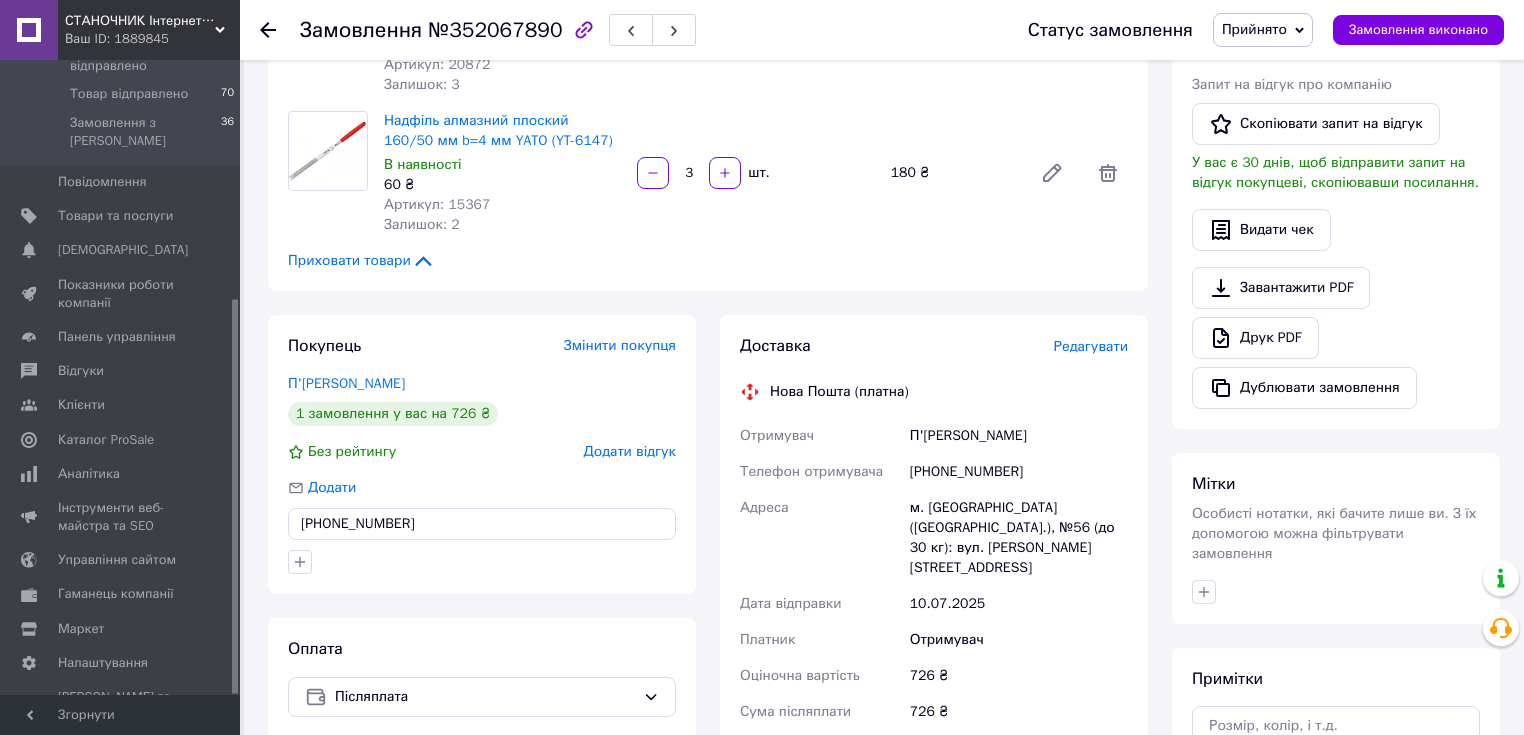 drag, startPoint x: 416, startPoint y: 523, endPoint x: 330, endPoint y: 525, distance: 86.023254 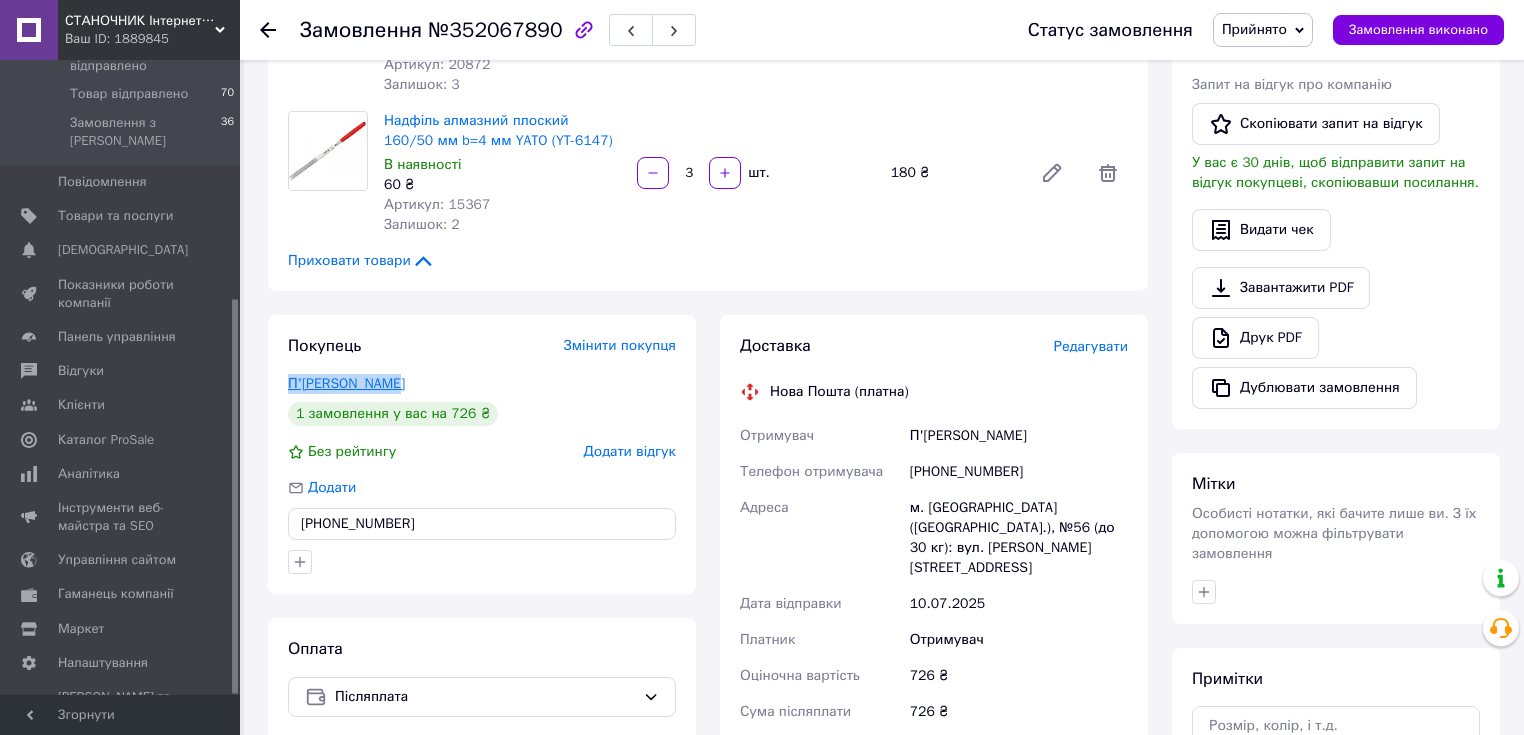 drag, startPoint x: 420, startPoint y: 377, endPoint x: 296, endPoint y: 387, distance: 124.40257 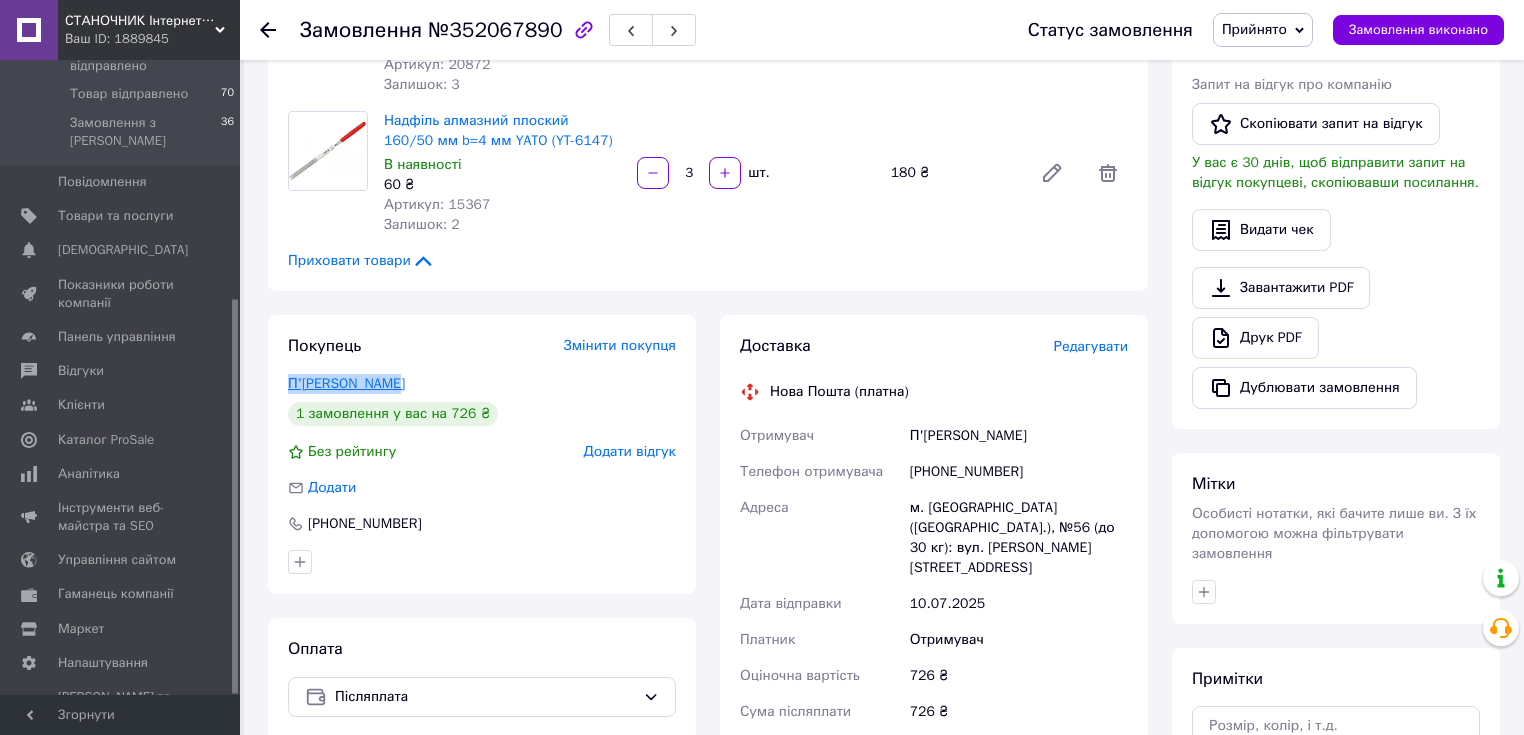 copy on "П'янзов Сергій" 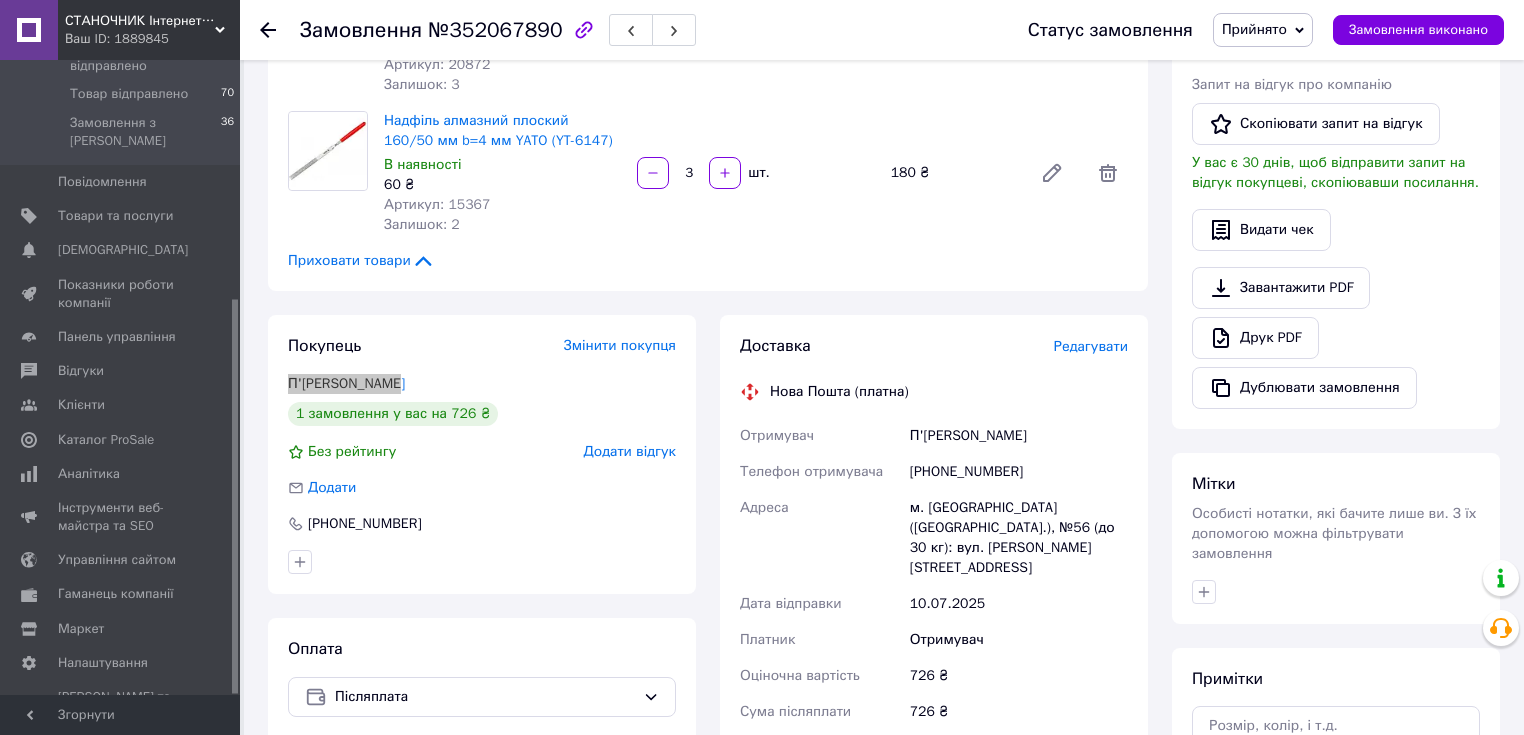 scroll, scrollTop: 640, scrollLeft: 0, axis: vertical 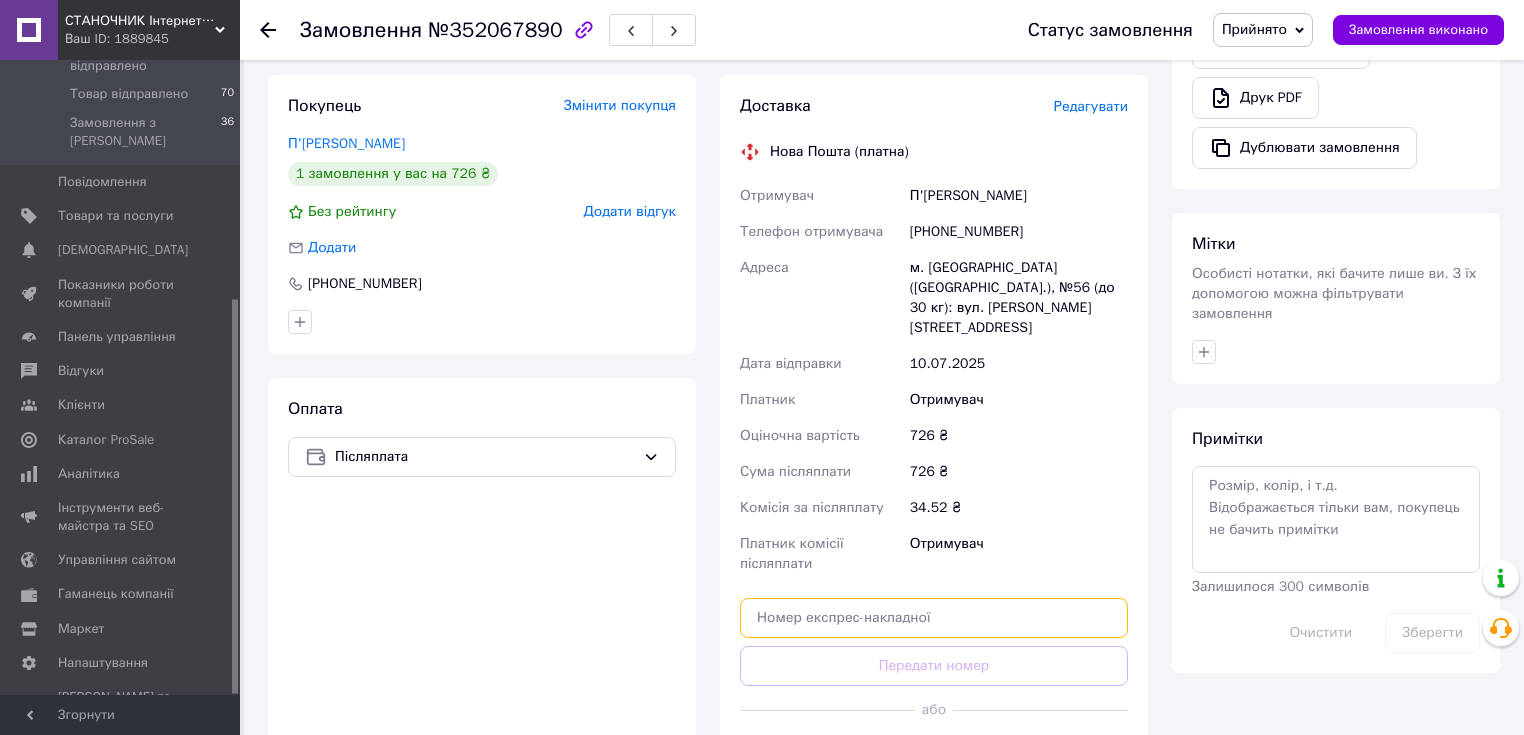 click at bounding box center [934, 618] 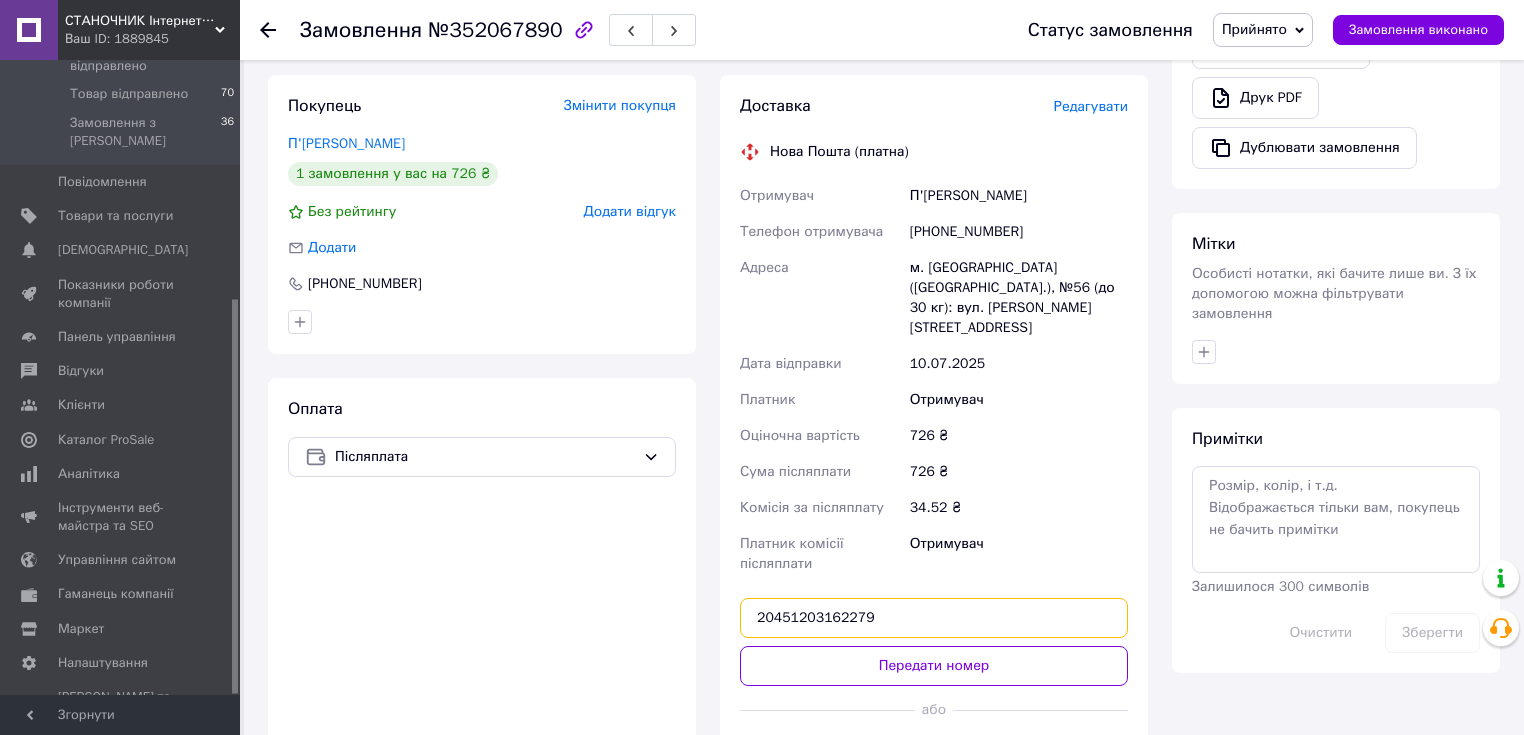 scroll, scrollTop: 874, scrollLeft: 0, axis: vertical 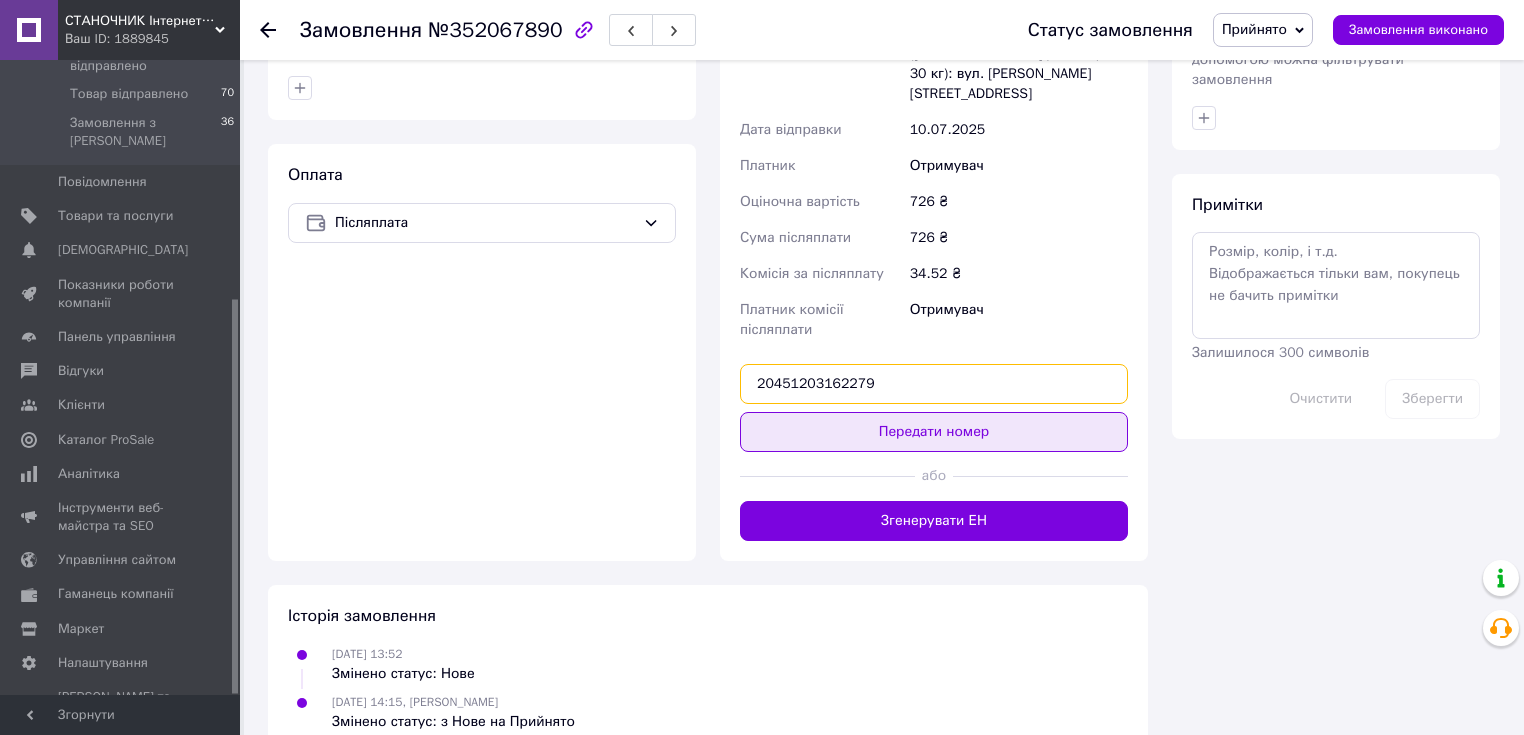 type on "20451203162279" 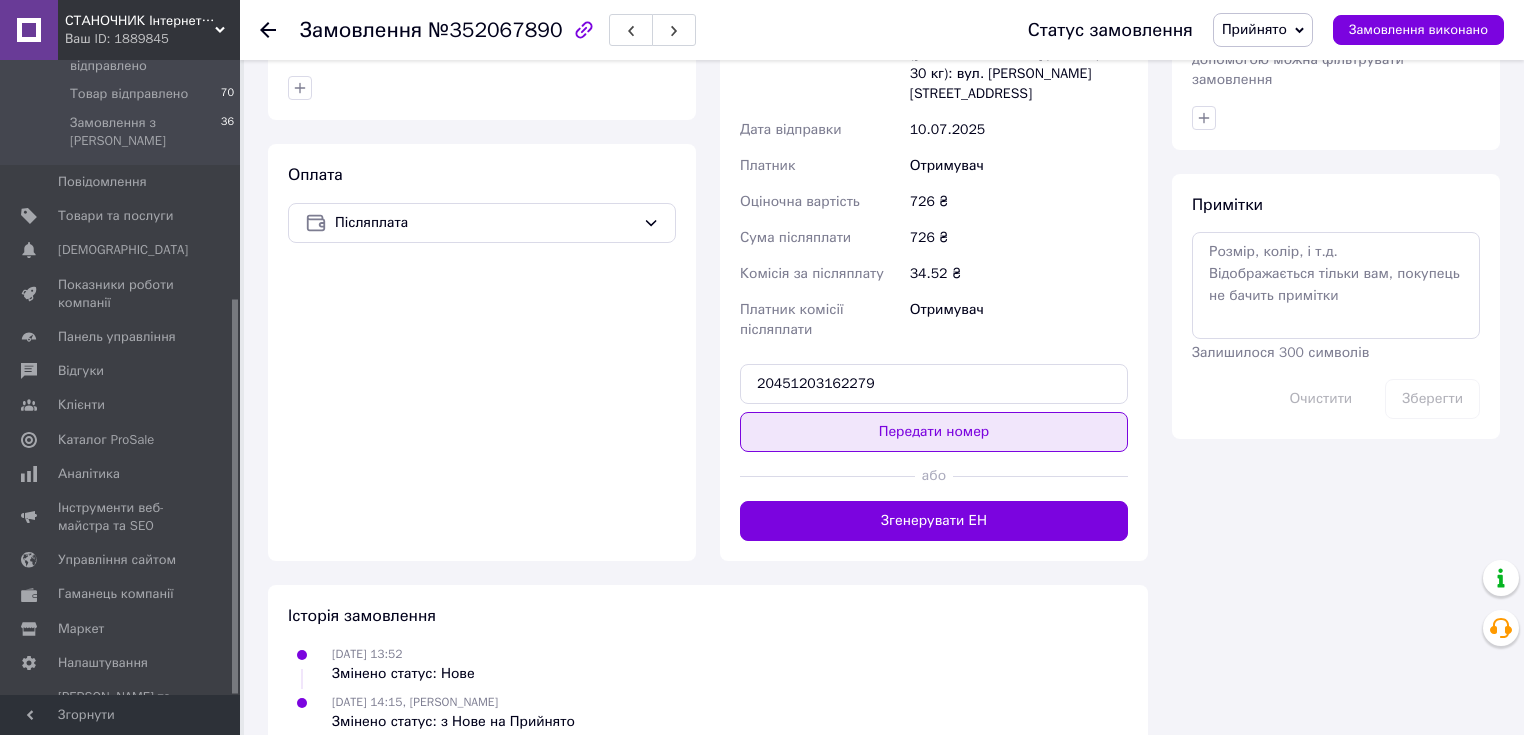 click on "Передати номер" at bounding box center (934, 432) 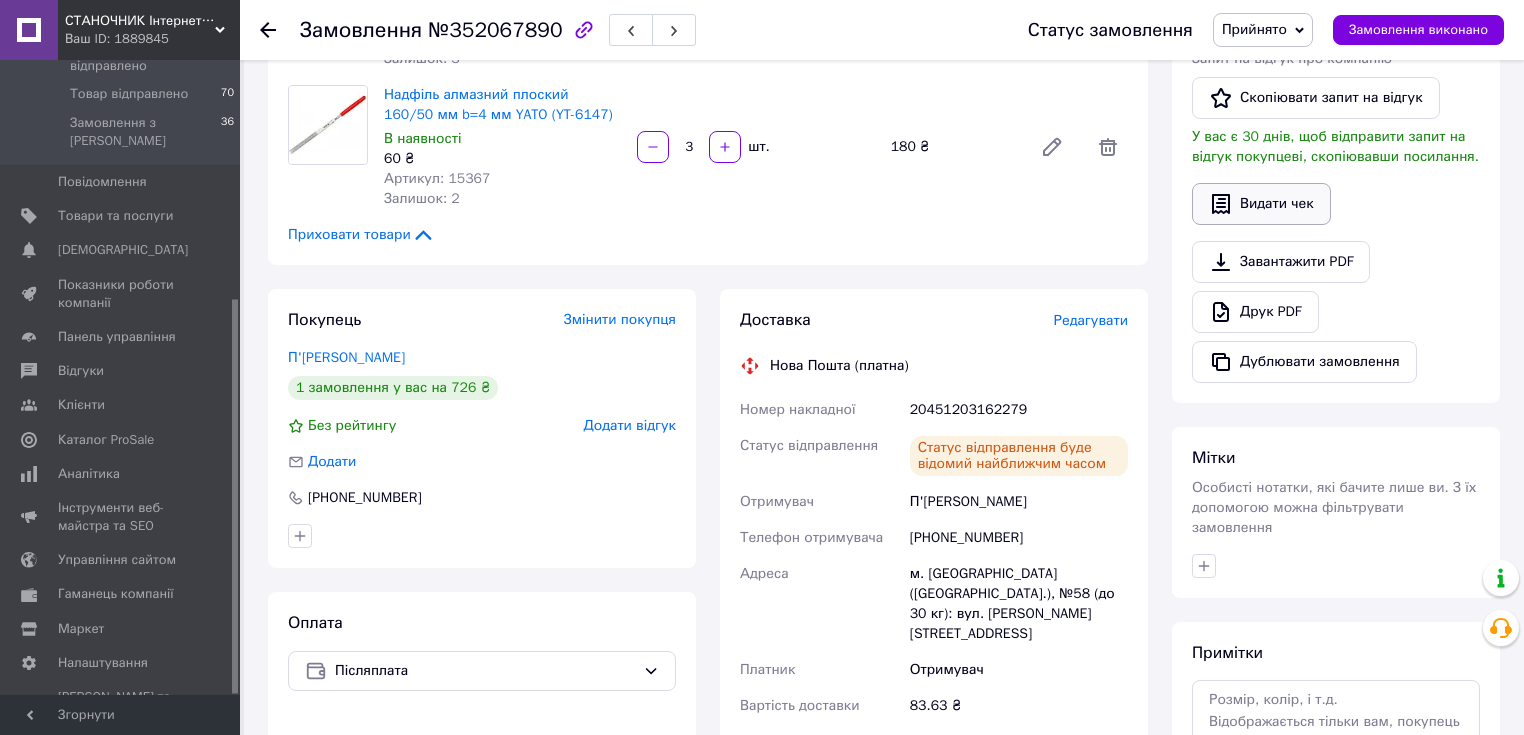 scroll, scrollTop: 186, scrollLeft: 0, axis: vertical 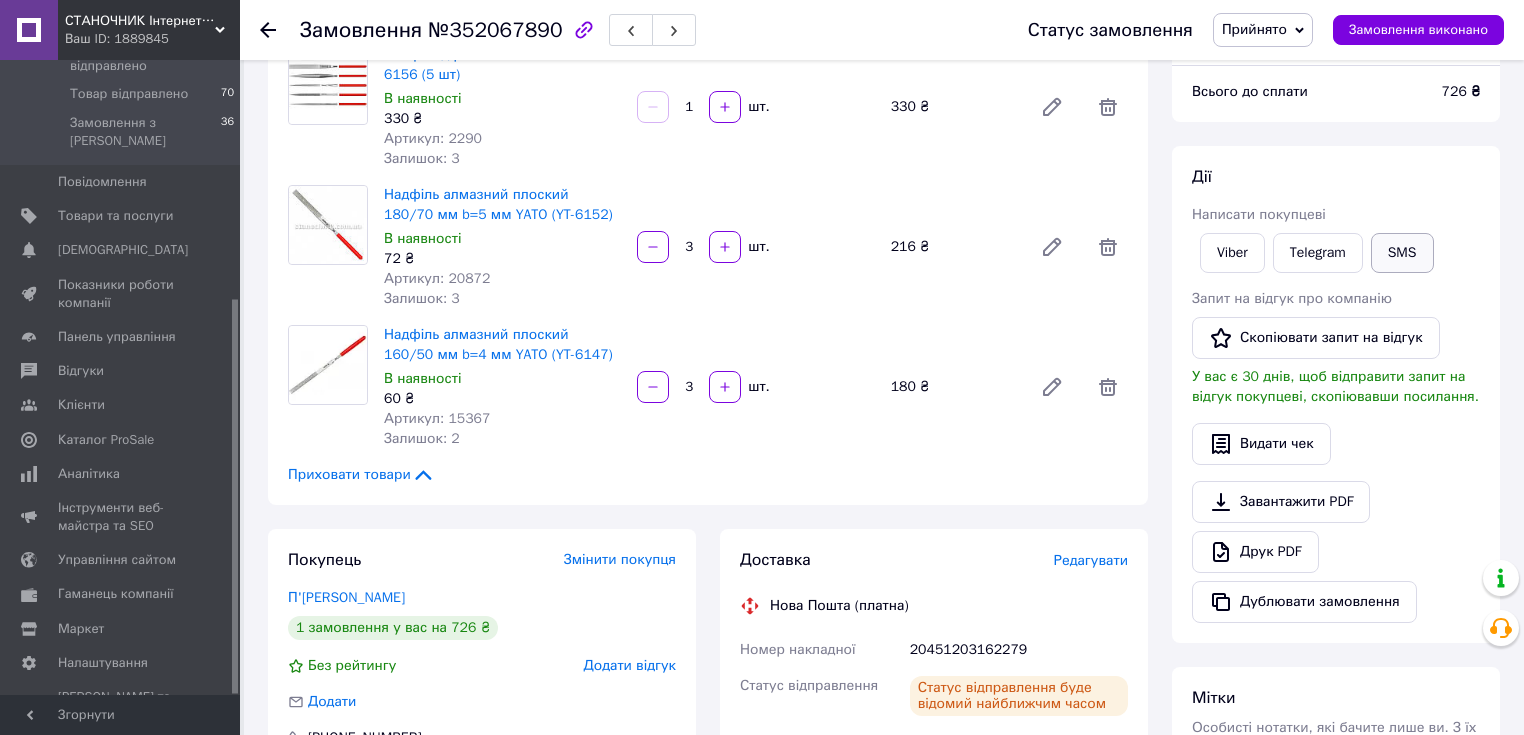 click on "SMS" at bounding box center (1402, 253) 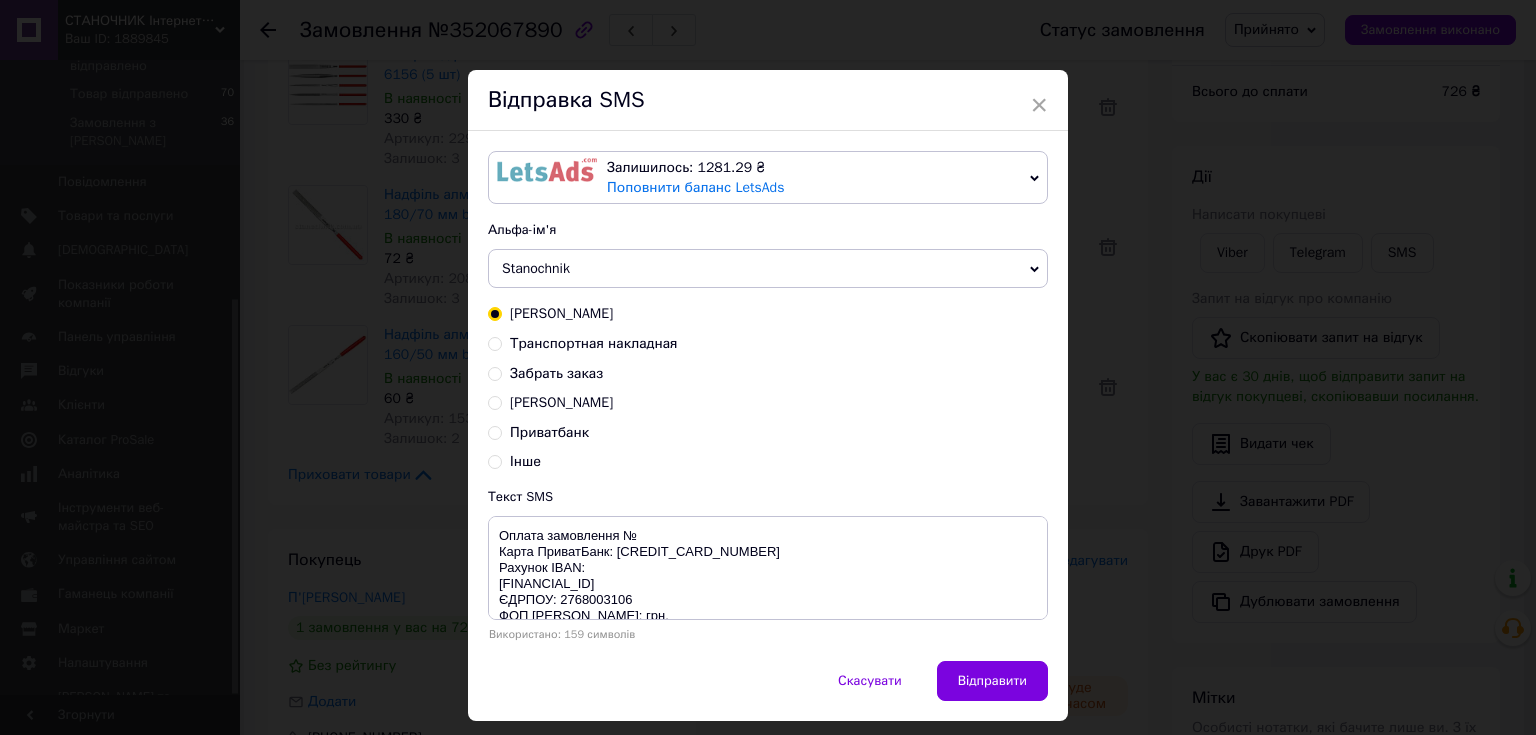 click on "Транспортная накладная" at bounding box center (594, 343) 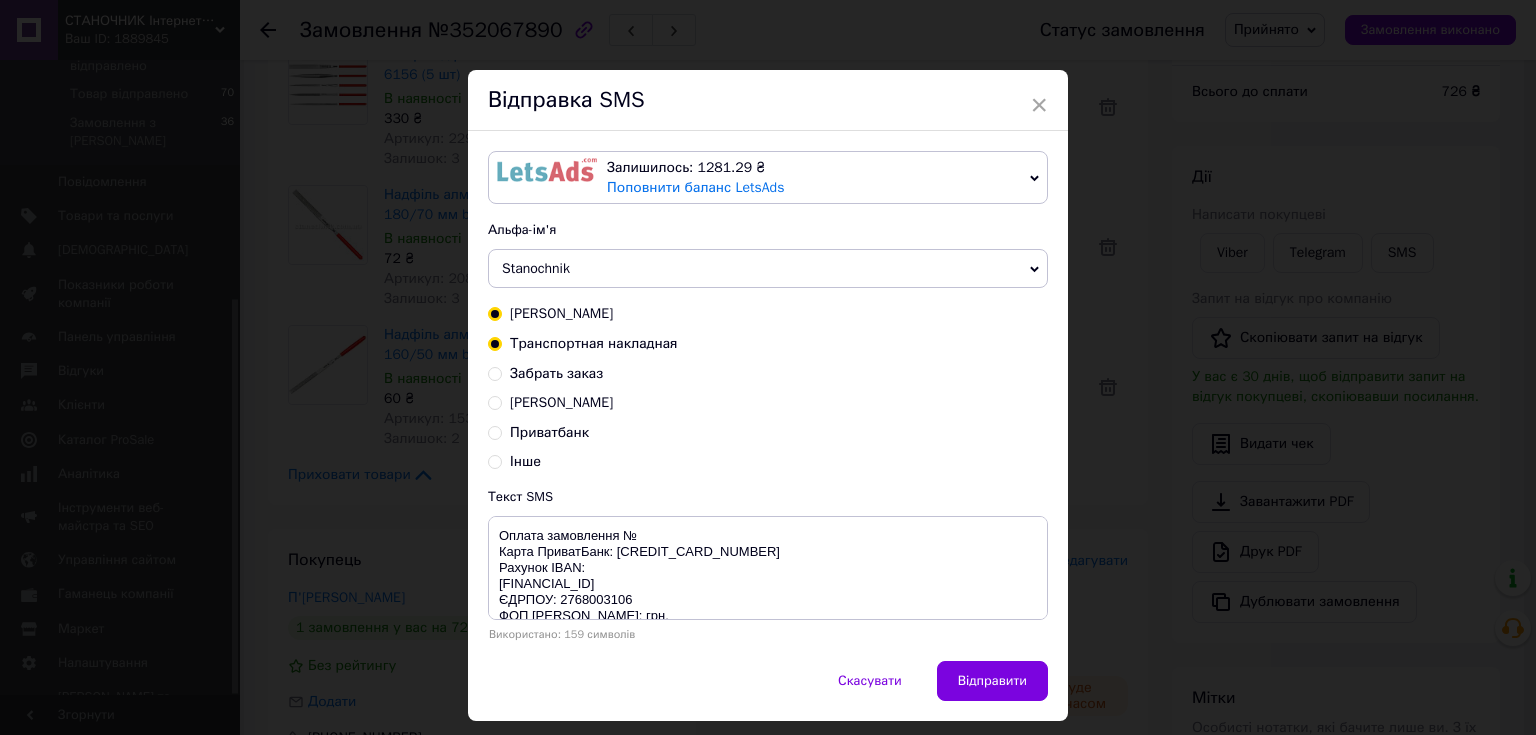 radio on "true" 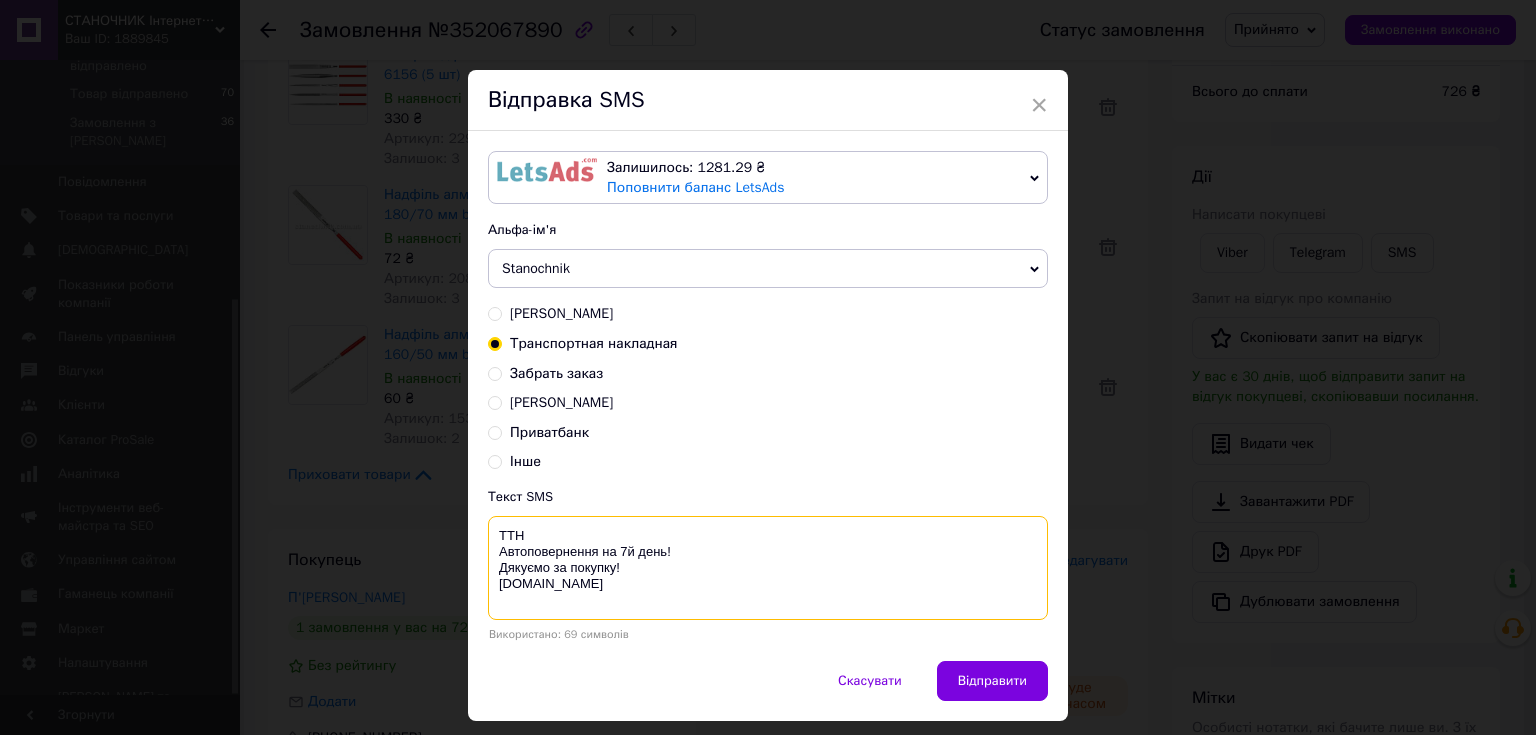 click on "ТТН
Автоповернення на 7й день!
Дякуємо за покупку!
[DOMAIN_NAME]" at bounding box center (768, 568) 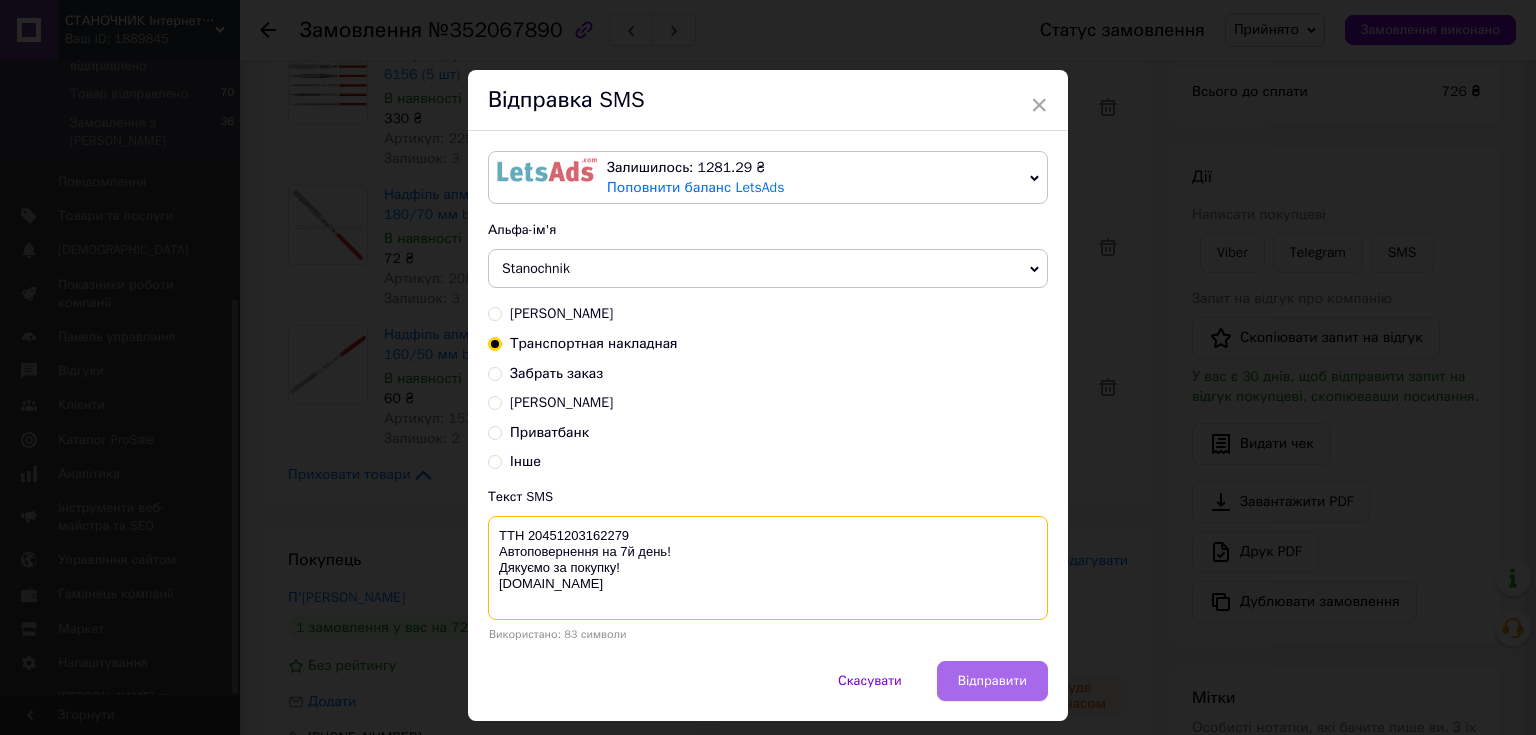 type on "ТТН 20451203162279
Автоповернення на 7й день!
Дякуємо за покупку!
stanochnik.com.ua" 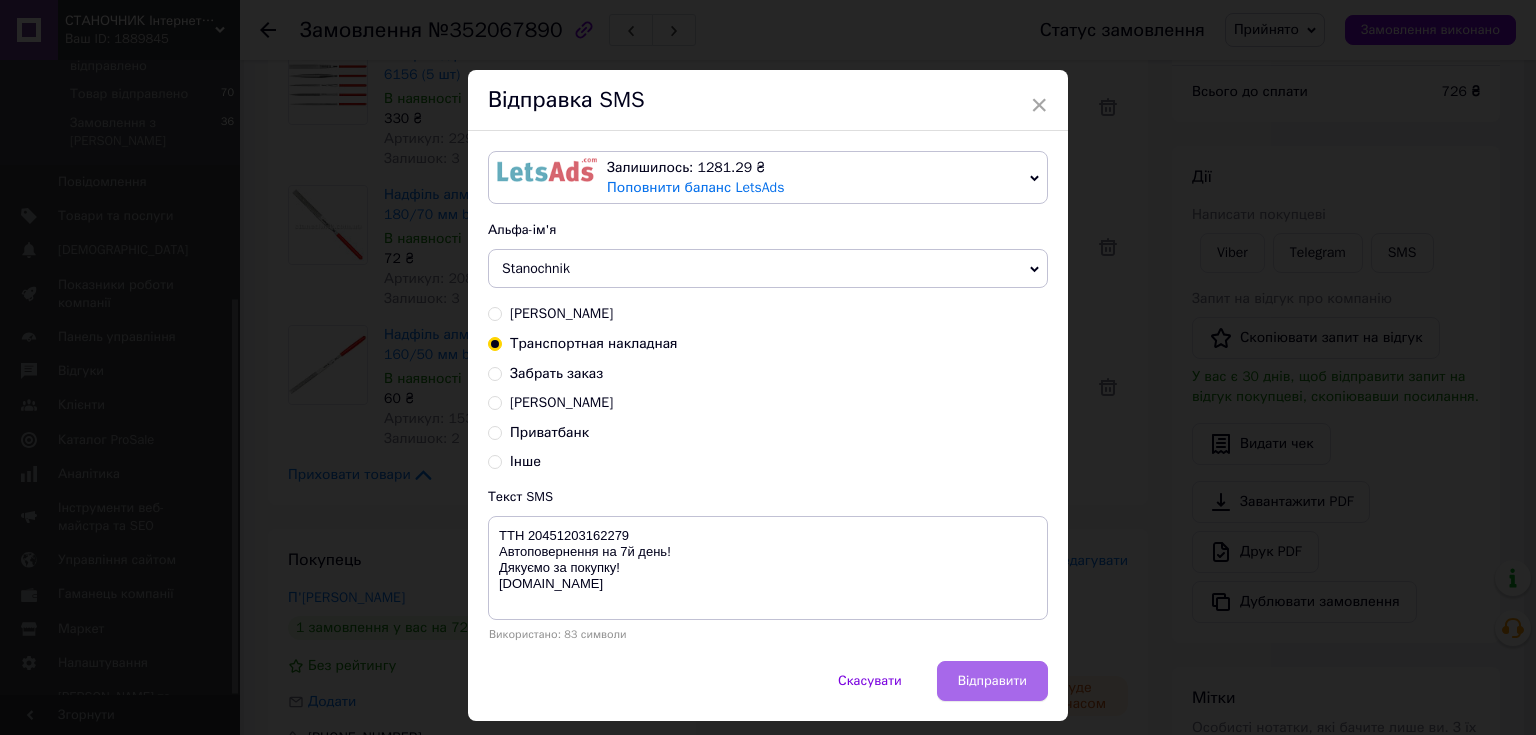 click on "Відправити" at bounding box center [992, 681] 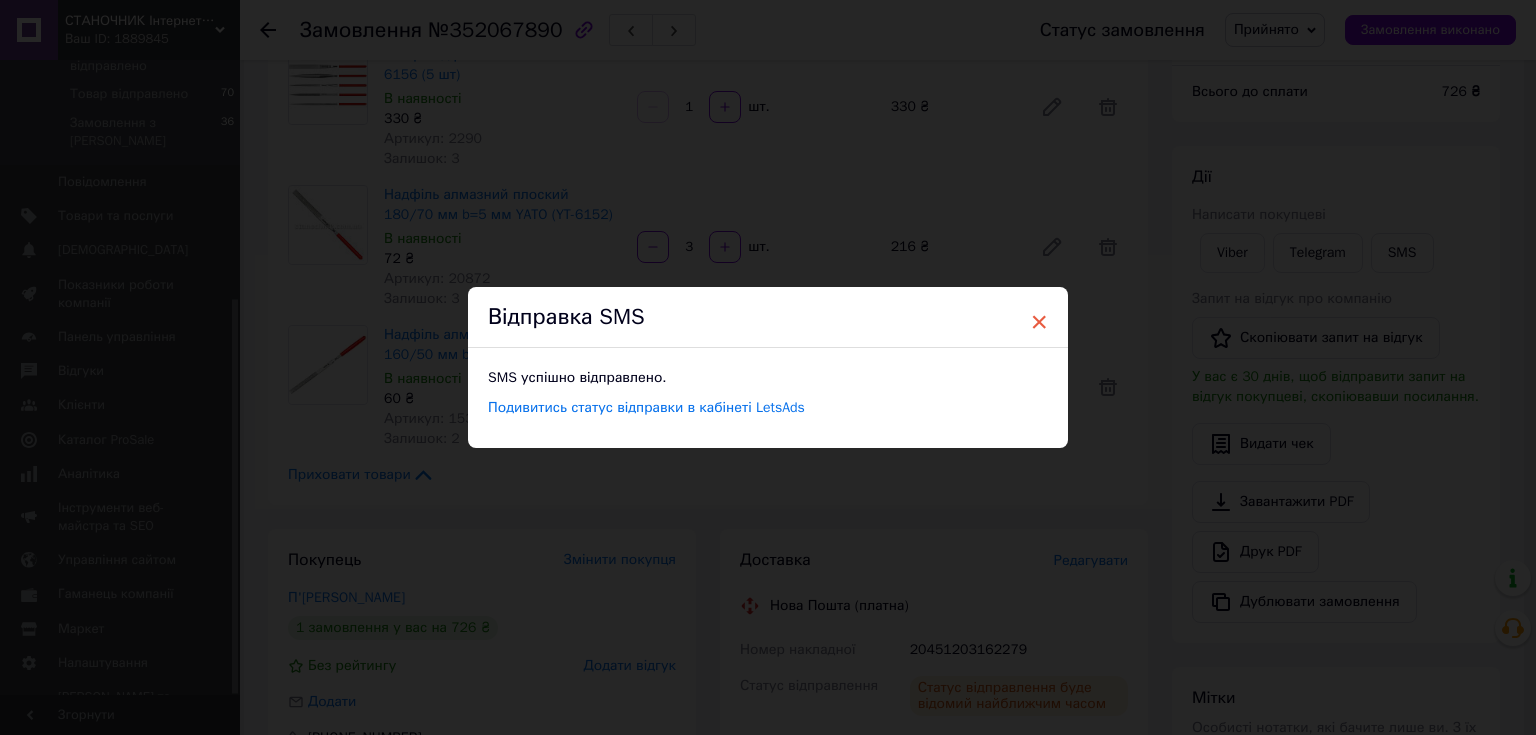 click on "×" at bounding box center [1039, 322] 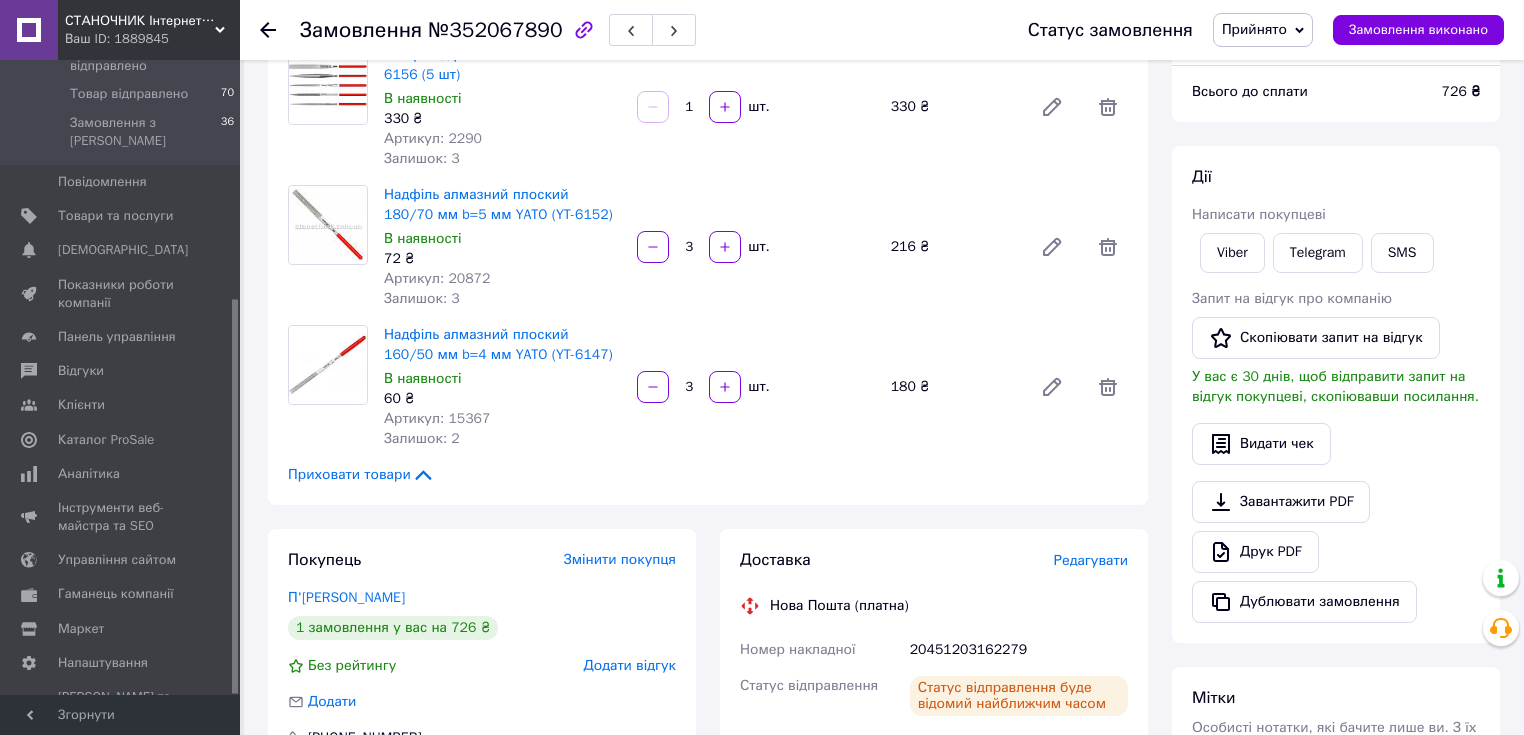 click on "Прийнято" at bounding box center [1263, 30] 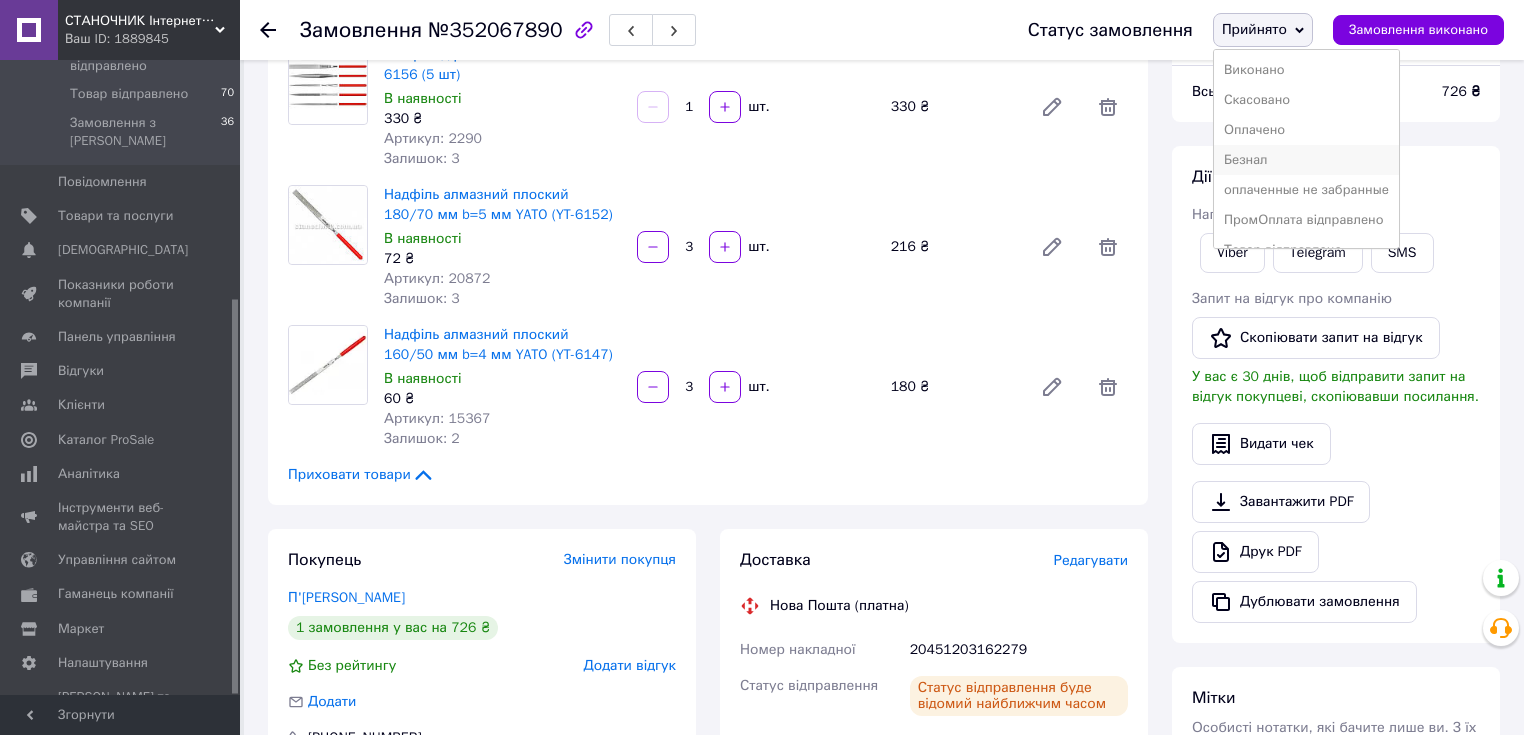 scroll, scrollTop: 21, scrollLeft: 0, axis: vertical 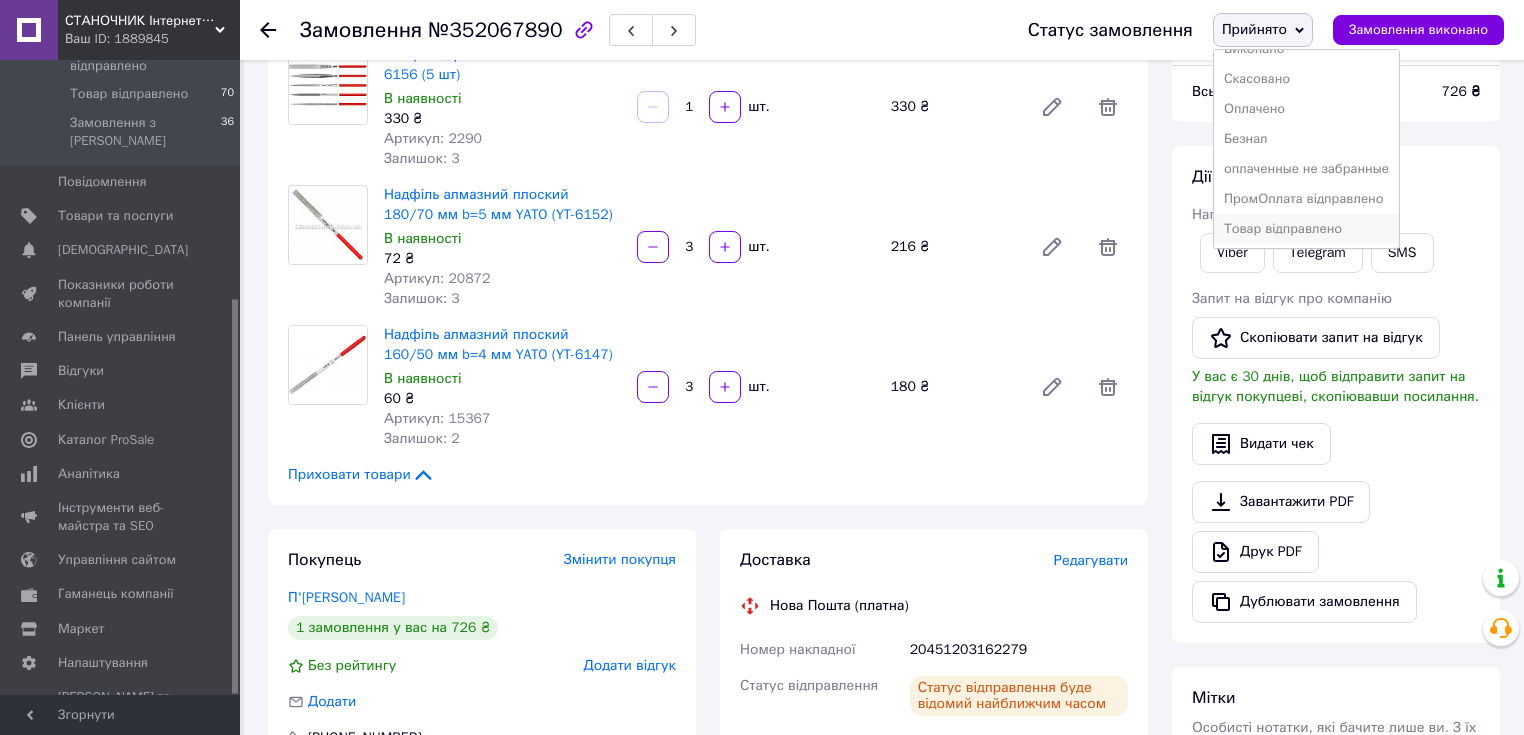 click on "Товар відправлено" at bounding box center (1306, 229) 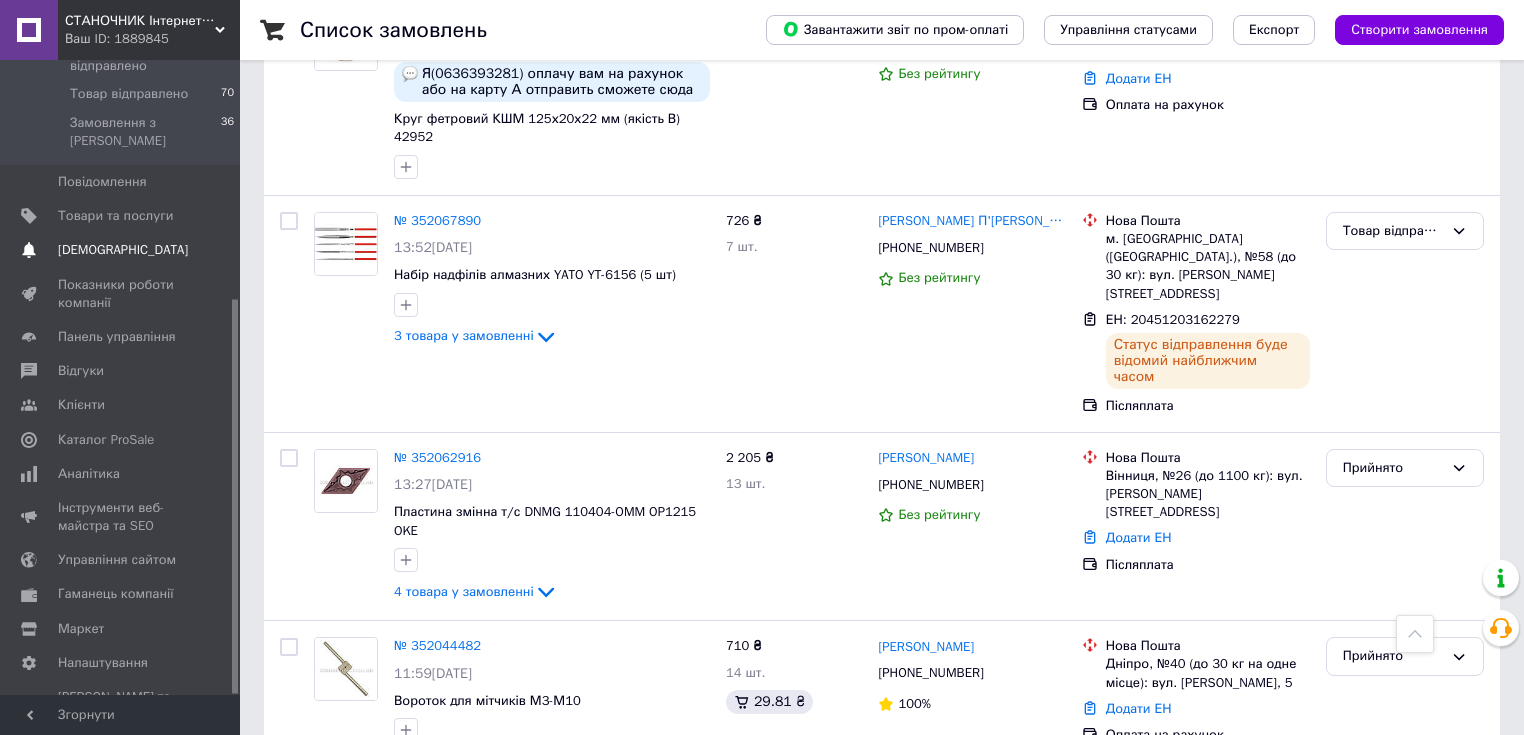 scroll, scrollTop: 0, scrollLeft: 0, axis: both 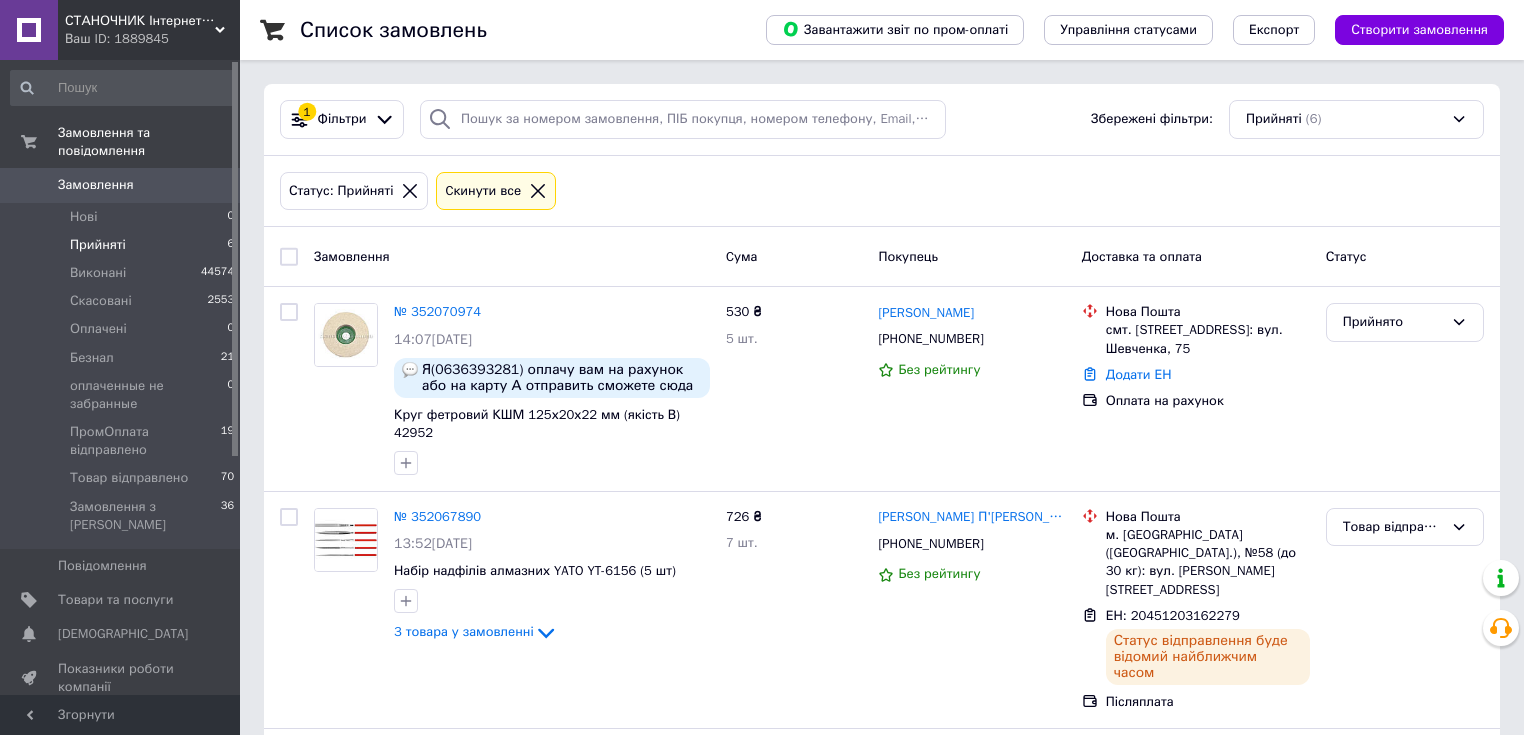 click on "Прийняті" at bounding box center (98, 245) 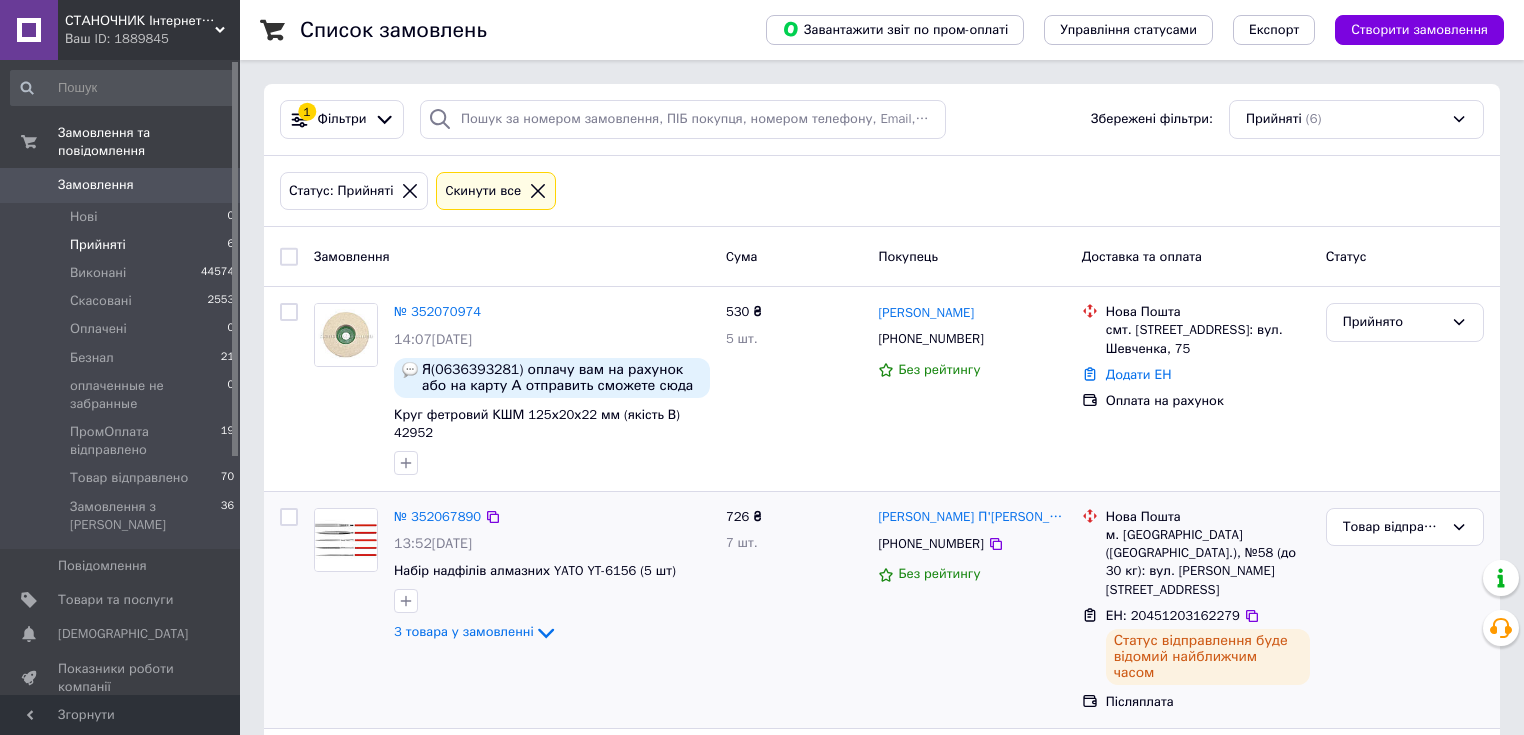 scroll, scrollTop: 240, scrollLeft: 0, axis: vertical 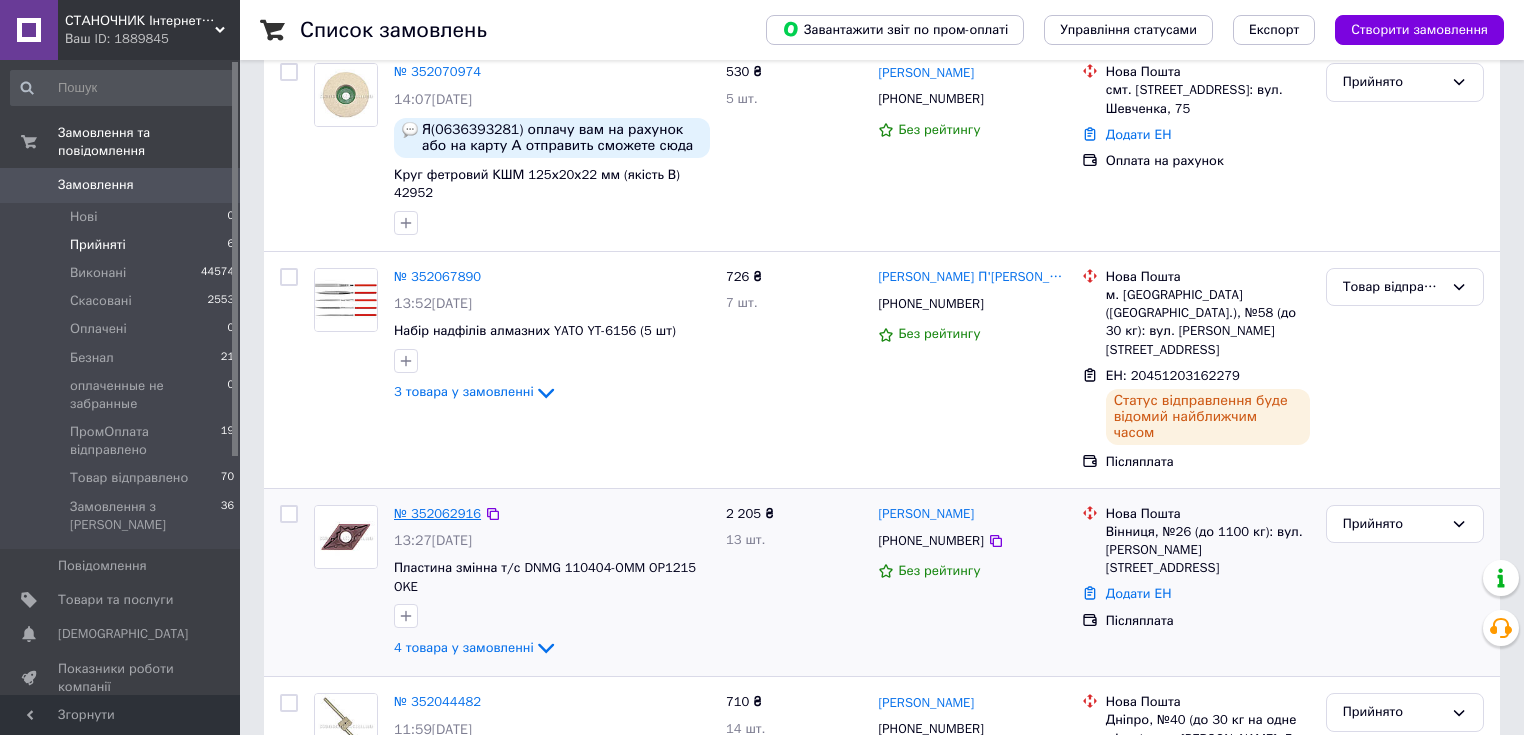 click on "№ 352062916" at bounding box center (437, 513) 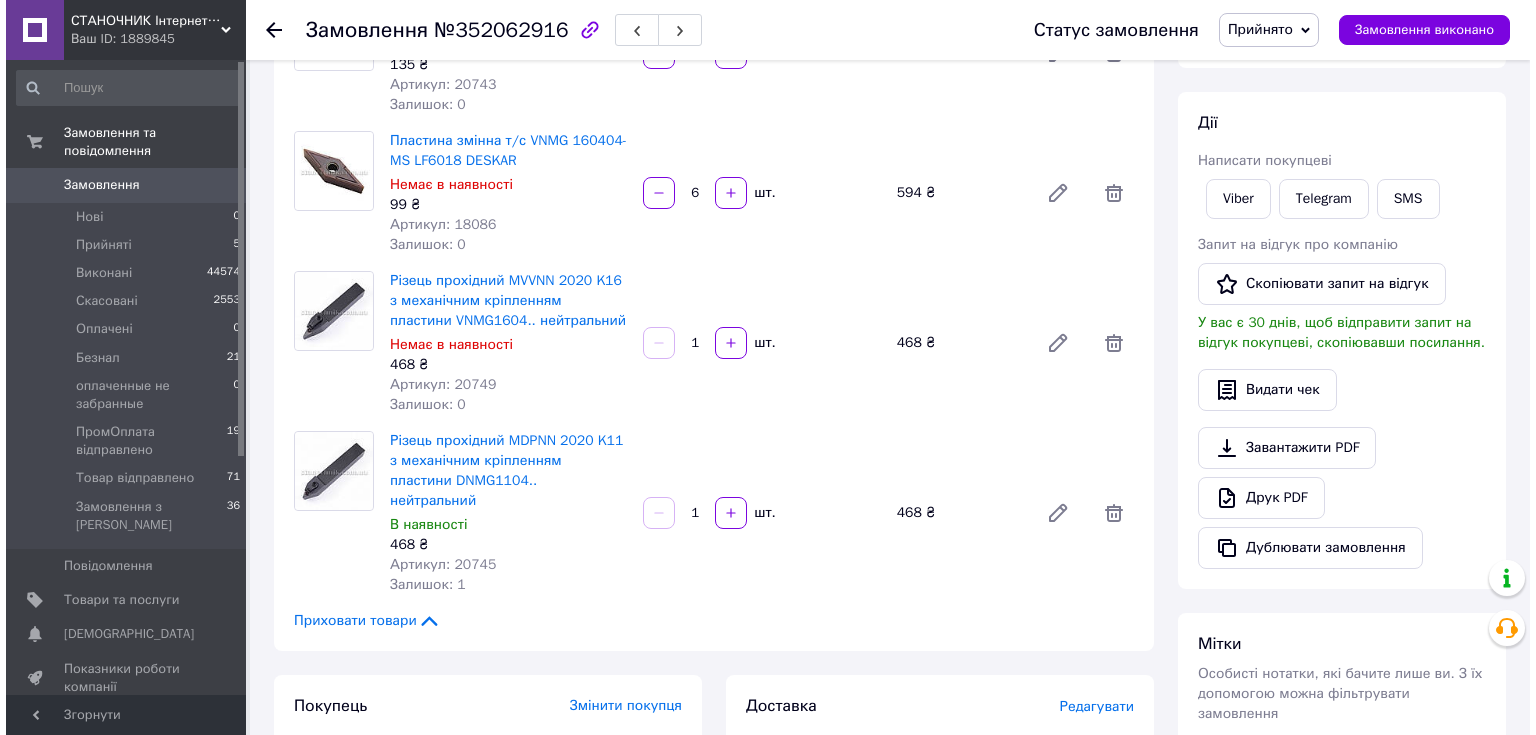 scroll, scrollTop: 560, scrollLeft: 0, axis: vertical 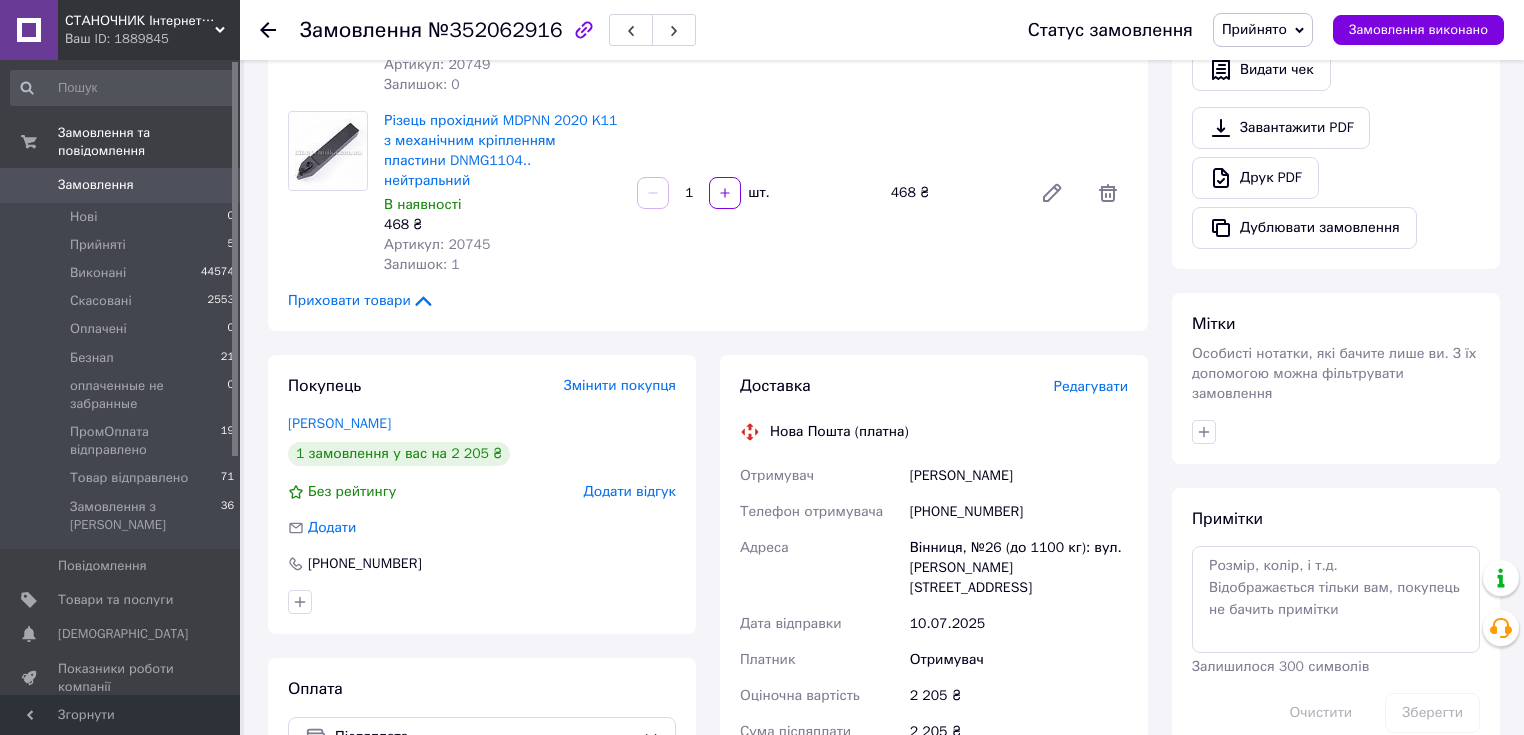click on "Редагувати" at bounding box center [1091, 386] 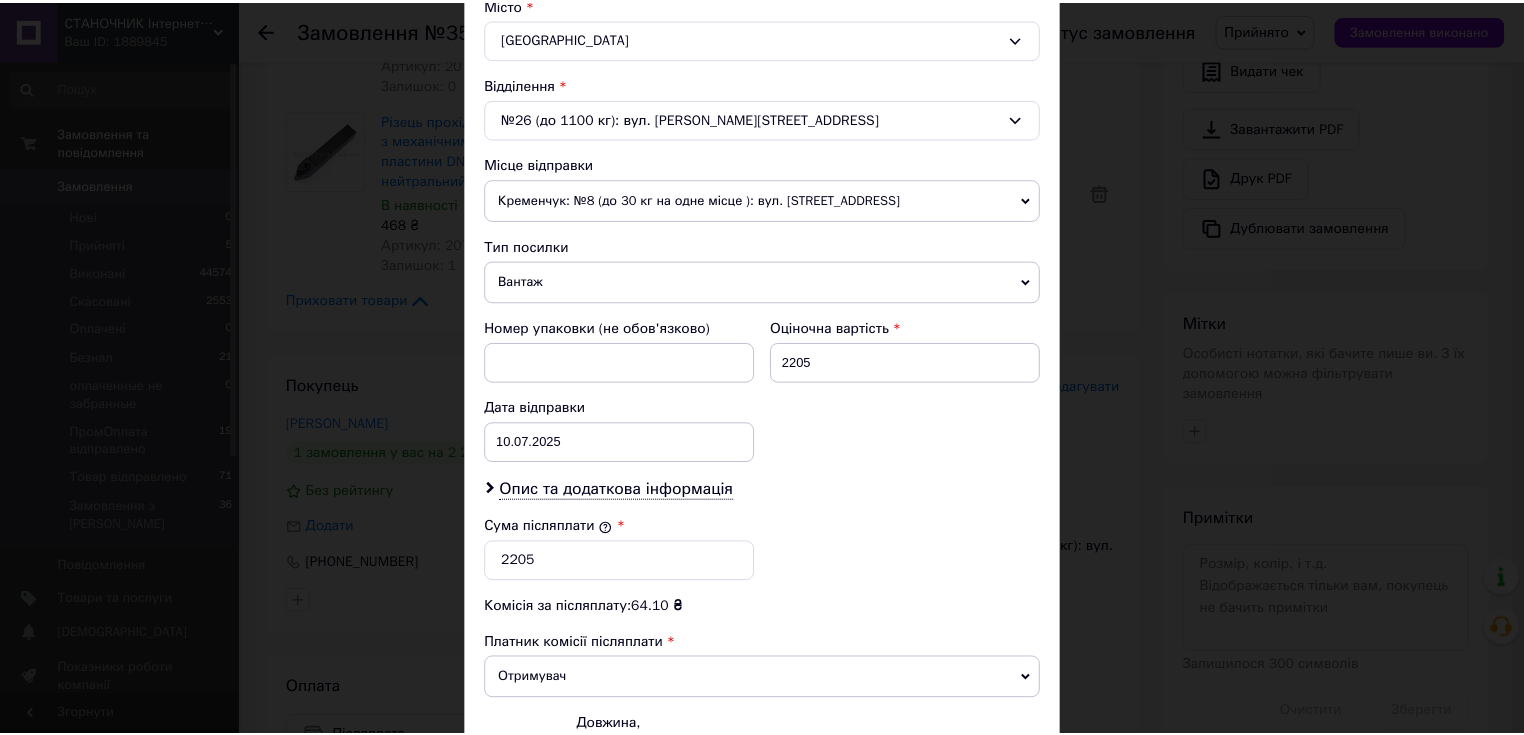 scroll, scrollTop: 784, scrollLeft: 0, axis: vertical 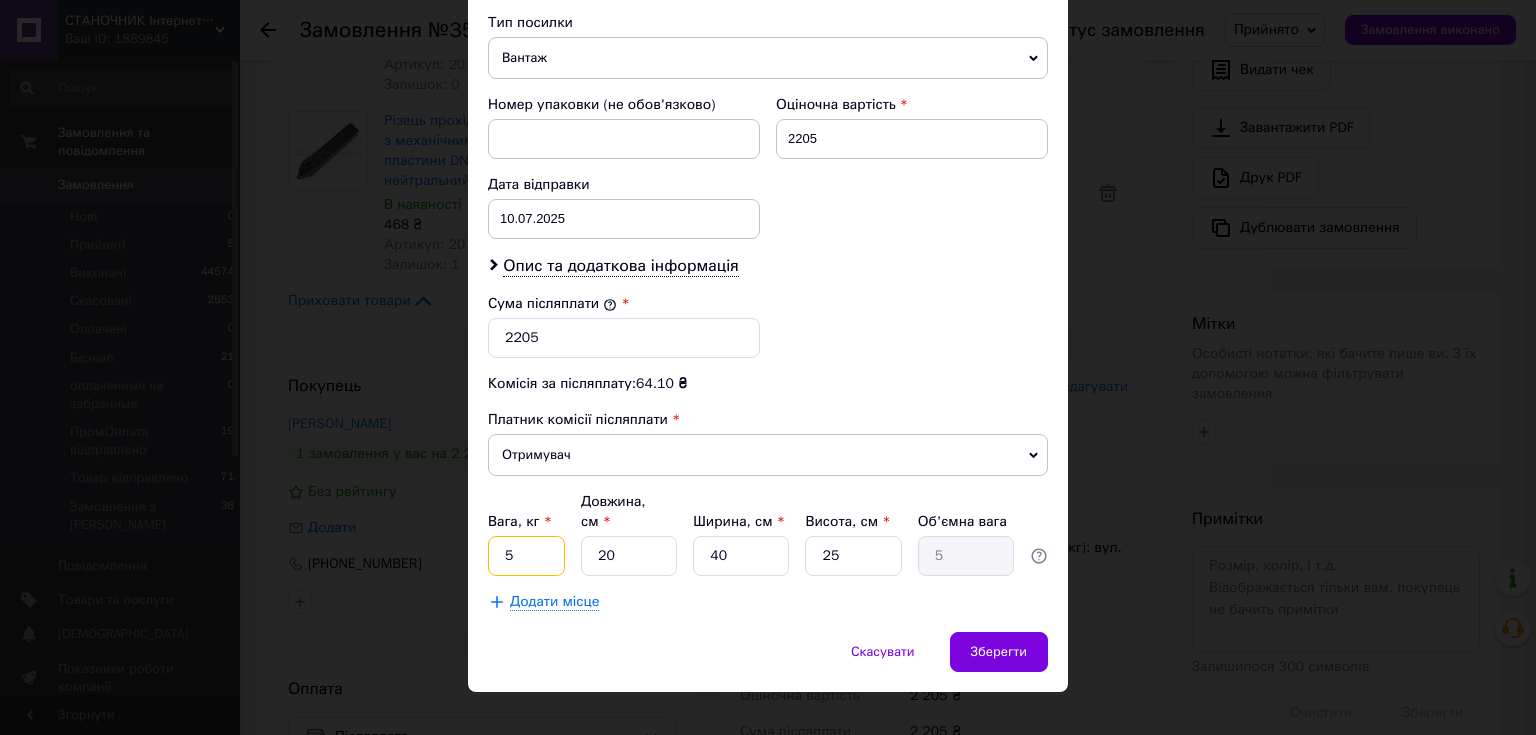click on "5" at bounding box center [526, 556] 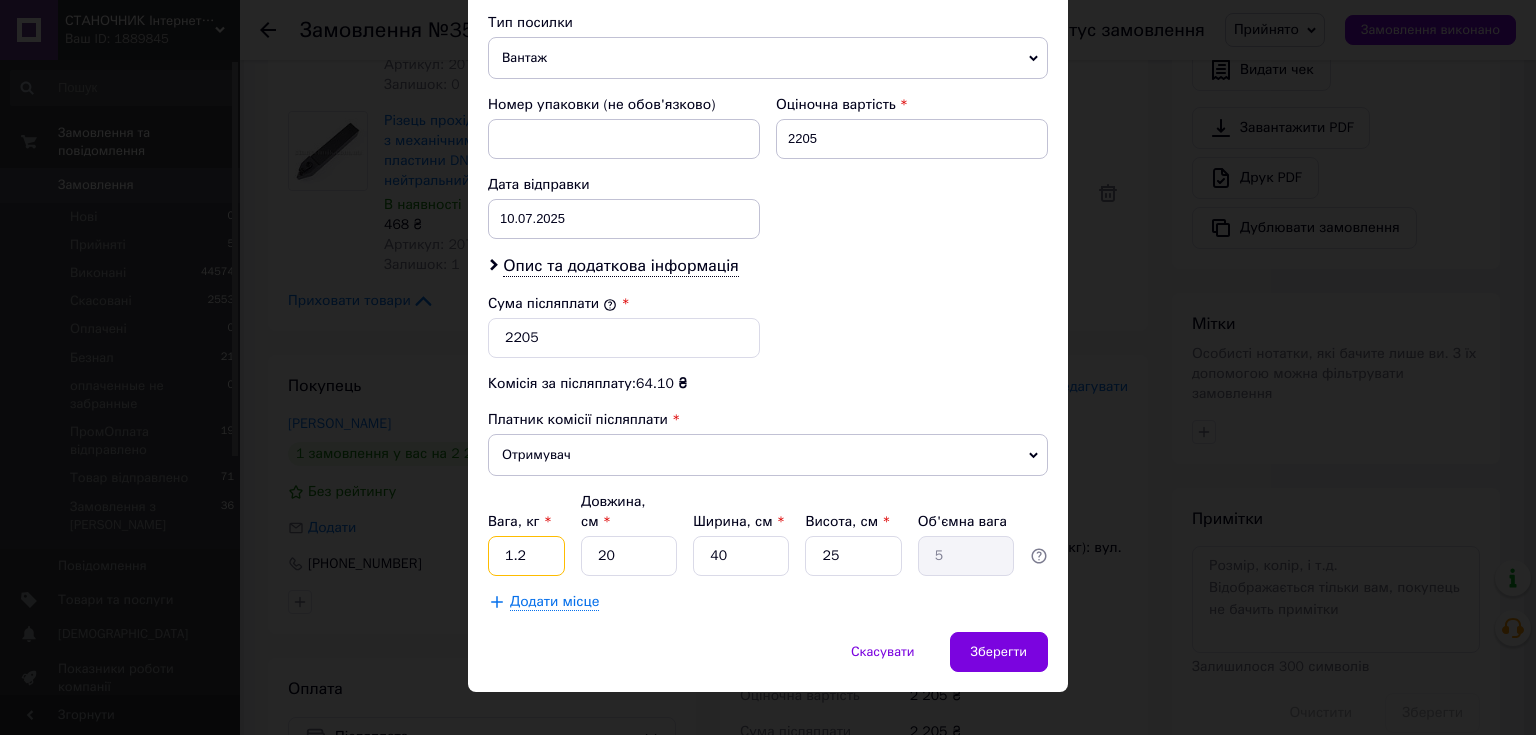 type on "1.2" 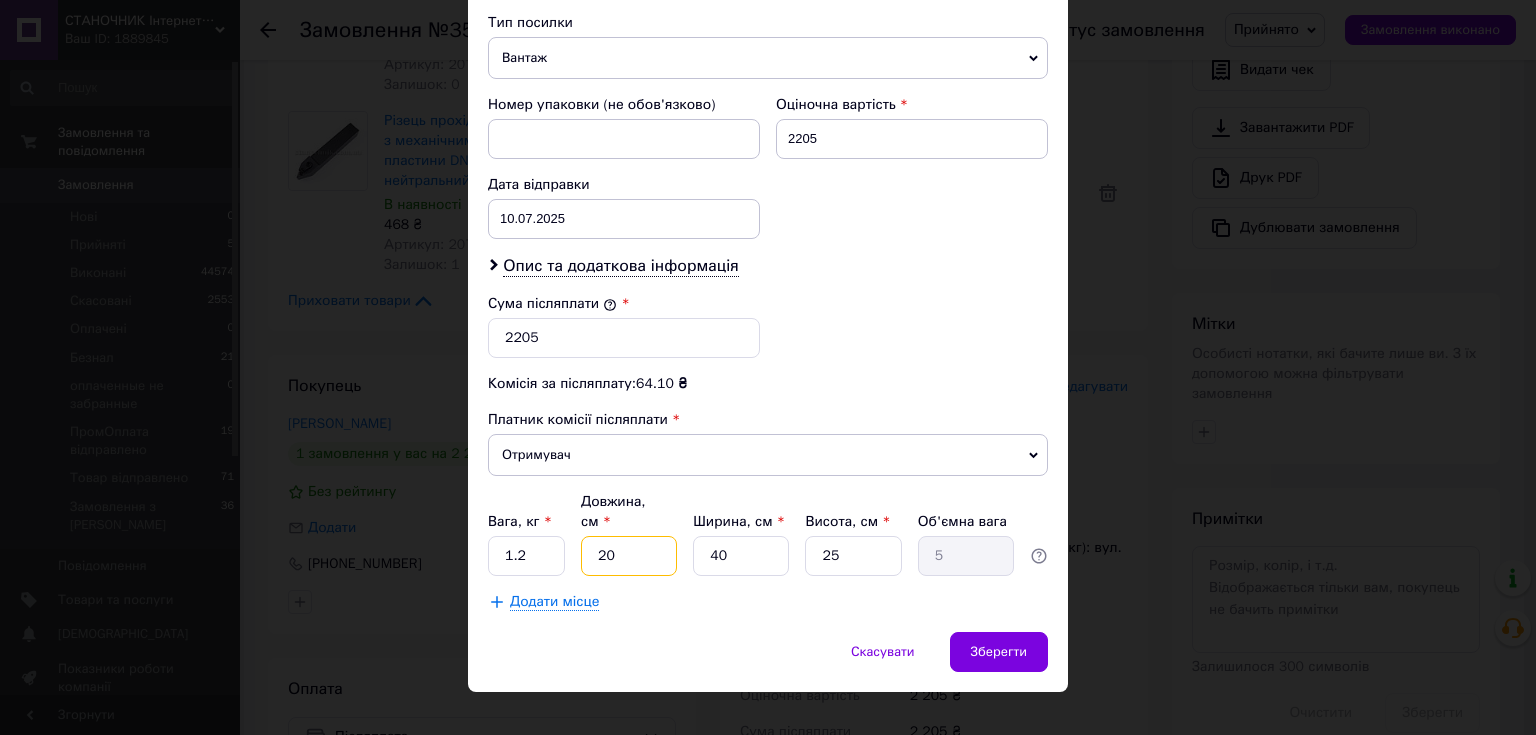 click on "20" at bounding box center [629, 556] 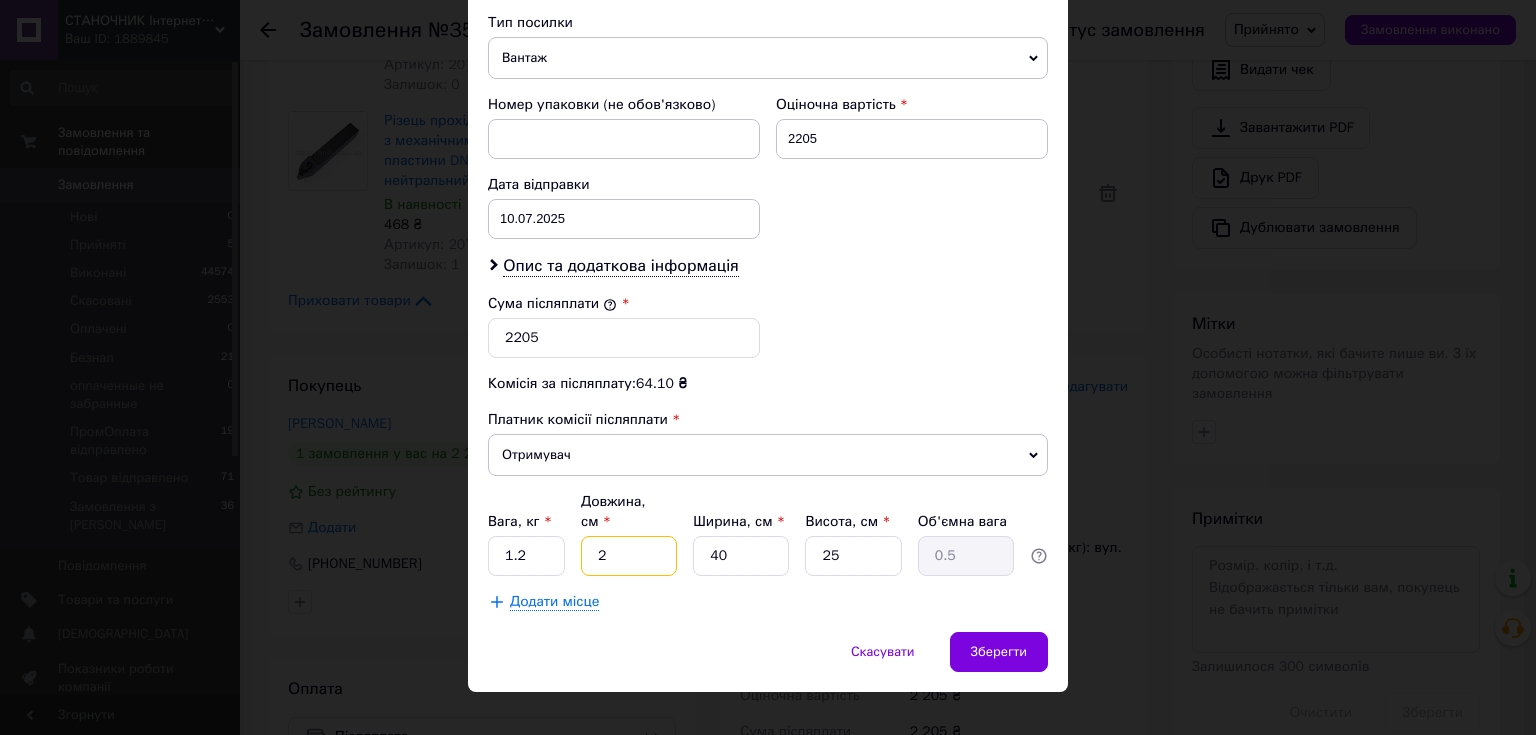 type on "22" 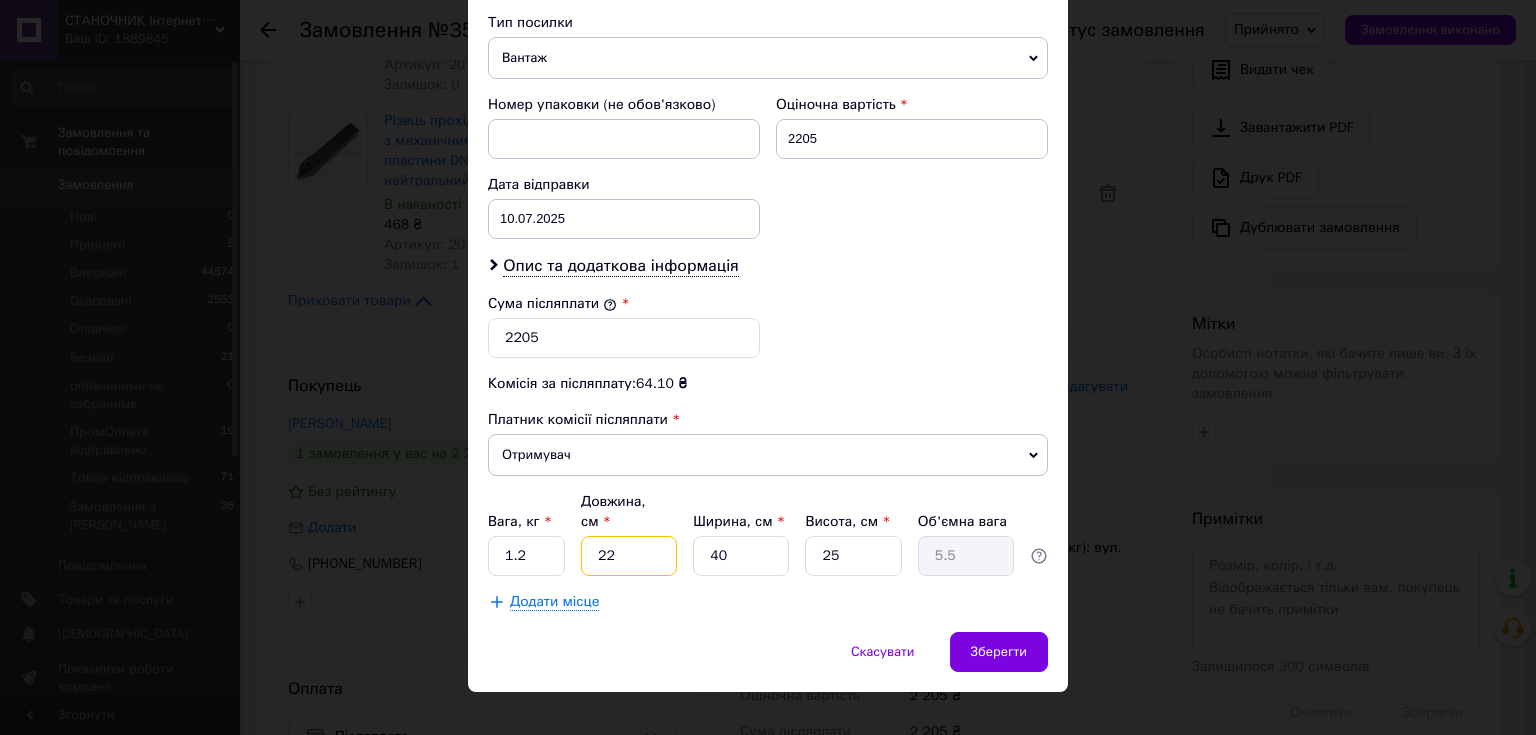 type on "22" 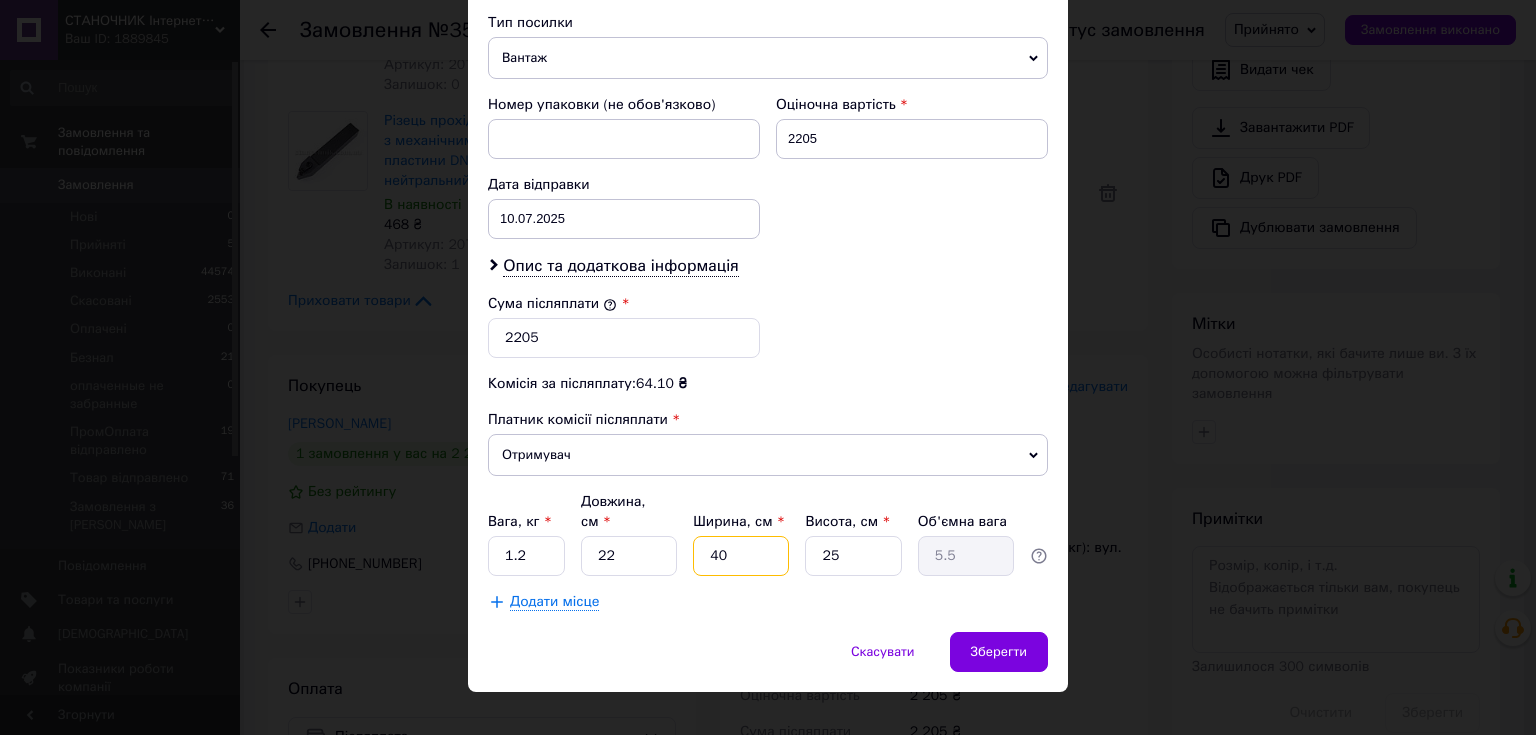 click on "40" at bounding box center [741, 556] 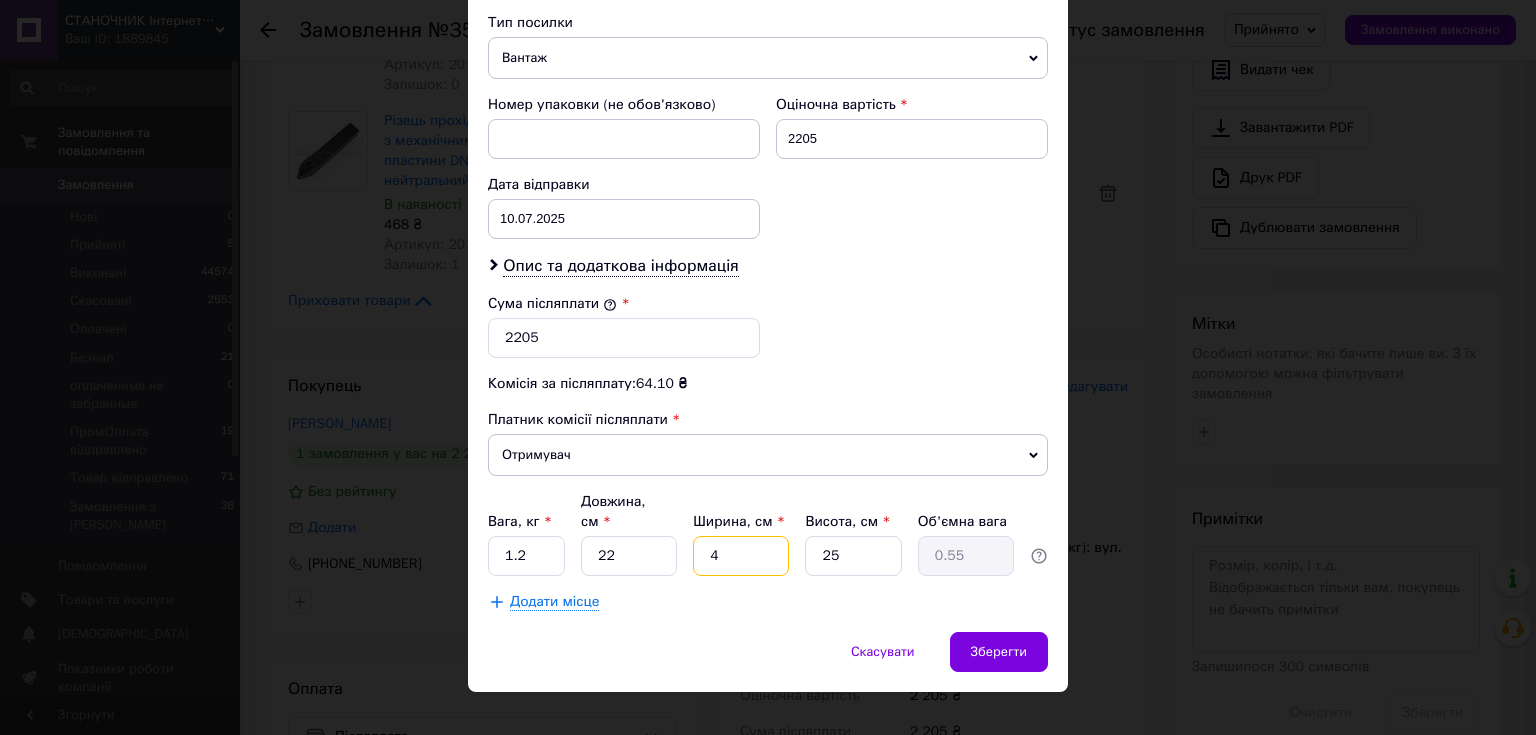 type 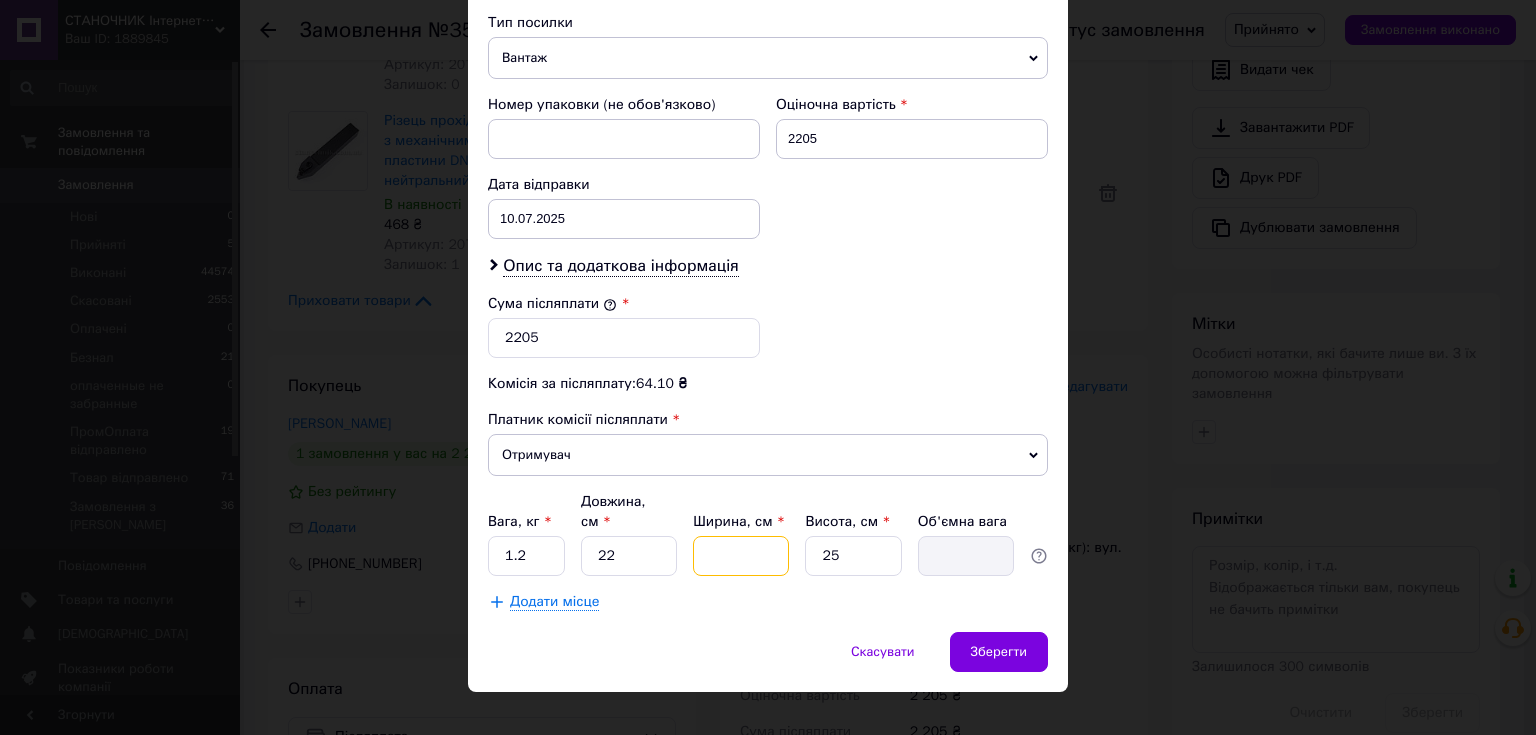 type on "1" 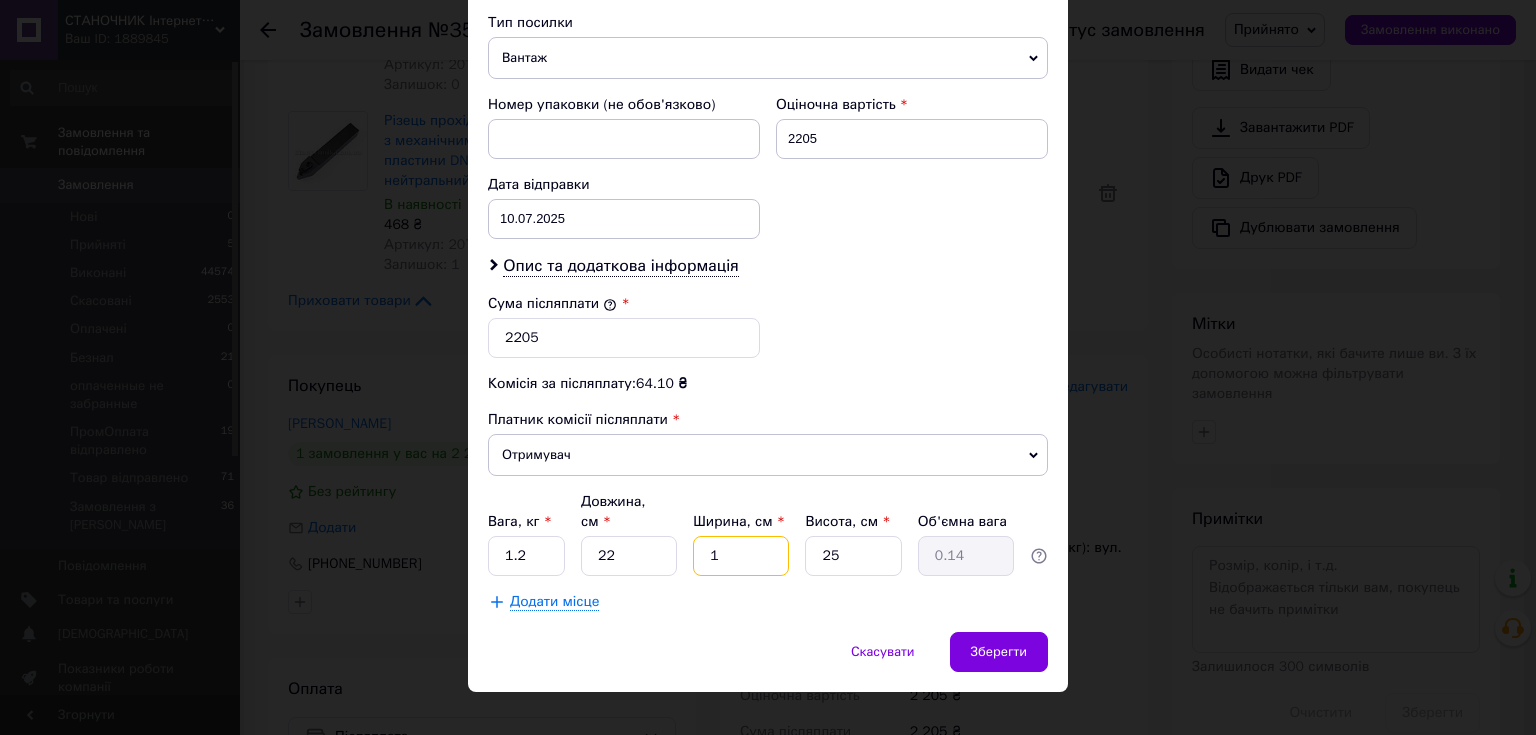 type on "14" 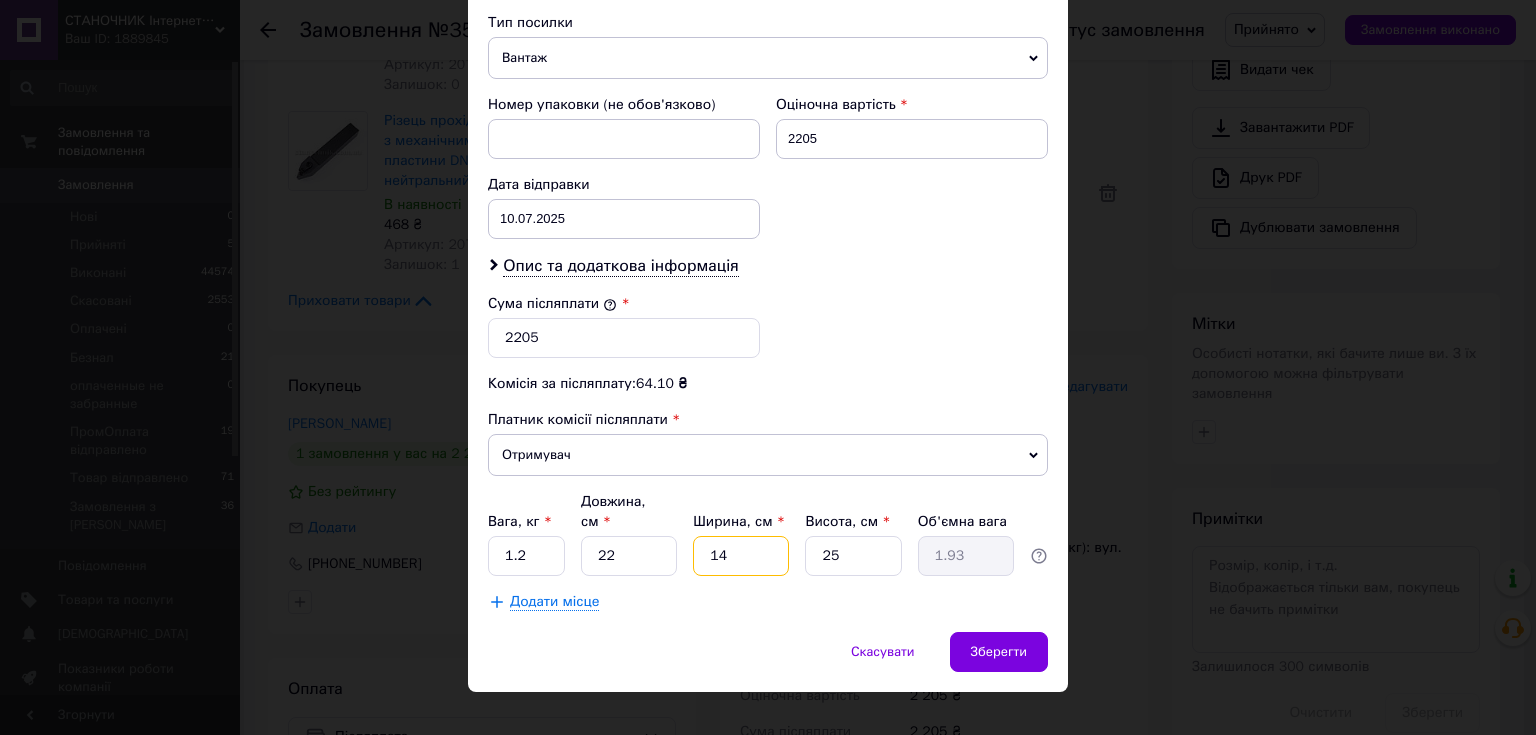 type on "14" 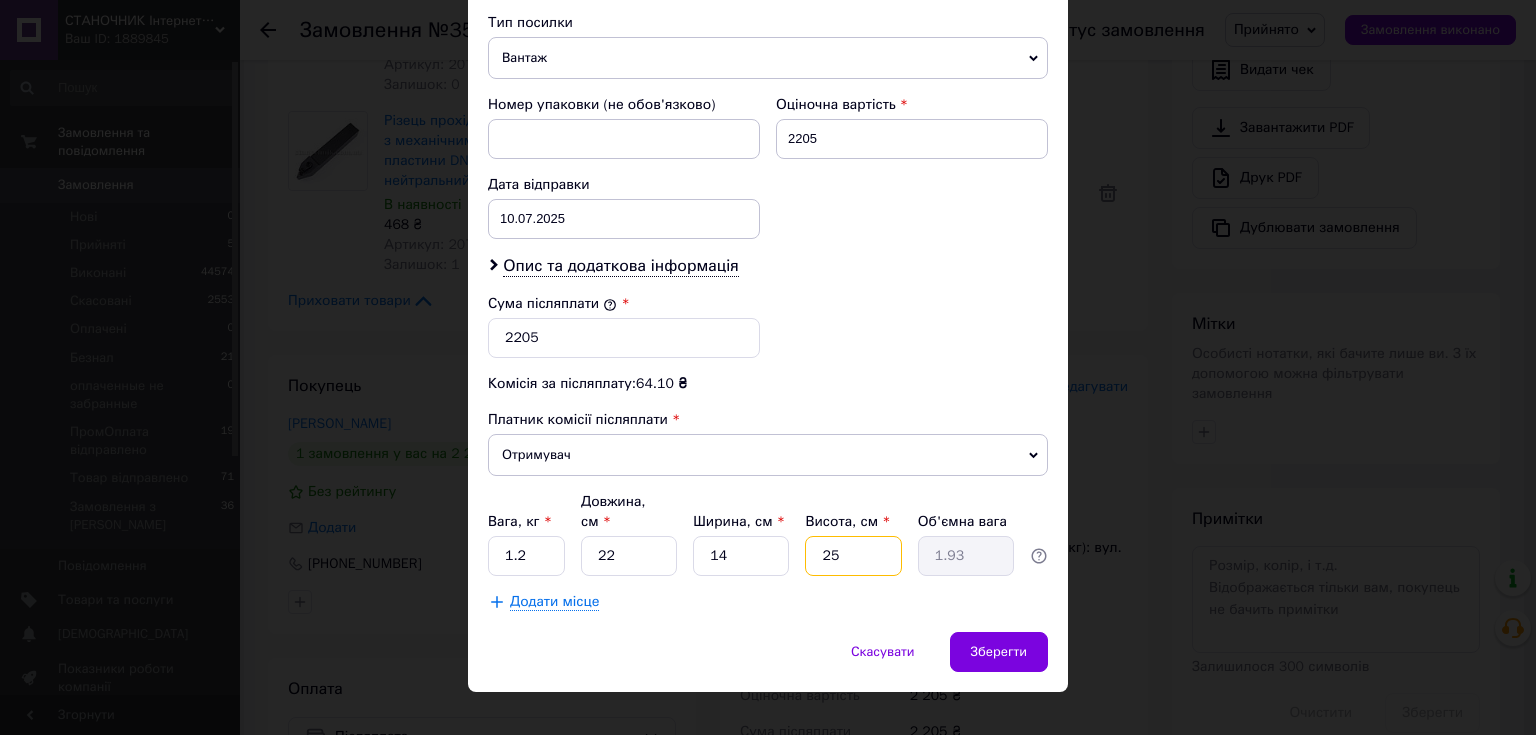 click on "25" at bounding box center (853, 556) 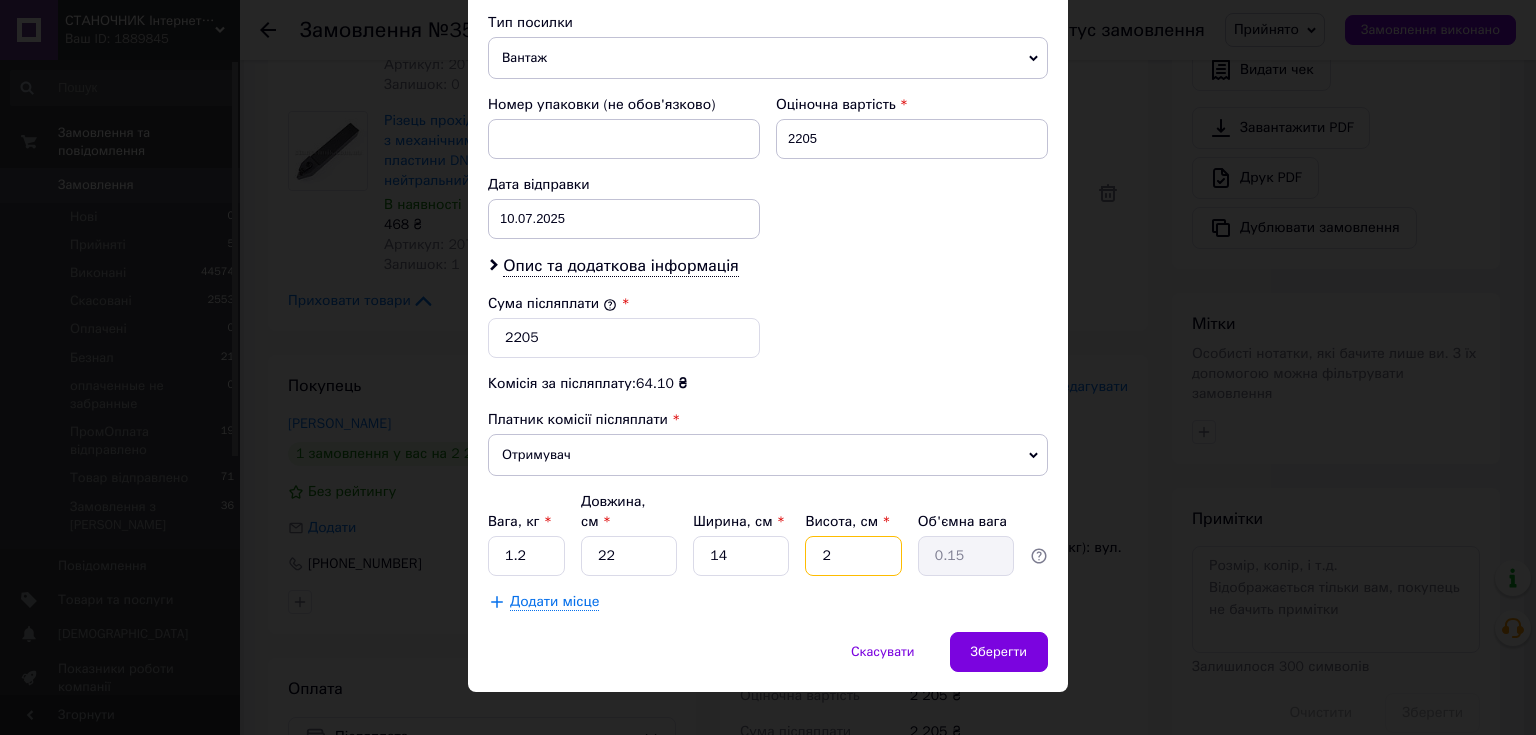 type 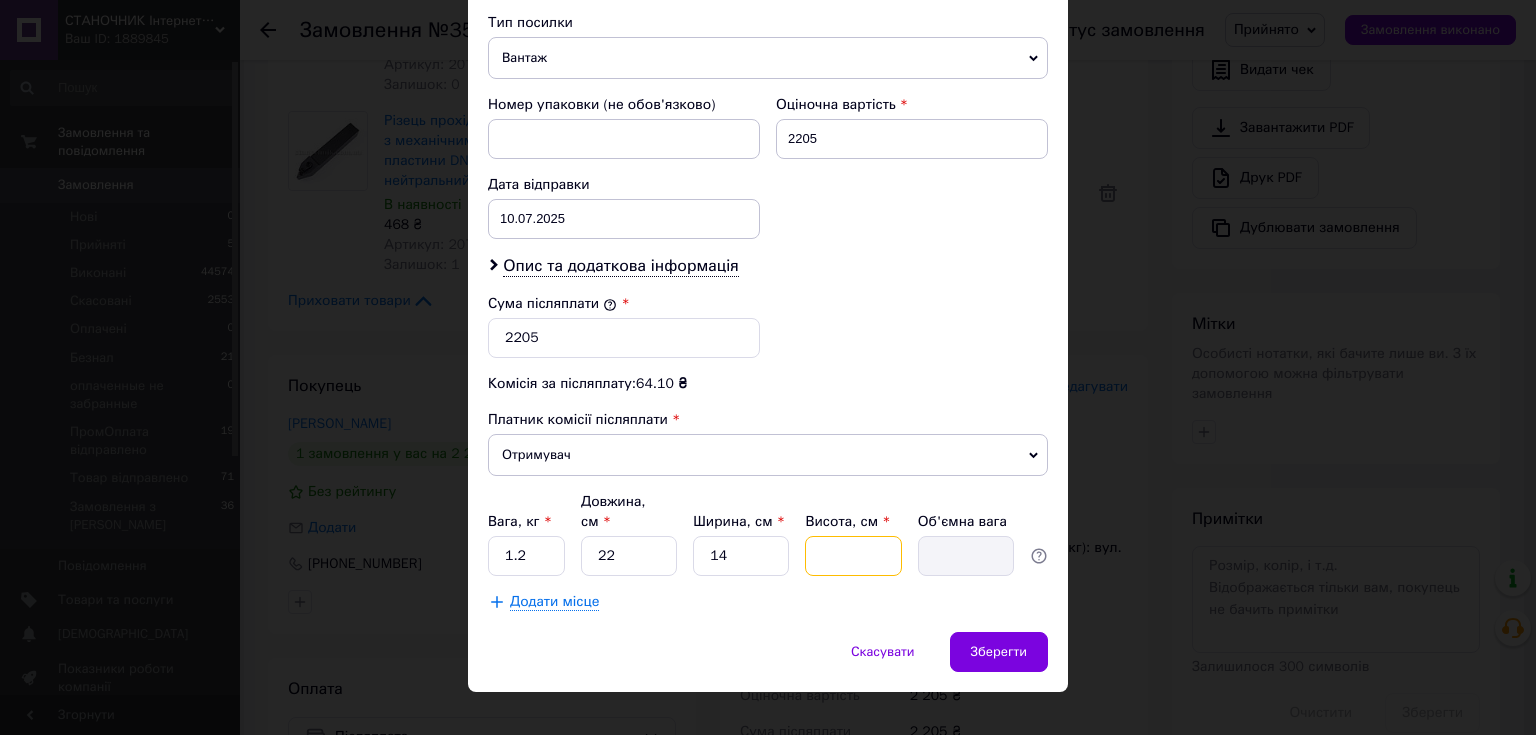 type on "7" 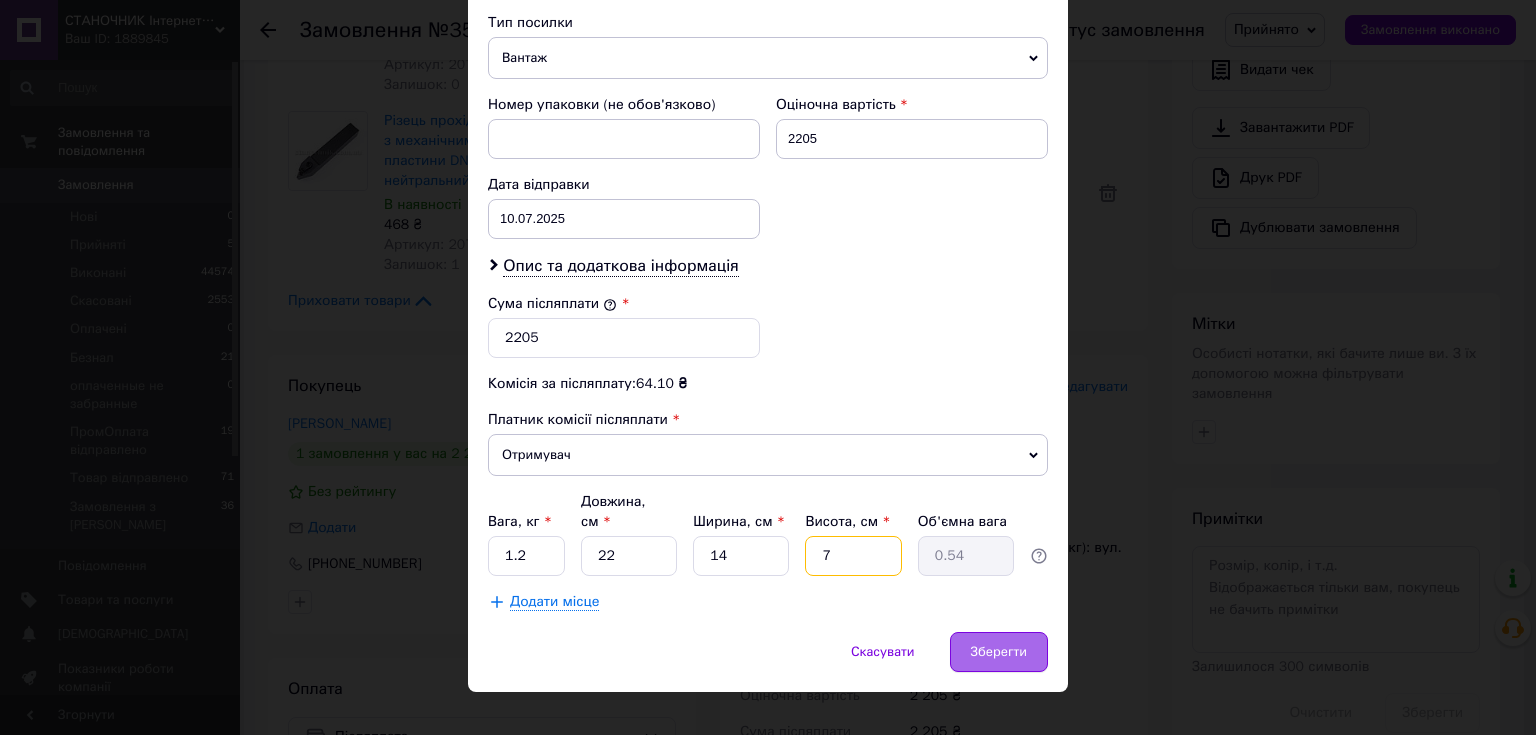 type on "7" 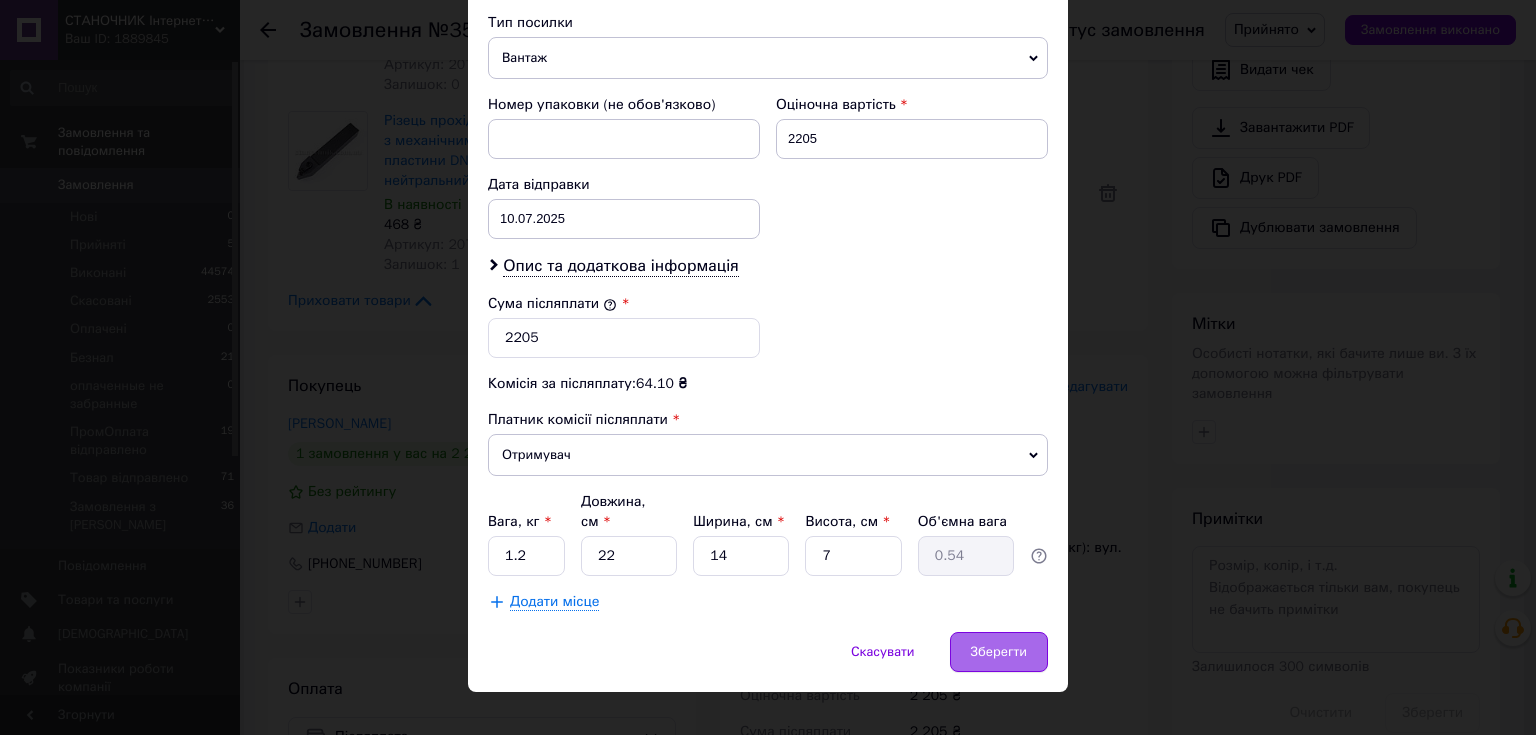 click on "Зберегти" at bounding box center [999, 652] 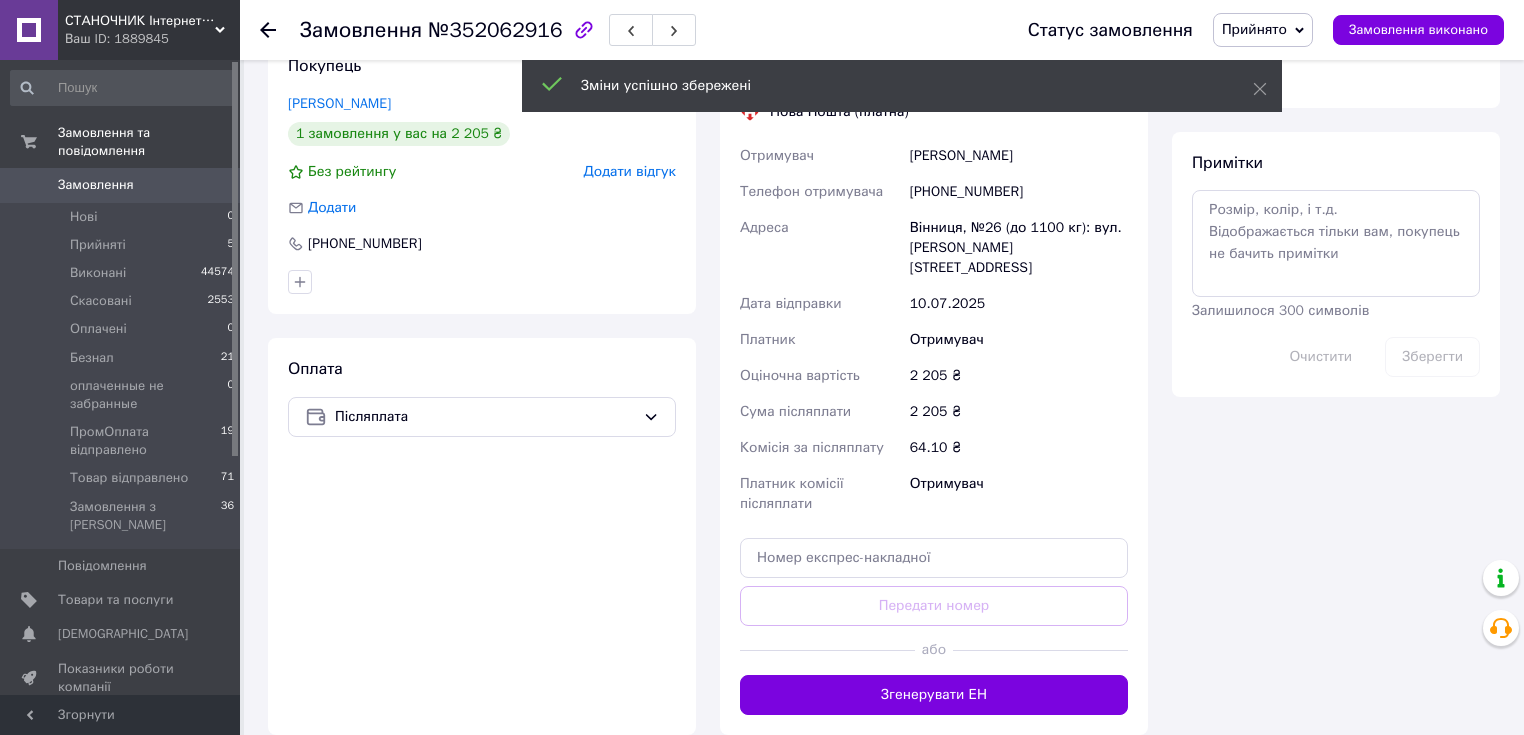 scroll, scrollTop: 1120, scrollLeft: 0, axis: vertical 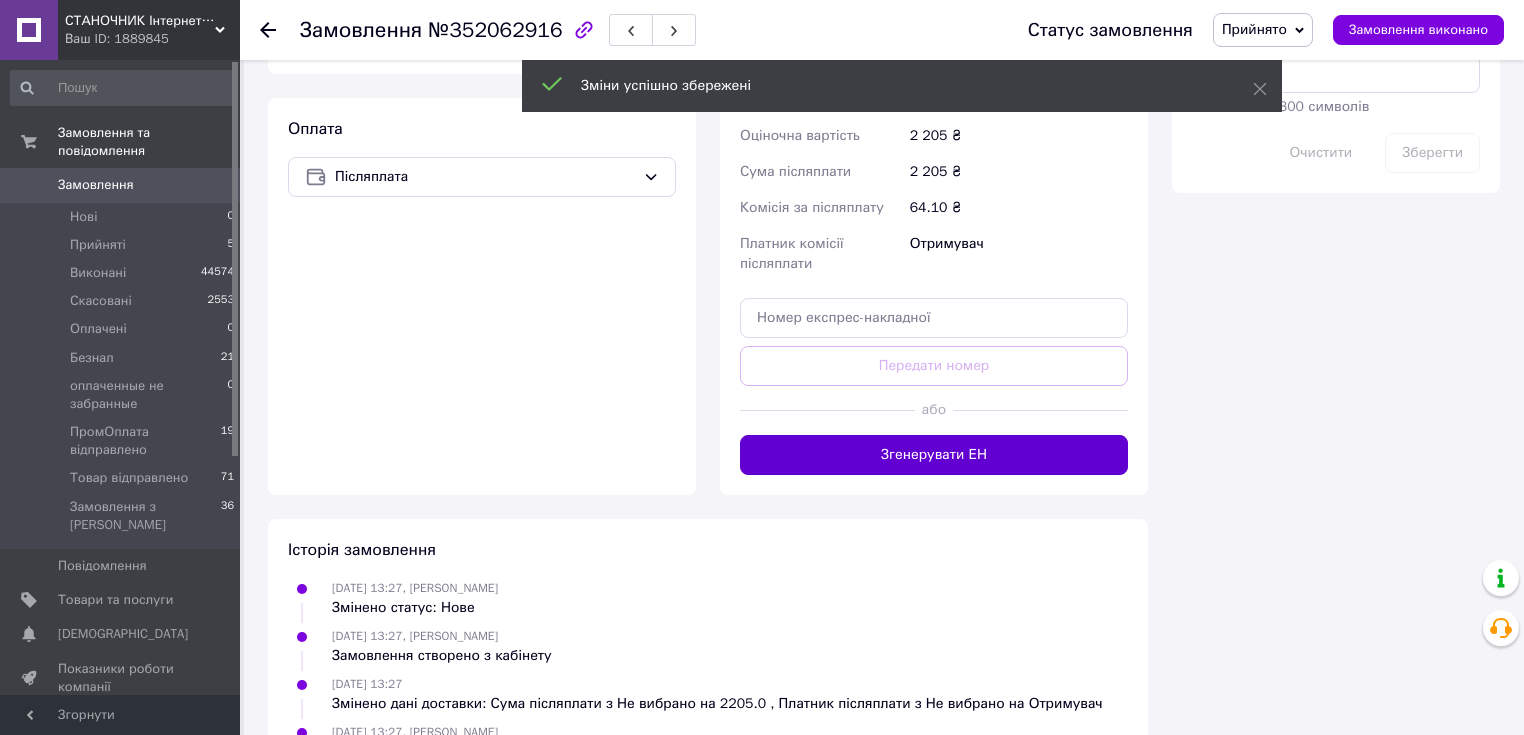 click on "Згенерувати ЕН" at bounding box center [934, 455] 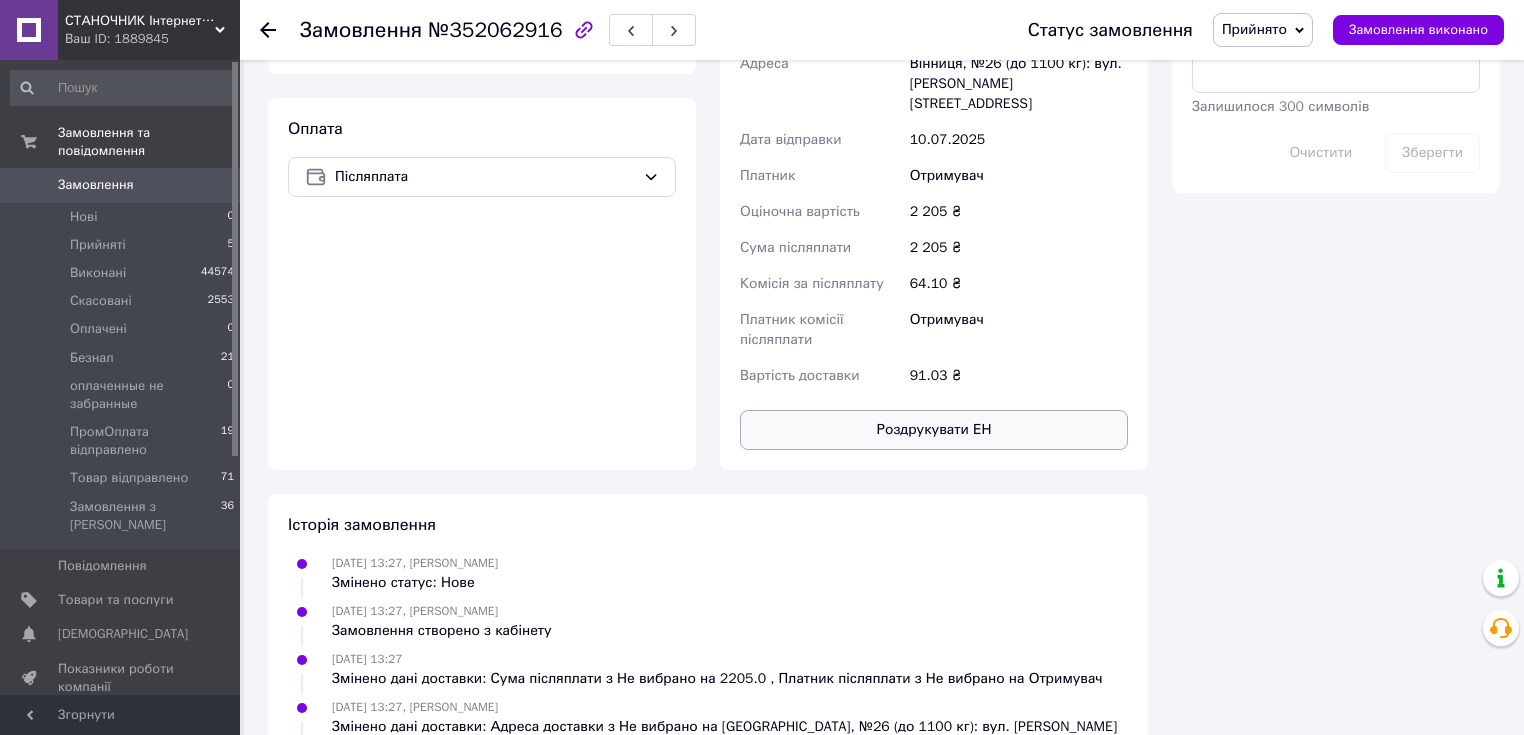click on "Роздрукувати ЕН" at bounding box center (934, 430) 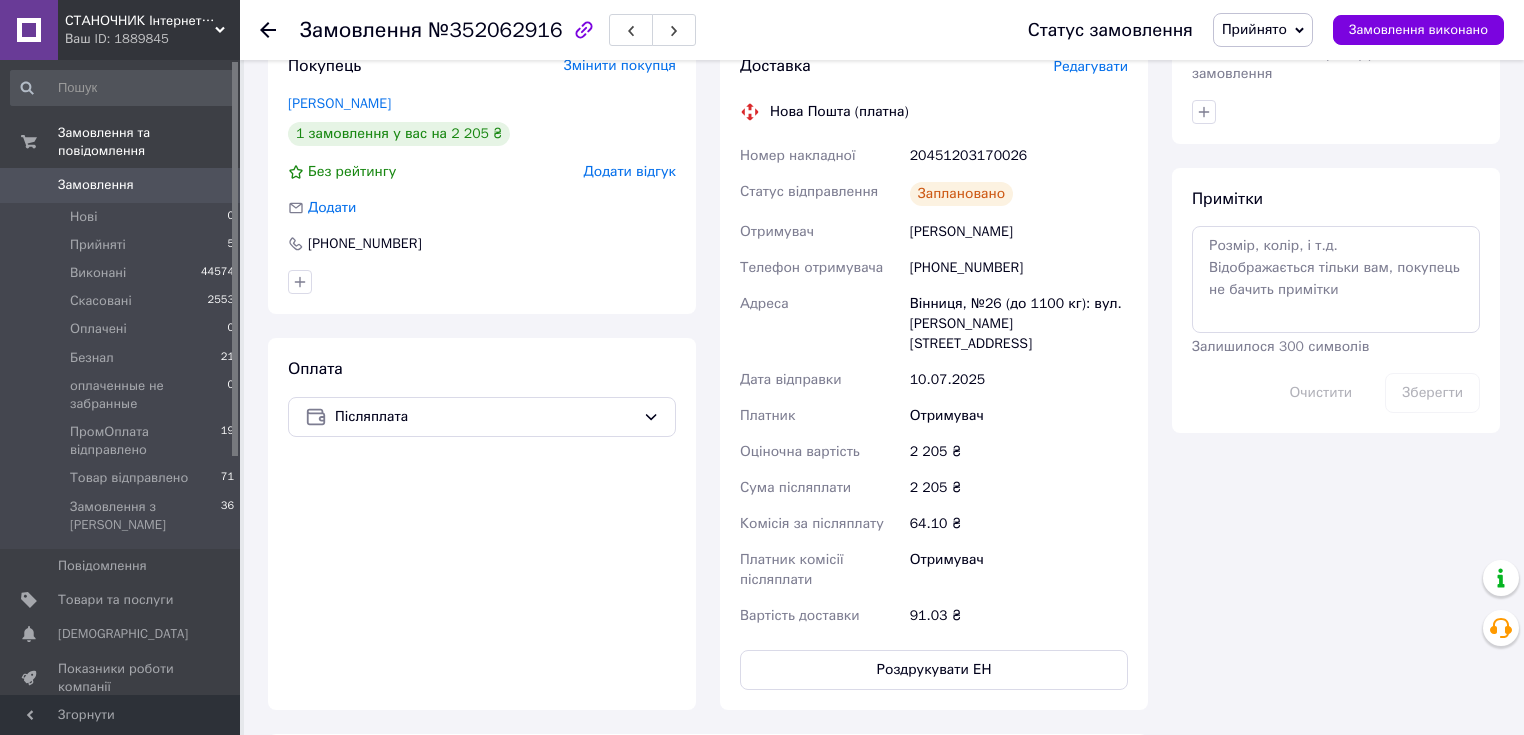 scroll, scrollTop: 720, scrollLeft: 0, axis: vertical 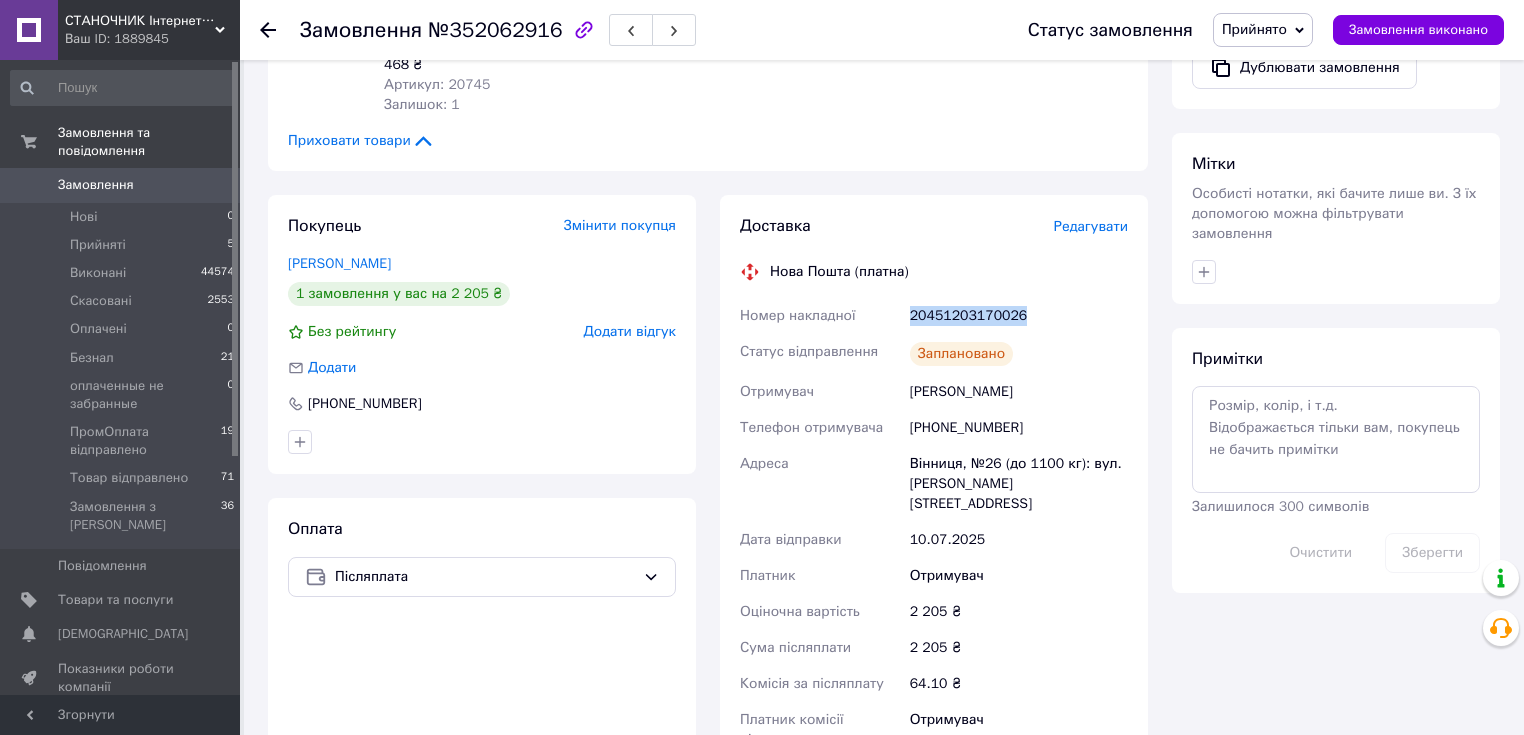 drag, startPoint x: 904, startPoint y: 300, endPoint x: 1017, endPoint y: 291, distance: 113.35784 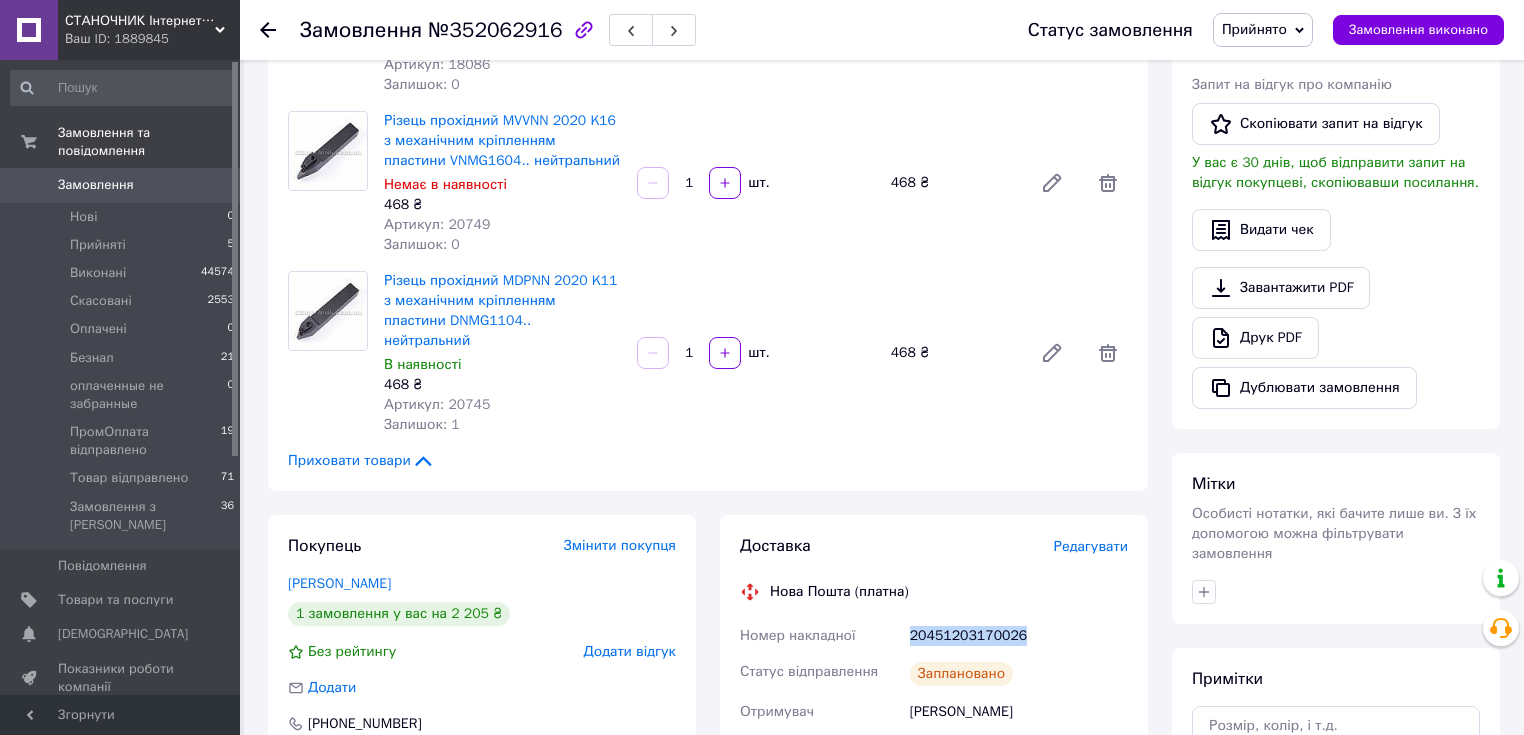 scroll, scrollTop: 160, scrollLeft: 0, axis: vertical 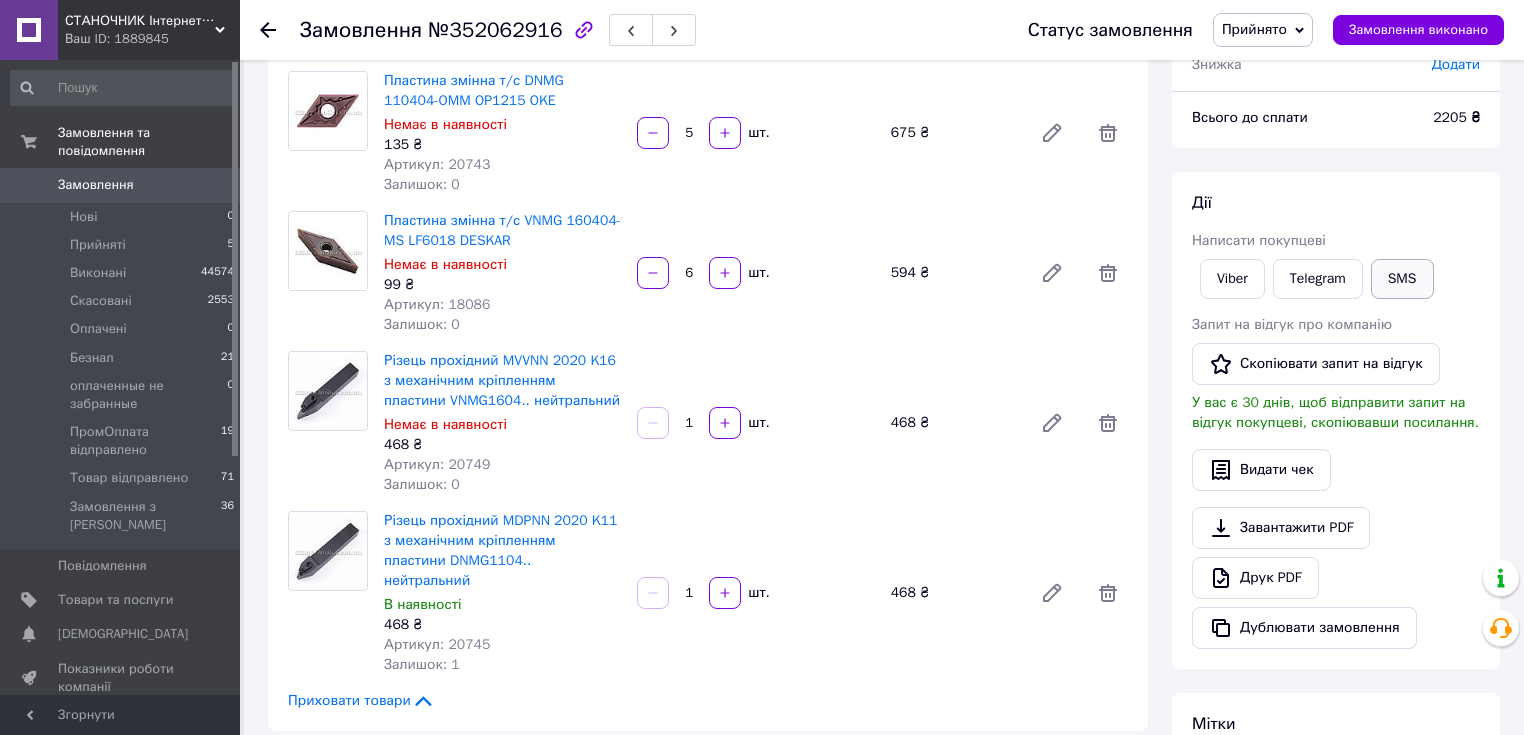click on "SMS" at bounding box center (1402, 279) 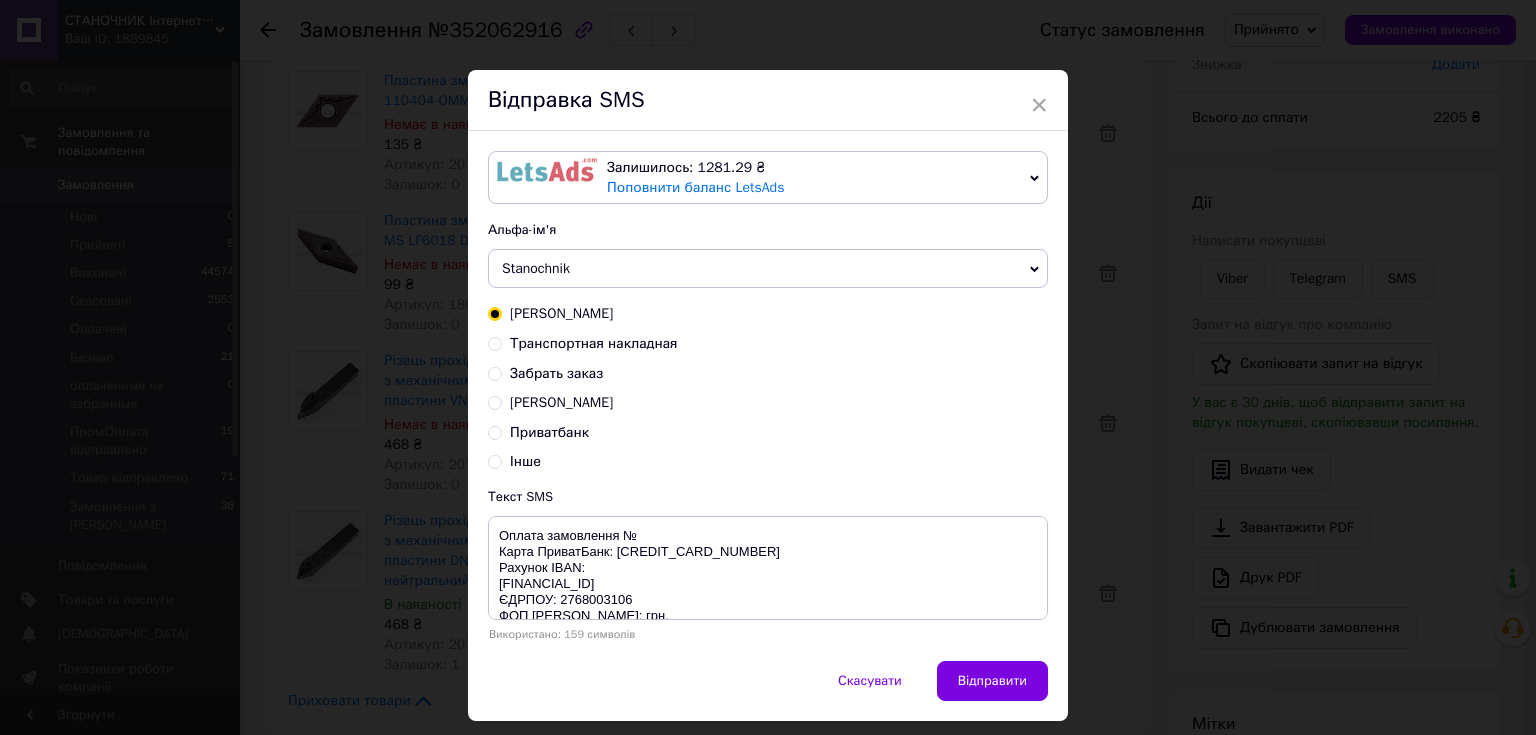 drag, startPoint x: 606, startPoint y: 344, endPoint x: 608, endPoint y: 368, distance: 24.083189 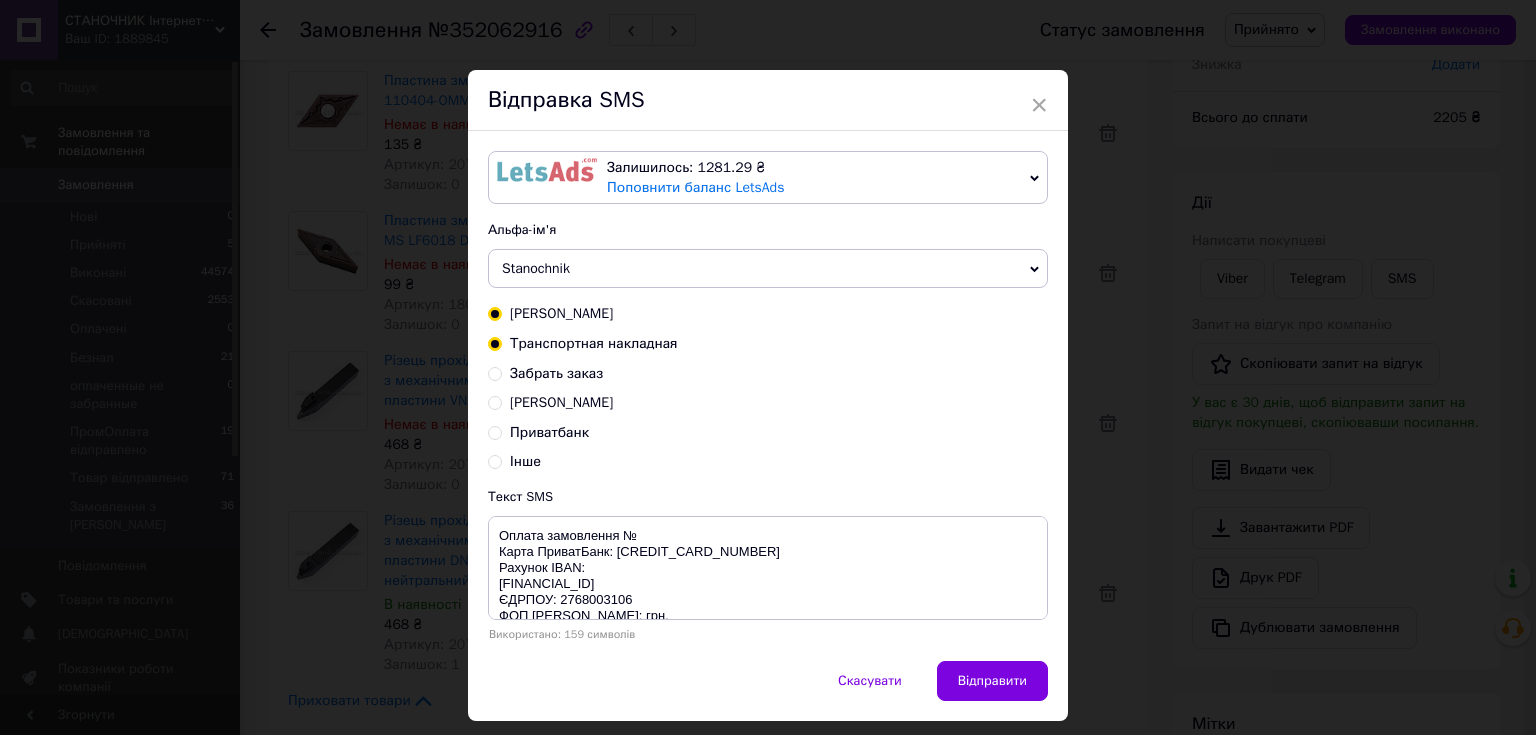 radio on "true" 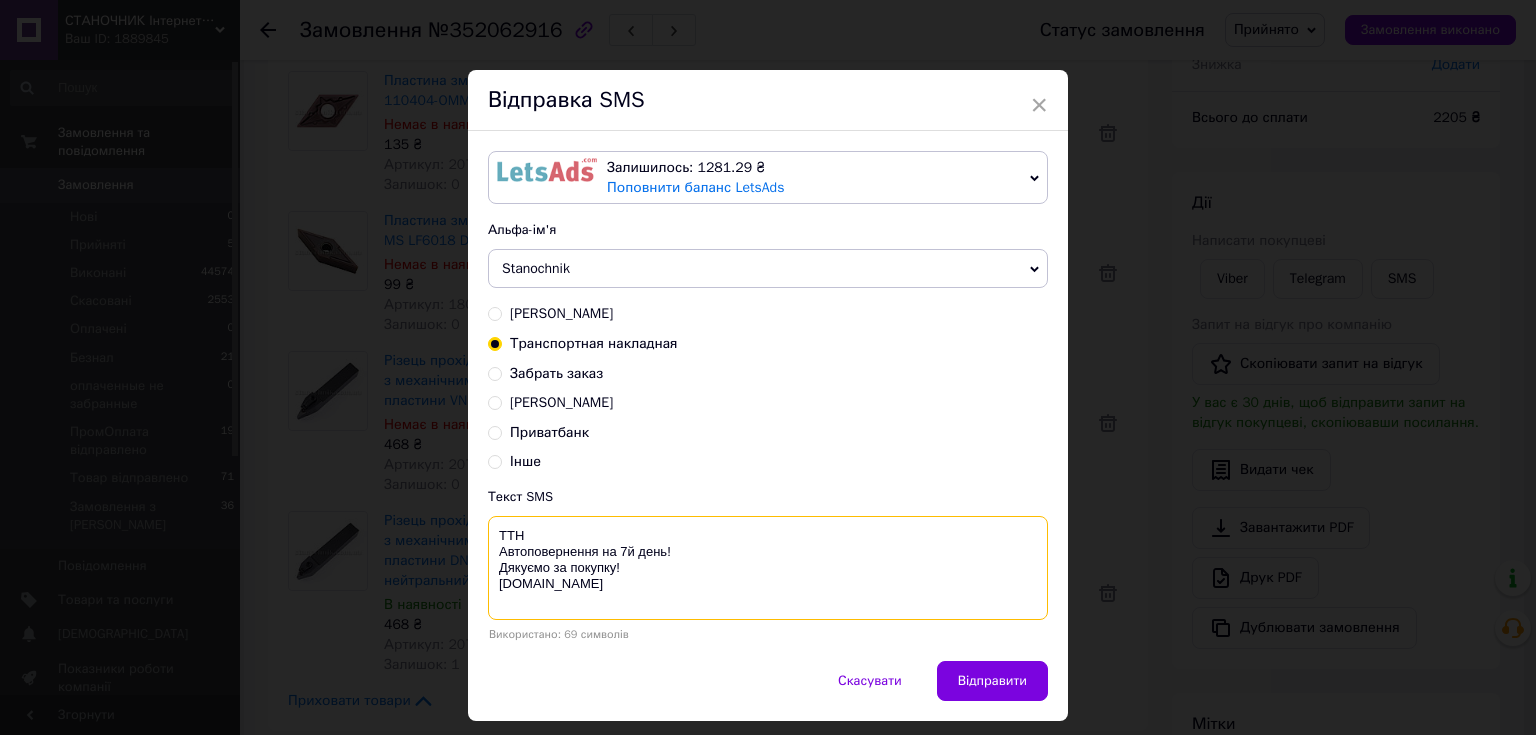 click on "ТТН
Автоповернення на 7й день!
Дякуємо за покупку!
[DOMAIN_NAME]" at bounding box center (768, 568) 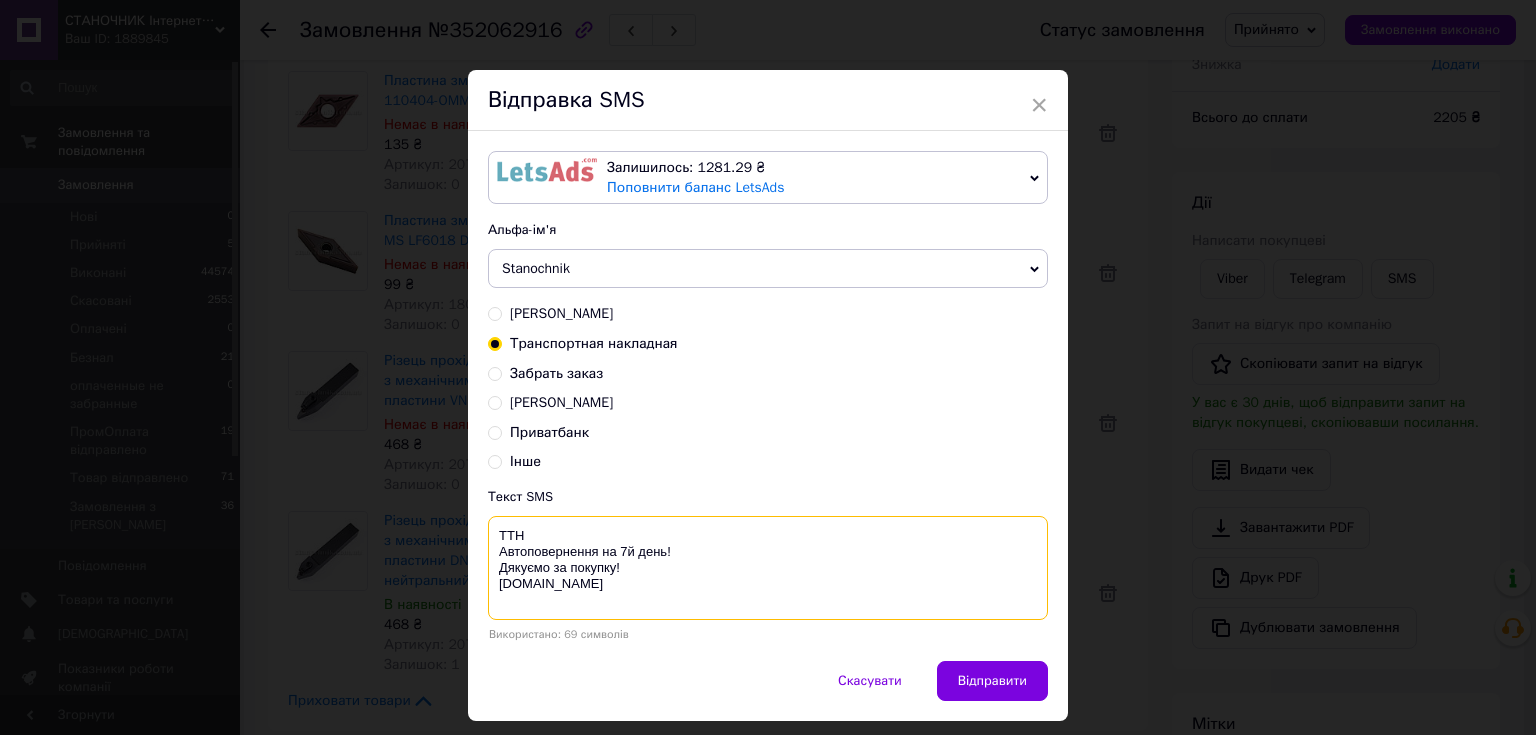 paste on "20451203170026" 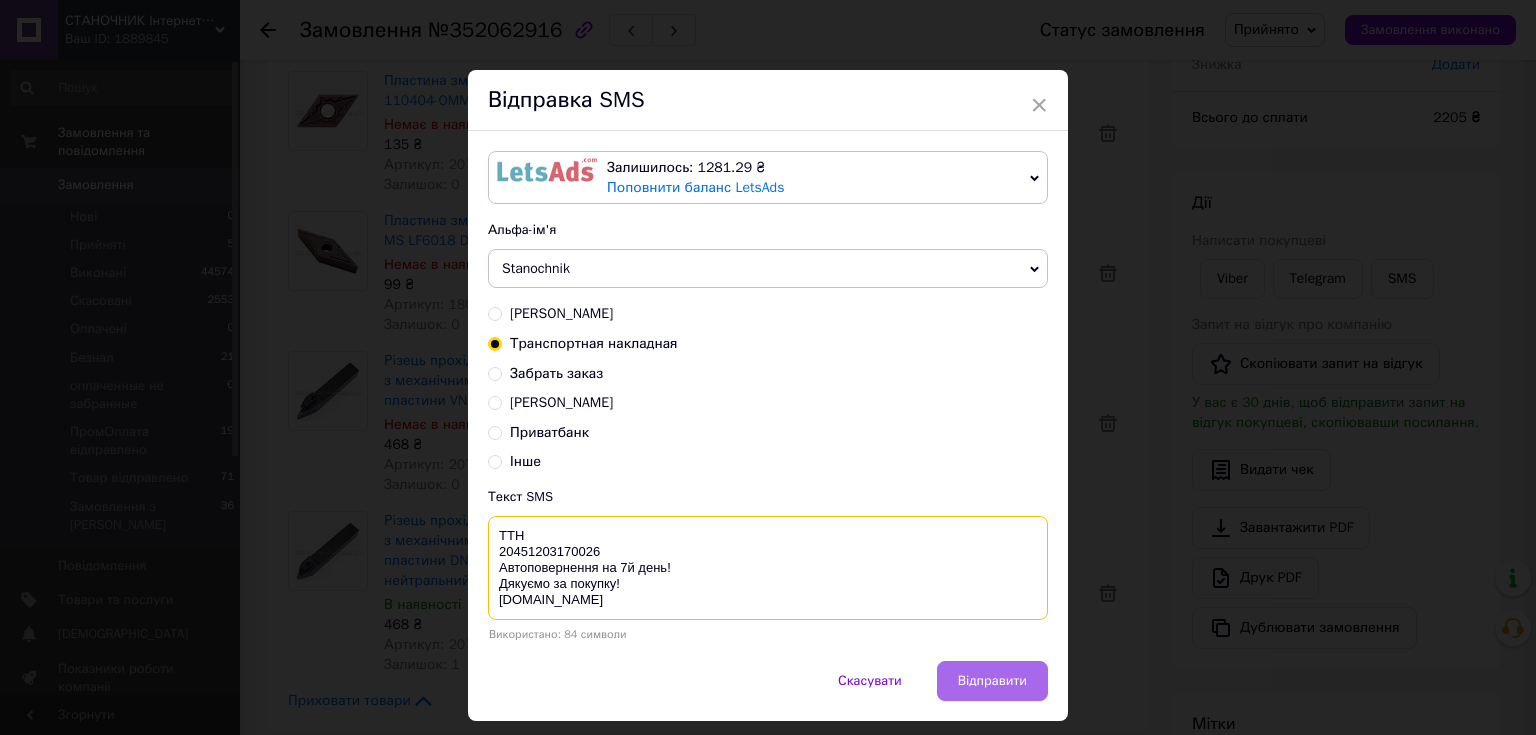 type on "ТТН
20451203170026
Автоповернення на 7й день!
Дякуємо за покупку!
stanochnik.com.ua" 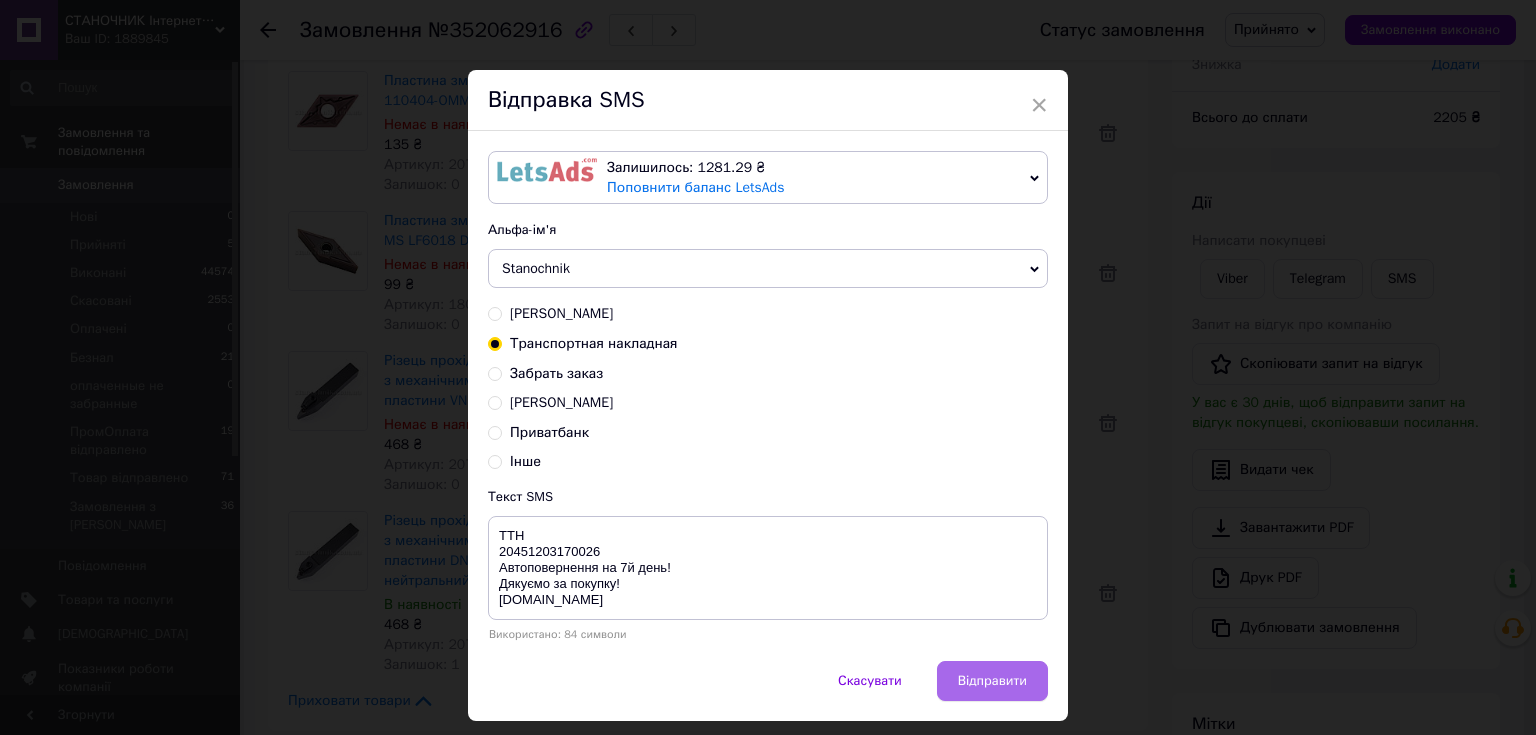 click on "Відправити" at bounding box center [992, 681] 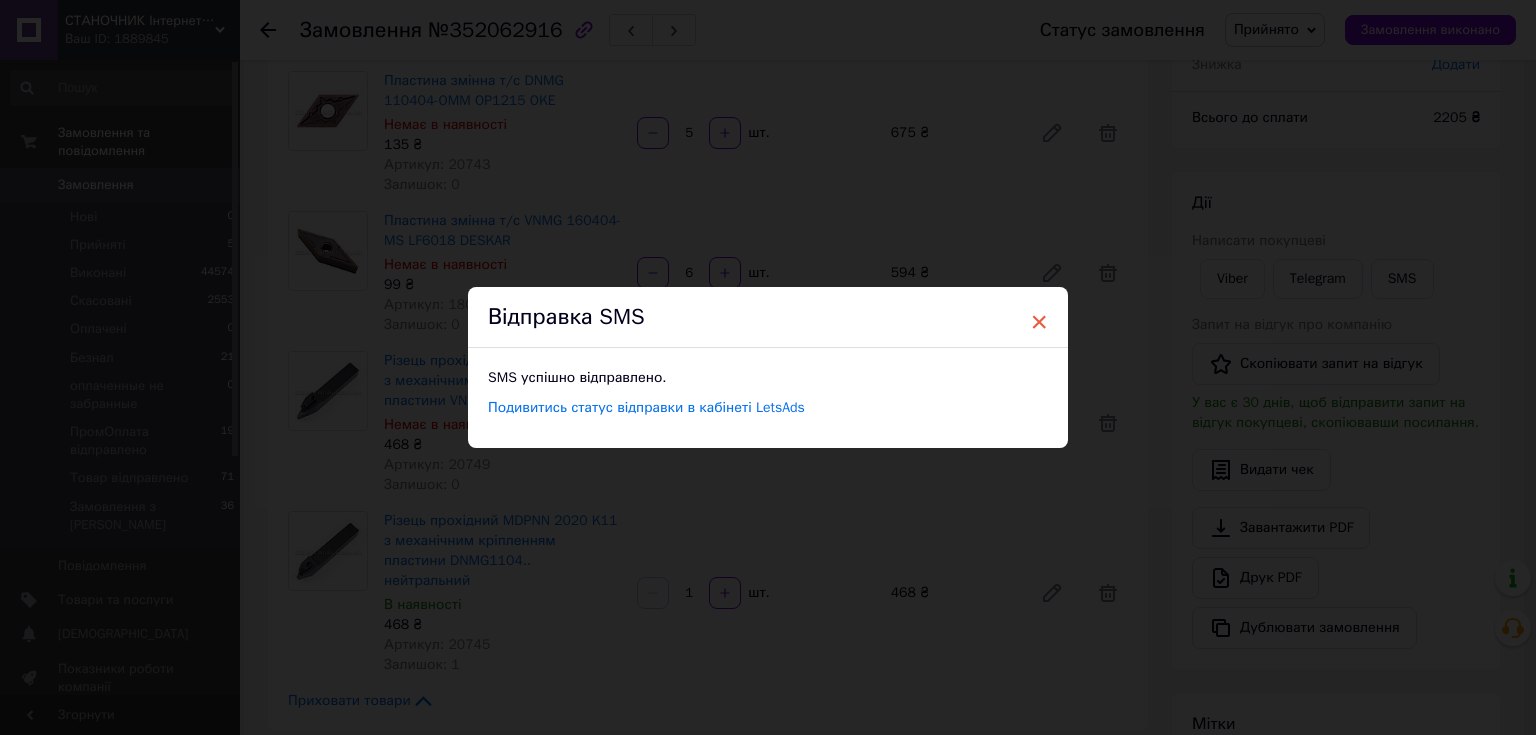 click on "×" at bounding box center [1039, 322] 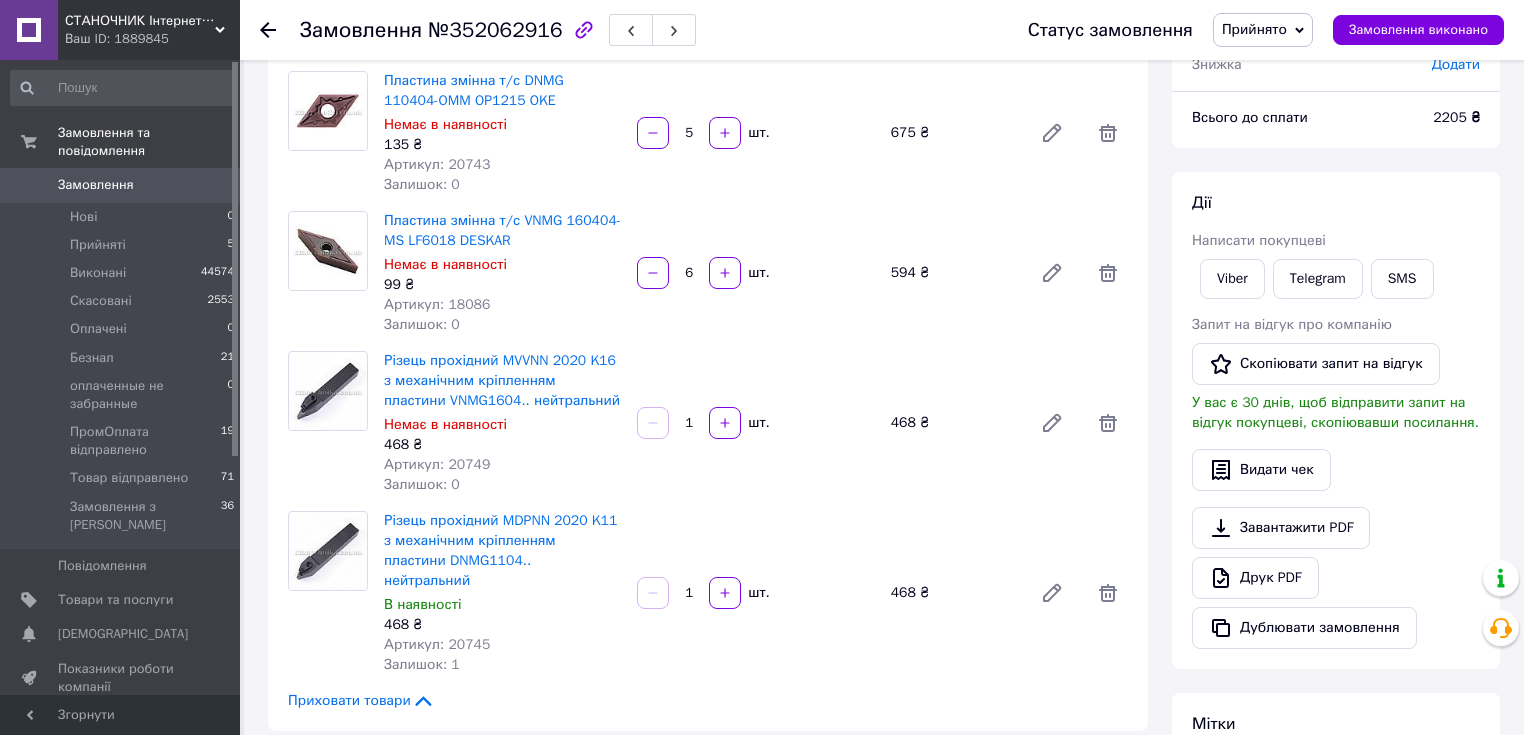 click on "Прийнято" at bounding box center [1263, 30] 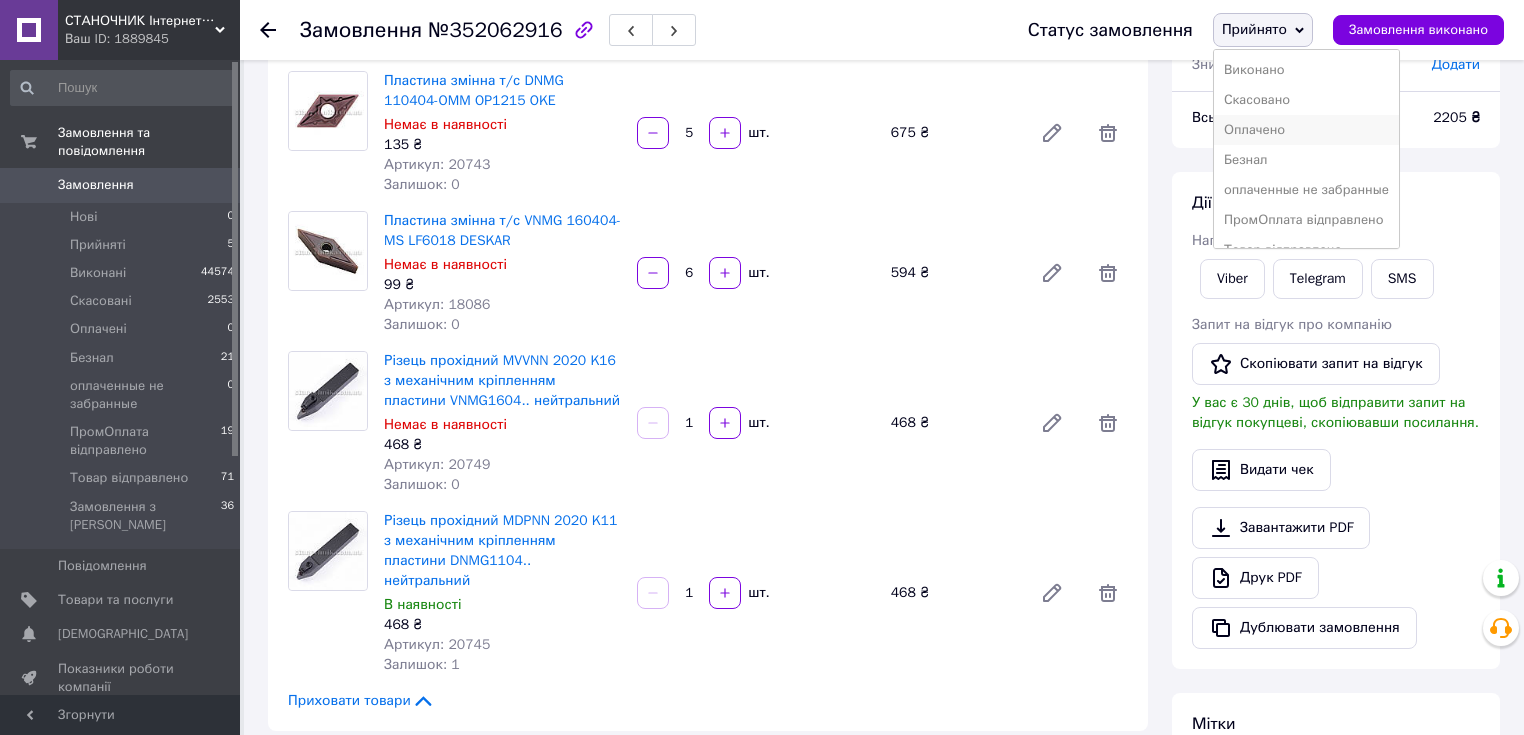 scroll, scrollTop: 21, scrollLeft: 0, axis: vertical 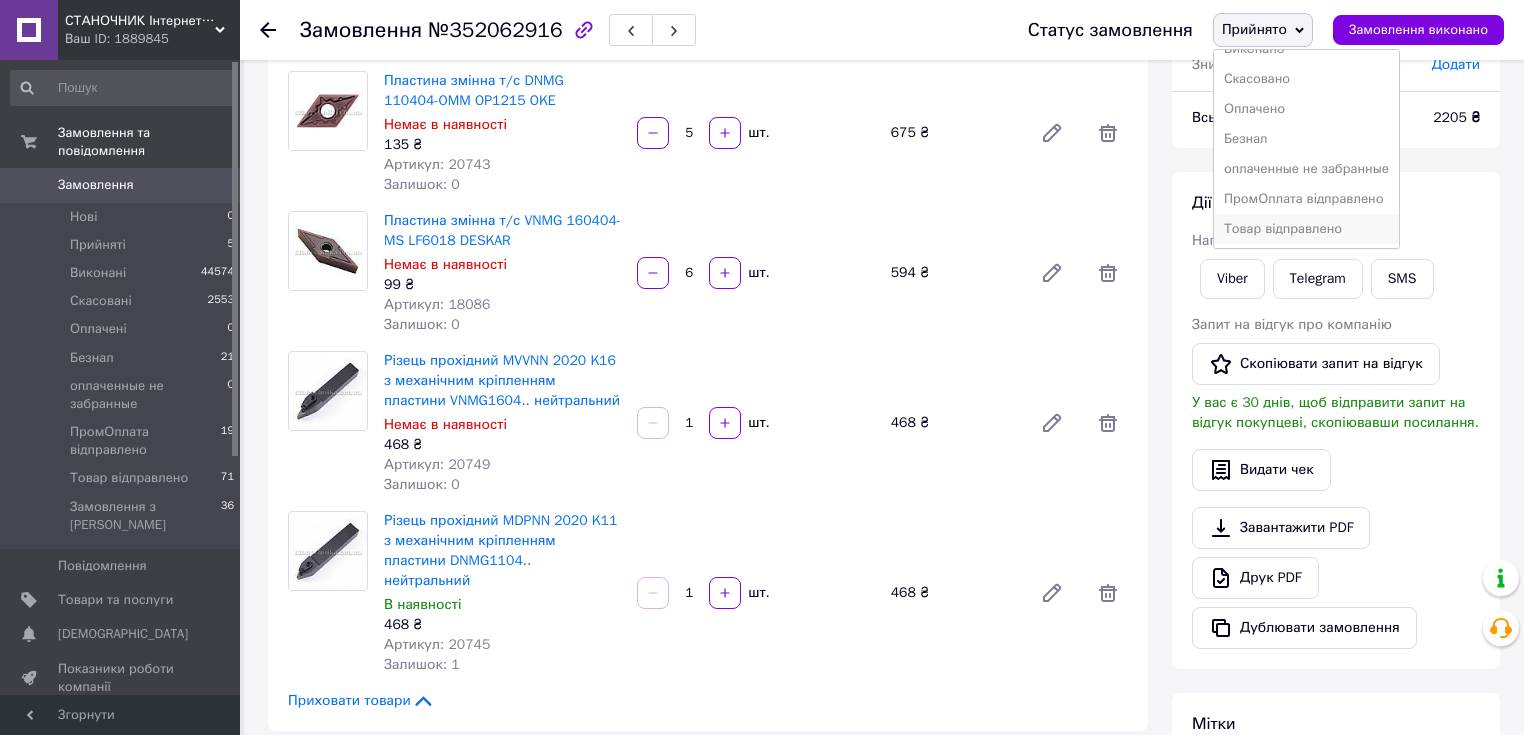 click on "Товар відправлено" at bounding box center (1306, 229) 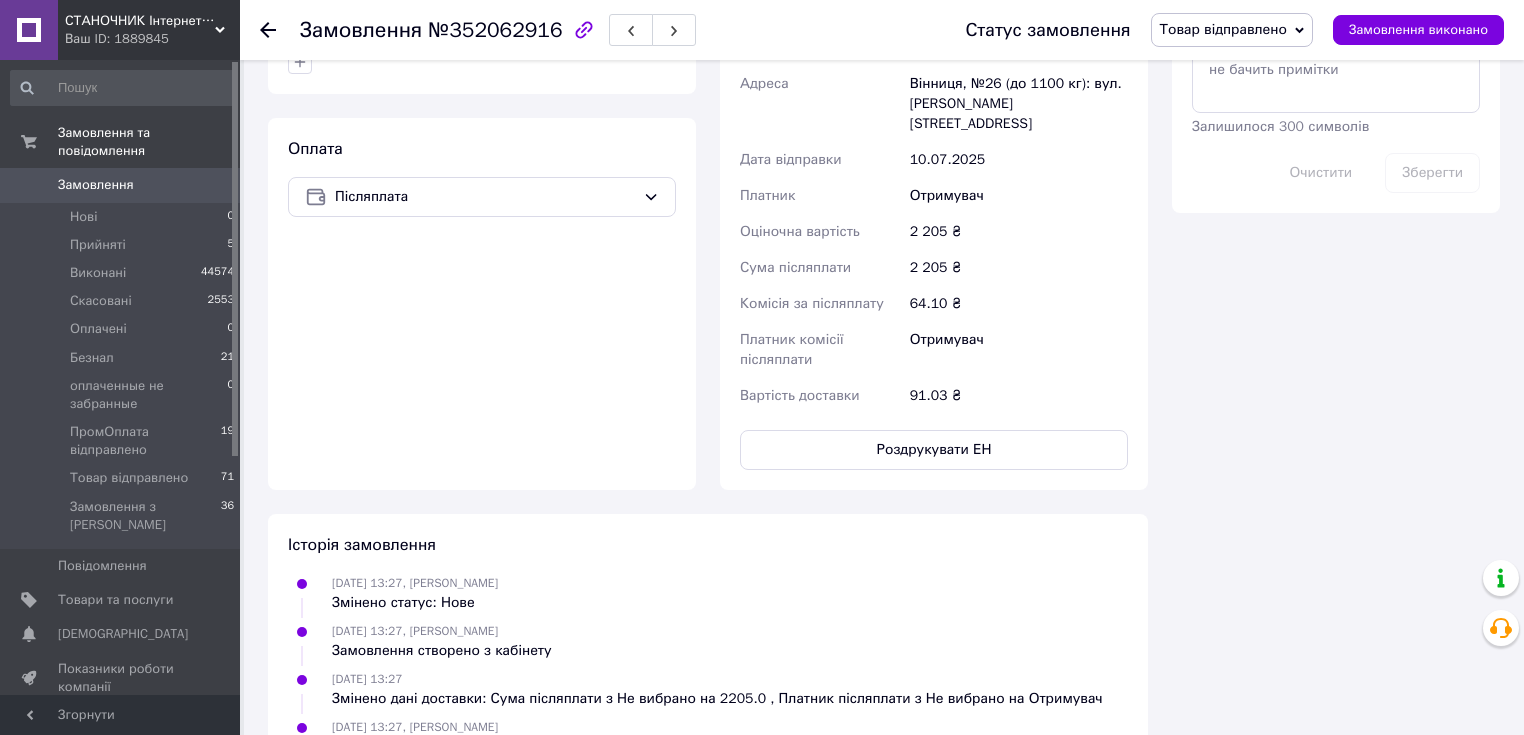 scroll, scrollTop: 1420, scrollLeft: 0, axis: vertical 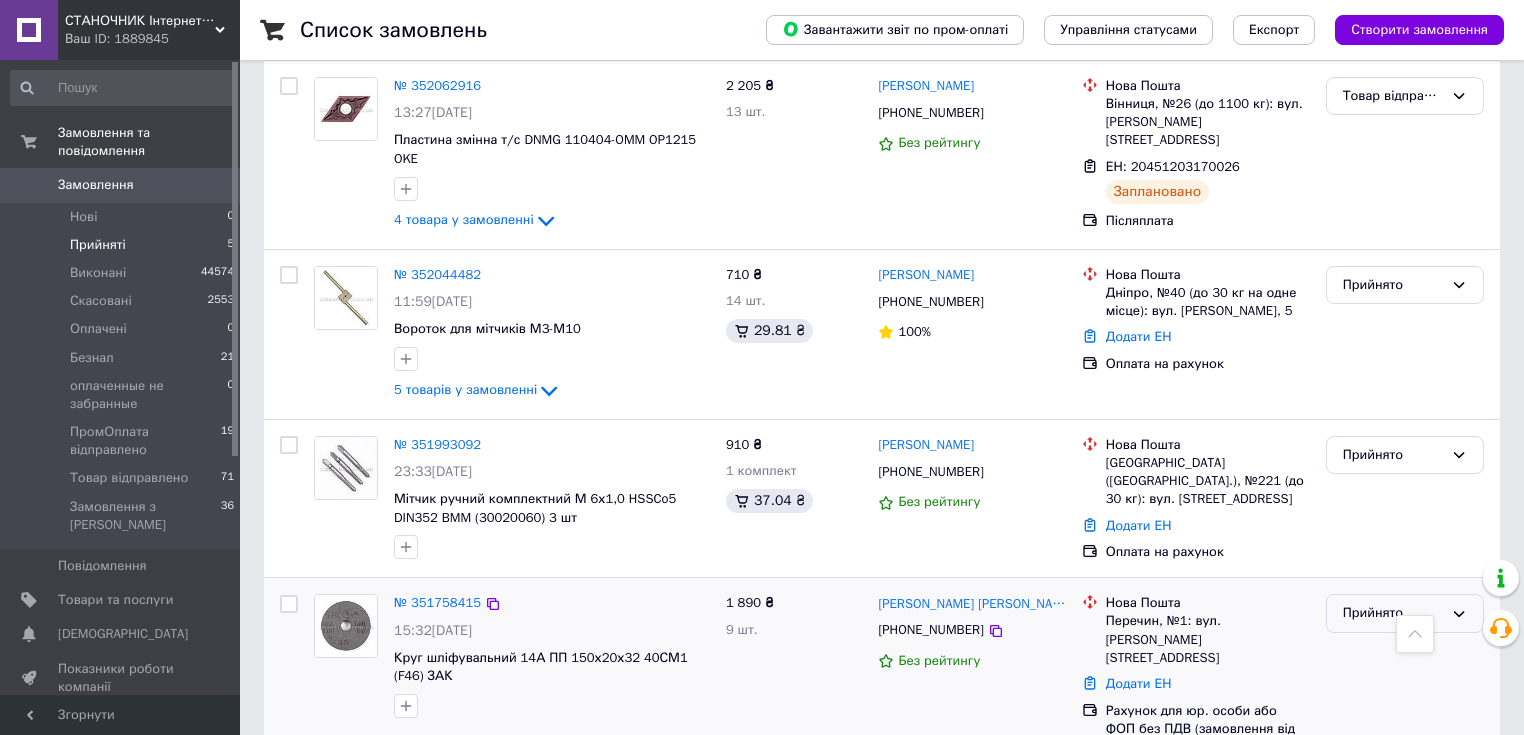 click on "Прийнято" at bounding box center [1393, 613] 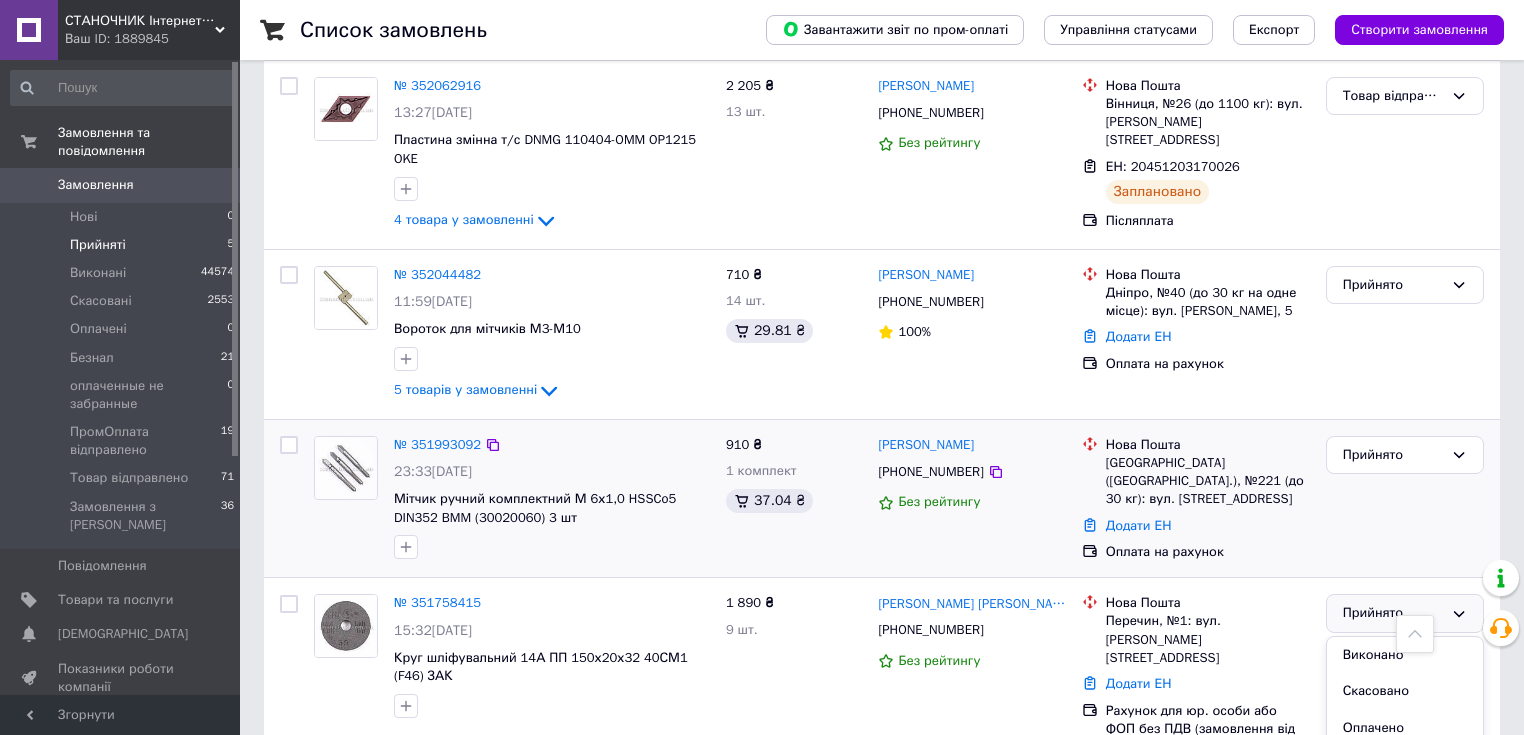 click on "Прийнято" at bounding box center [1405, 499] 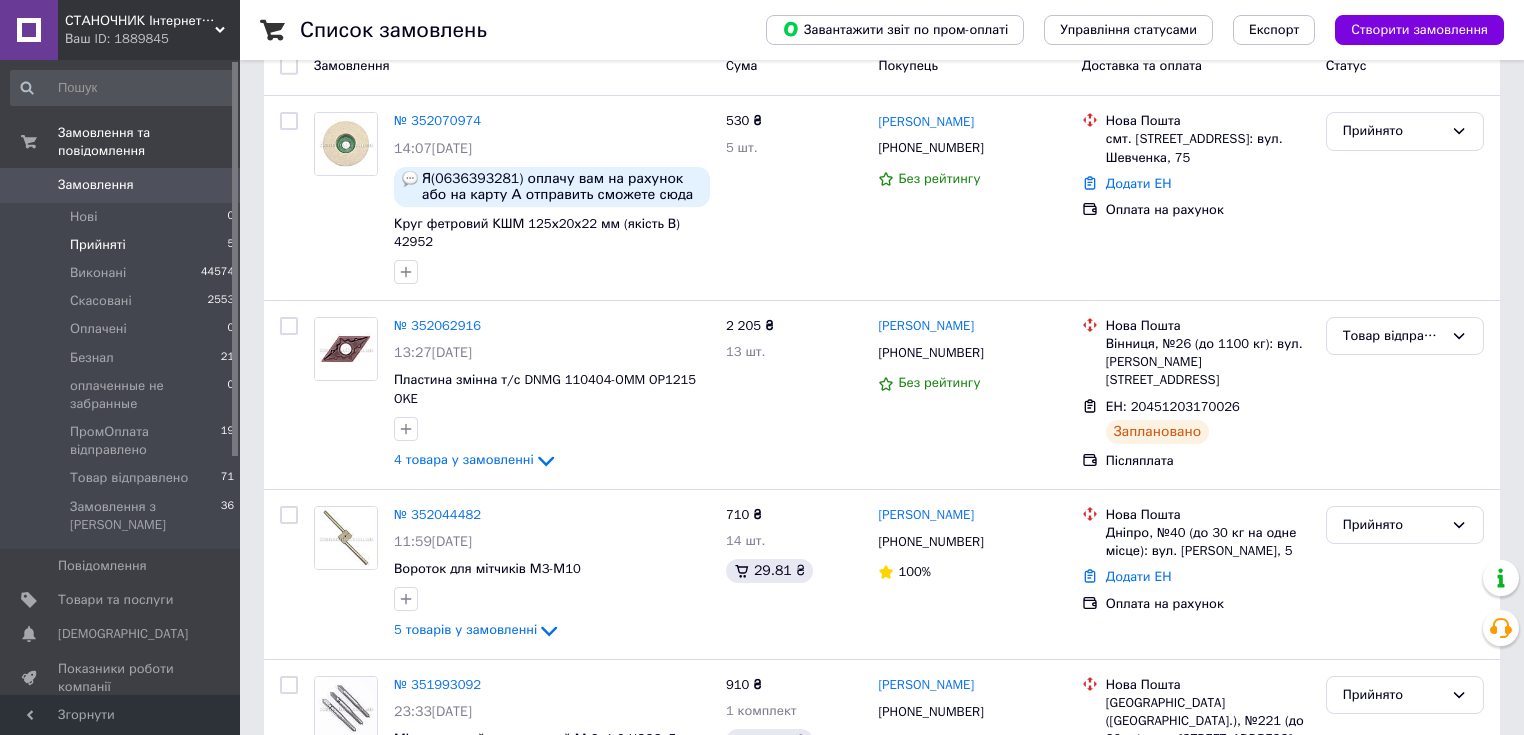 scroll, scrollTop: 0, scrollLeft: 0, axis: both 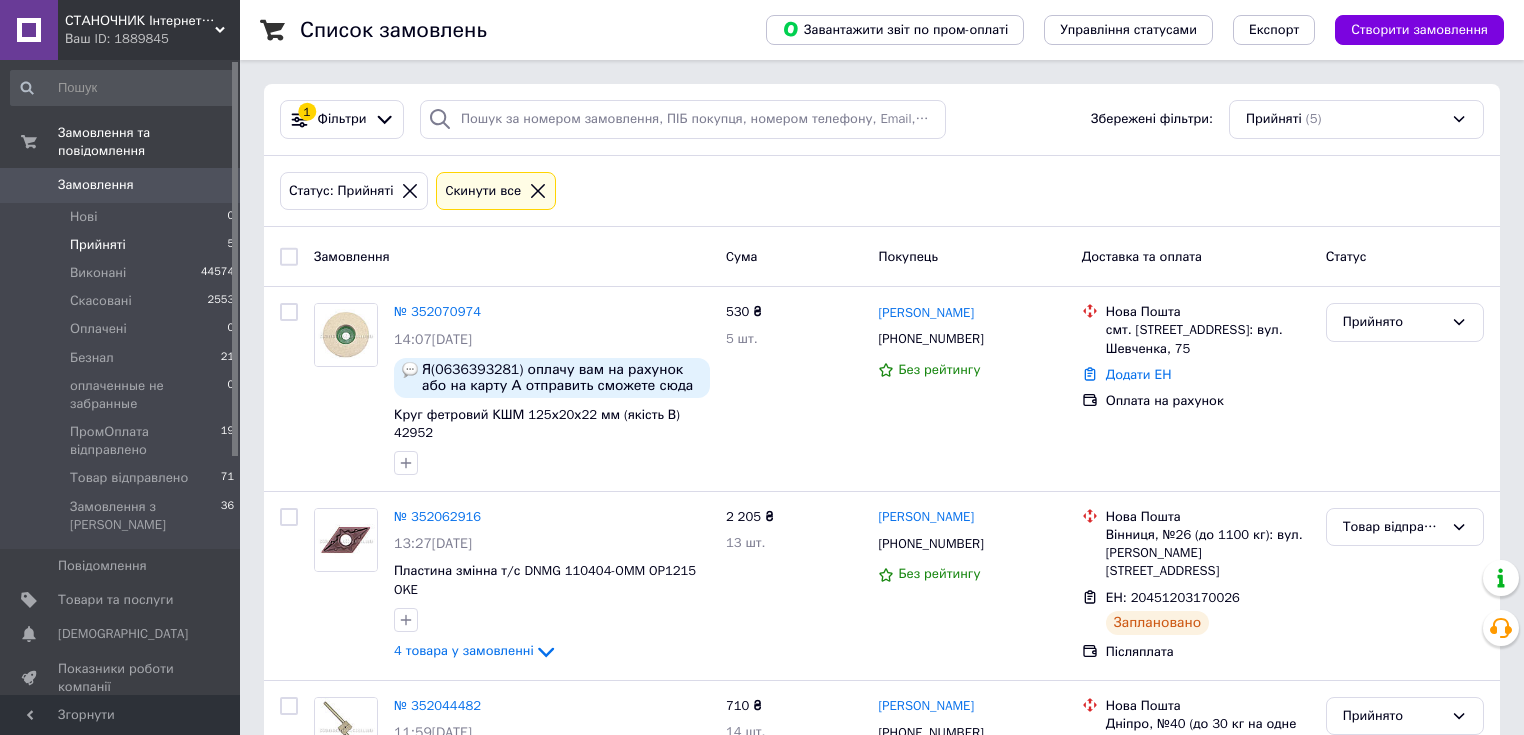 click 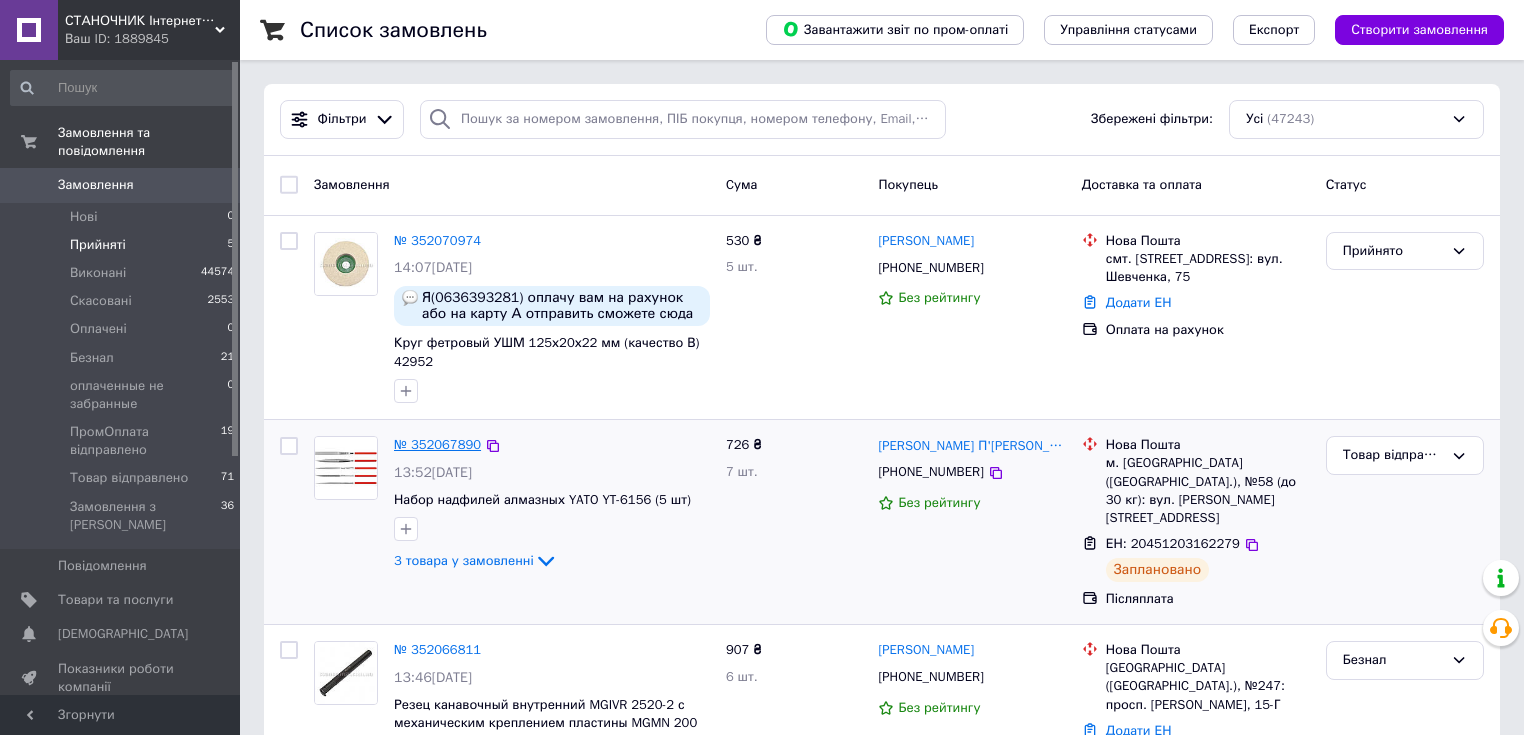 click on "№ 352067890" at bounding box center (437, 444) 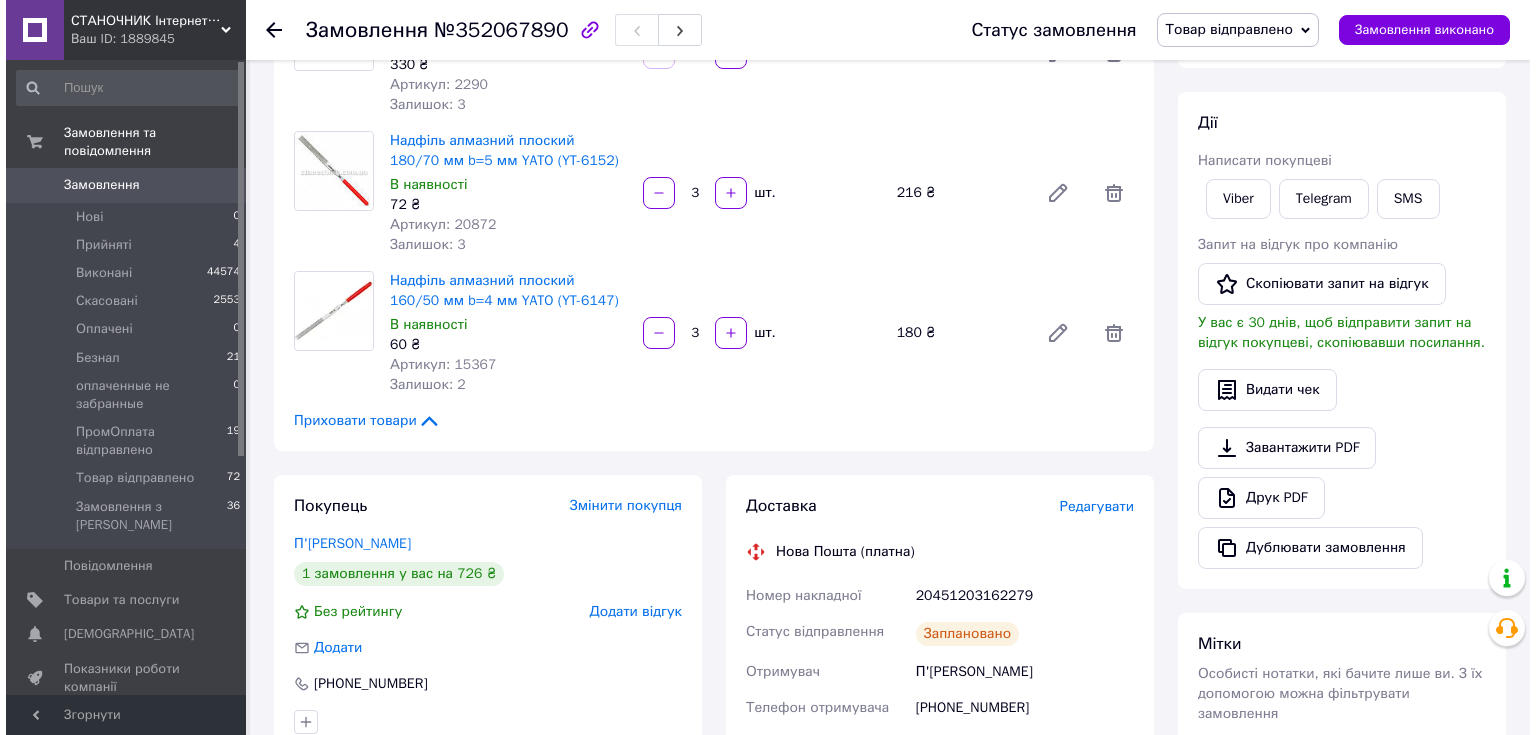 scroll, scrollTop: 560, scrollLeft: 0, axis: vertical 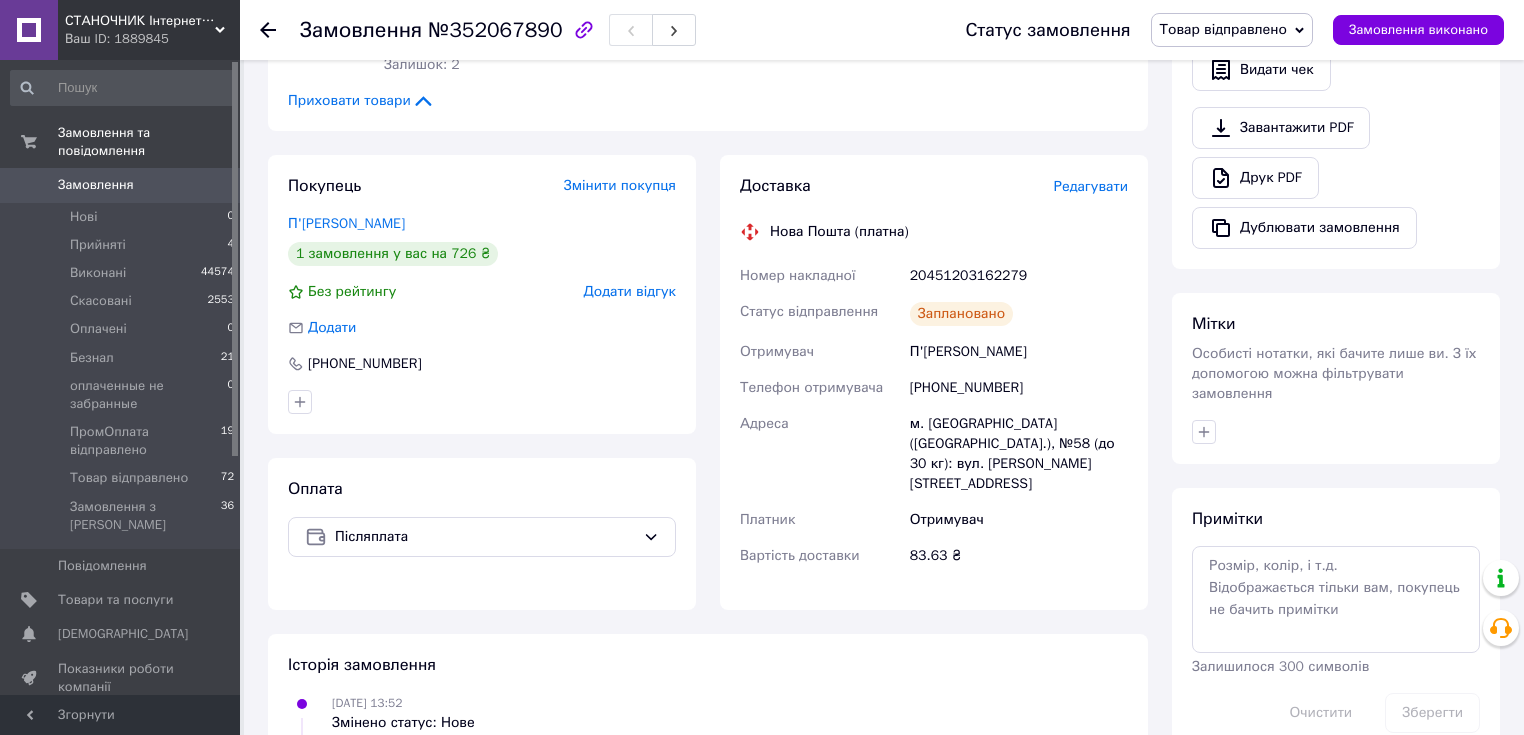 click on "Редагувати" at bounding box center (1091, 186) 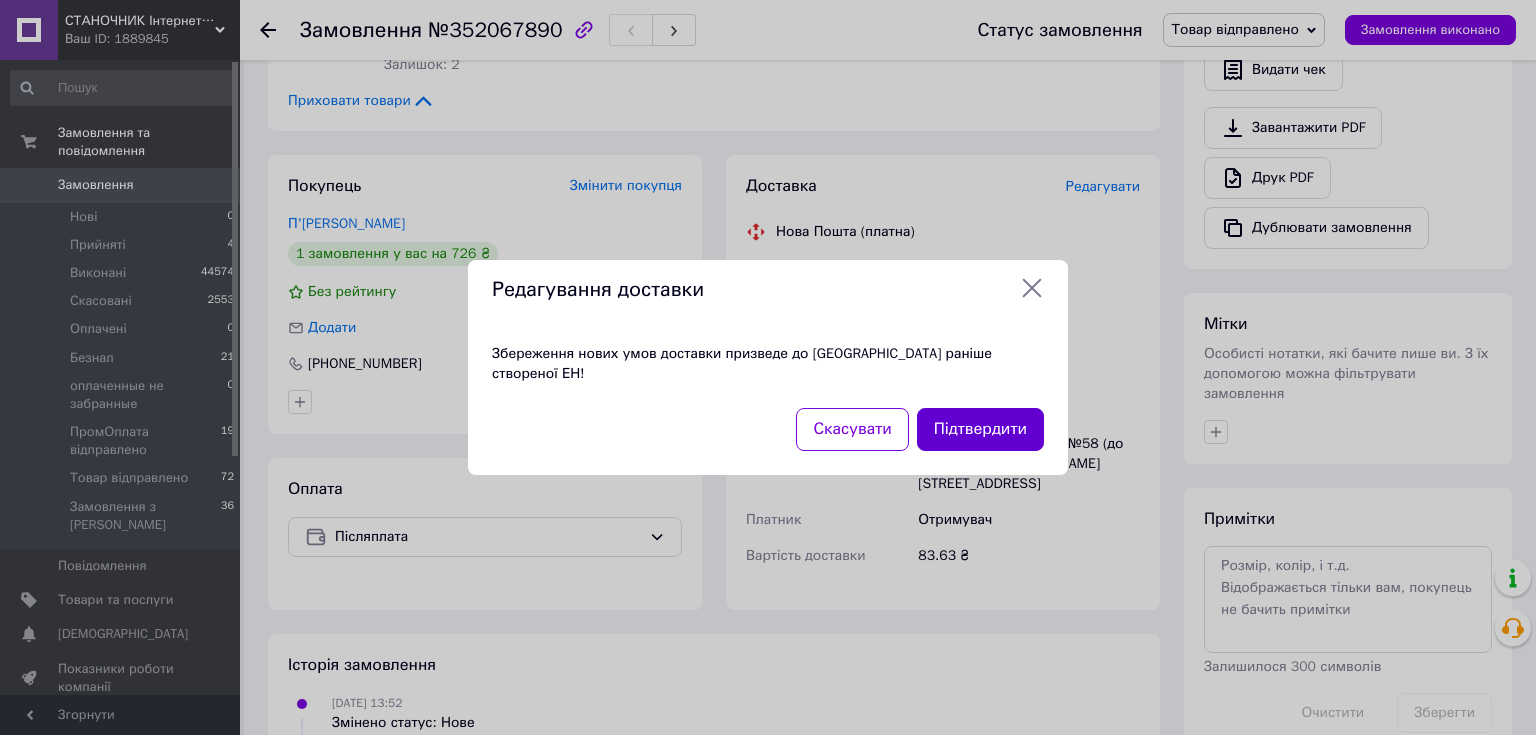 click on "Підтвердити" at bounding box center [980, 429] 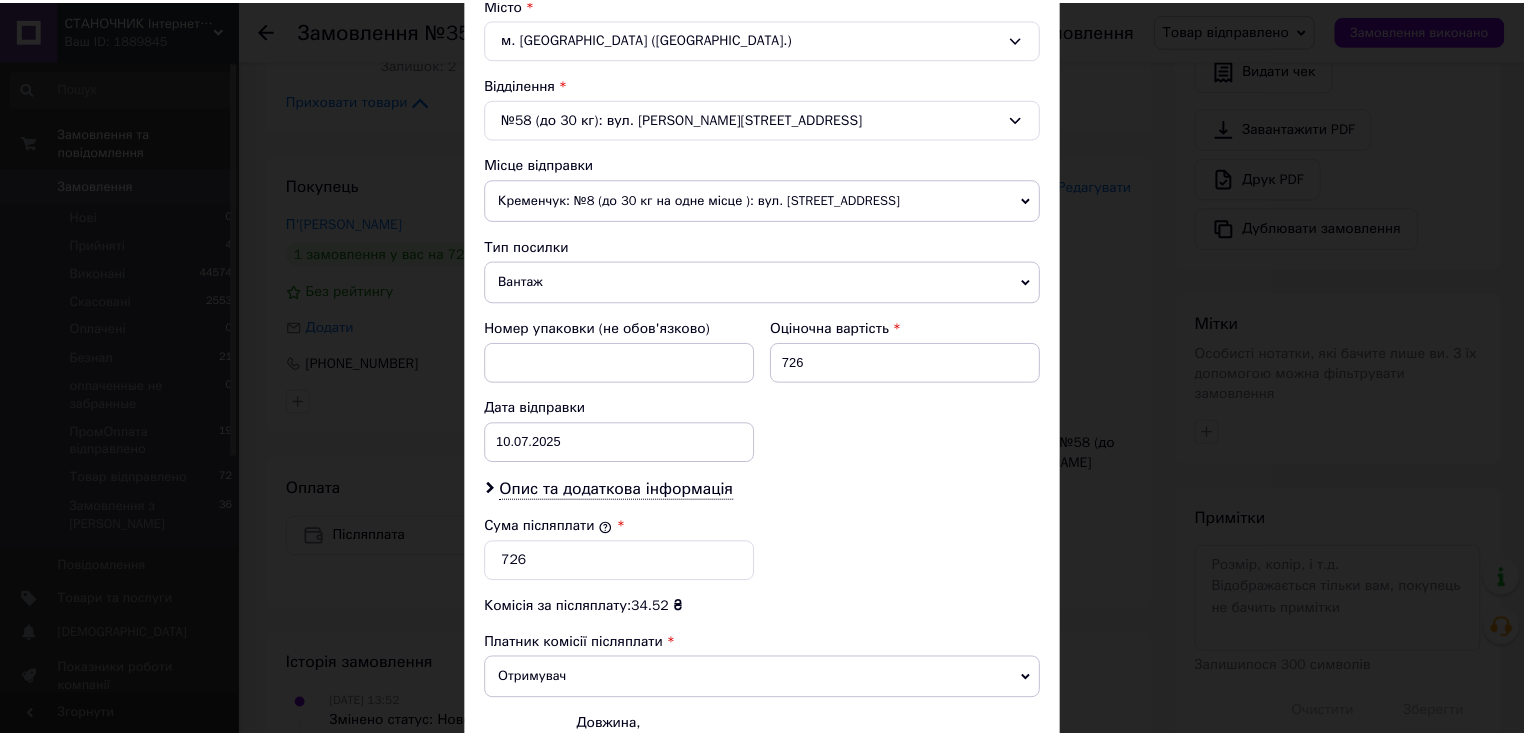 scroll, scrollTop: 784, scrollLeft: 0, axis: vertical 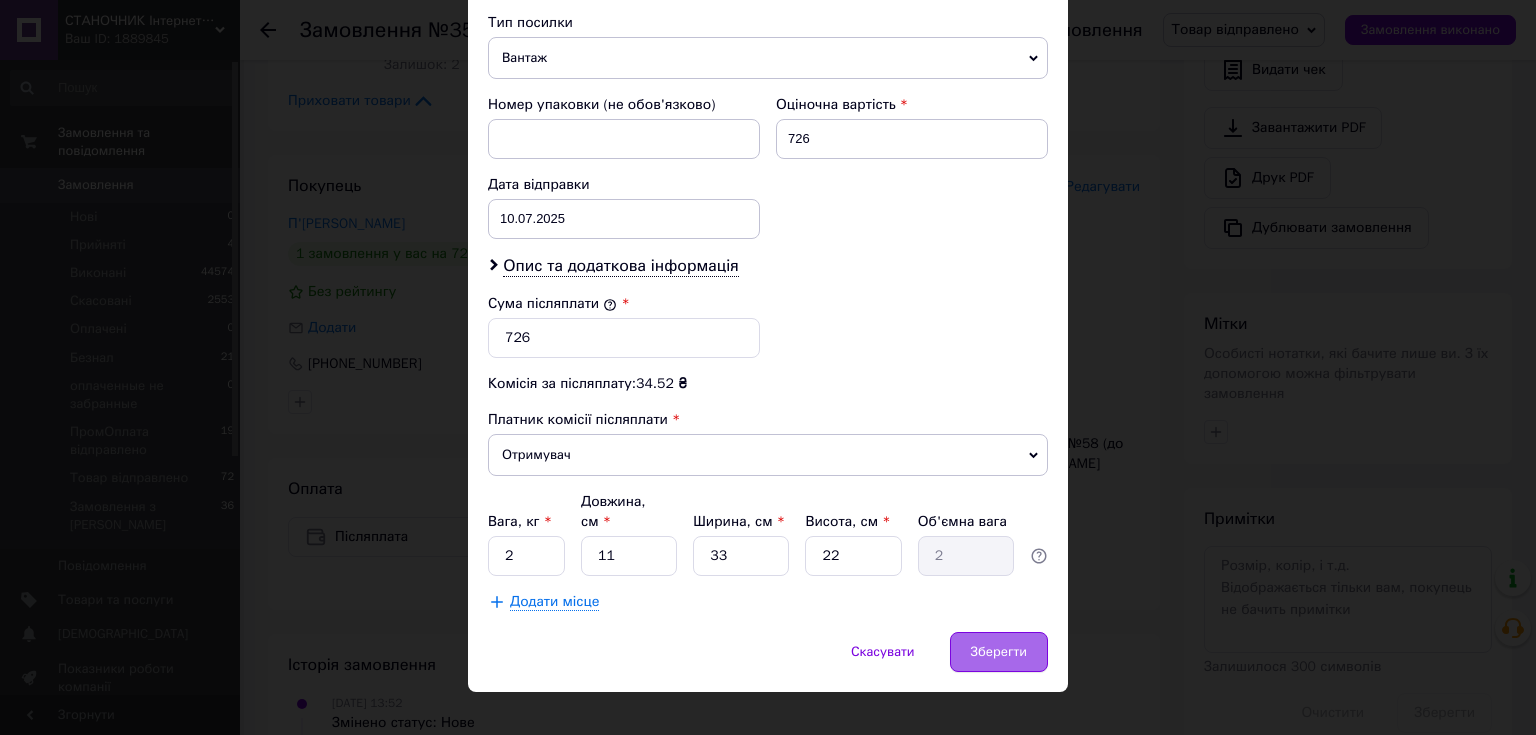 click on "Зберегти" at bounding box center [999, 652] 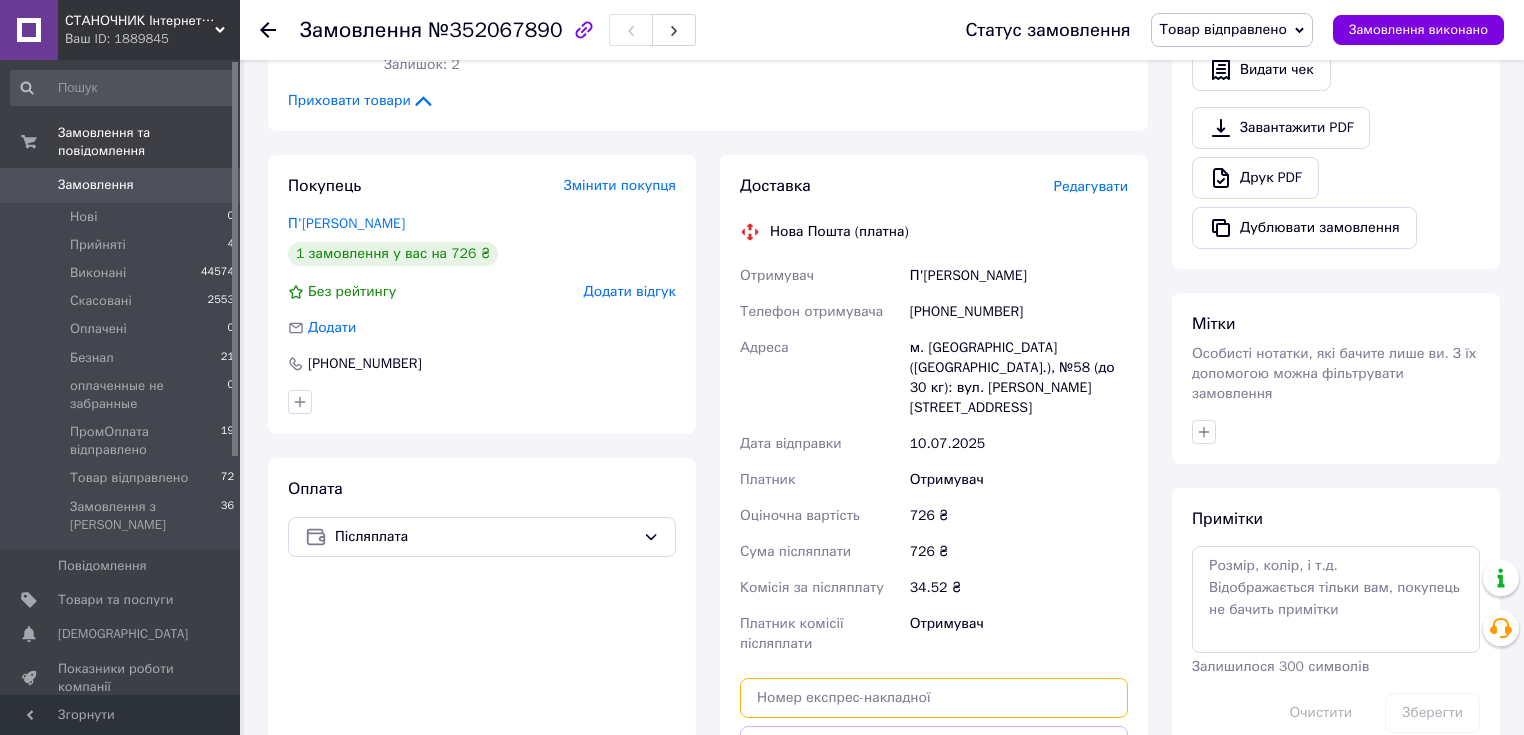 click at bounding box center [934, 698] 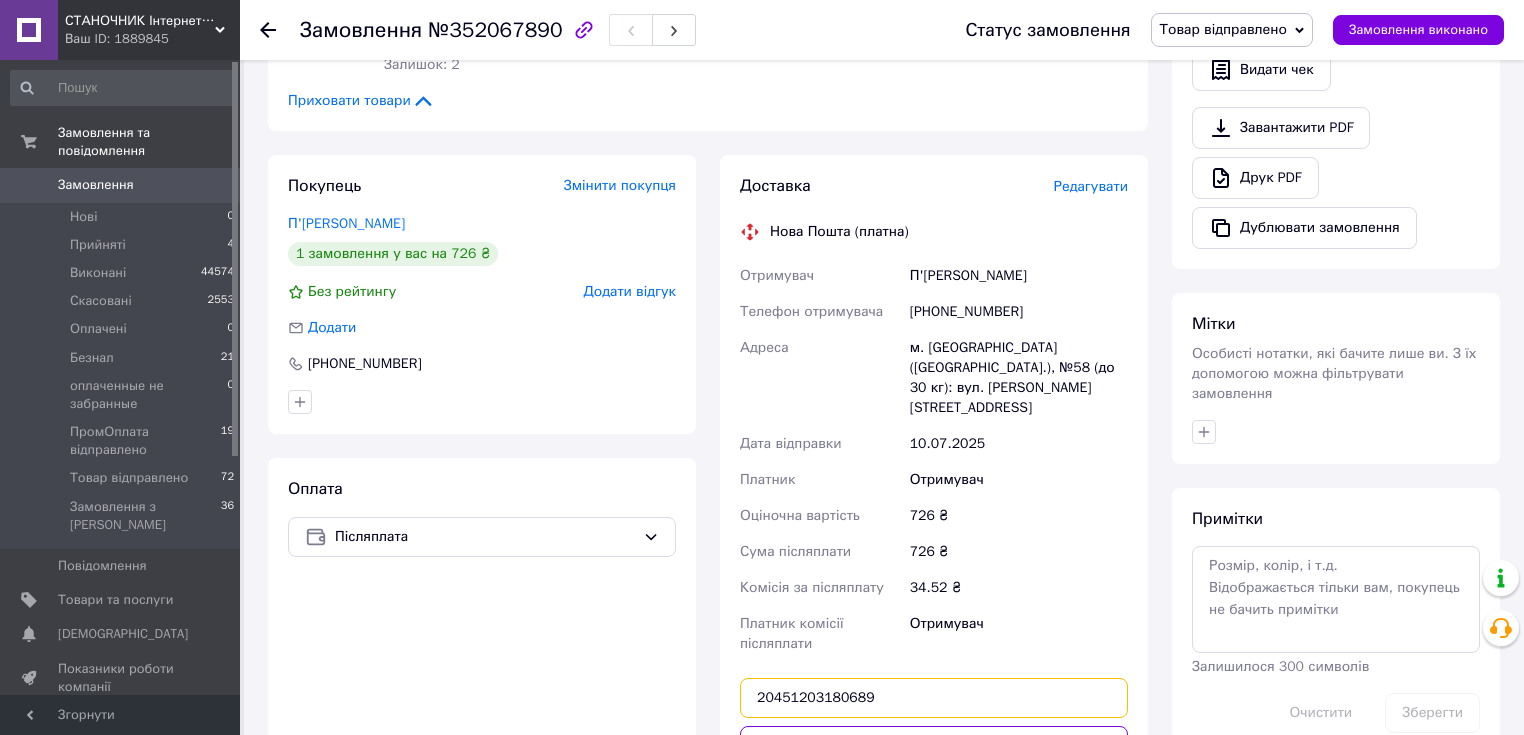 scroll, scrollTop: 880, scrollLeft: 0, axis: vertical 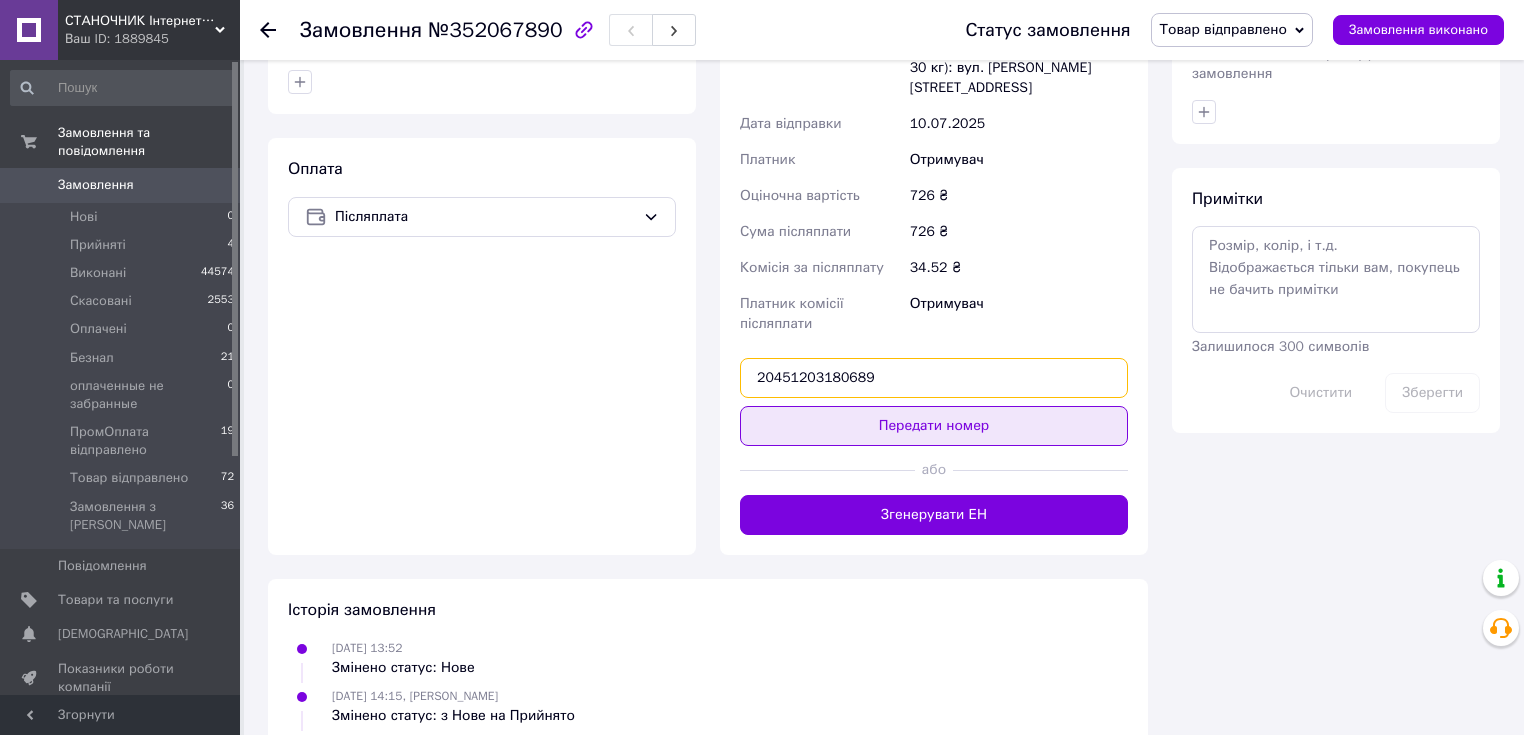 type on "20451203180689" 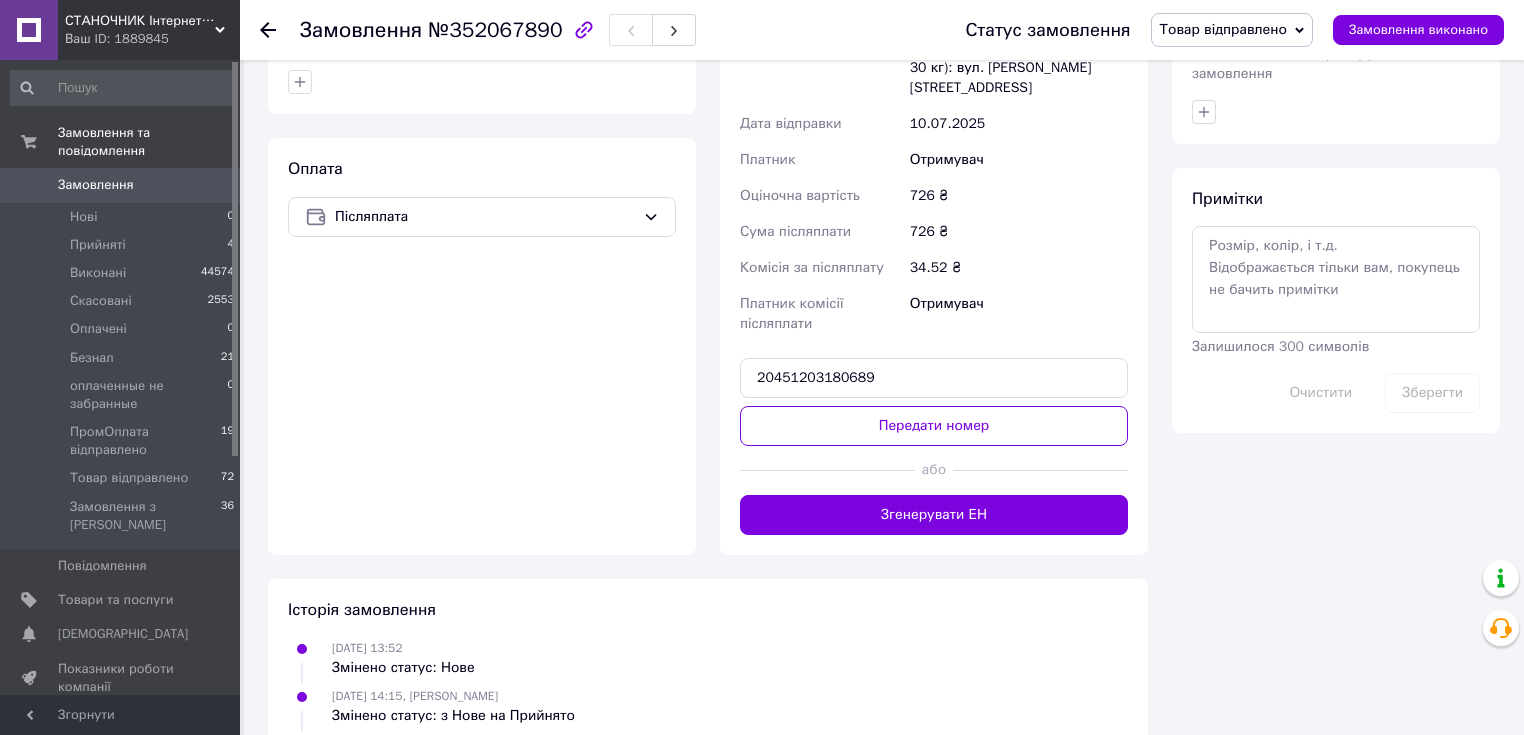click on "Передати номер" at bounding box center [934, 426] 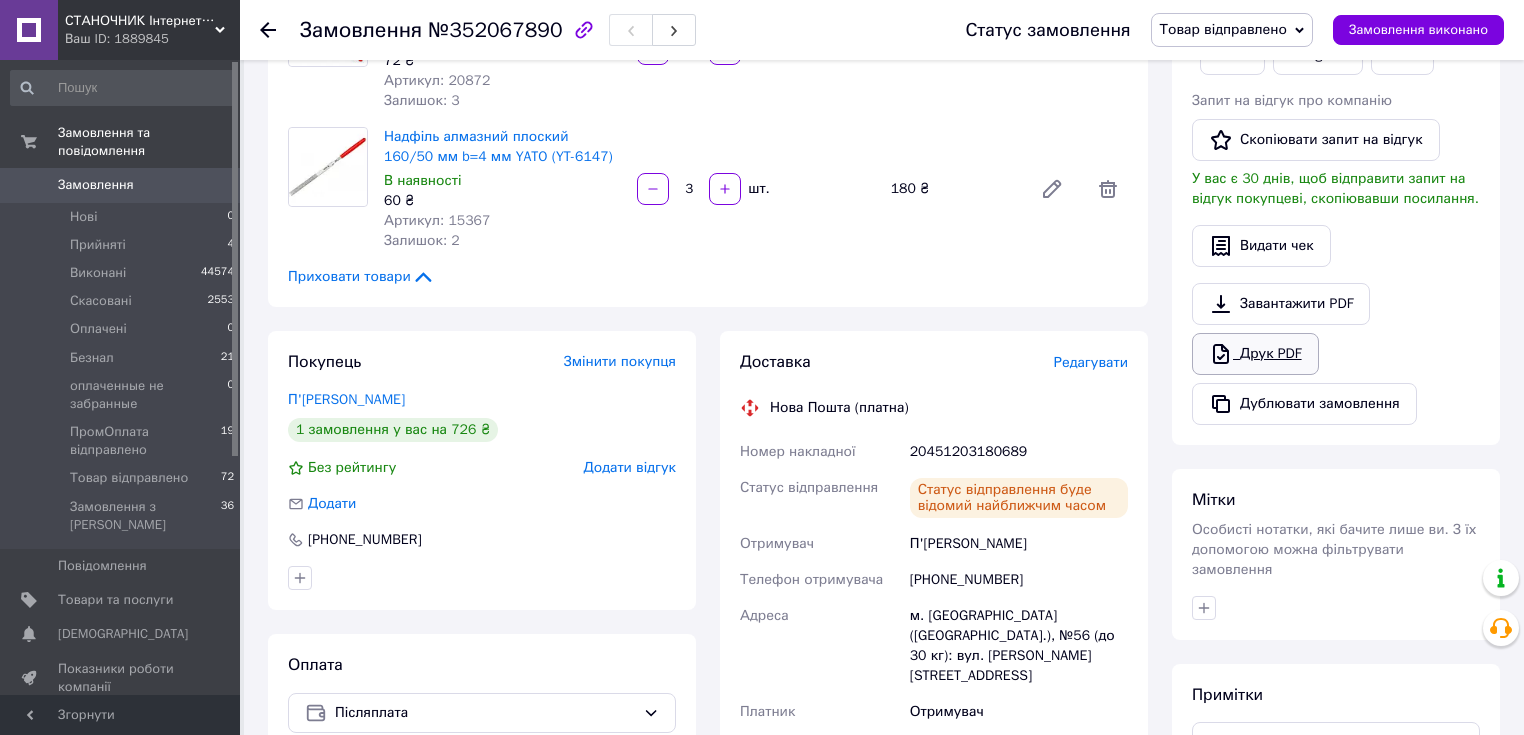 scroll, scrollTop: 64, scrollLeft: 0, axis: vertical 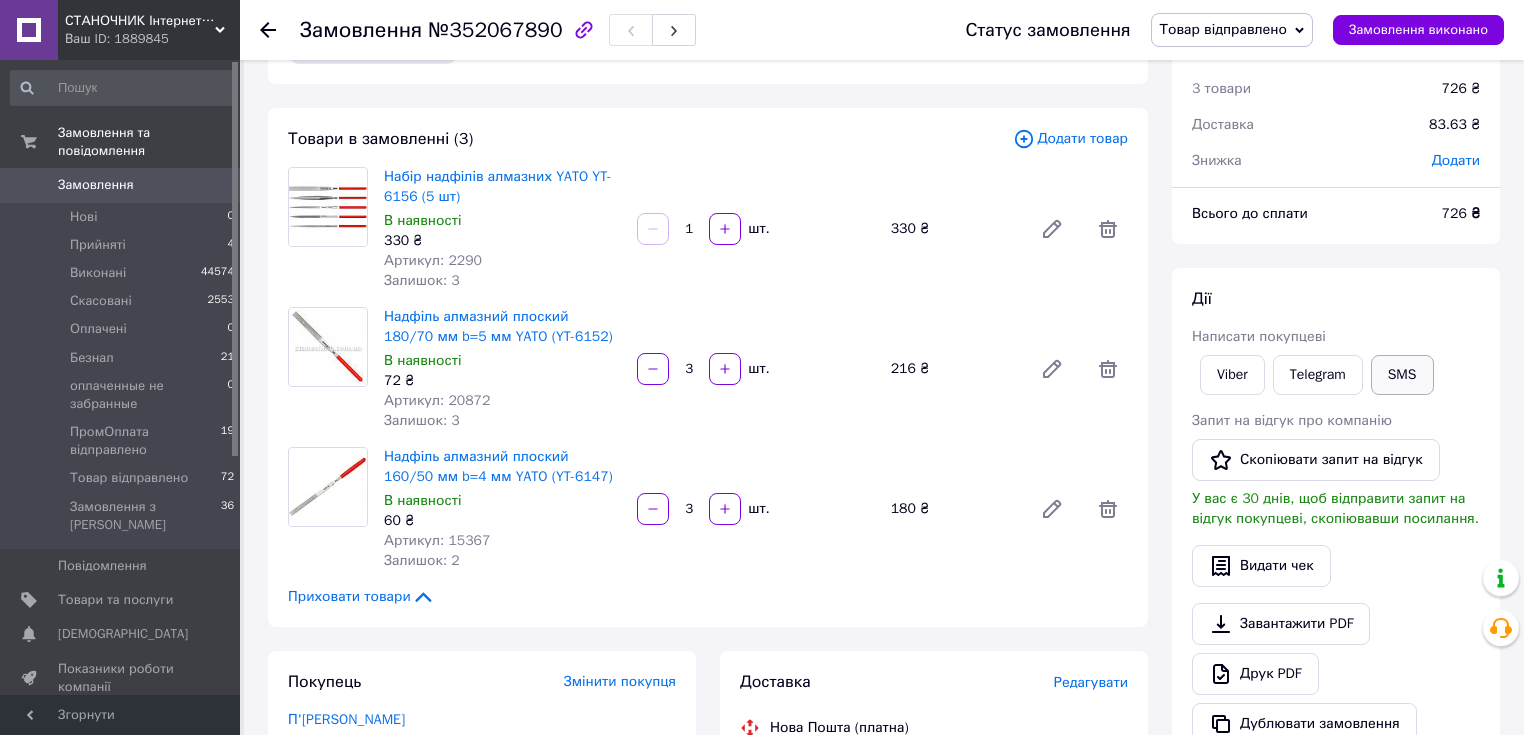 click on "SMS" at bounding box center (1402, 375) 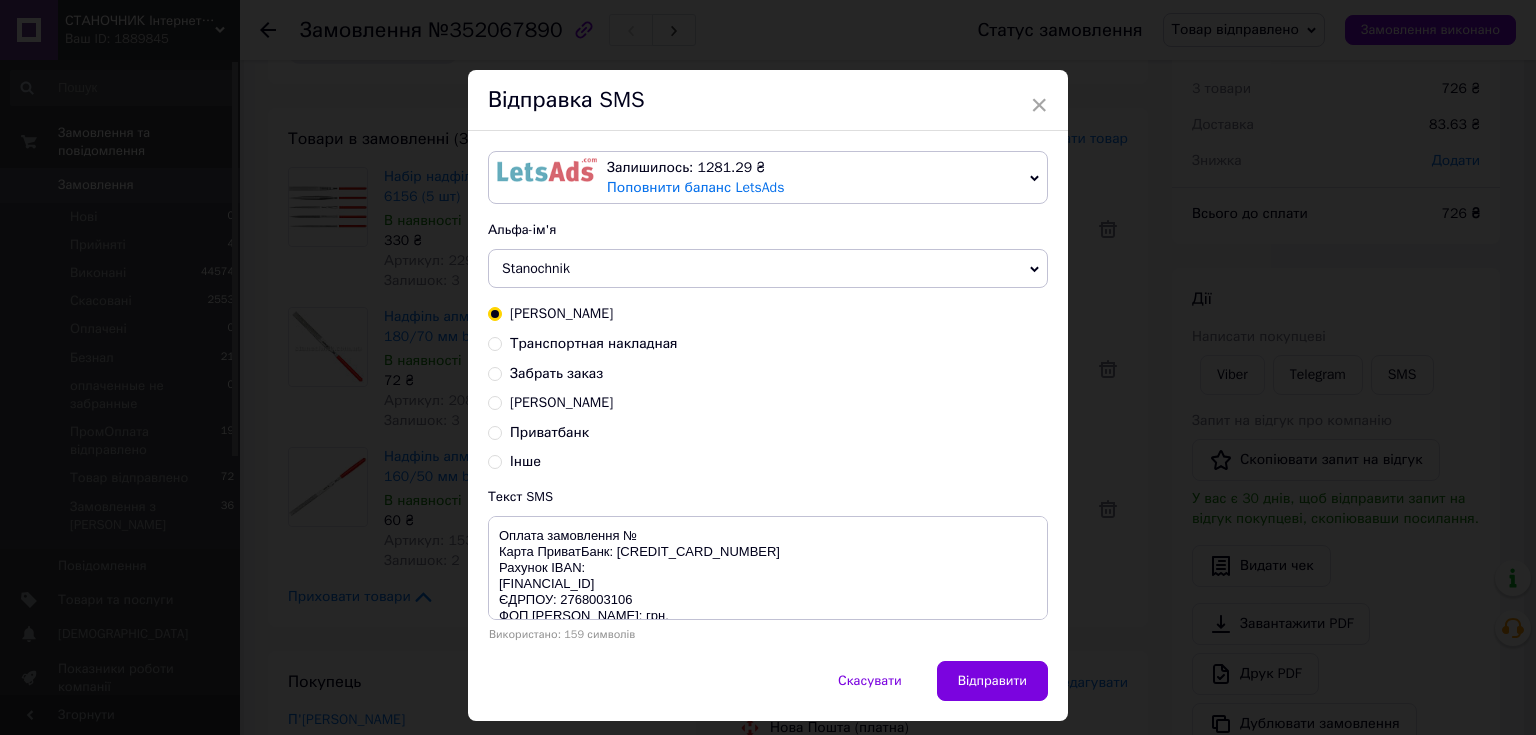 click on "Транспортная накладная" at bounding box center [594, 343] 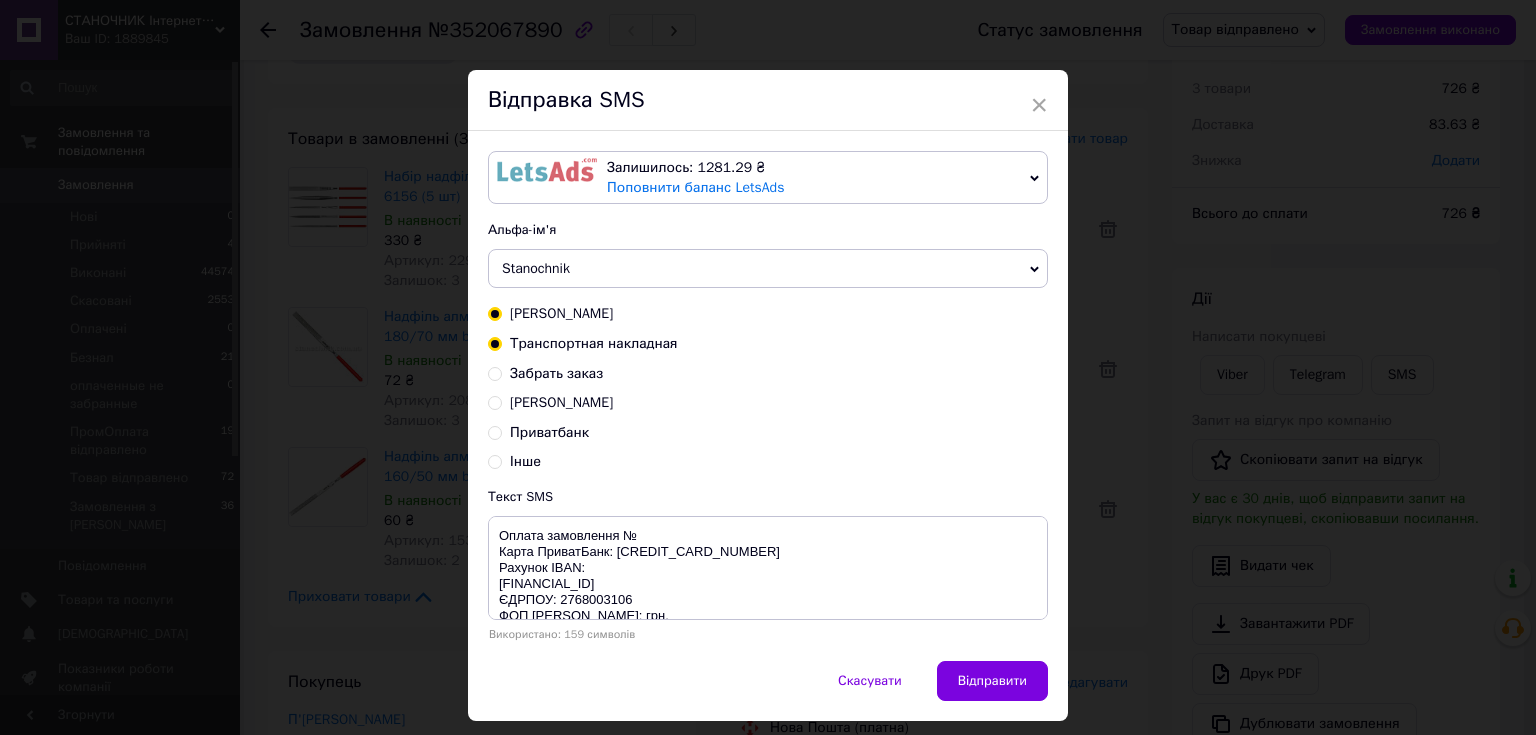radio on "true" 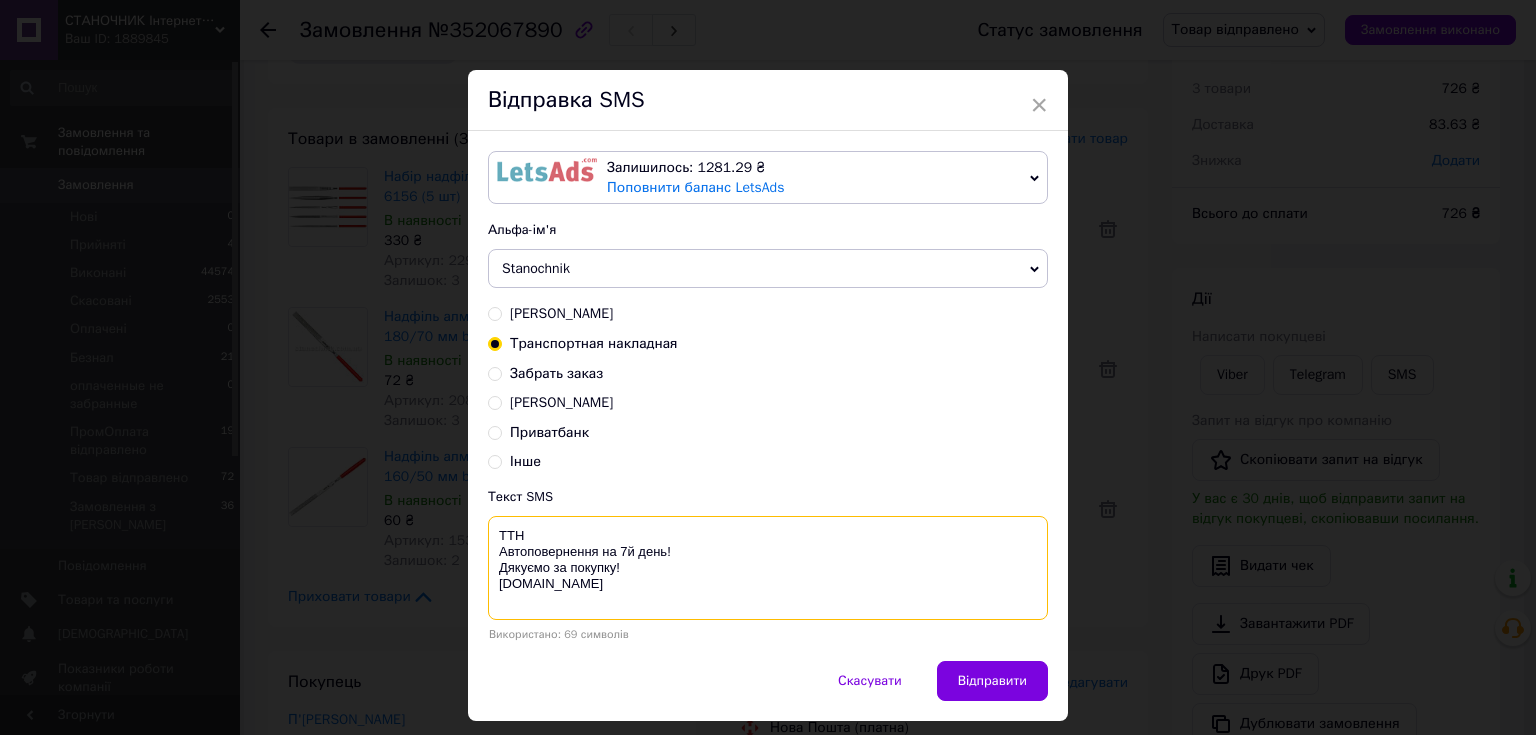 click on "ТТН
Автоповернення на 7й день!
Дякуємо за покупку!
[DOMAIN_NAME]" at bounding box center [768, 568] 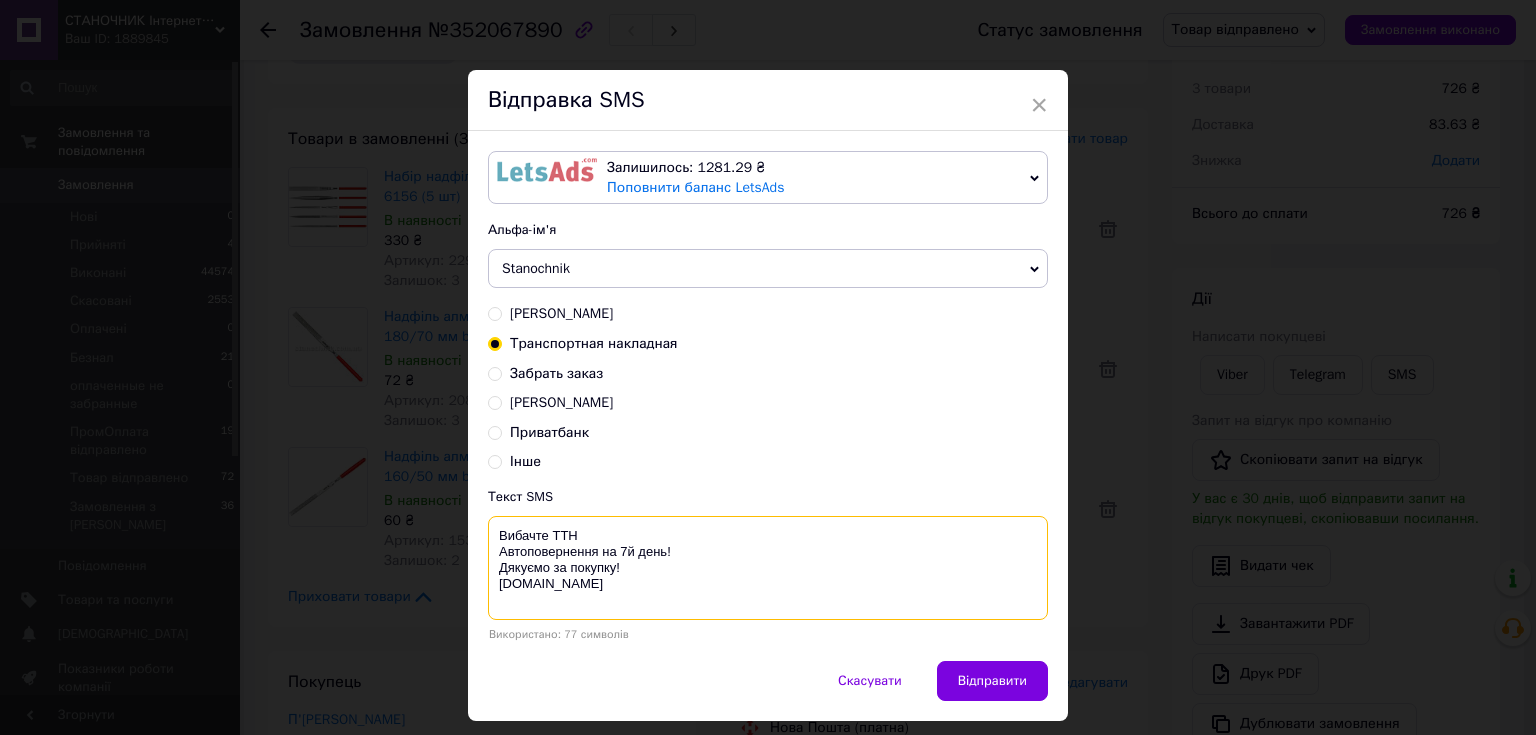 click on "Вибачте ТТН
Автоповернення на 7й день!
Дякуємо за покупку!
stanochnik.com.ua" at bounding box center (768, 568) 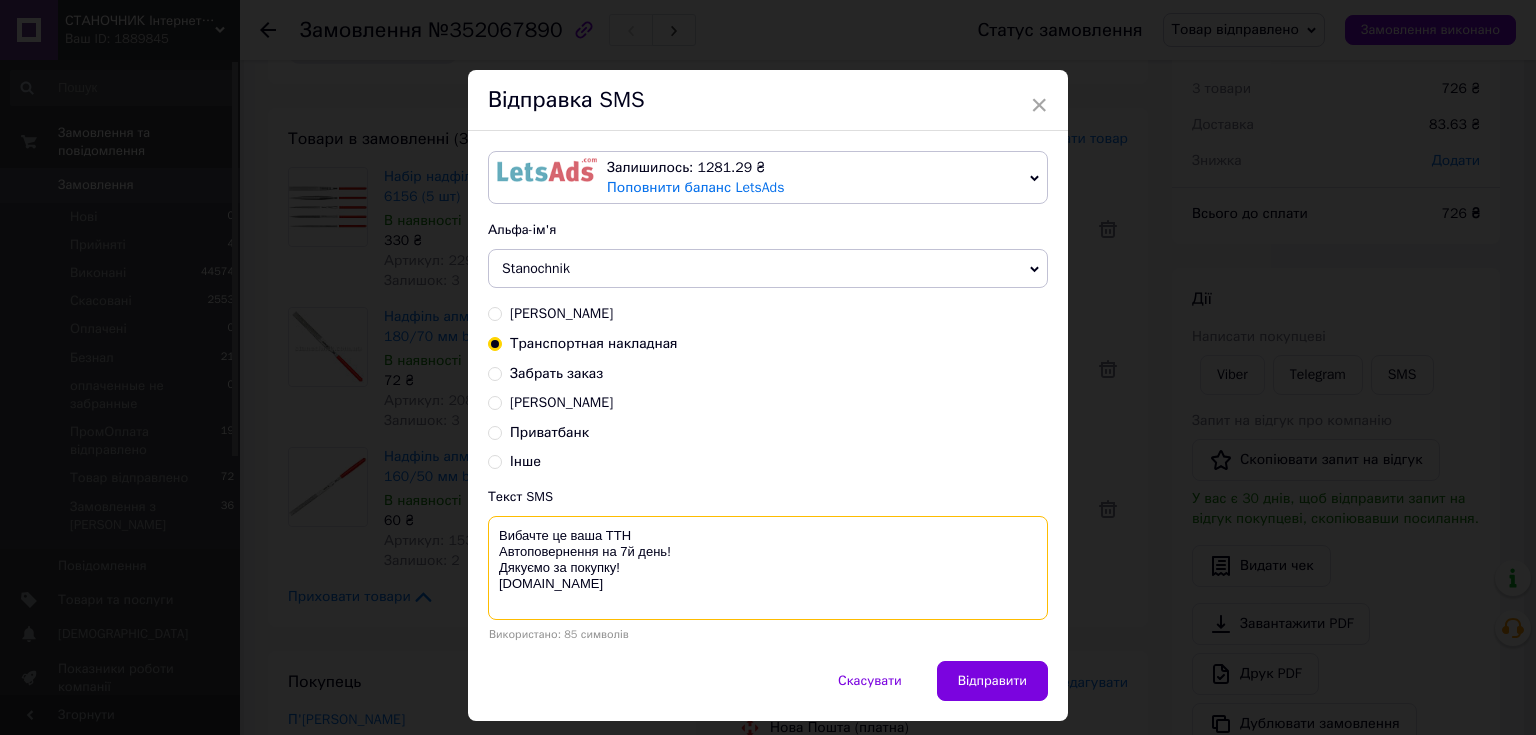 paste on "20451203180689" 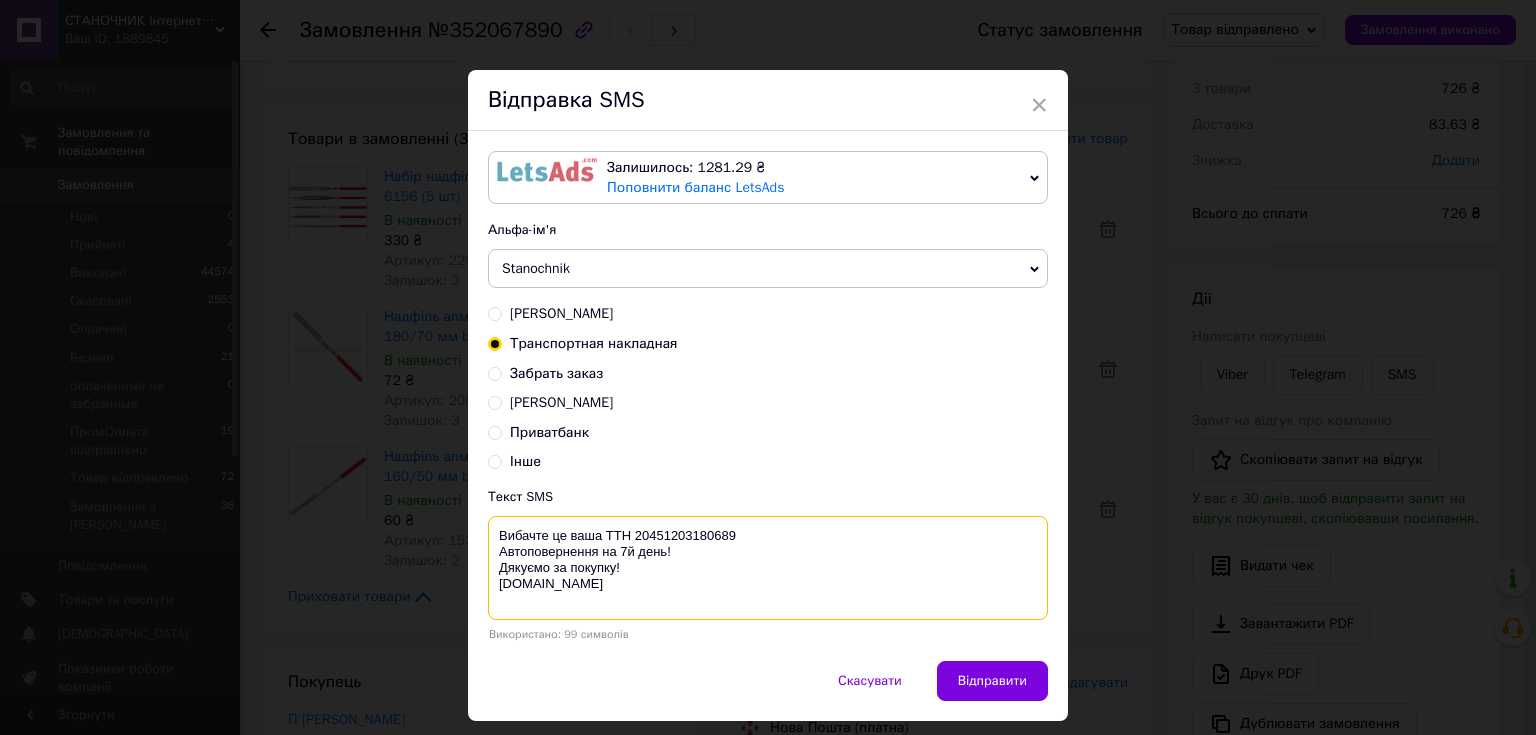 drag, startPoint x: 496, startPoint y: 552, endPoint x: 745, endPoint y: 648, distance: 266.86514 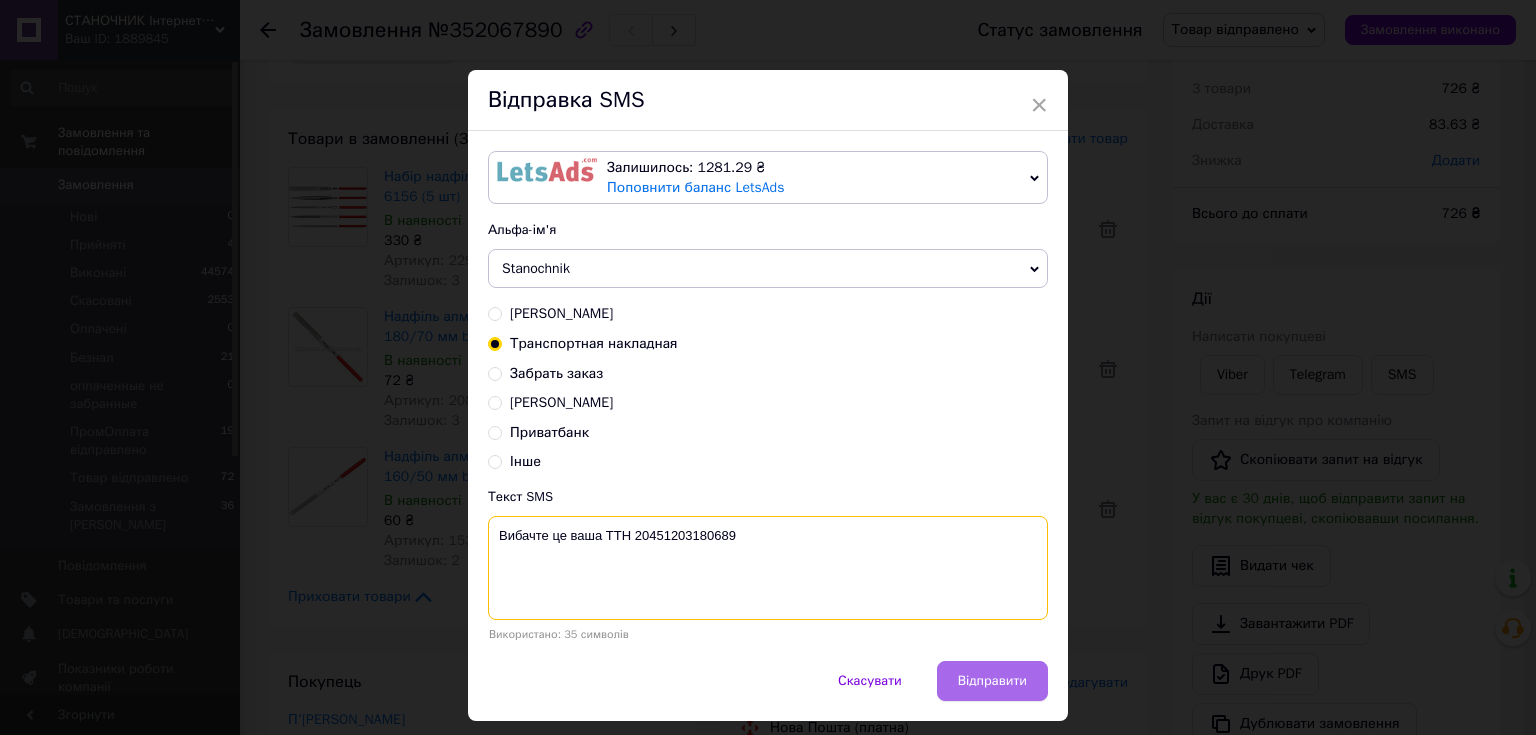 type on "Вибачте це ваша ТТН 20451203180689" 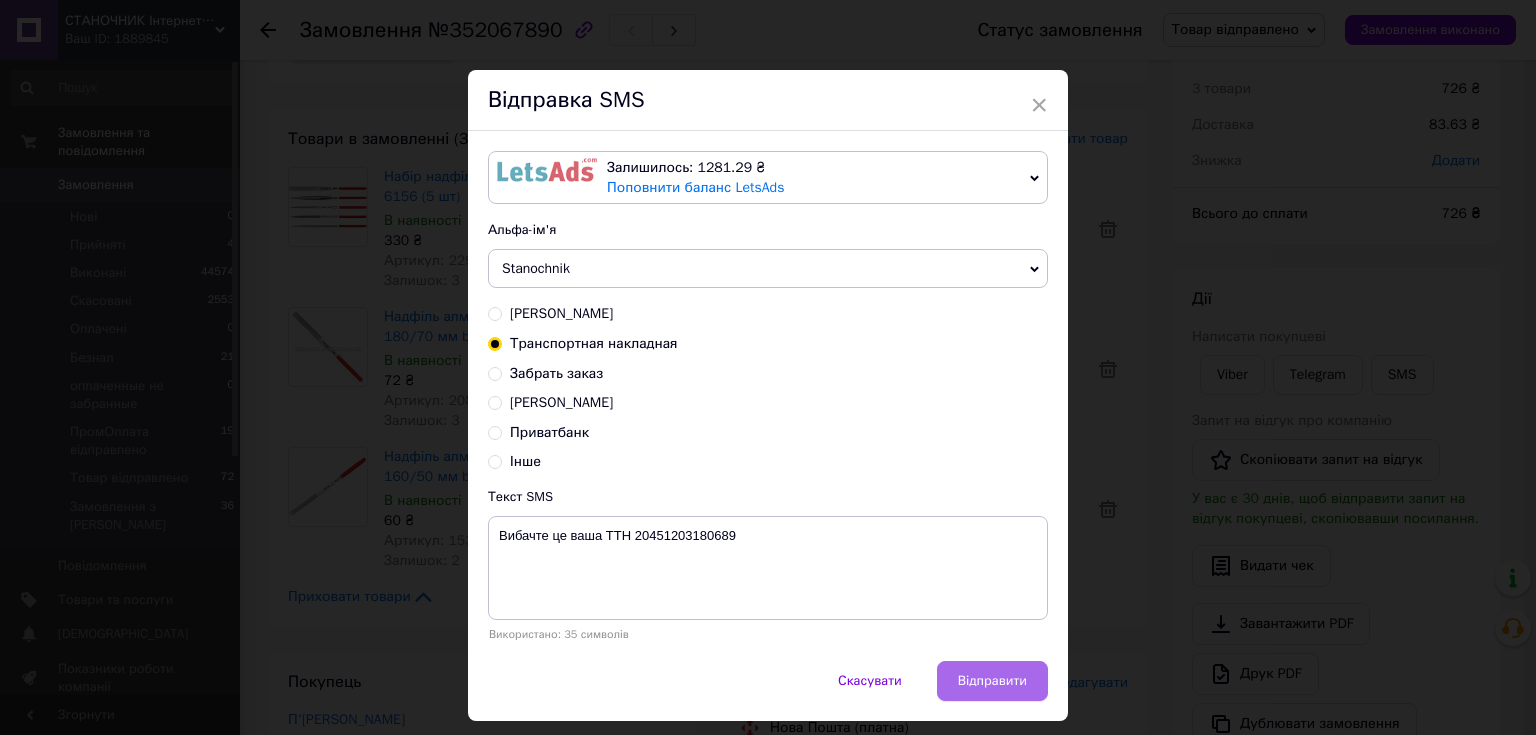 click on "Відправити" at bounding box center [992, 681] 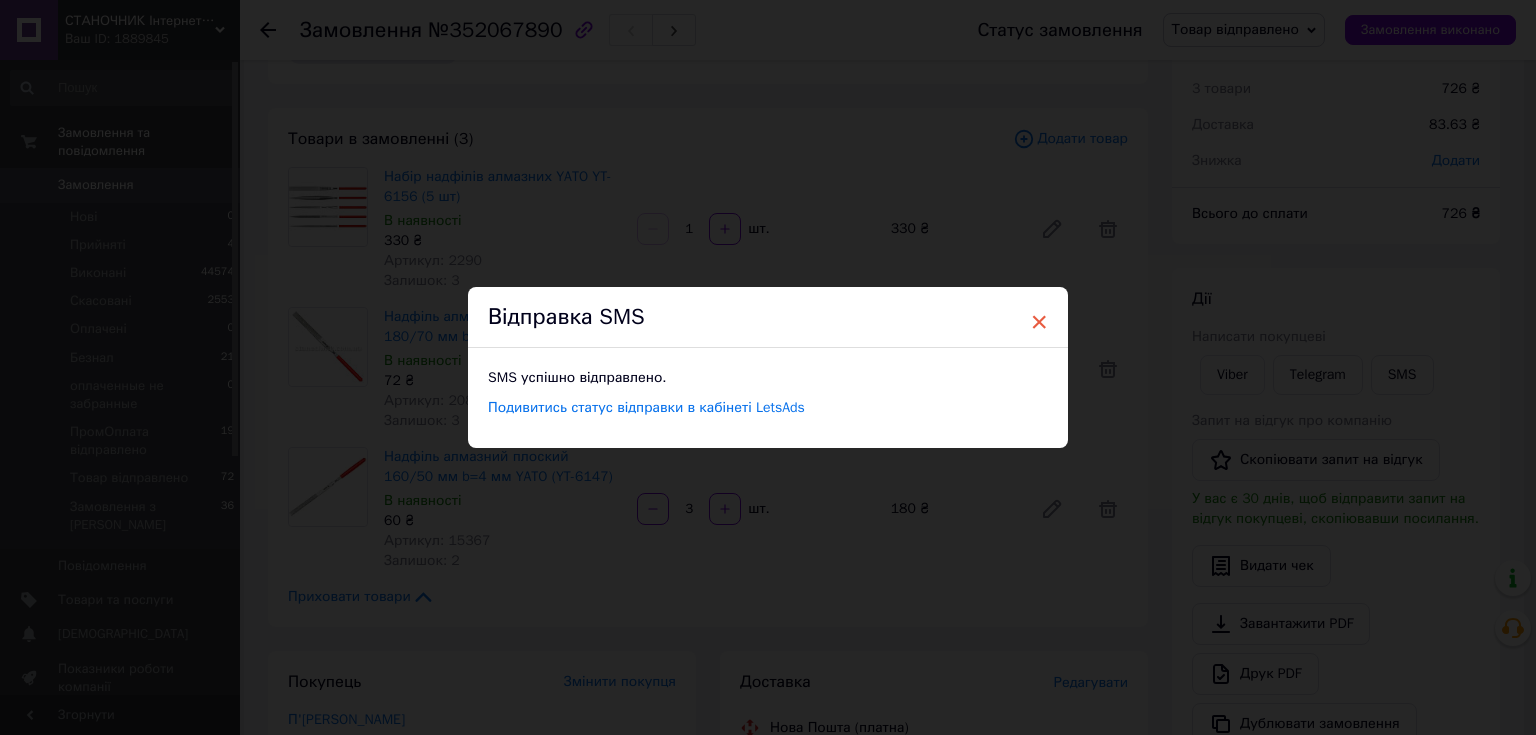 click on "×" at bounding box center (1039, 322) 